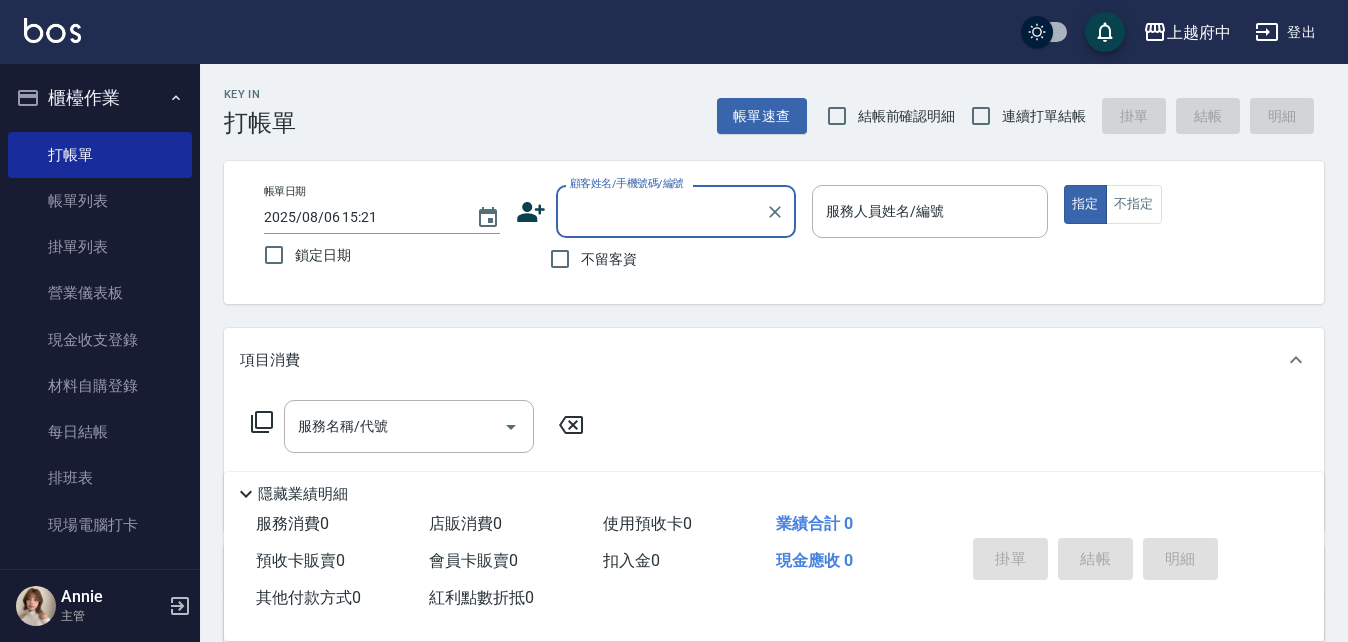 scroll, scrollTop: 0, scrollLeft: 0, axis: both 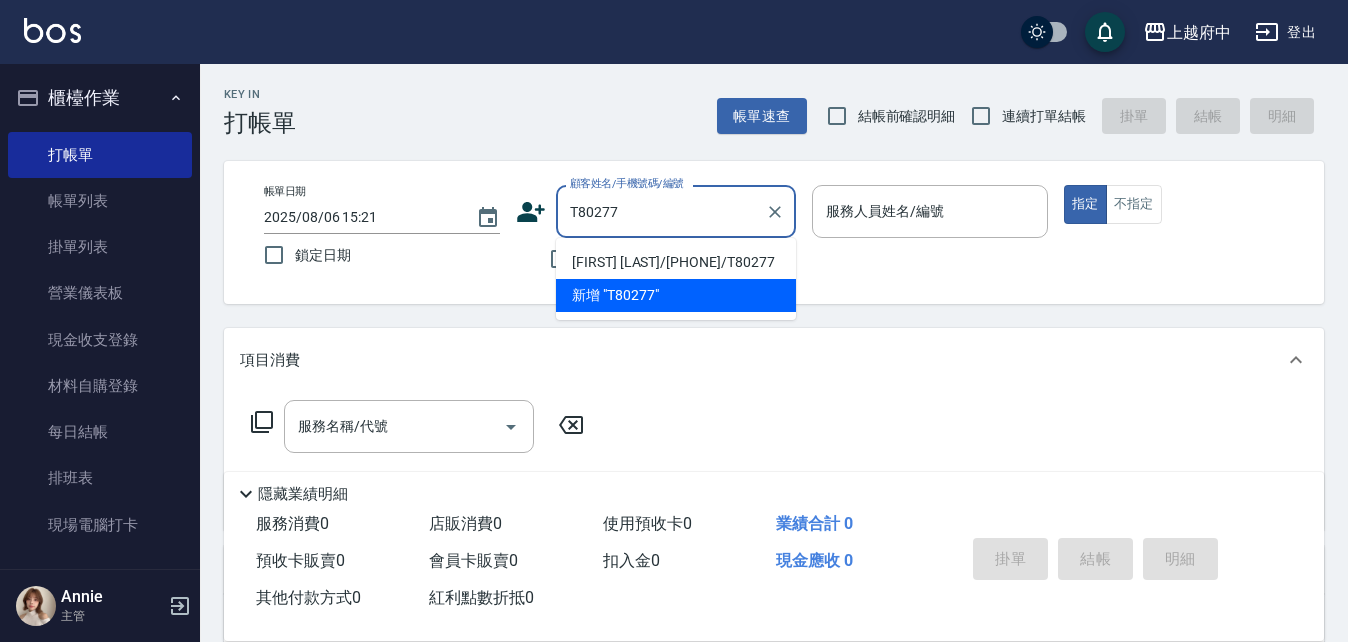 click on "[FIRST] [LAST]/[PHONE]/T80277" at bounding box center (676, 262) 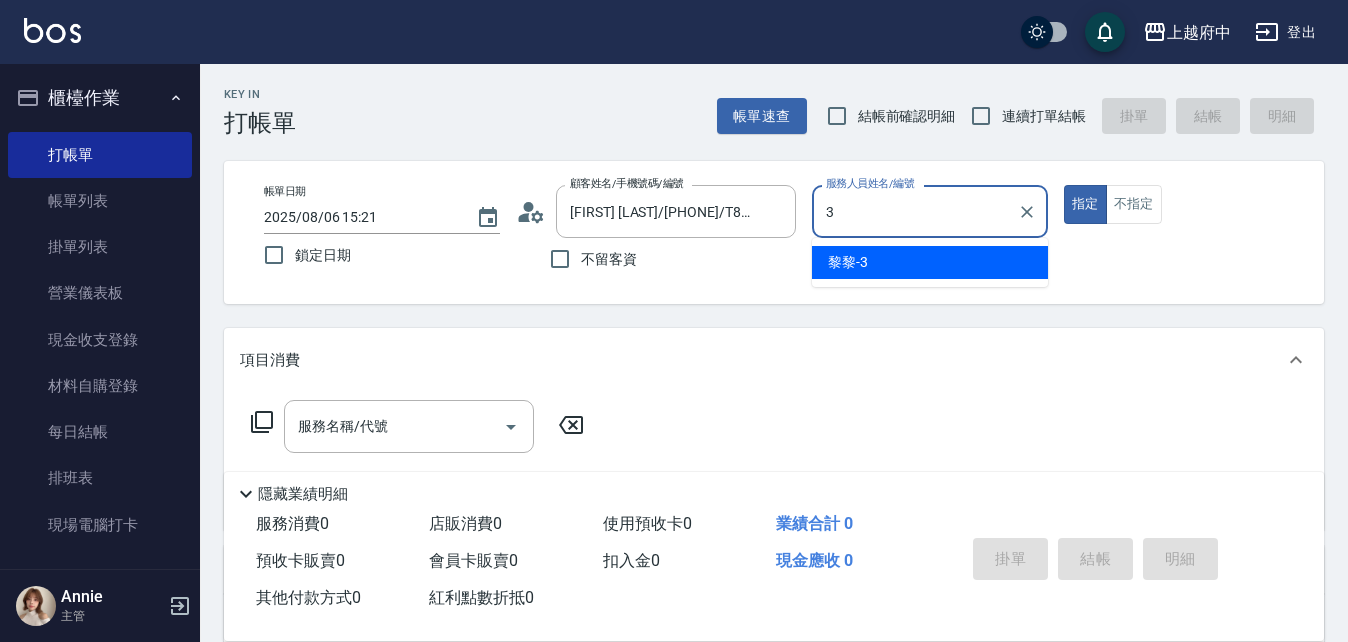 click on "[NAME] -3" at bounding box center [930, 262] 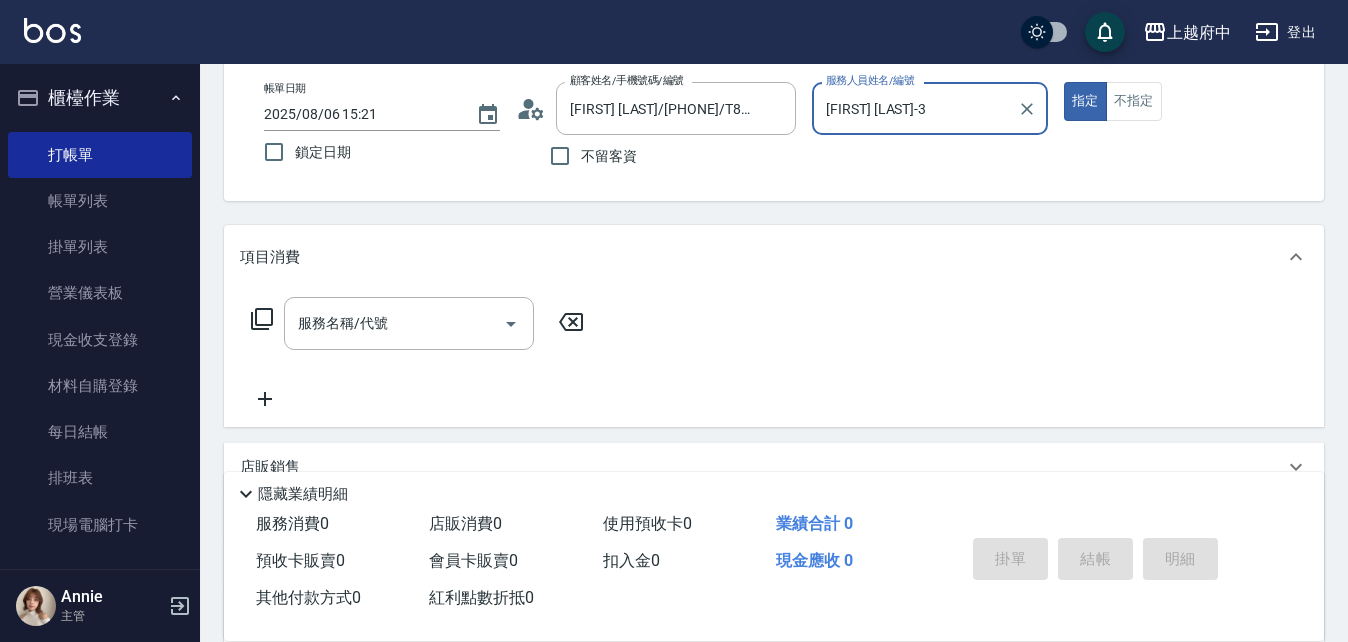 scroll, scrollTop: 200, scrollLeft: 0, axis: vertical 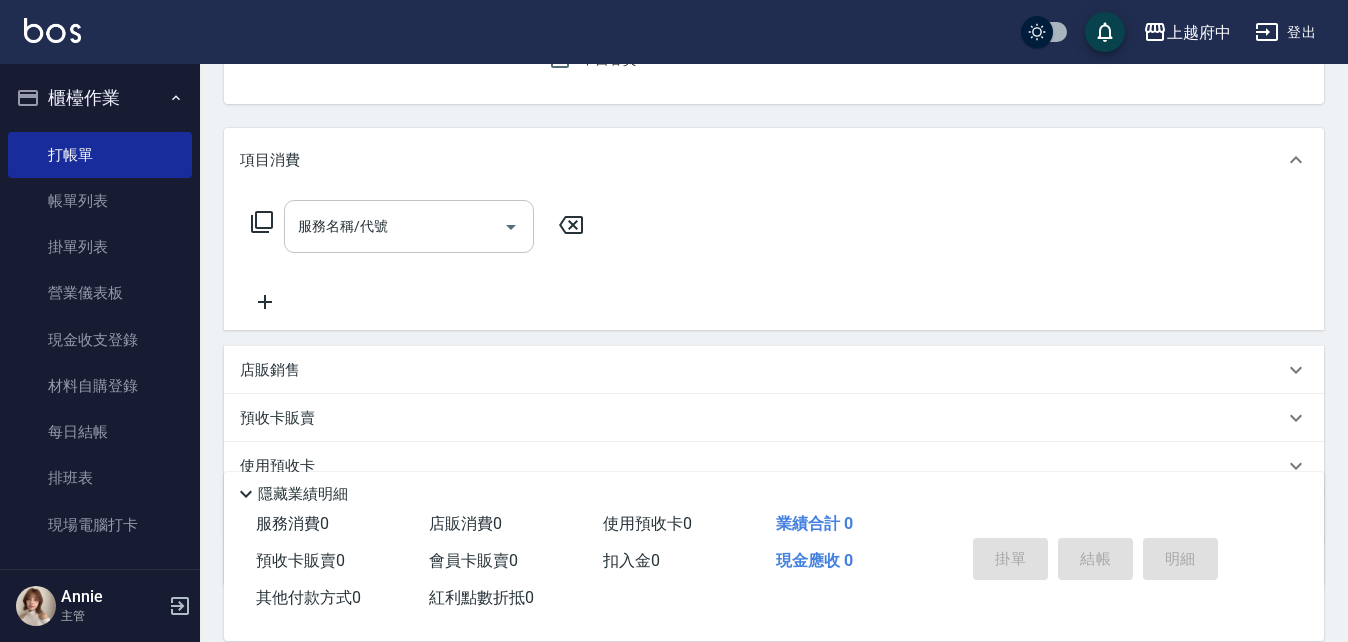 type on "[FIRST] [LAST]-3" 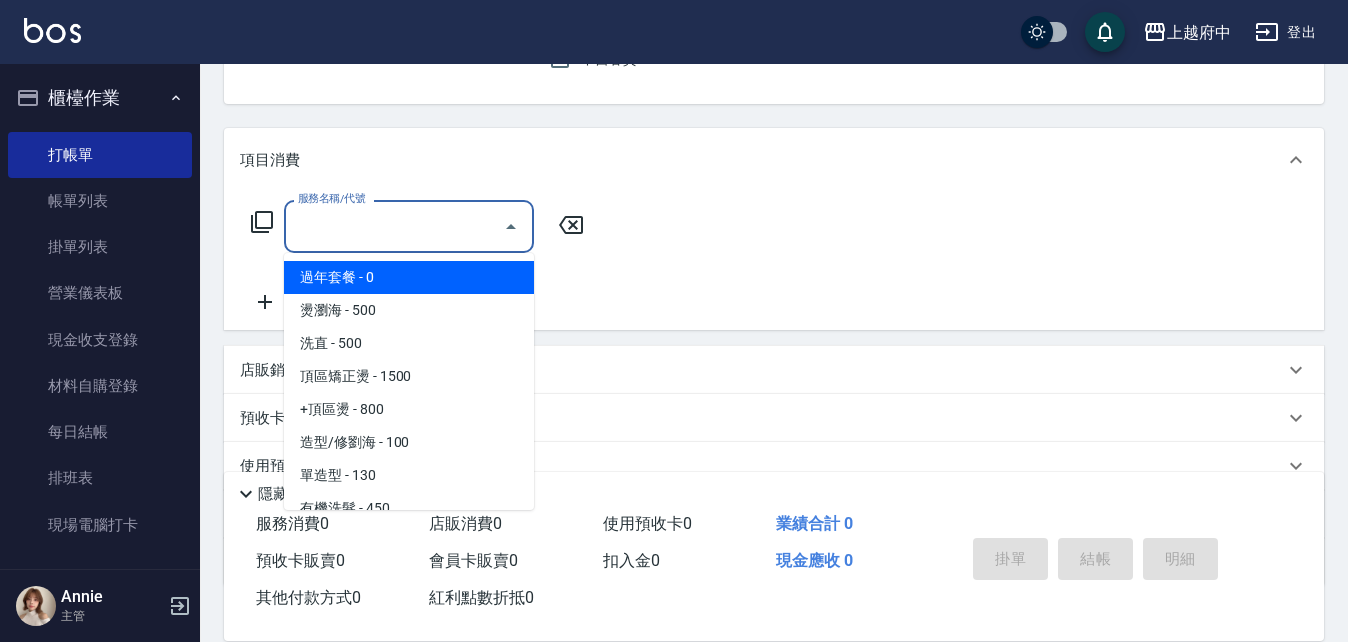 click on "服務名稱/代號" at bounding box center [394, 226] 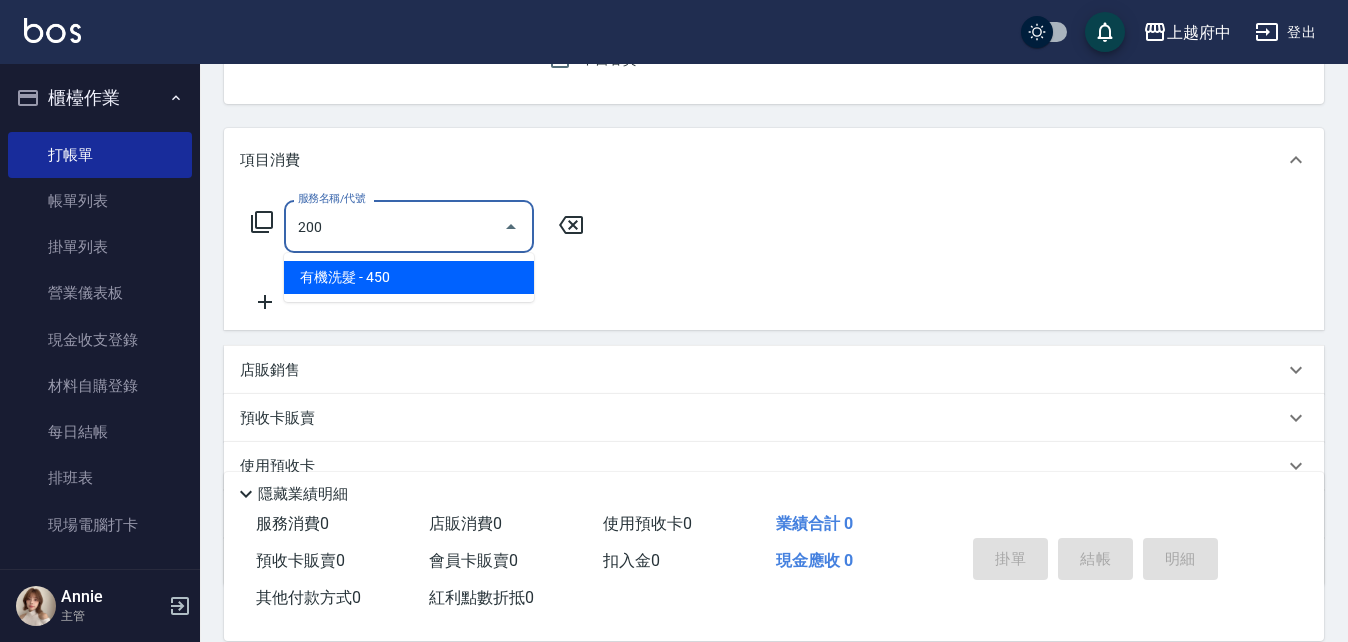 type on "有機洗髮(200)" 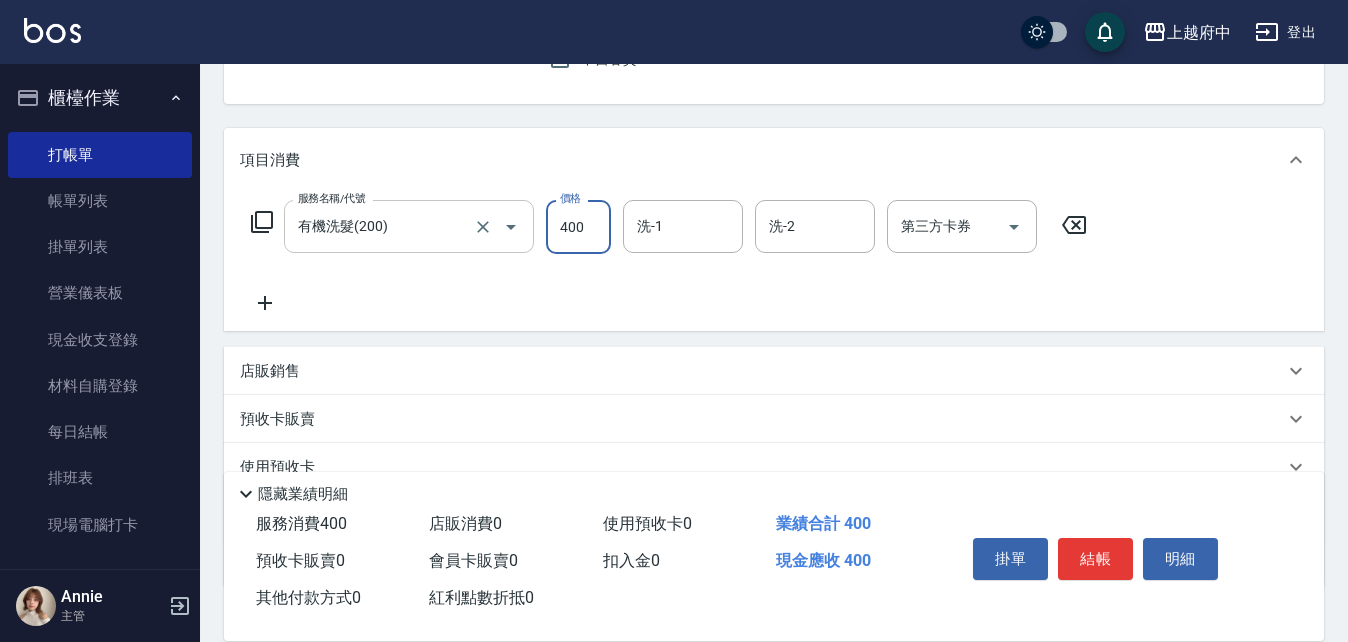 type on "400" 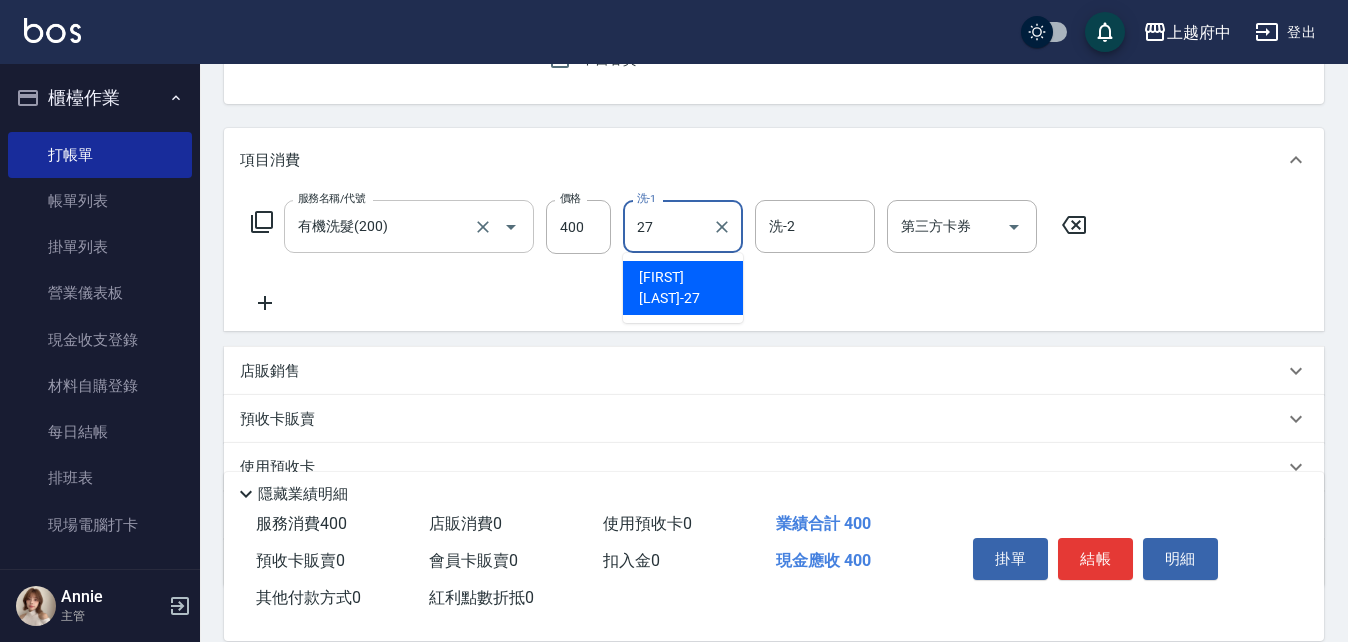 type on "陳韋均-27" 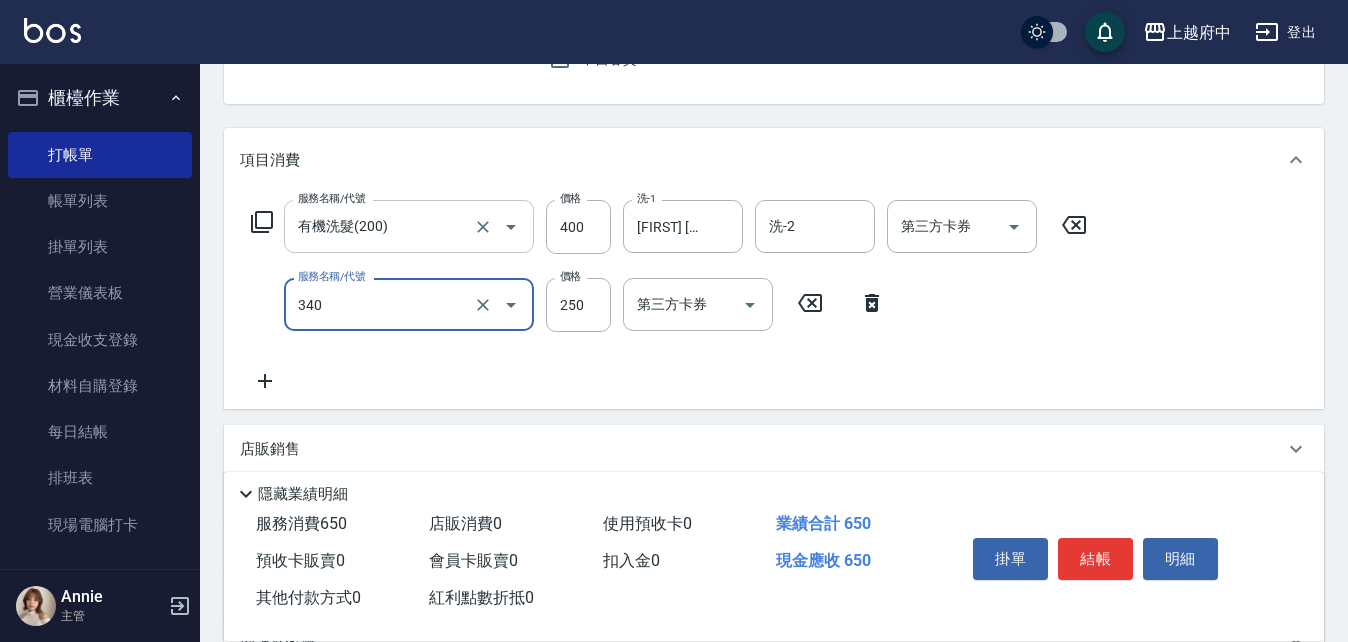 type on "剪髮(340)" 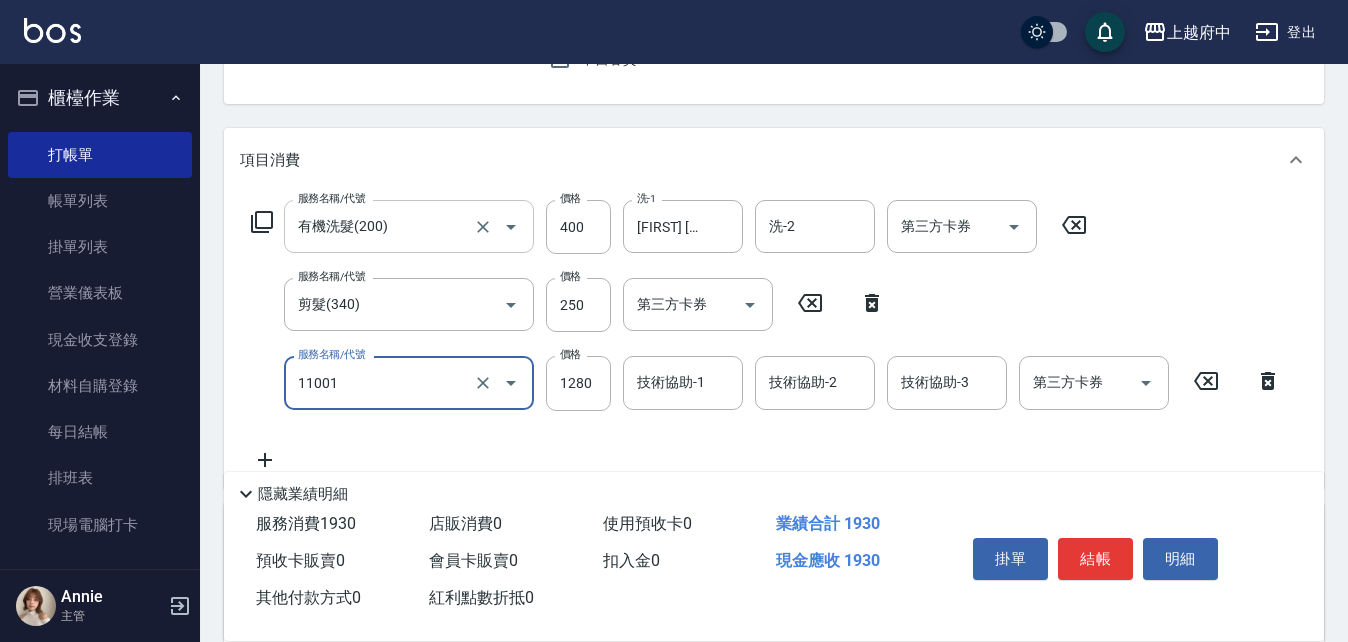 type on "燙髮S(11001)" 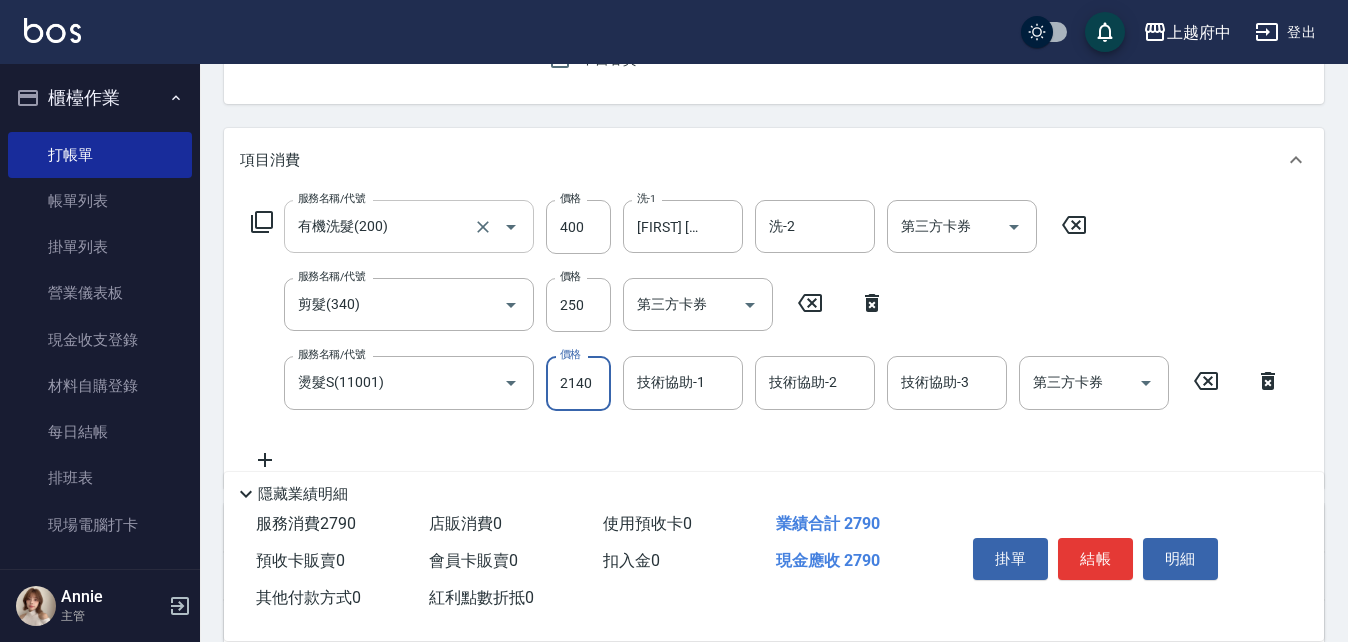 type on "2140" 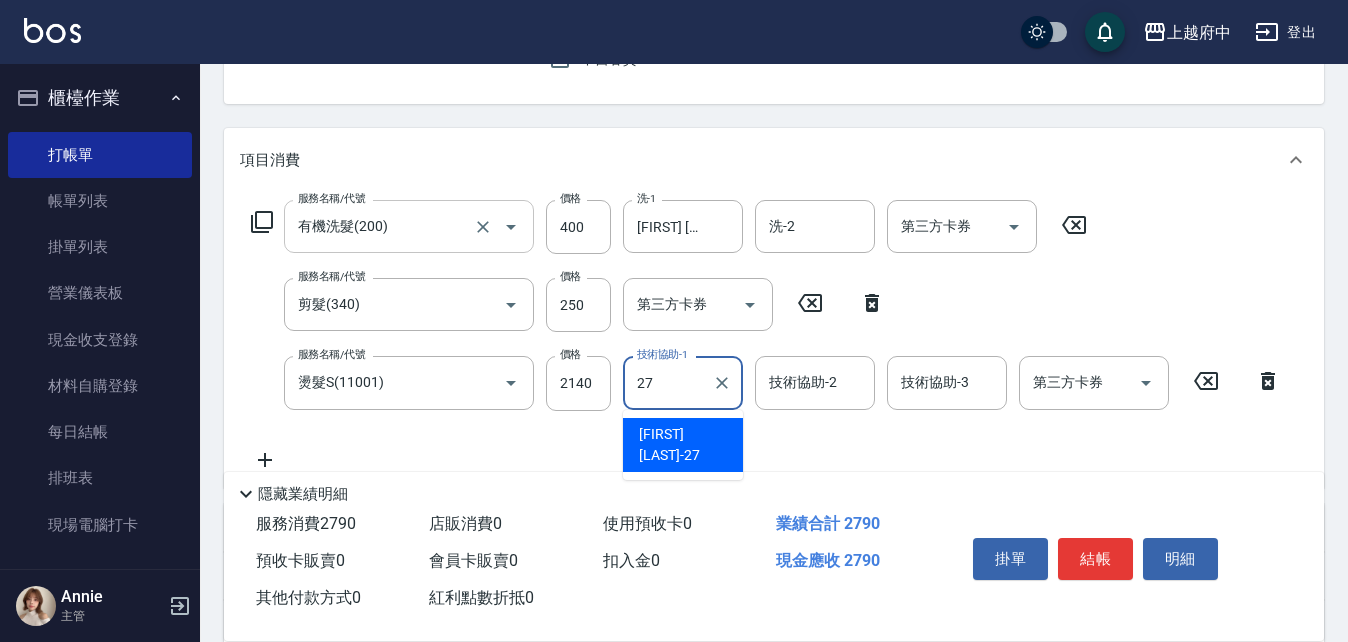 type on "陳韋均-27" 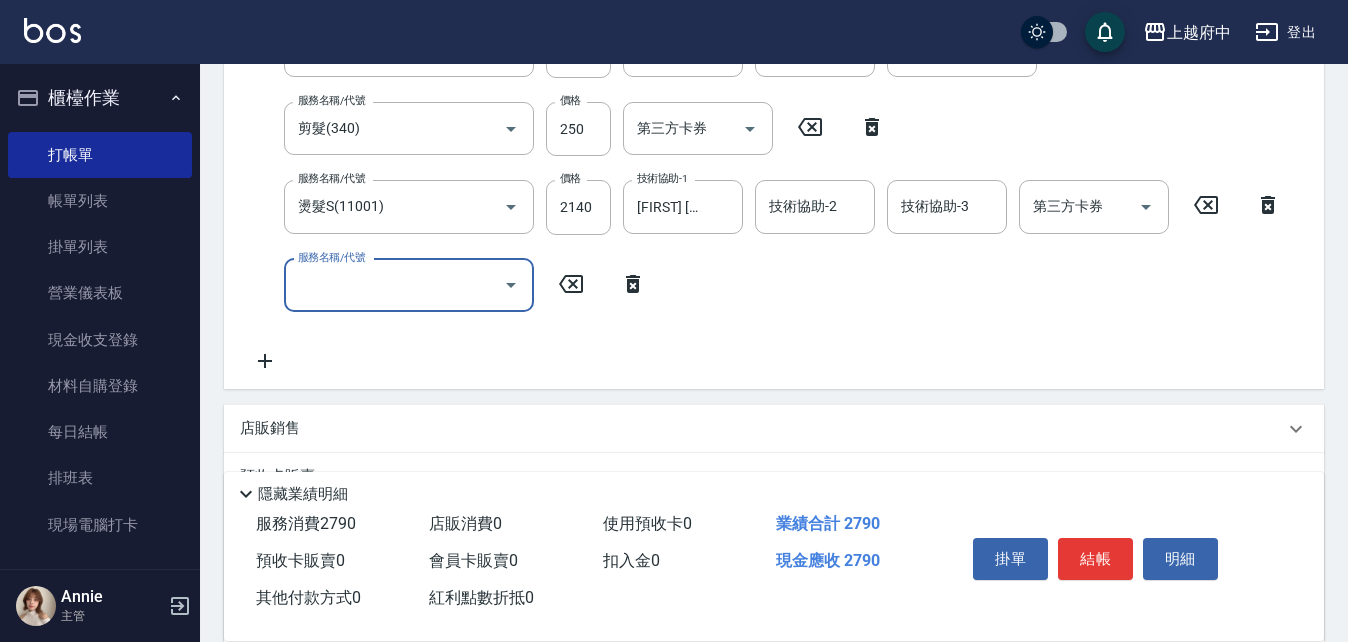 scroll, scrollTop: 400, scrollLeft: 0, axis: vertical 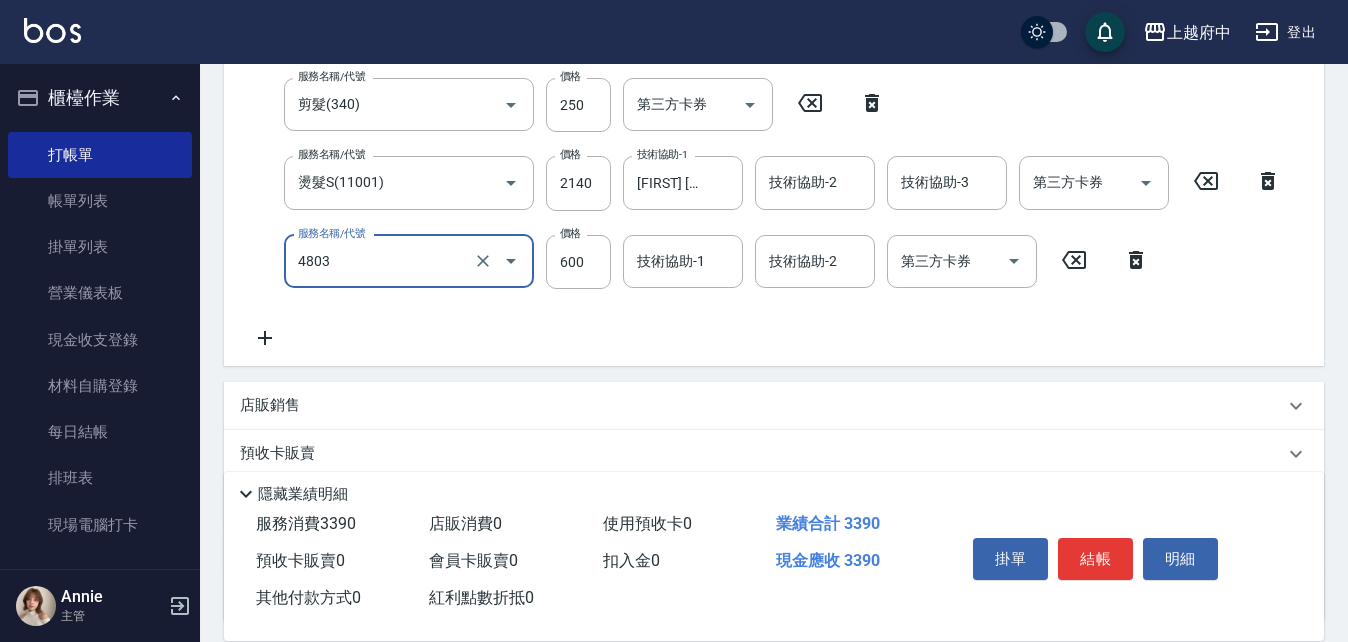 type on "潤澤修護(4803)" 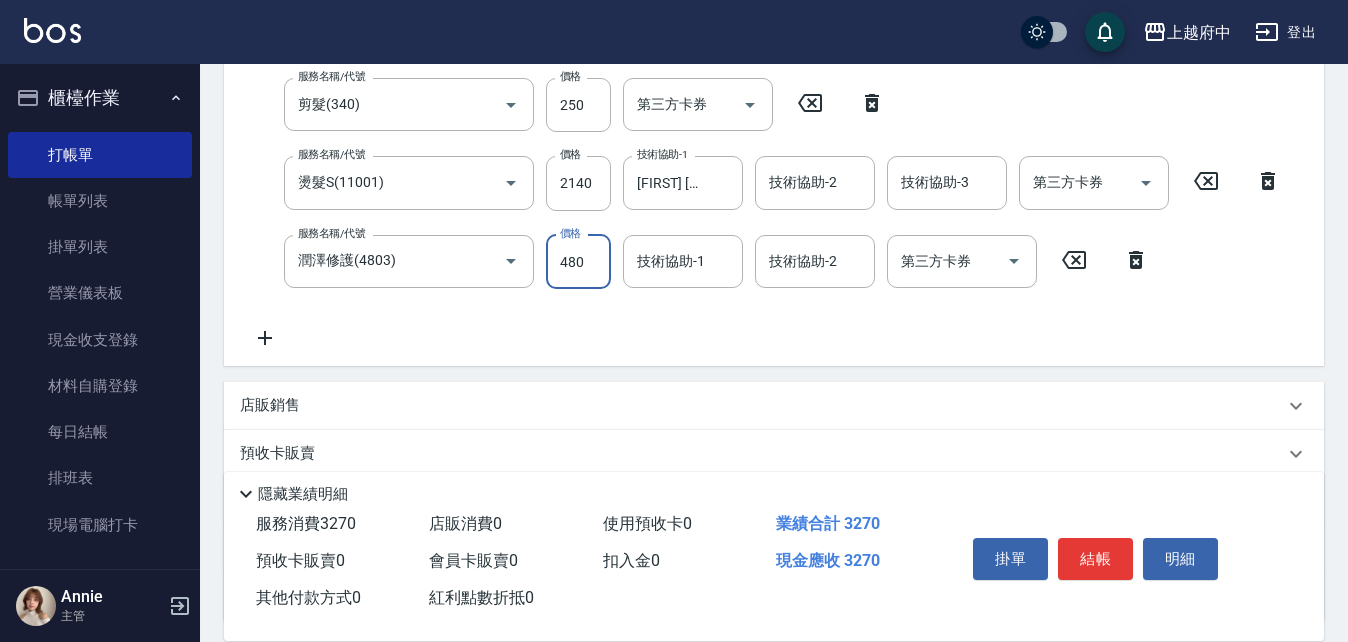 type on "480" 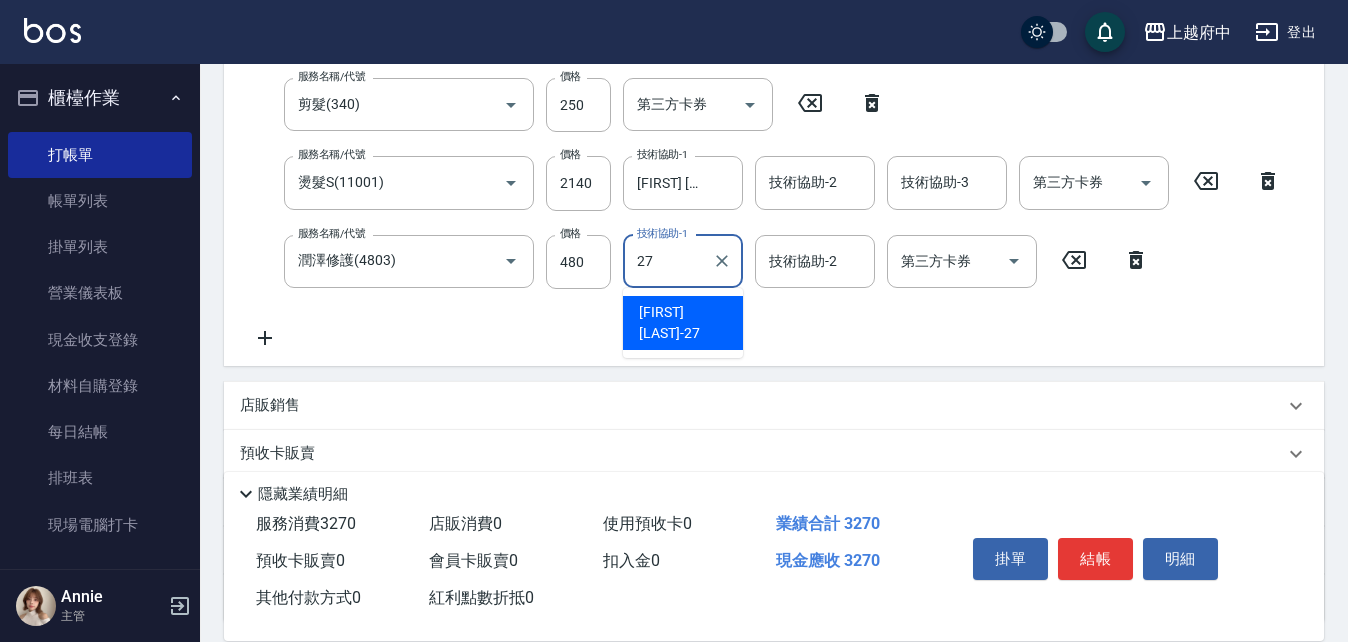 type on "陳韋均-27" 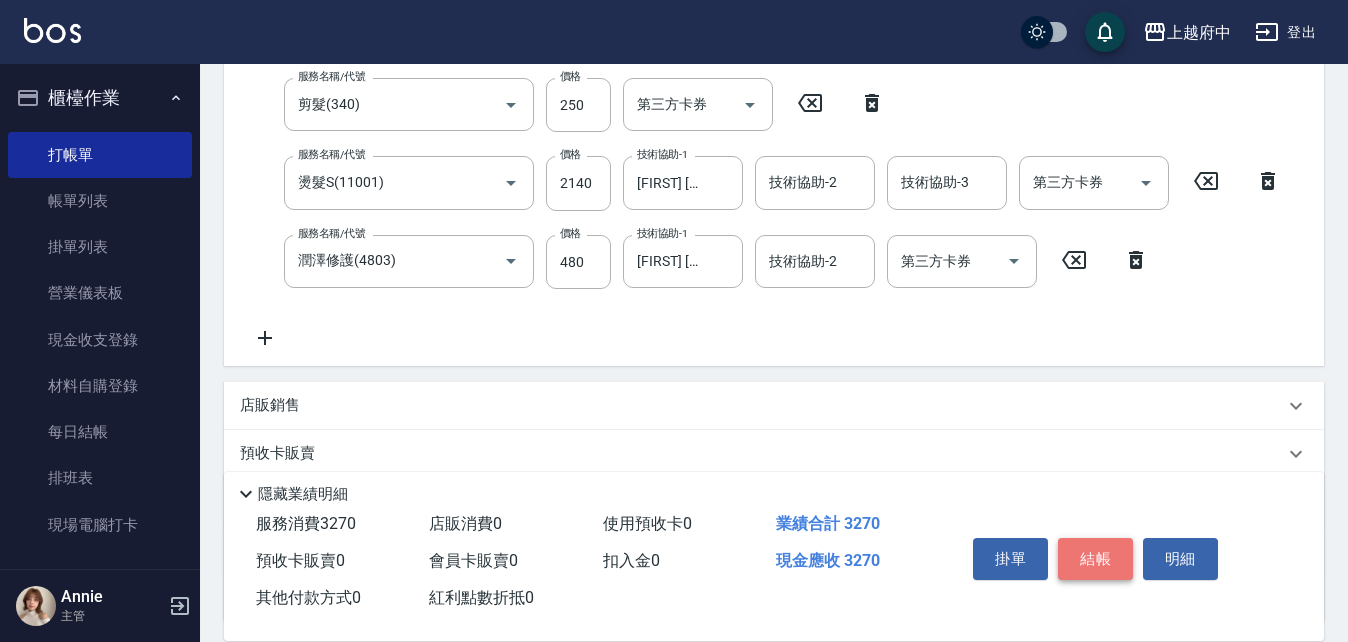 click on "結帳" at bounding box center [1095, 559] 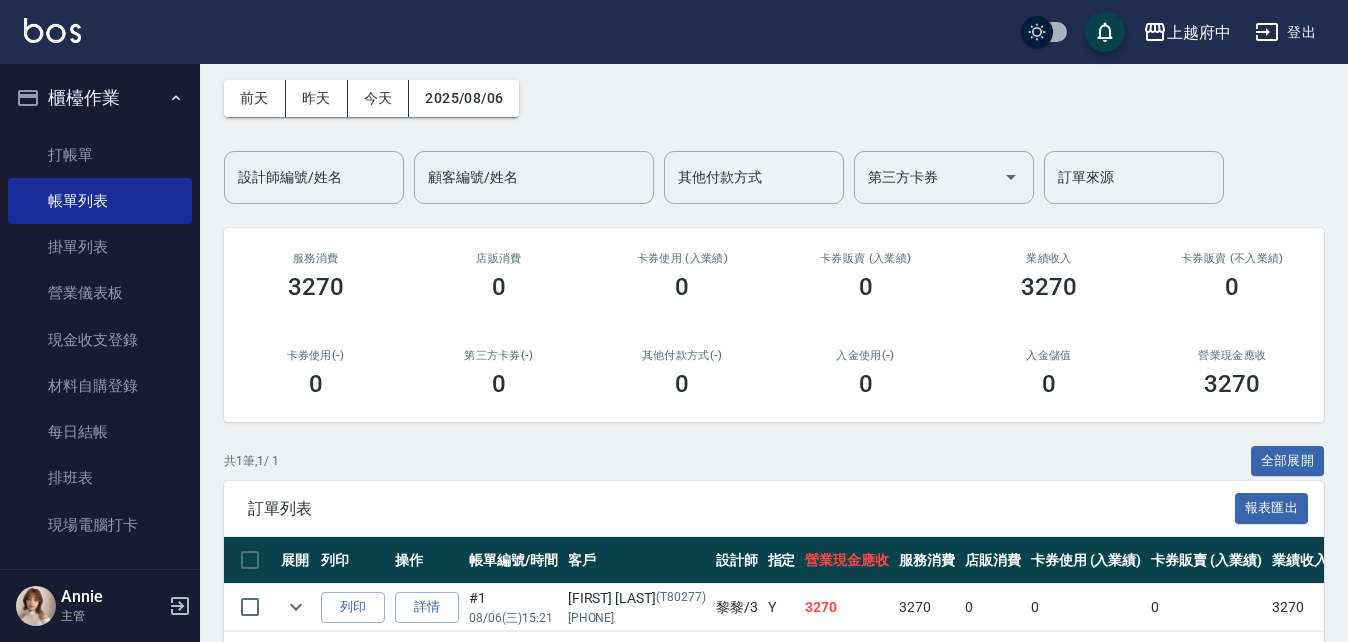 scroll, scrollTop: 164, scrollLeft: 0, axis: vertical 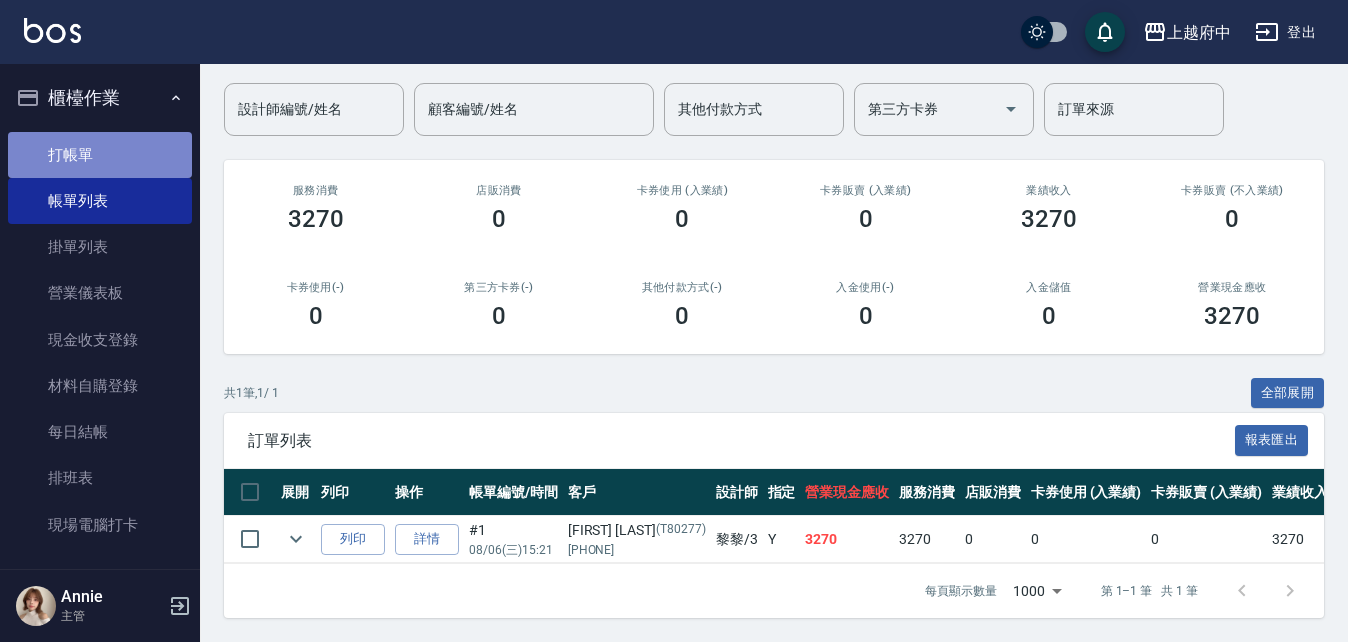 click on "打帳單" at bounding box center [100, 155] 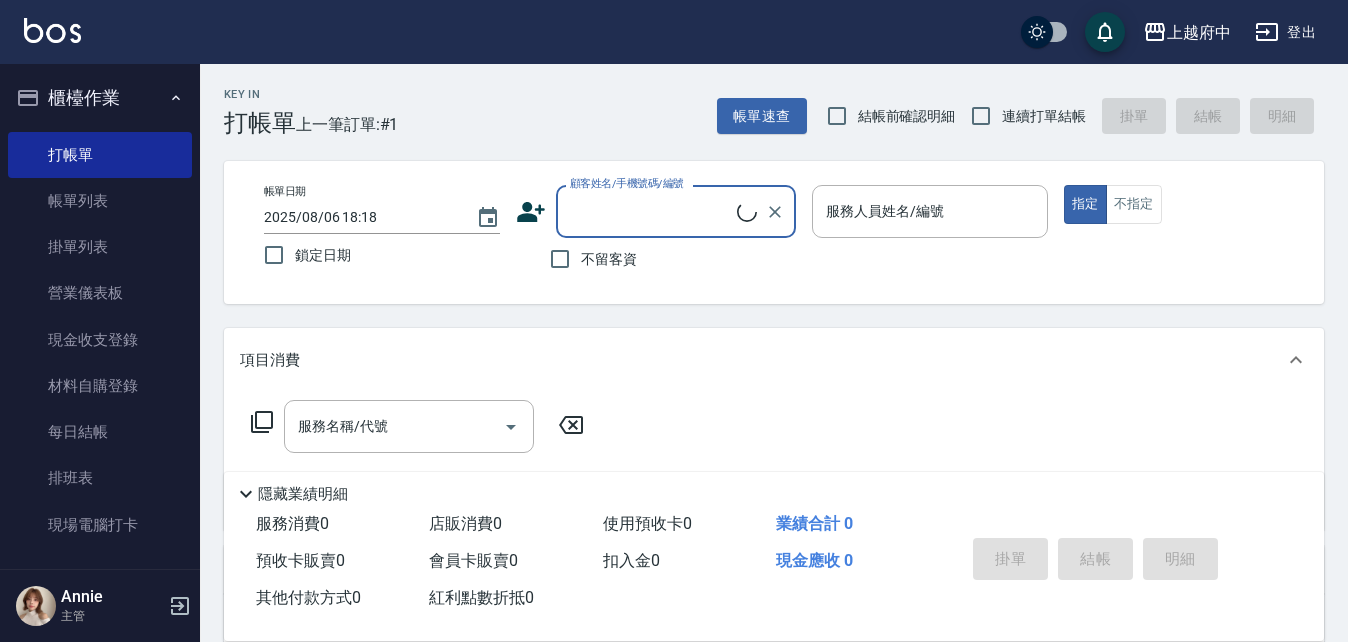 click on "連續打單結帳" at bounding box center [1044, 116] 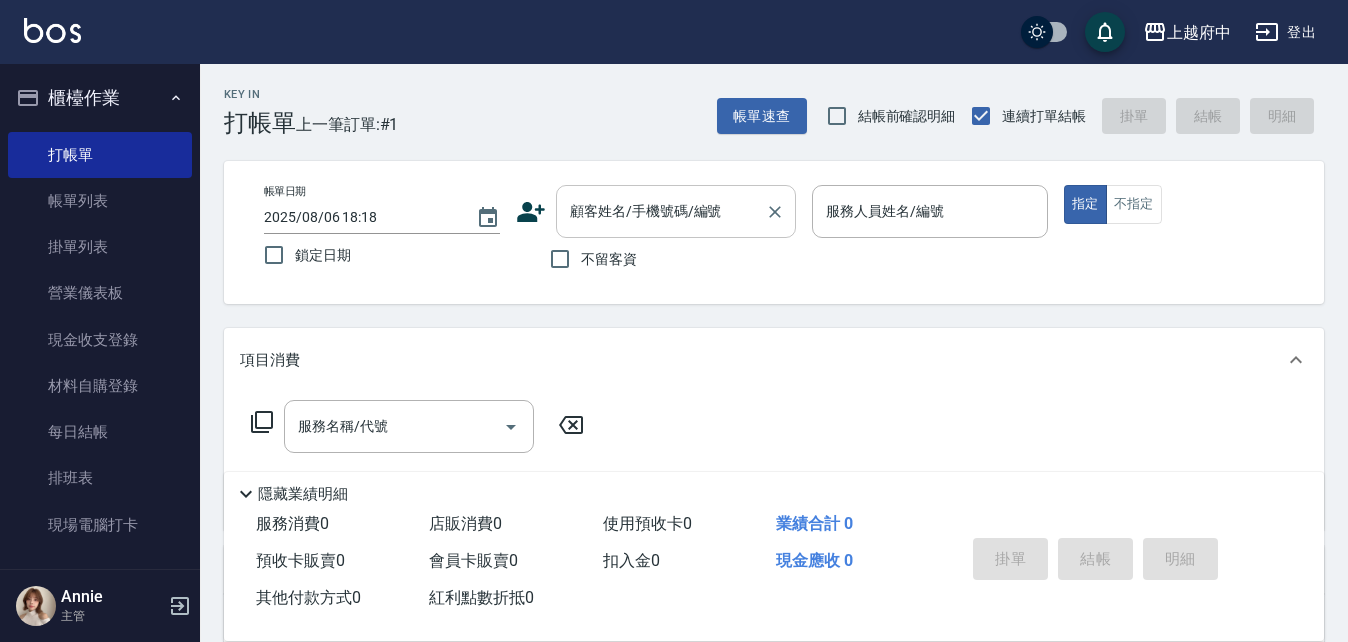 click on "顧客姓名/手機號碼/編號" at bounding box center [661, 211] 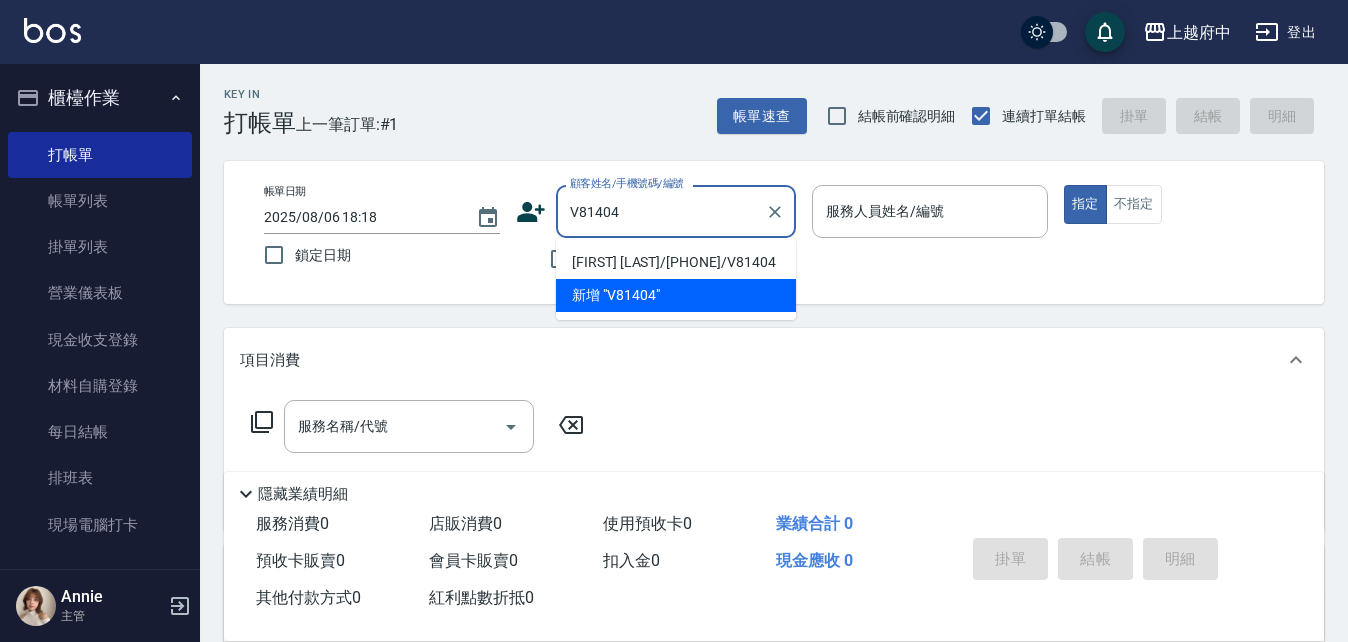click on "黃聖哲/0916619029/V81404" at bounding box center (676, 262) 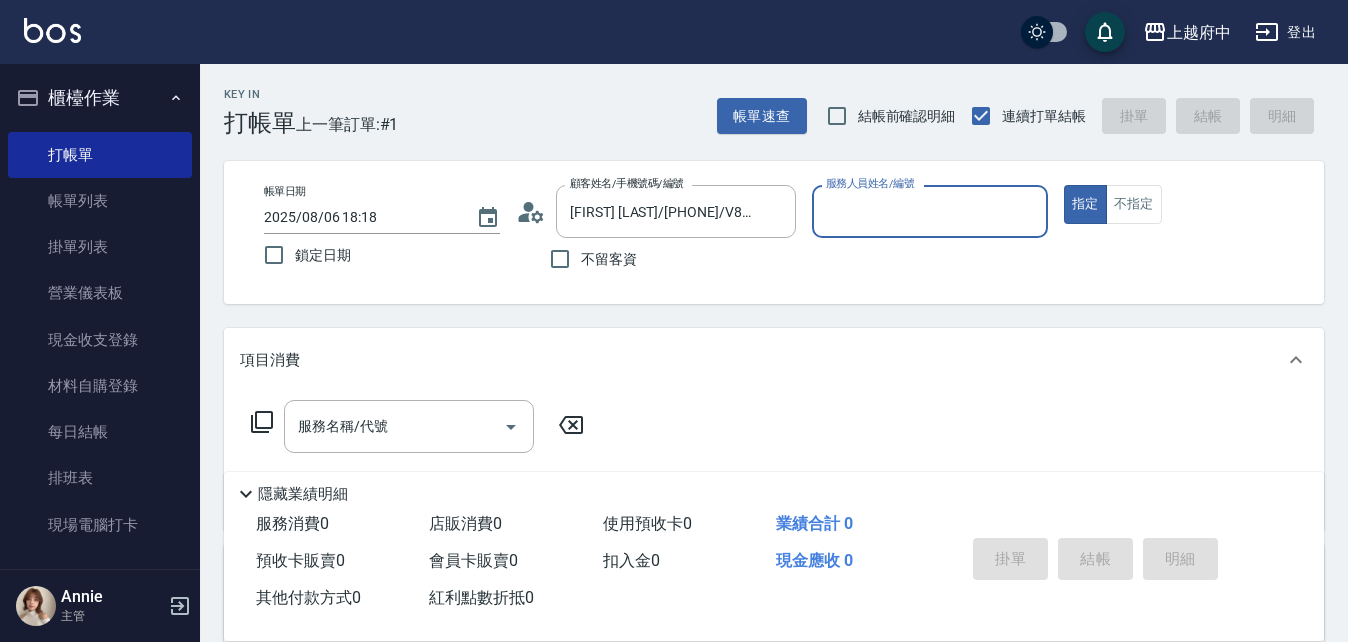 type on "Gary-5" 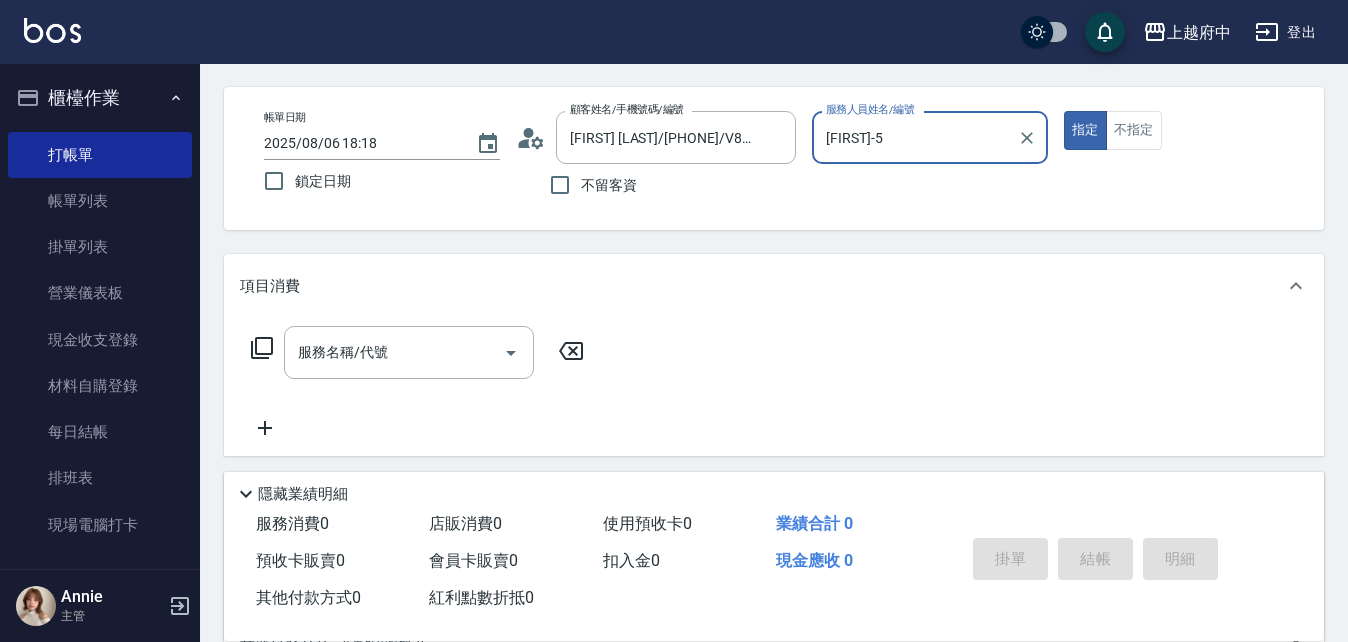 scroll, scrollTop: 200, scrollLeft: 0, axis: vertical 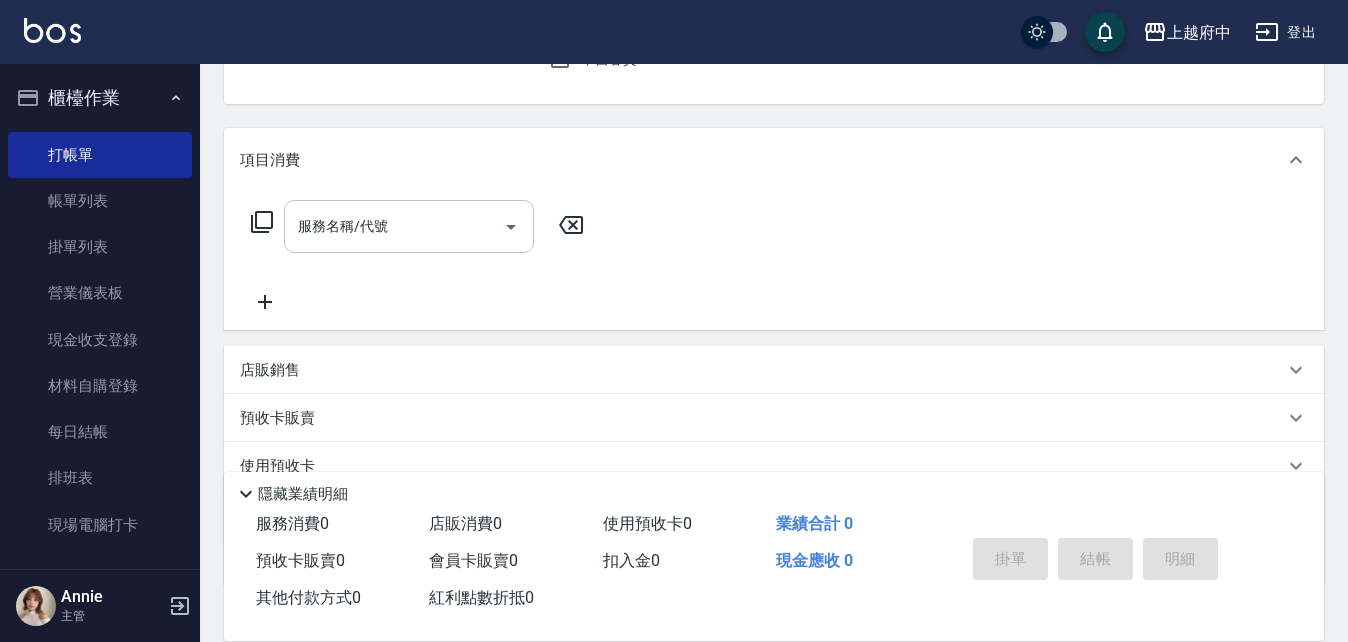 click on "服務名稱/代號" at bounding box center (394, 226) 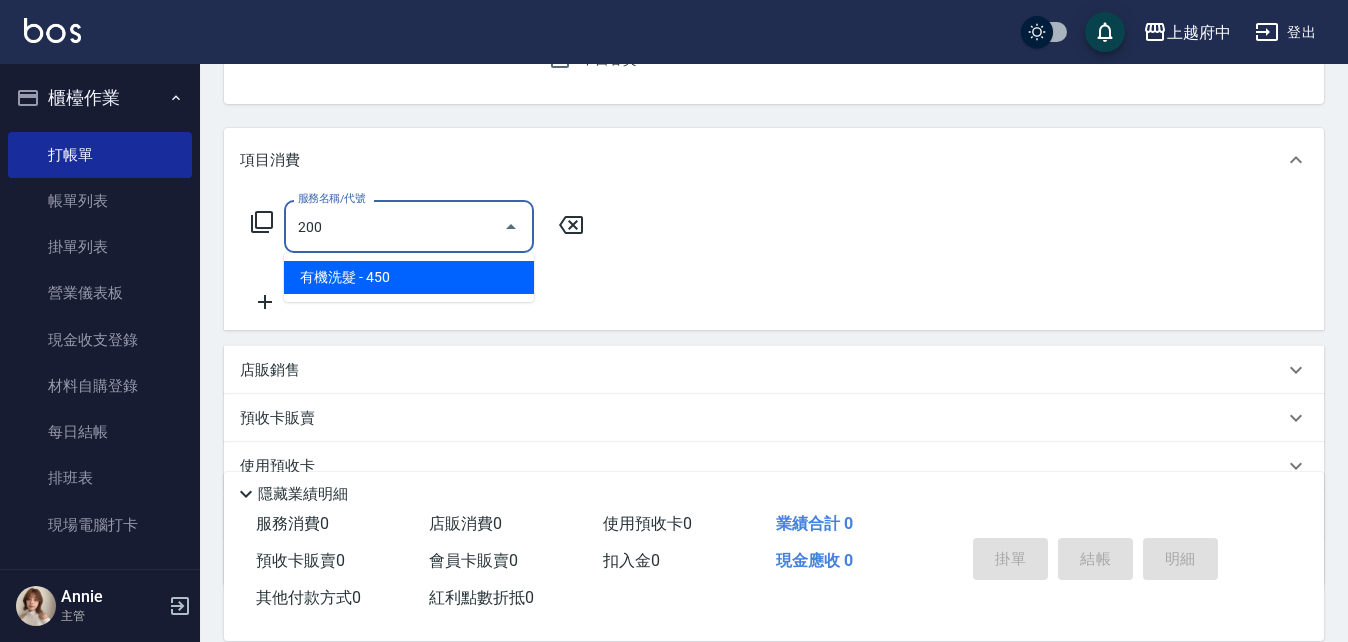 type on "有機洗髮(200)" 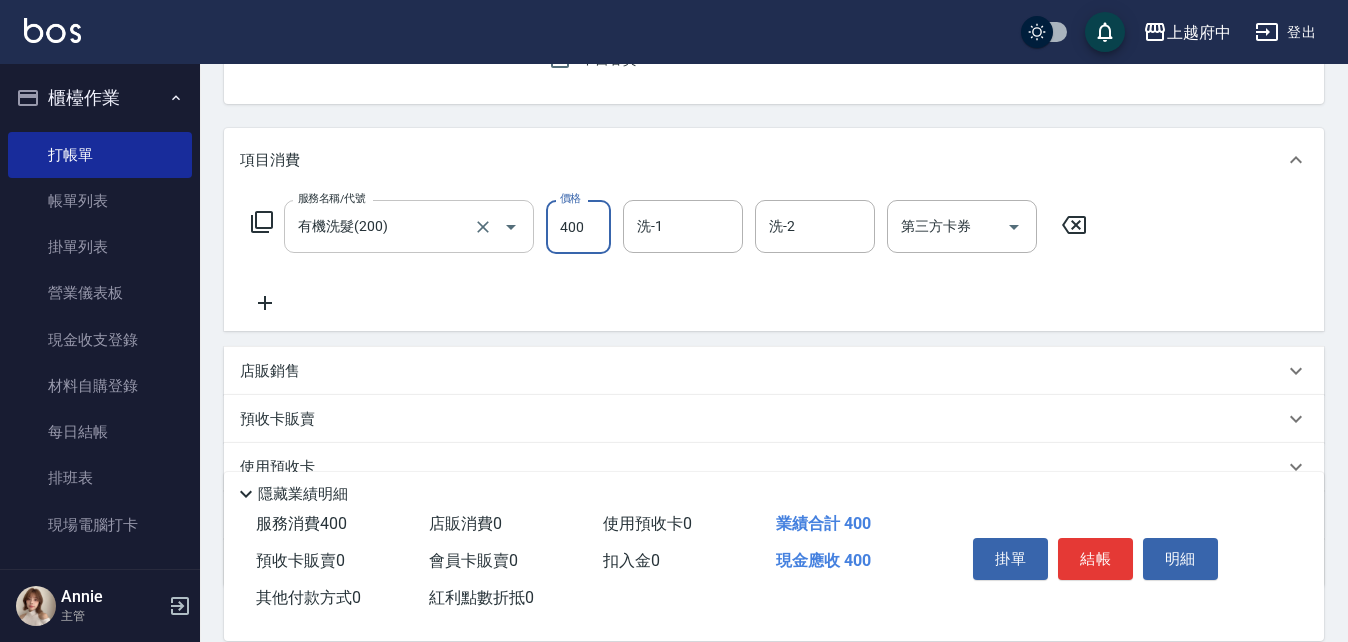type on "400" 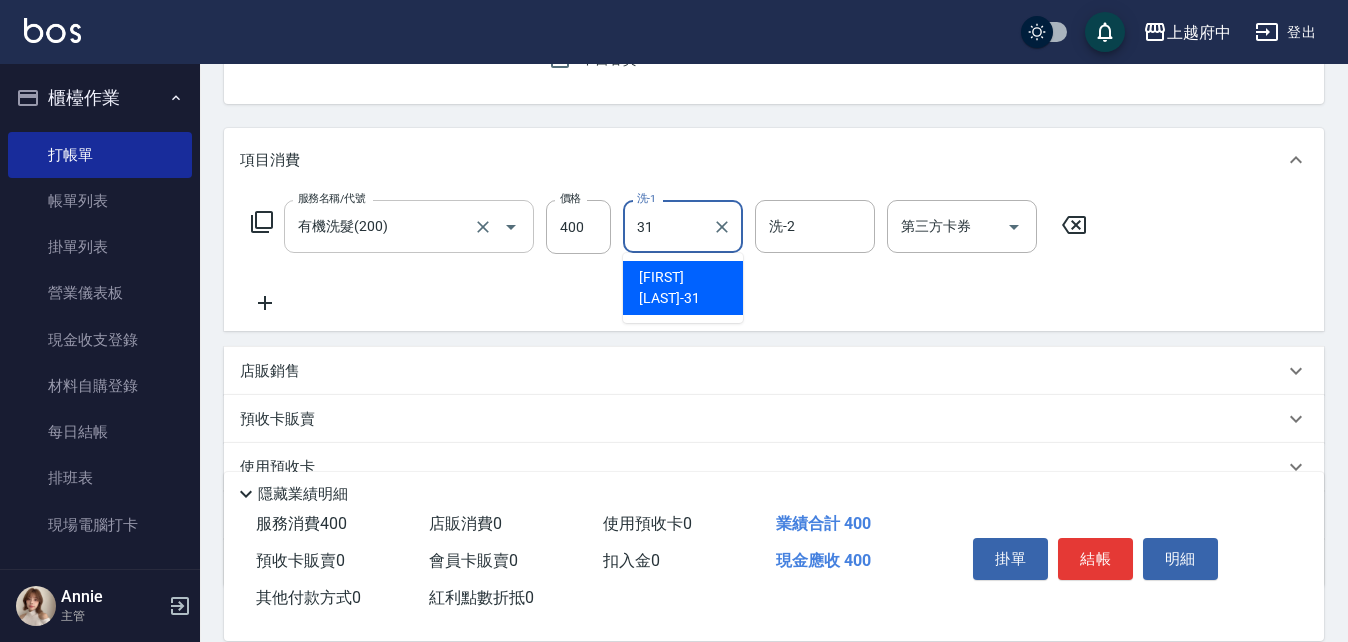 type on "王品云-31" 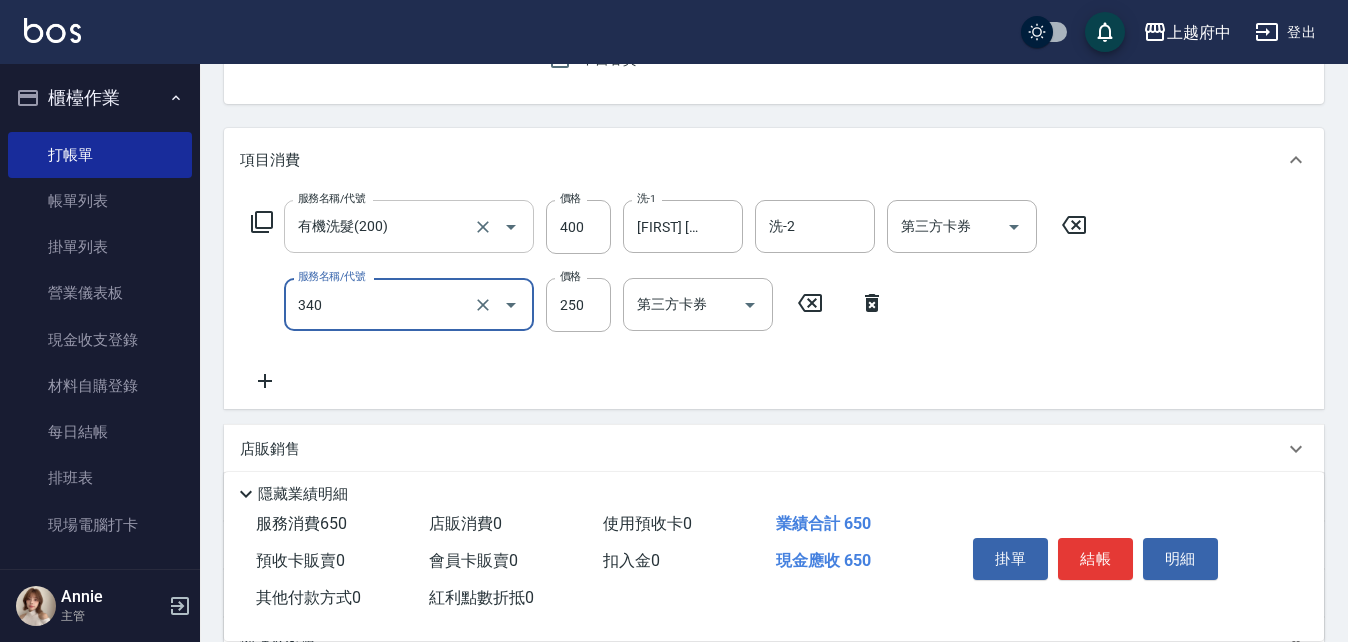 type on "剪髮(340)" 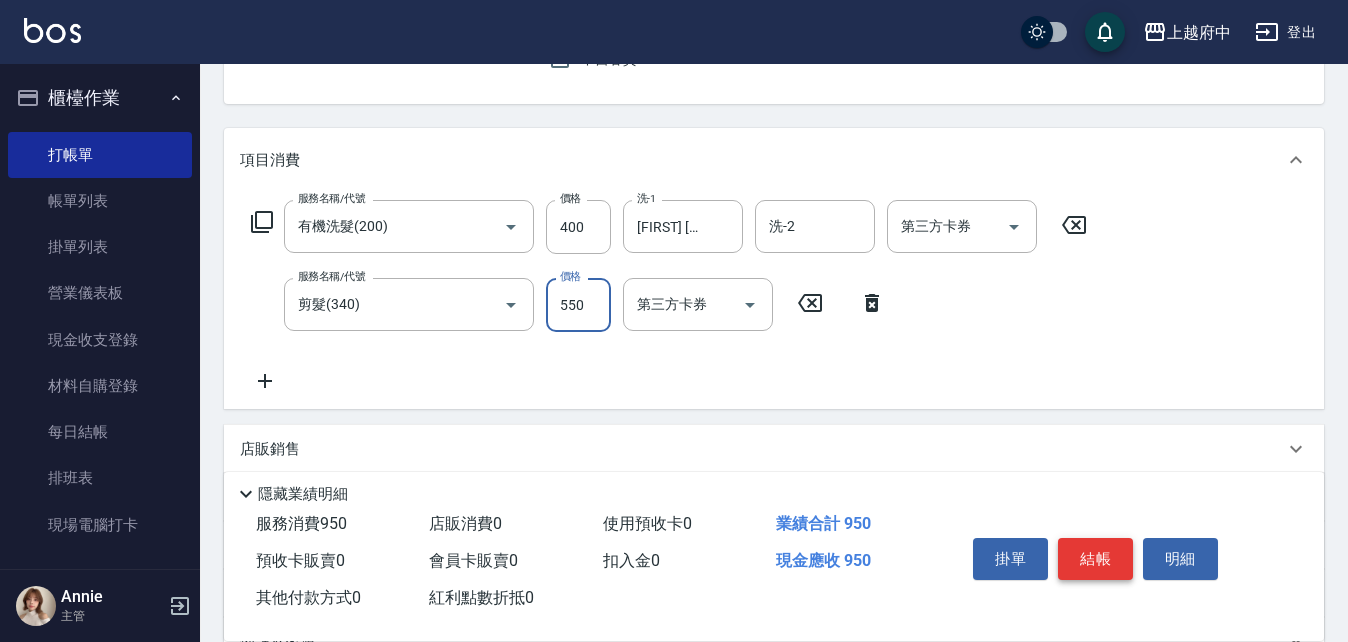 type on "550" 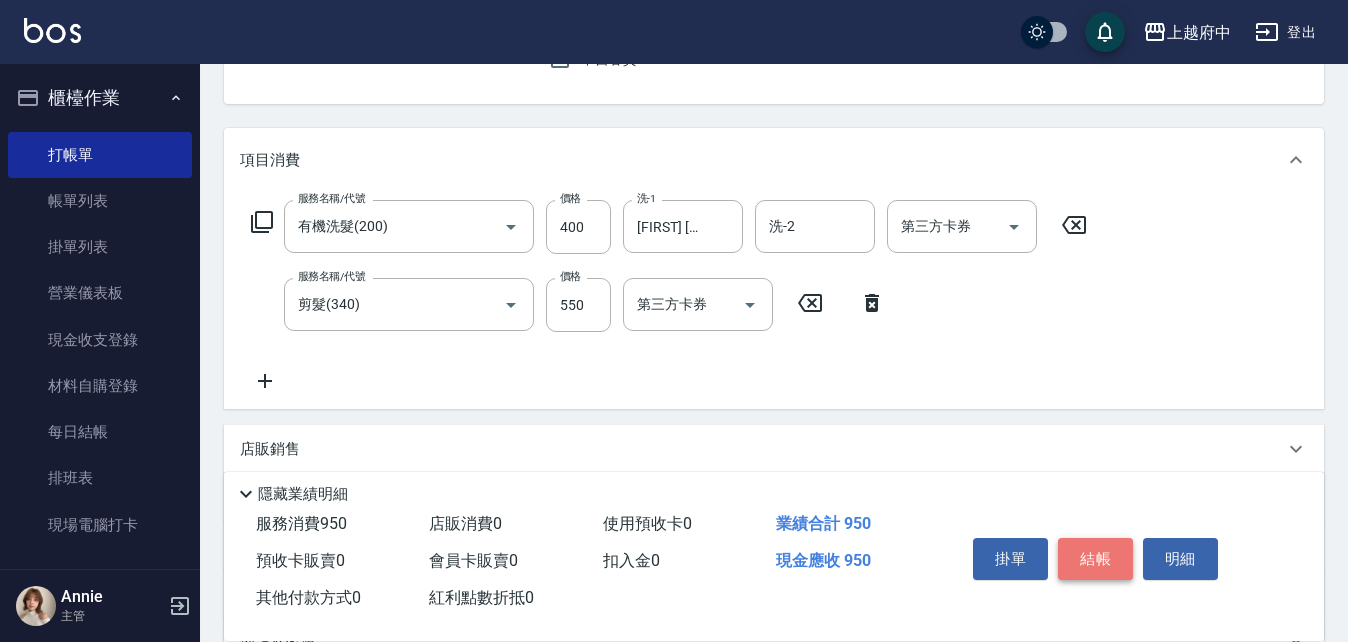click on "結帳" at bounding box center (1095, 559) 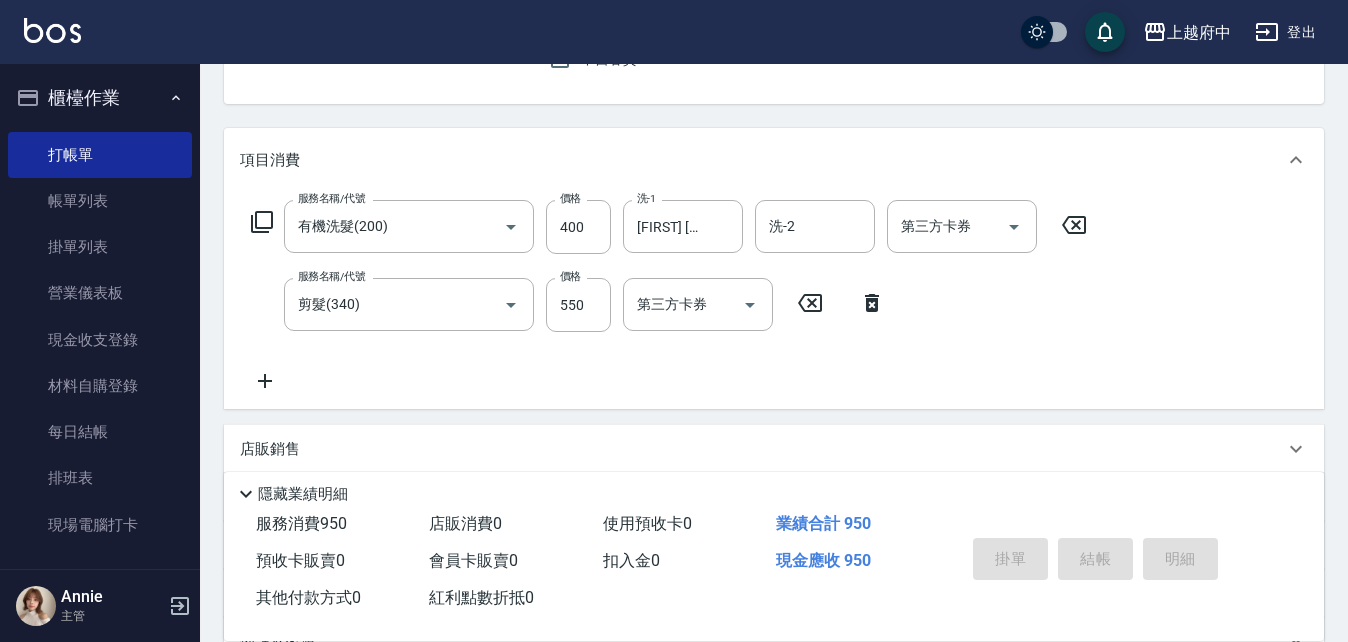 type 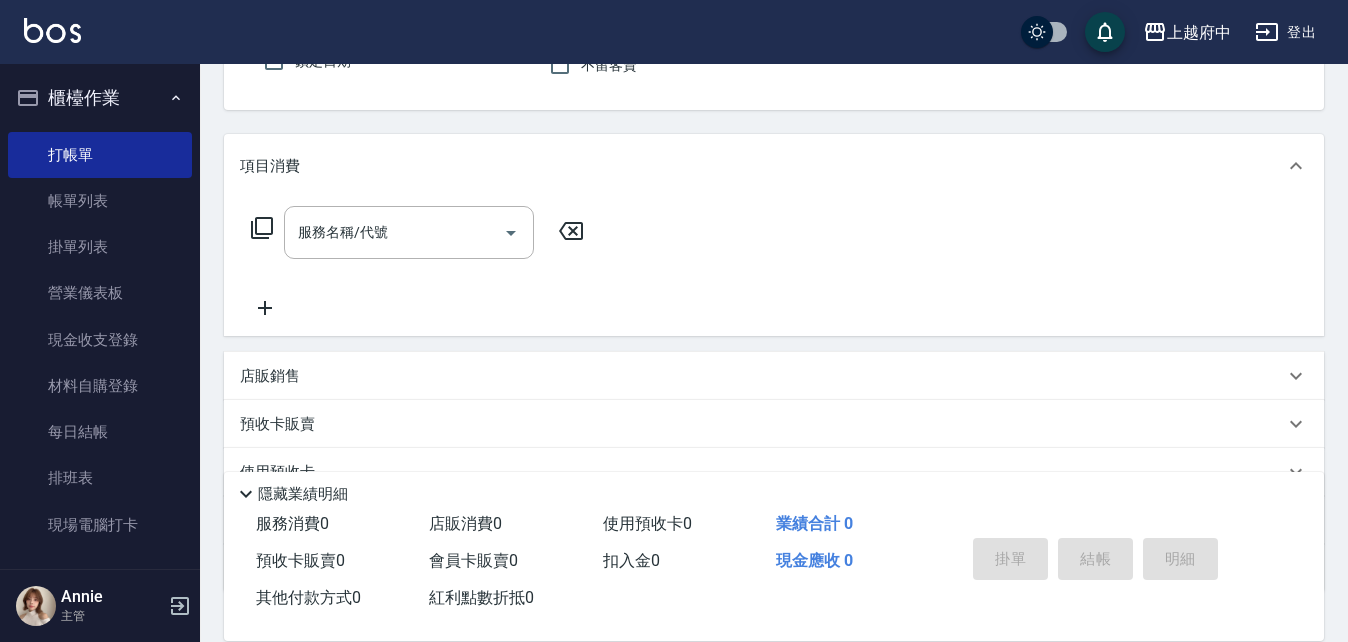 scroll, scrollTop: 0, scrollLeft: 0, axis: both 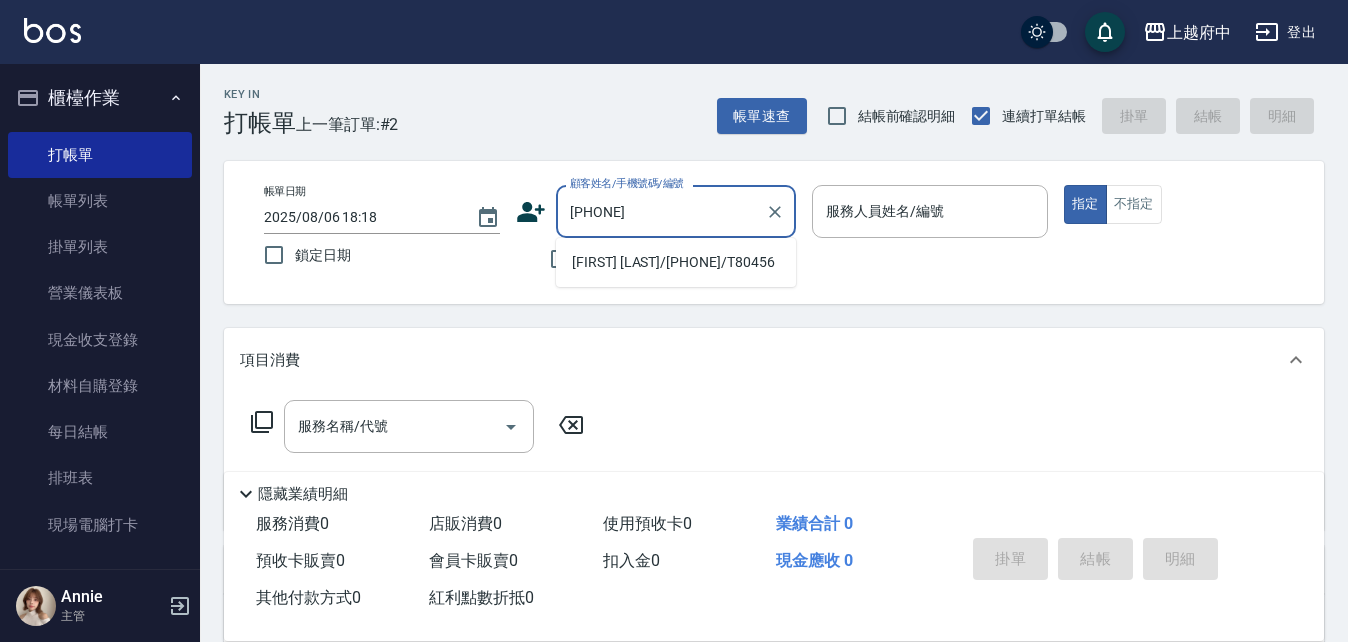 type on "陳嘉敏/0931157765/T80456" 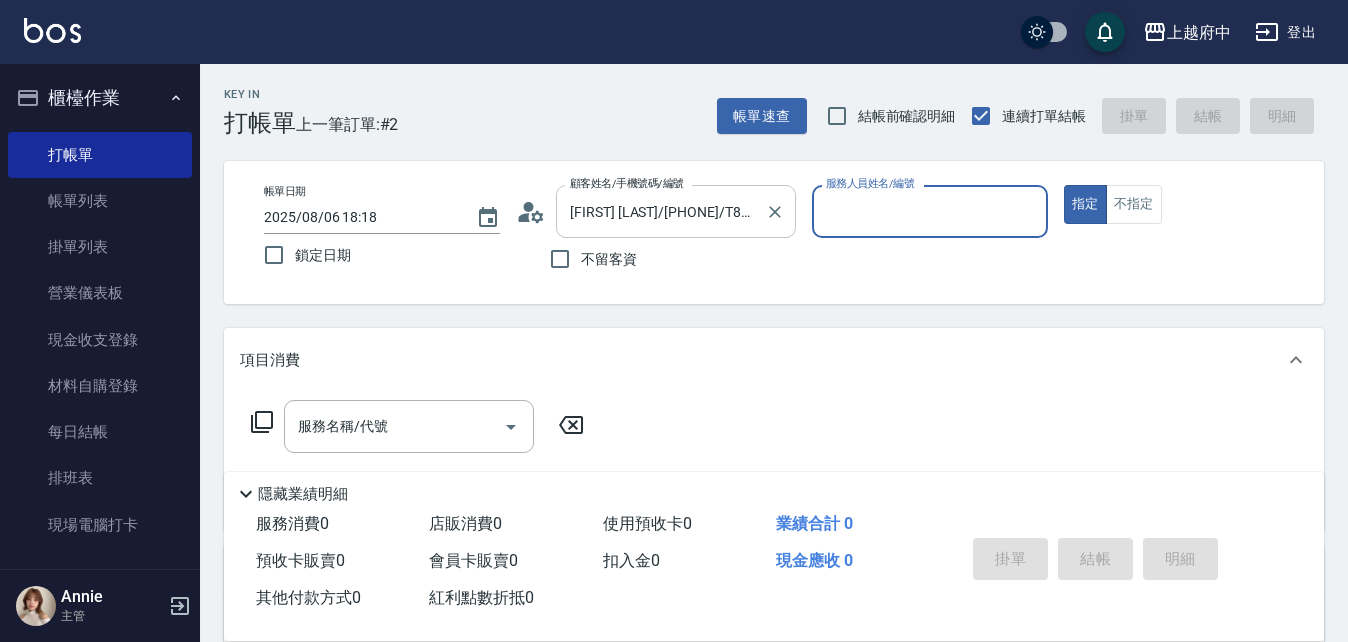 type on "黎黎-3" 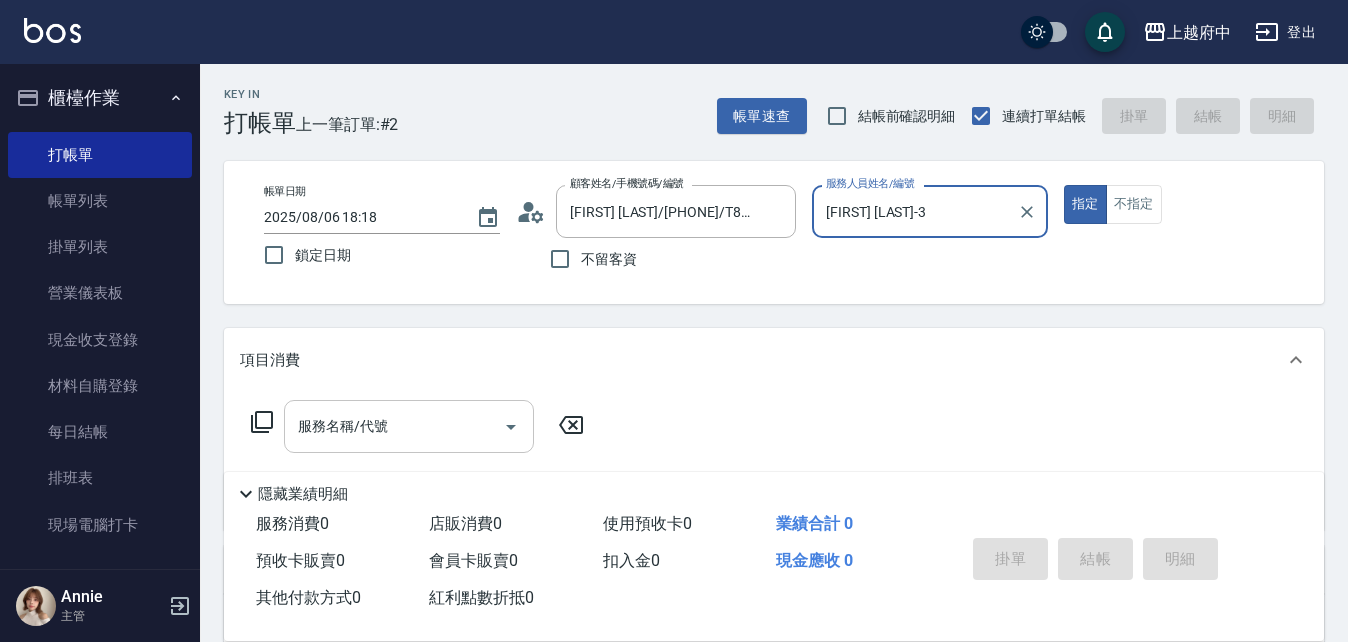 click on "服務名稱/代號" at bounding box center (409, 426) 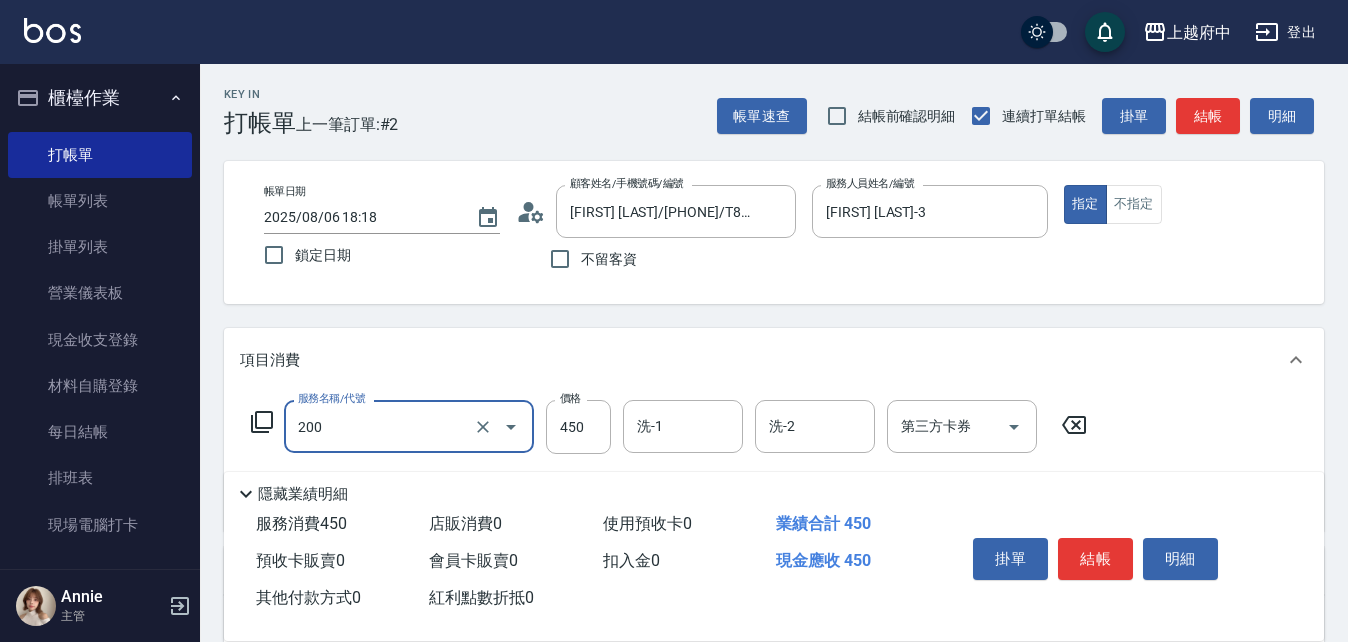 type on "有機洗髮(200)" 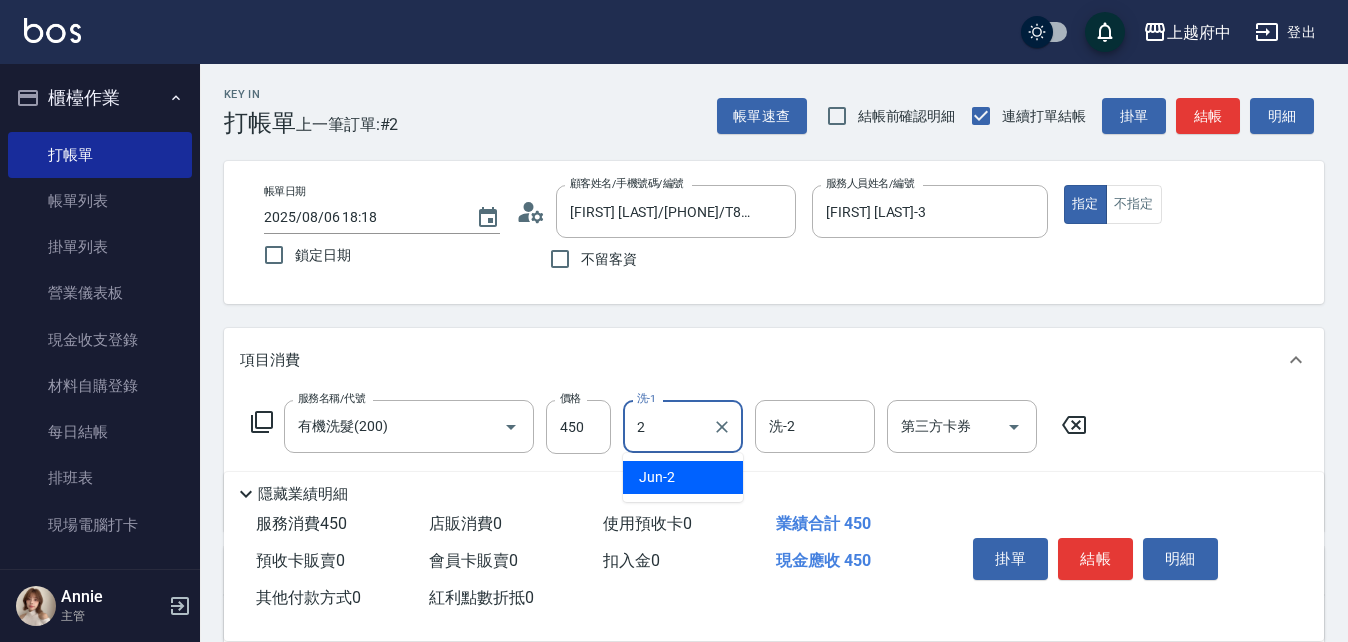 type on "Jun-2" 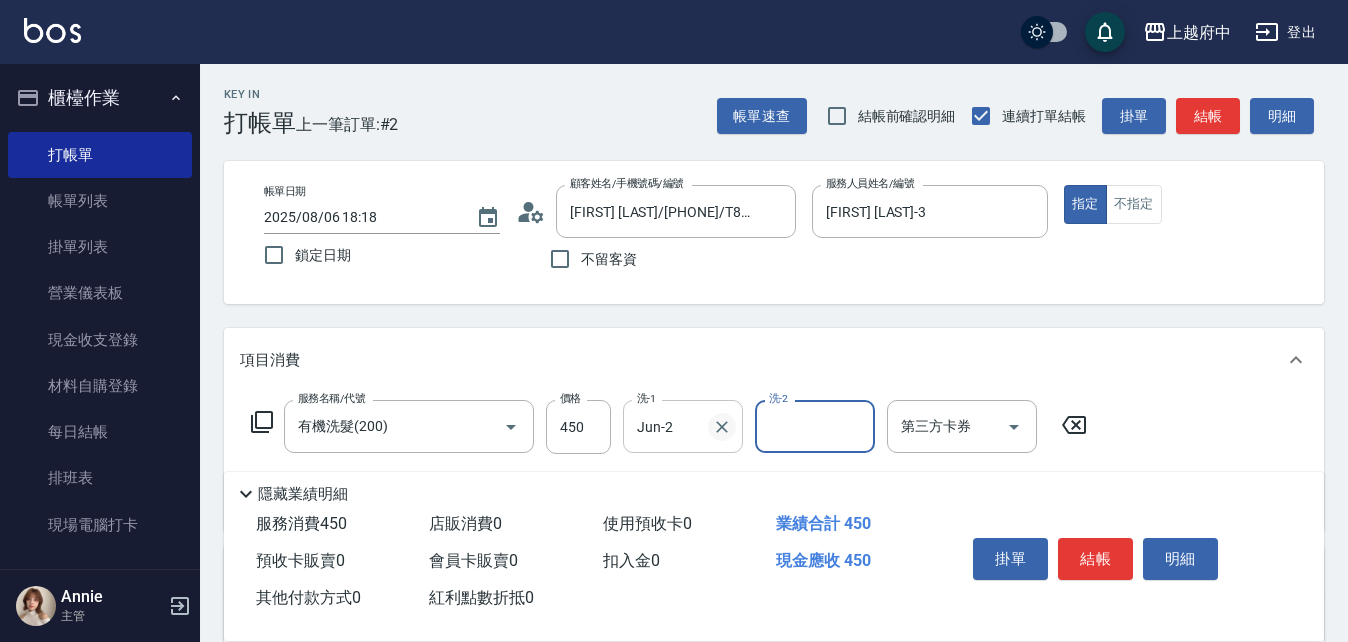 click 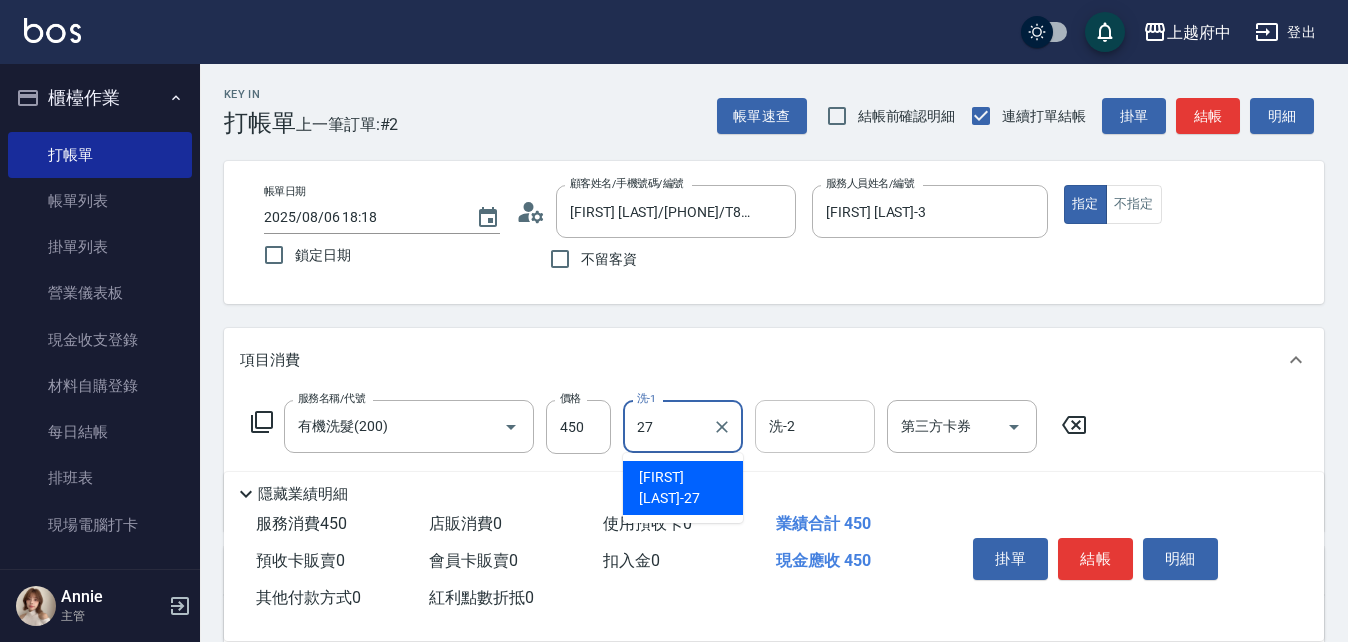type on "陳韋均-27" 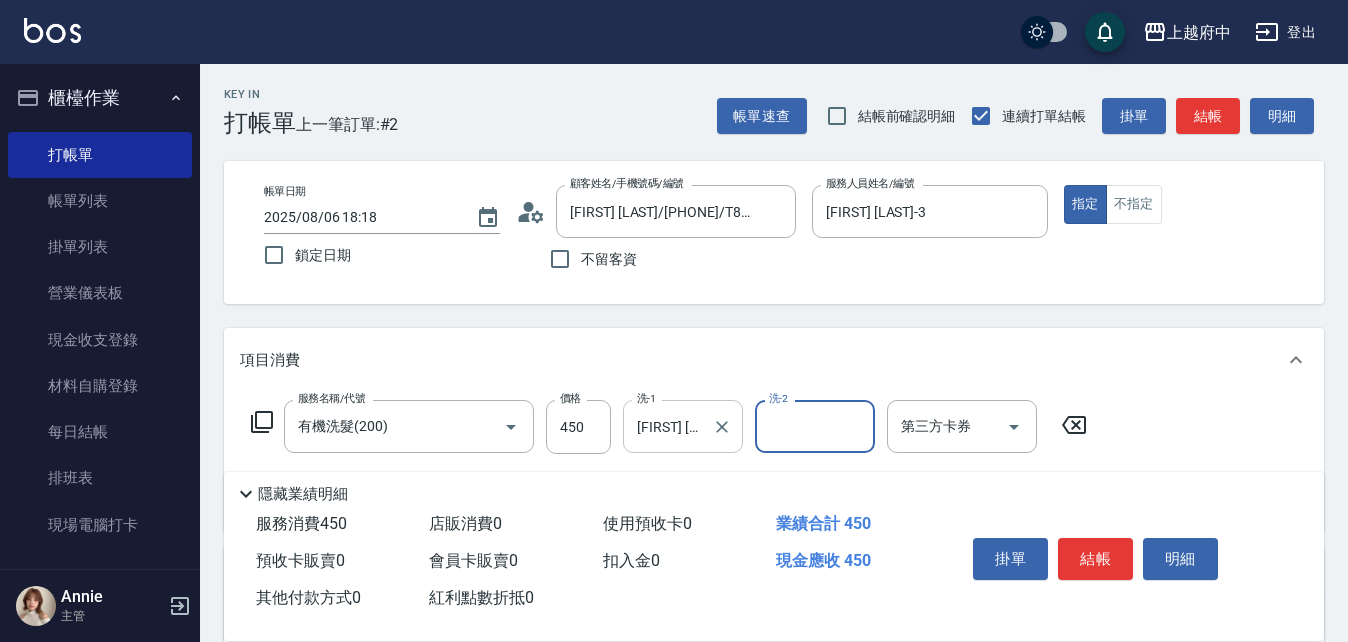 click on "Key In 打帳單 上一筆訂單:#2 帳單速查 結帳前確認明細 連續打單結帳 掛單 結帳 明細 帳單日期 2025/08/06 18:18 鎖定日期 顧客姓名/手機號碼/編號 陳嘉敏/0931157765/T80456 顧客姓名/手機號碼/編號 不留客資 服務人員姓名/編號 黎黎-3 服務人員姓名/編號 指定 不指定 項目消費 服務名稱/代號 有機洗髮(200) 服務名稱/代號 價格 450 價格 洗-1 陳韋均-27 洗-1 洗-2 洗-2 第三方卡券 第三方卡券 店販銷售 服務人員姓名/編號 服務人員姓名/編號 商品代號/名稱 商品代號/名稱 預收卡販賣 卡券名稱/代號 卡券名稱/代號 使用預收卡 x1 卡券代號/名稱 卡券代號/名稱 其他付款方式 入金可用餘額: 0 其他付款方式 其他付款方式 入金剩餘： 0元 異動入金 備註及來源 備註 備註 訂單來源 ​ 訂單來源 隱藏業績明細 服務消費  450 店販消費  0 使用預收卡  0 業績合計   450 預收卡販賣  0 會員卡販賣  0 0   0" at bounding box center [774, 524] 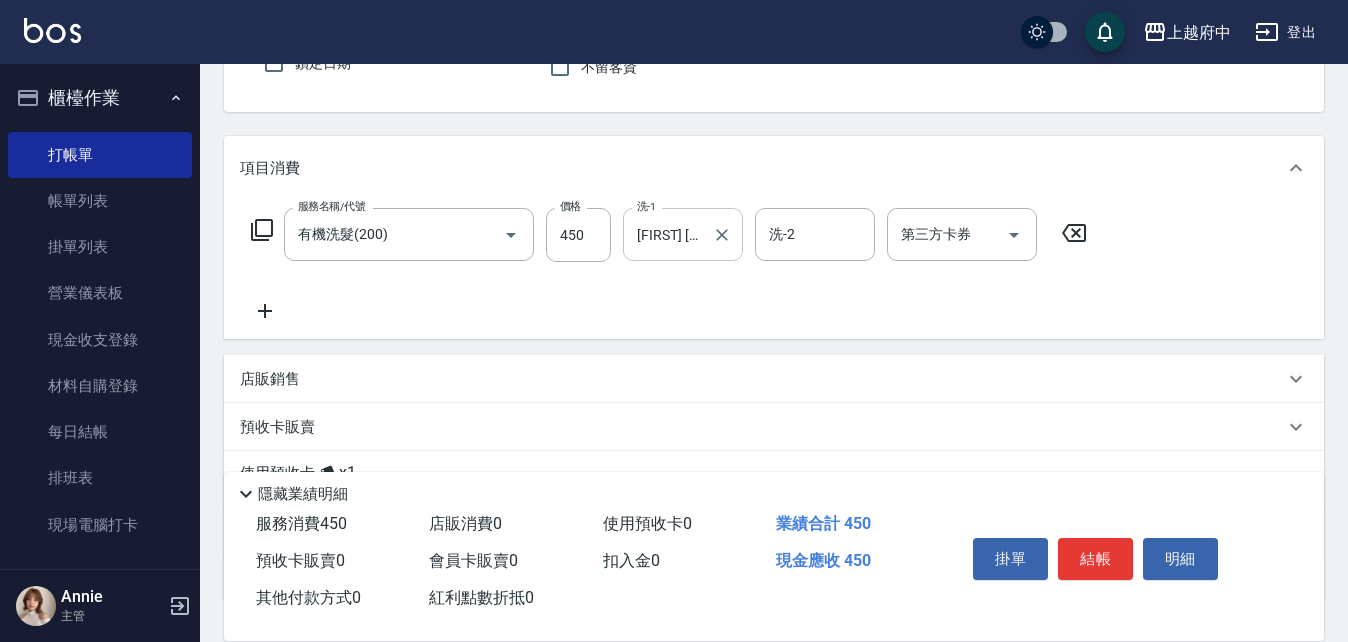 scroll, scrollTop: 200, scrollLeft: 0, axis: vertical 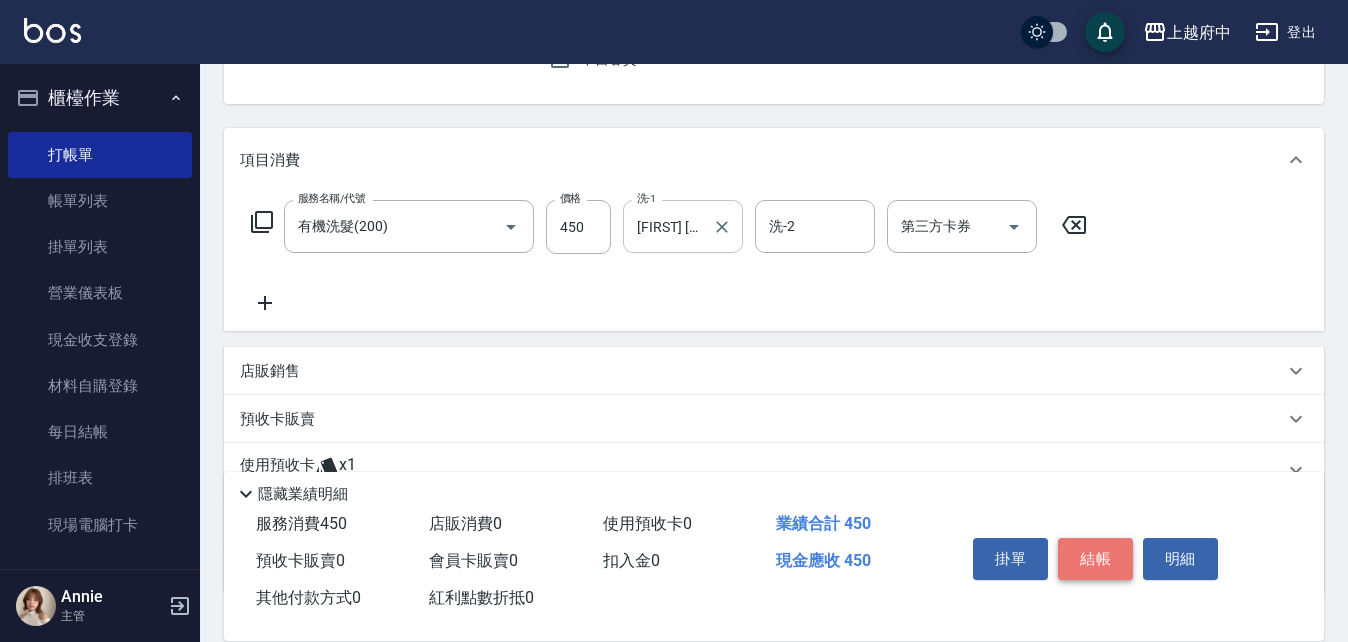click on "結帳" at bounding box center [1095, 559] 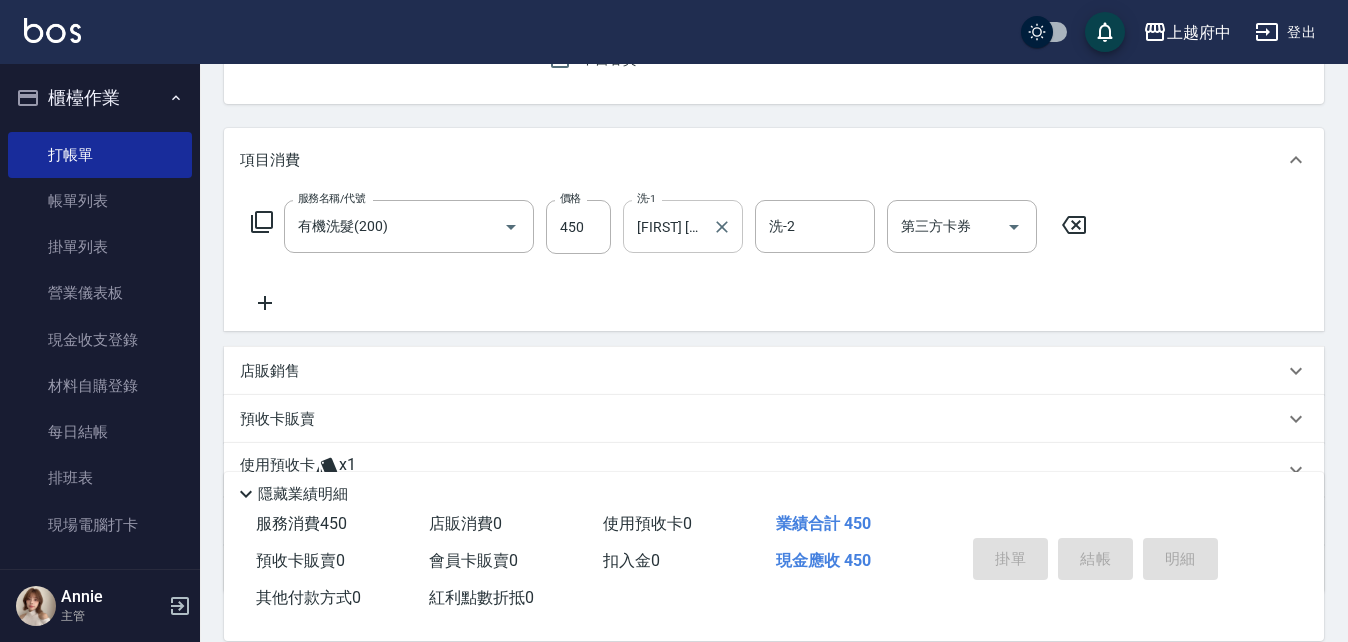 type on "2025/08/06 18:19" 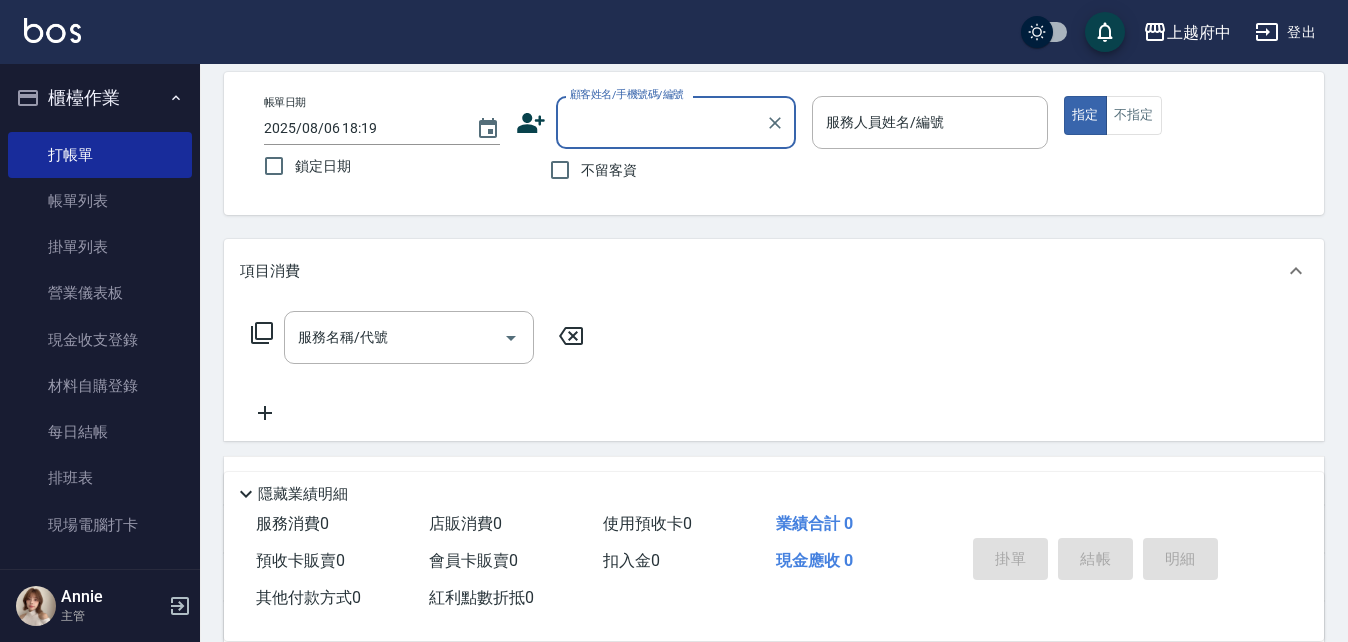 scroll, scrollTop: 0, scrollLeft: 0, axis: both 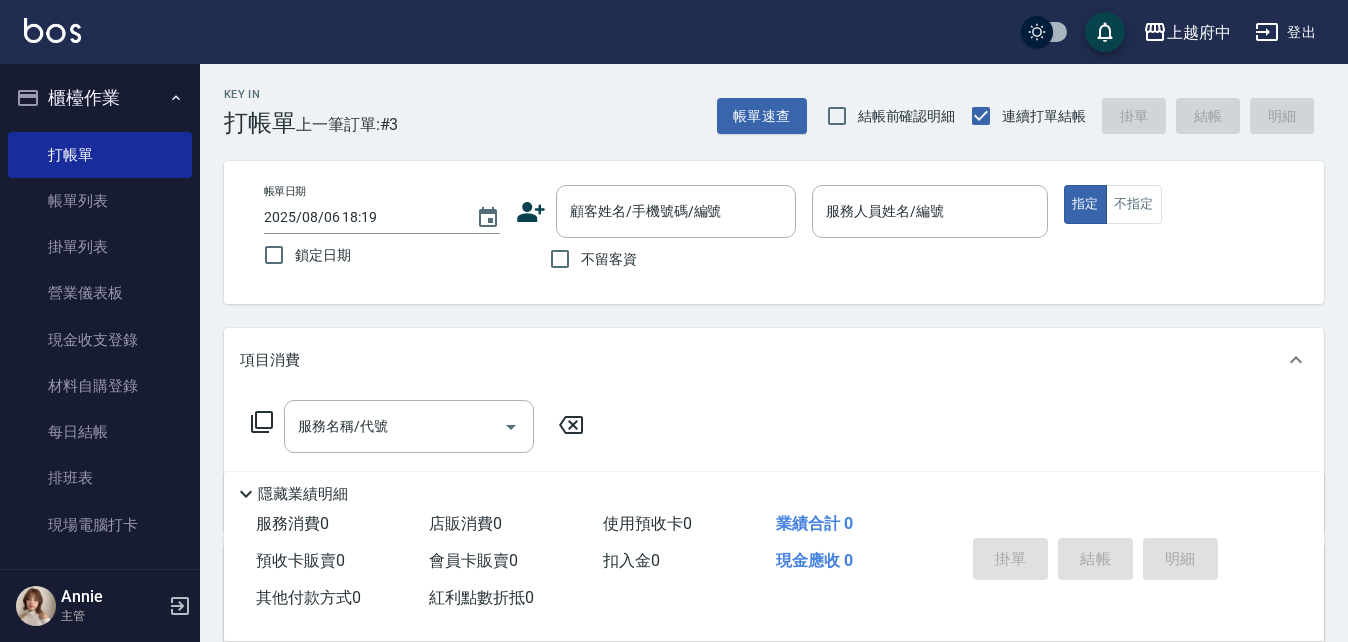 drag, startPoint x: 610, startPoint y: 264, endPoint x: 717, endPoint y: 247, distance: 108.34205 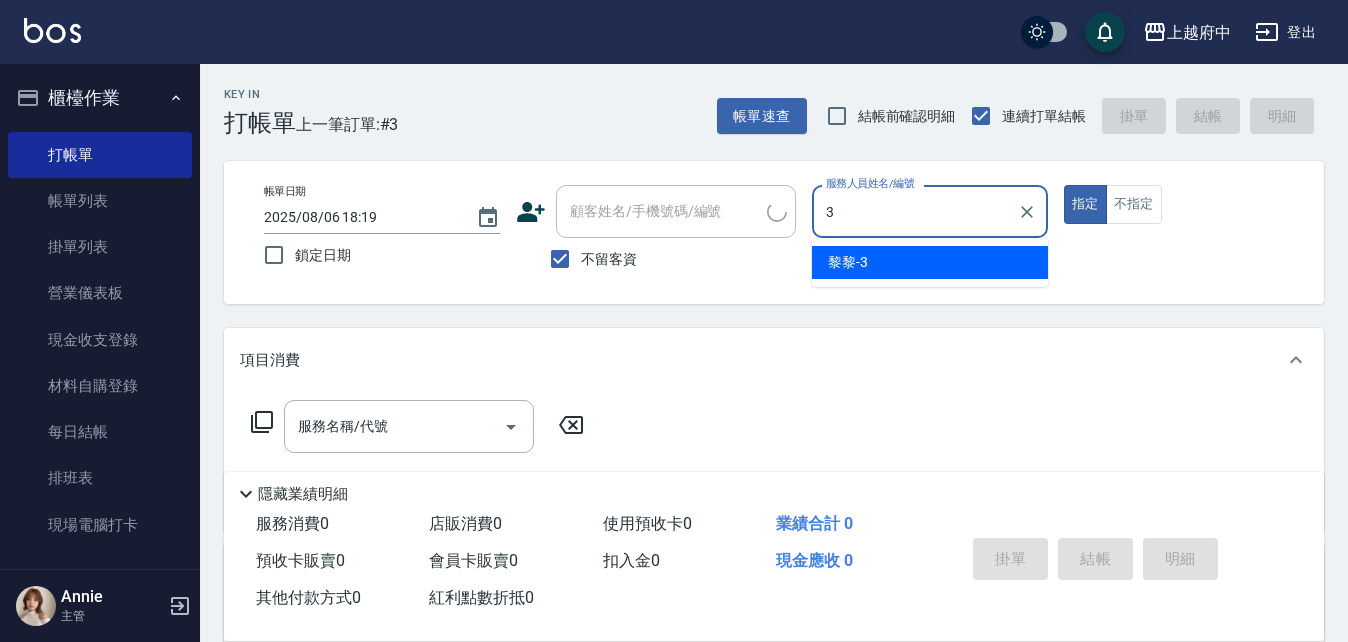 type on "黎黎-3" 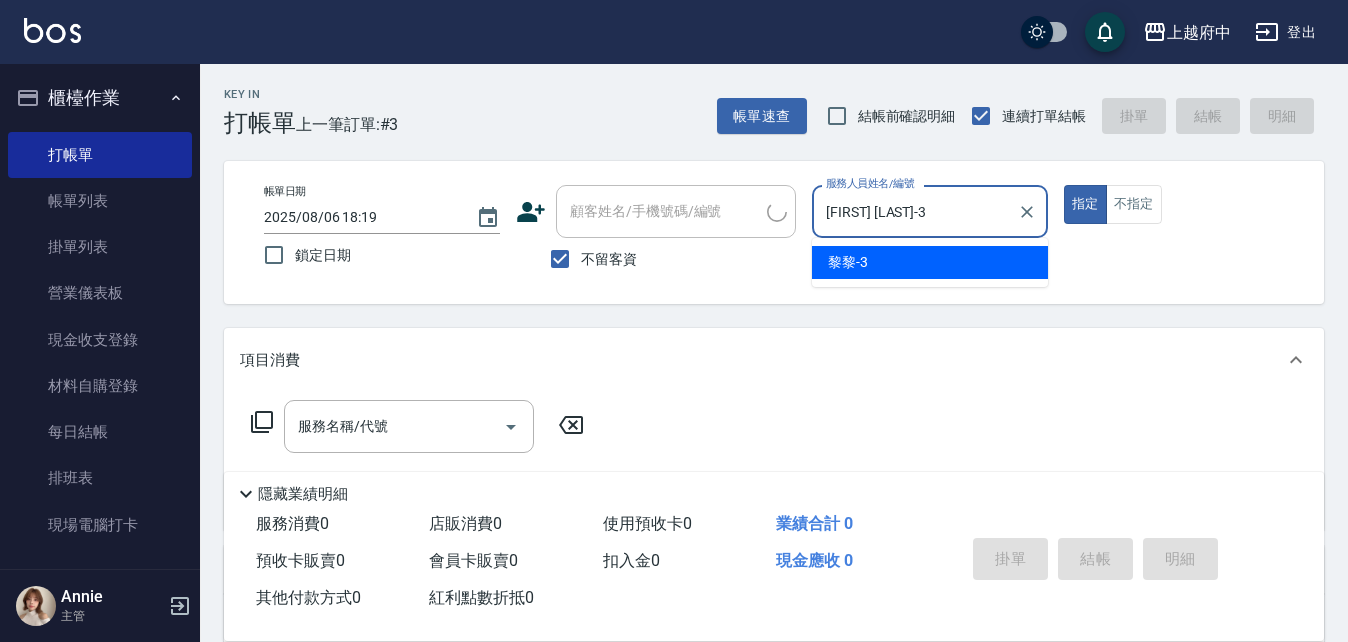 type on "true" 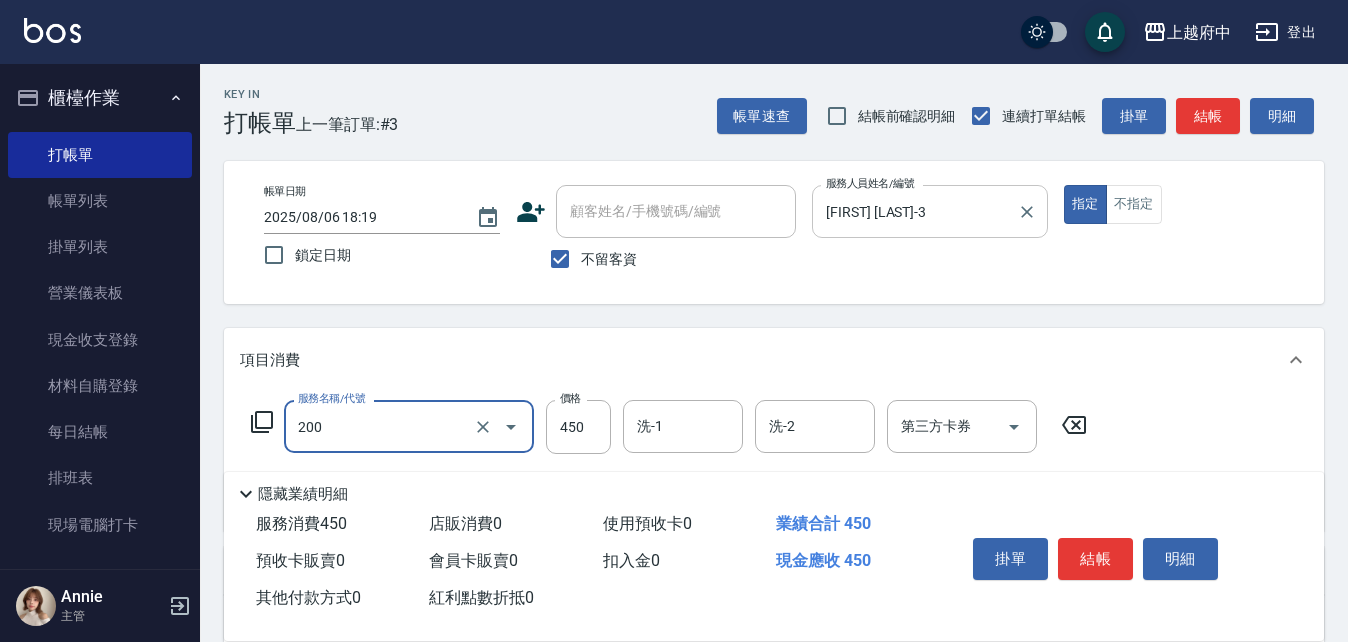 type on "有機洗髮(200)" 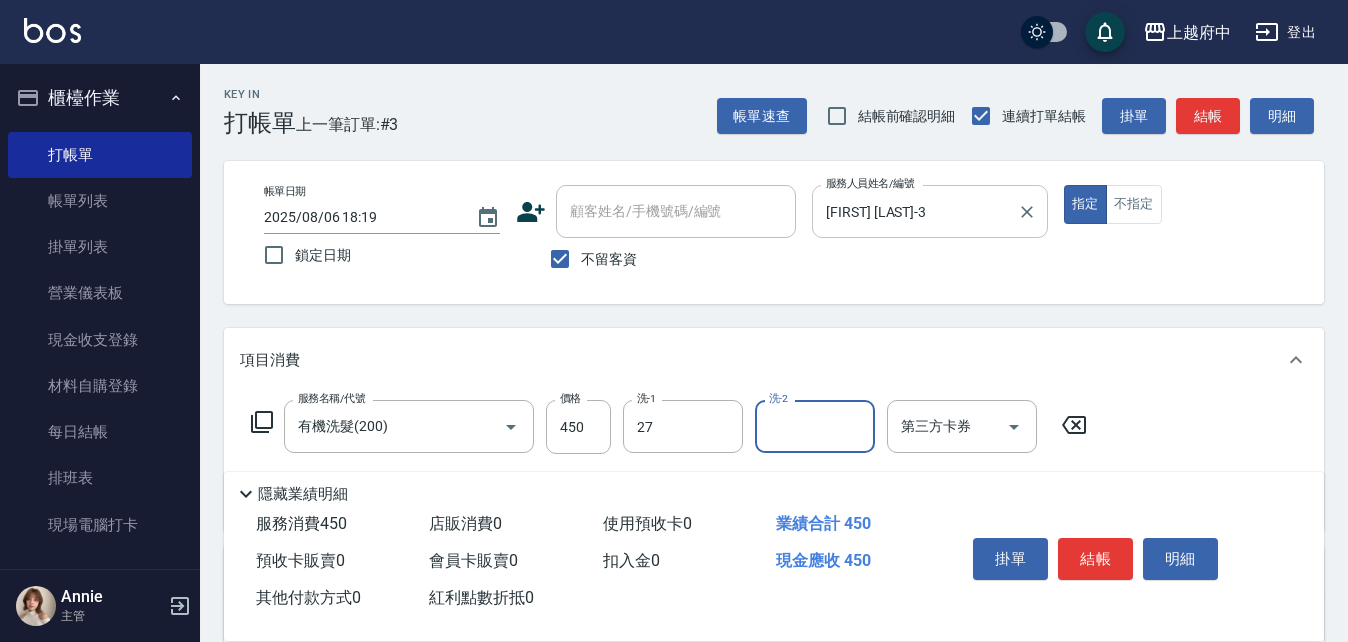 type on "陳韋均-27" 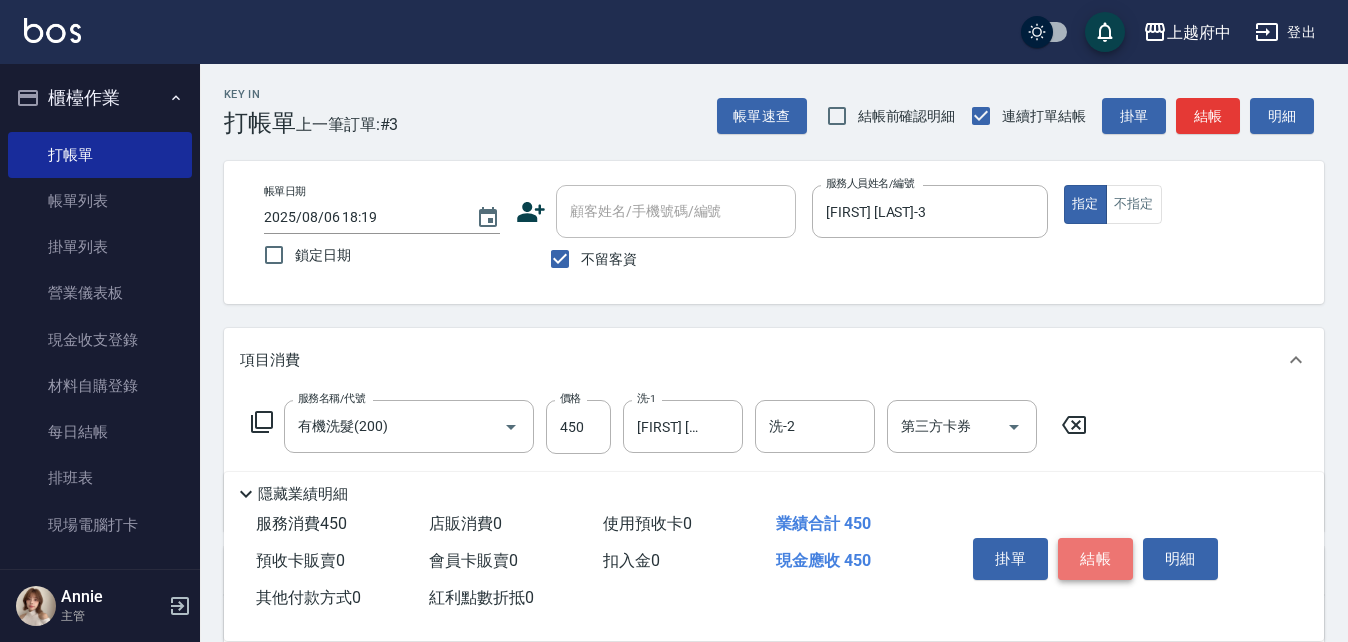click on "結帳" at bounding box center [1095, 559] 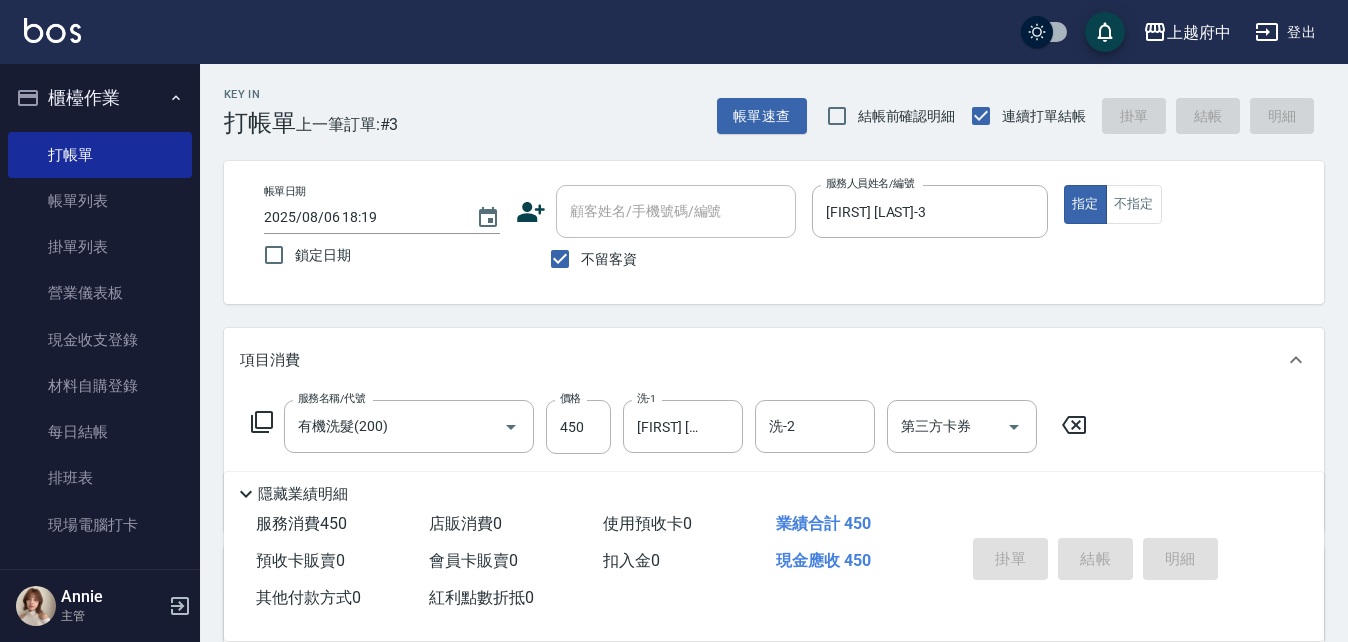 type 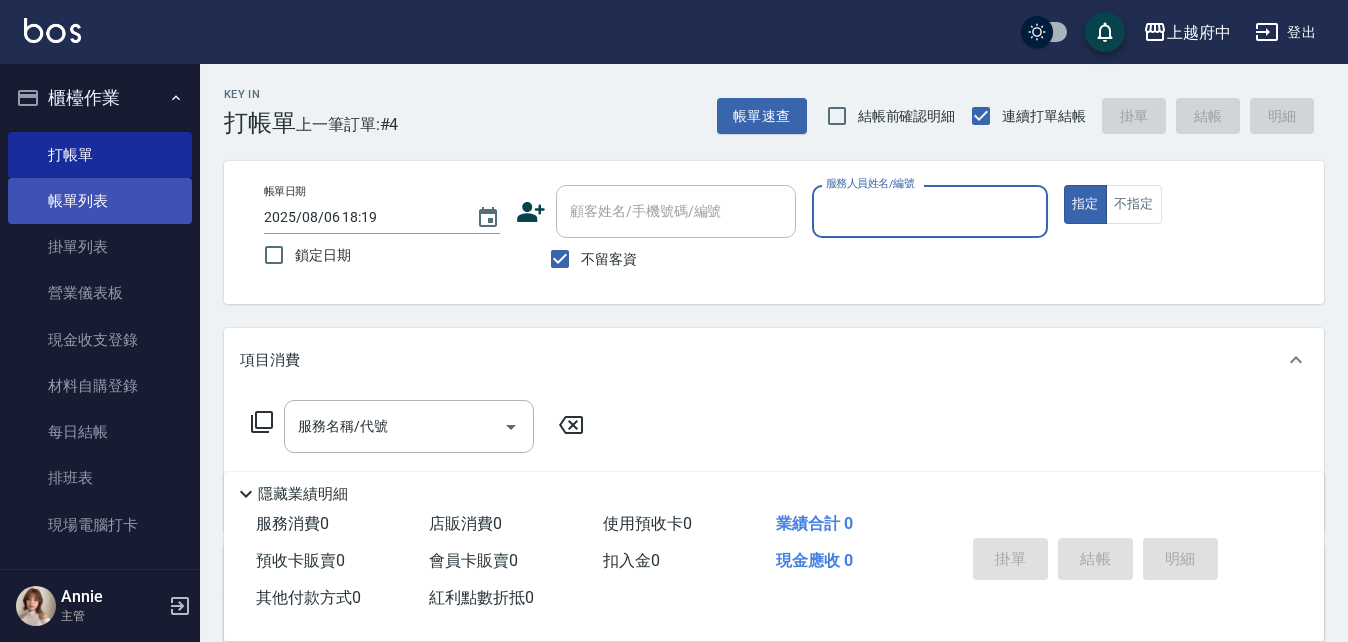 click on "帳單列表" at bounding box center (100, 201) 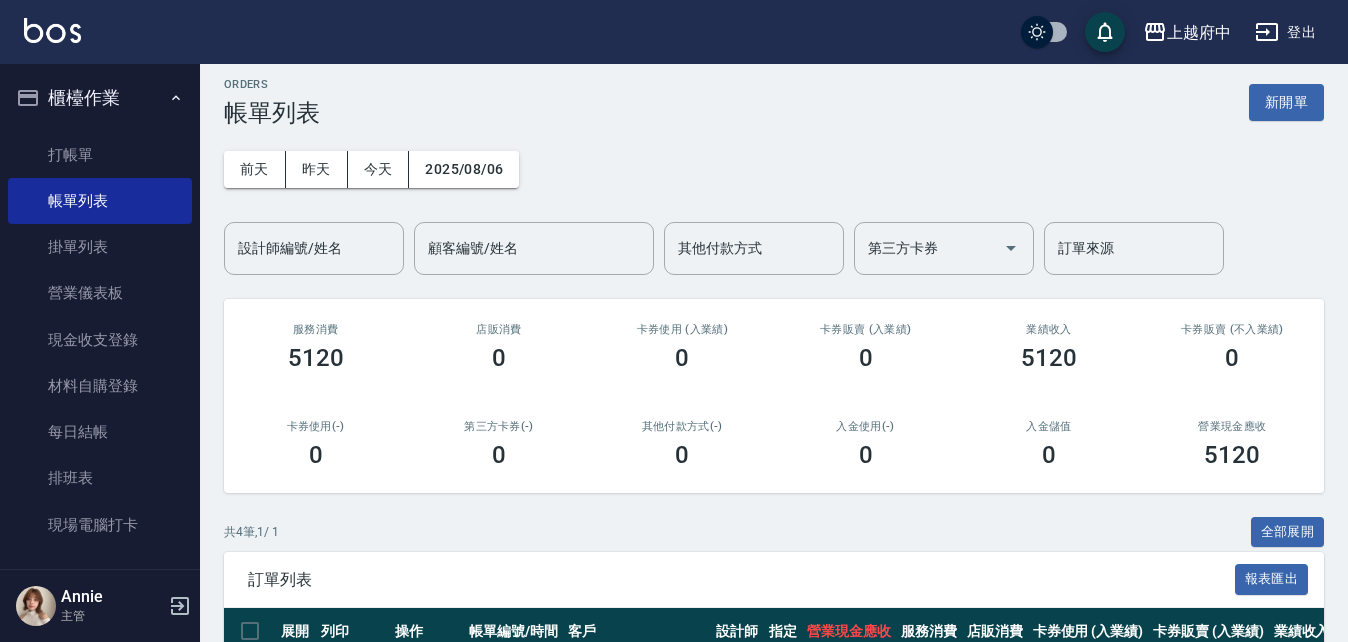 scroll, scrollTop: 8, scrollLeft: 0, axis: vertical 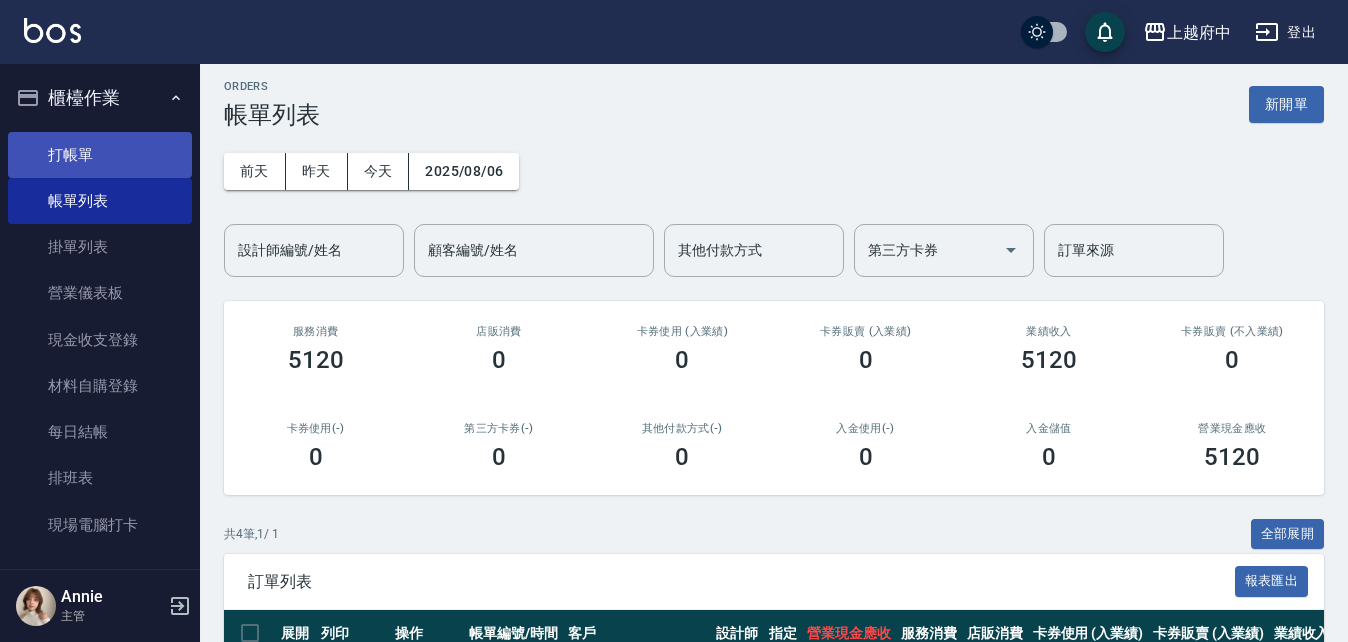 click on "打帳單" at bounding box center [100, 155] 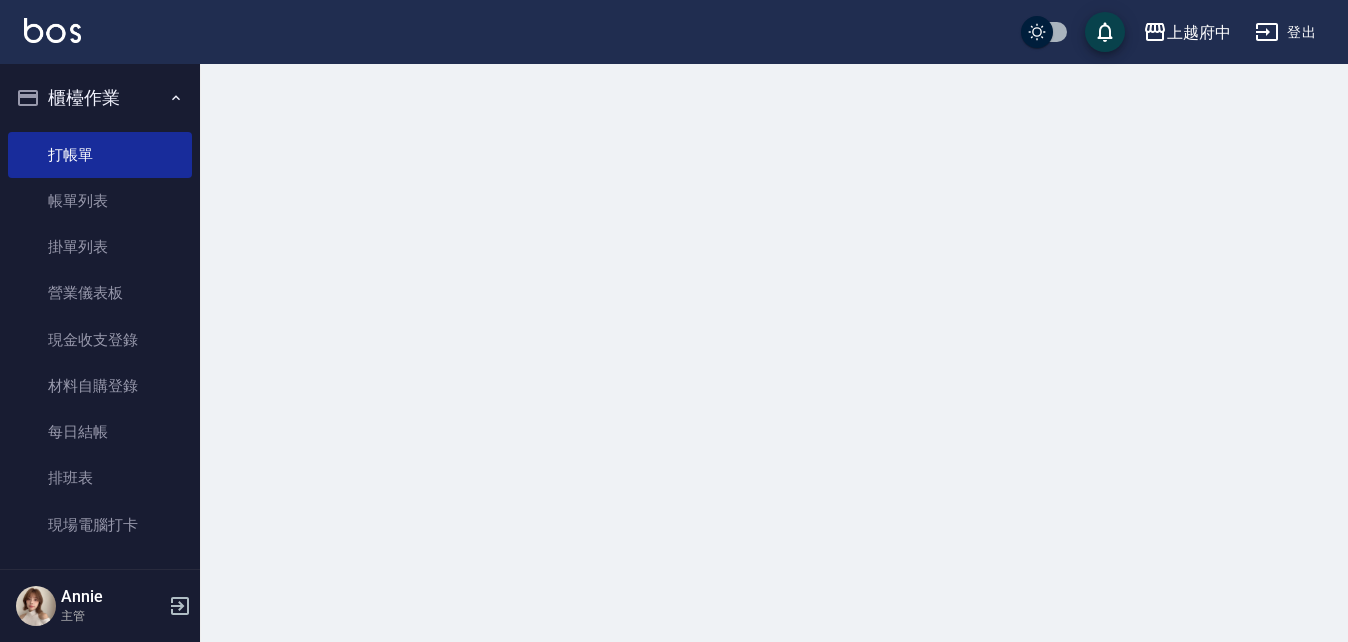 scroll, scrollTop: 0, scrollLeft: 0, axis: both 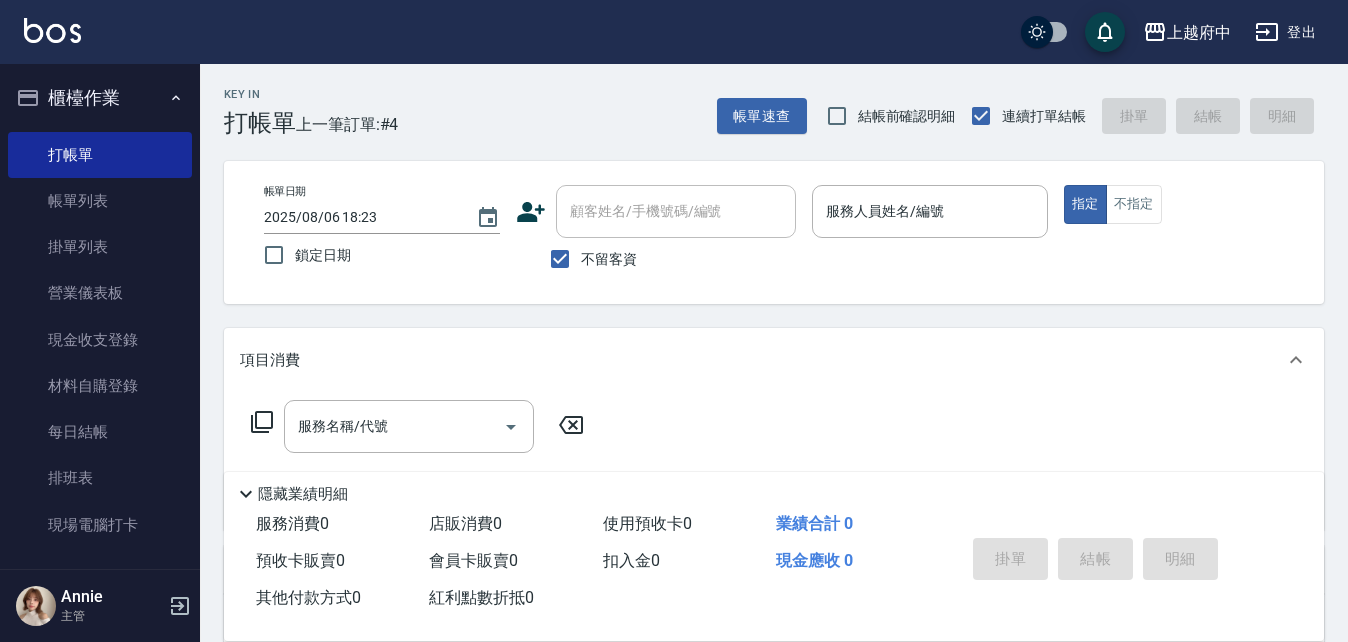 click on "不留客資" at bounding box center [609, 259] 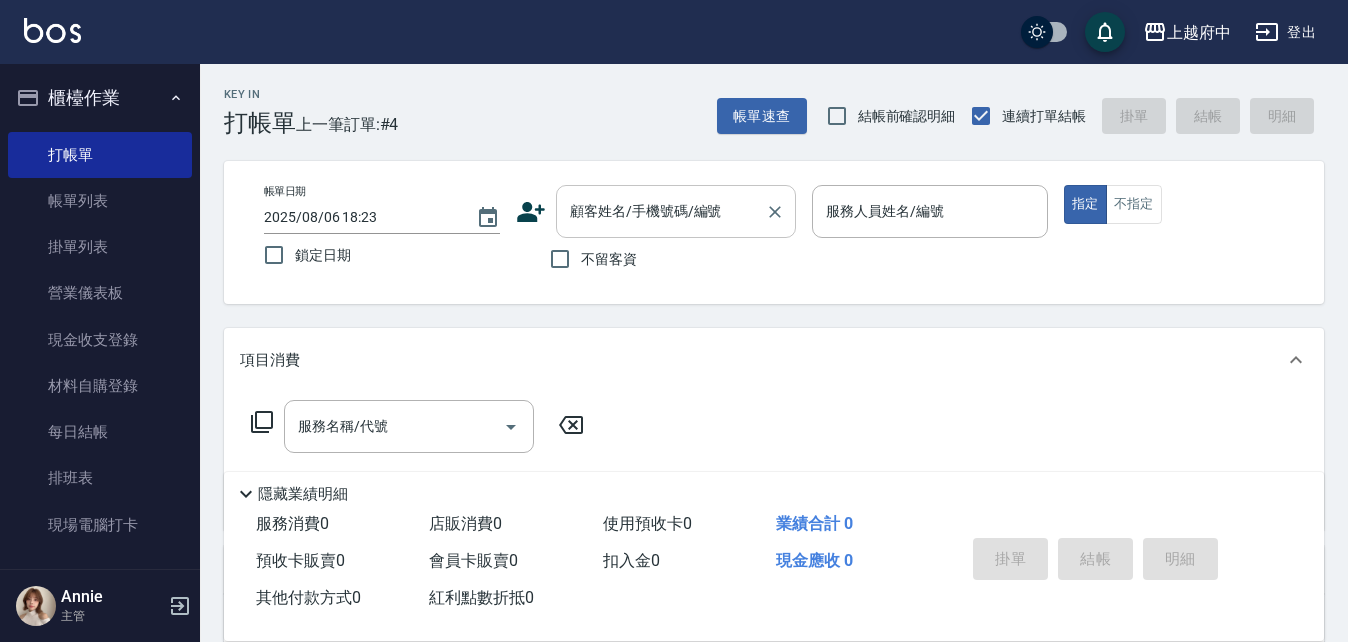 click on "顧客姓名/手機號碼/編號" at bounding box center [661, 211] 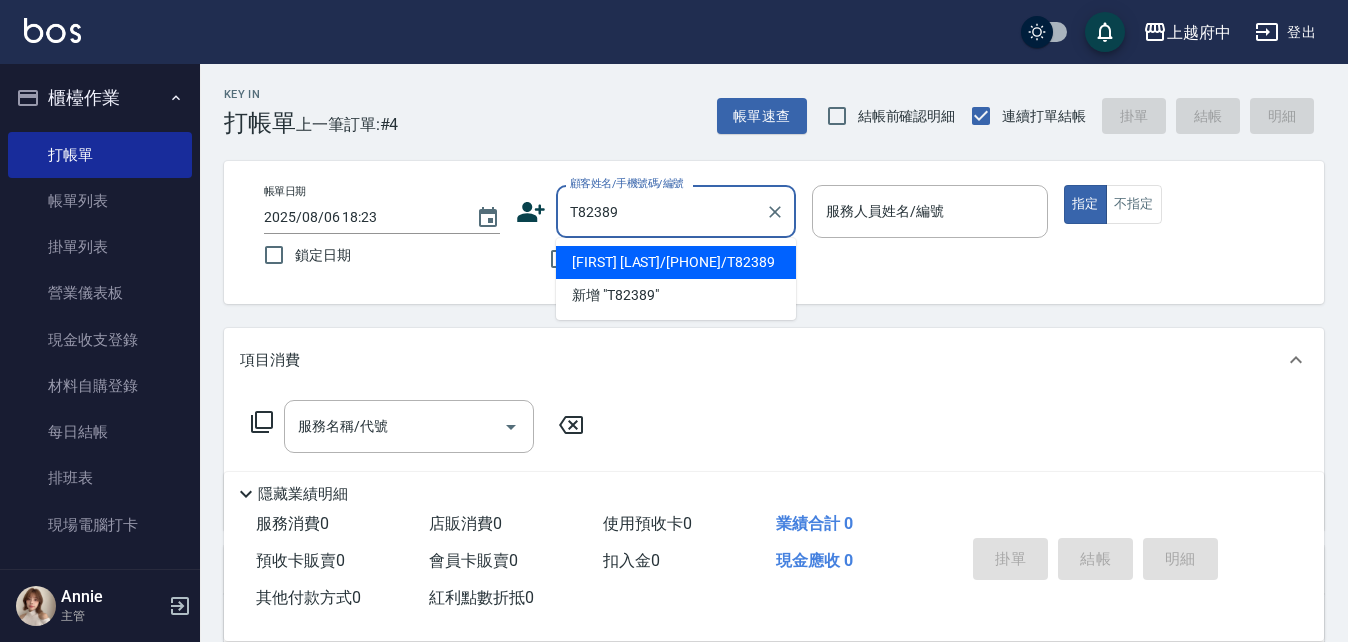click on "方楓嵐/0911176529/T82389" at bounding box center (676, 262) 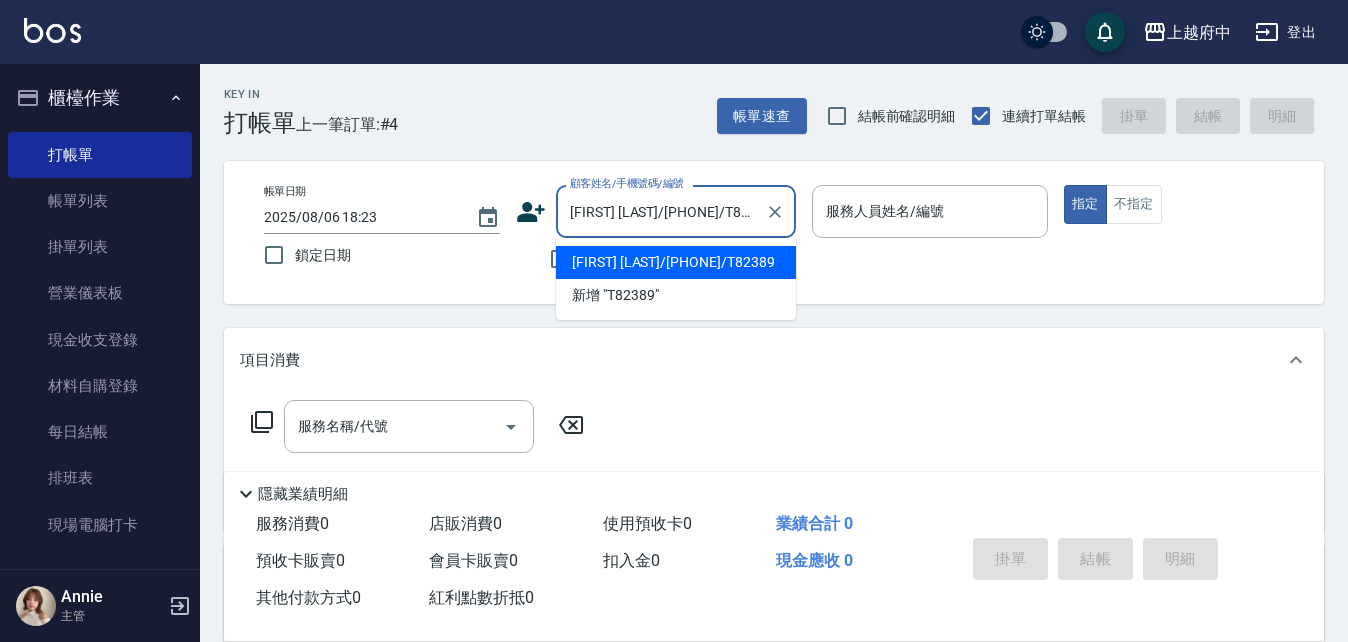 type on "Fanny-7" 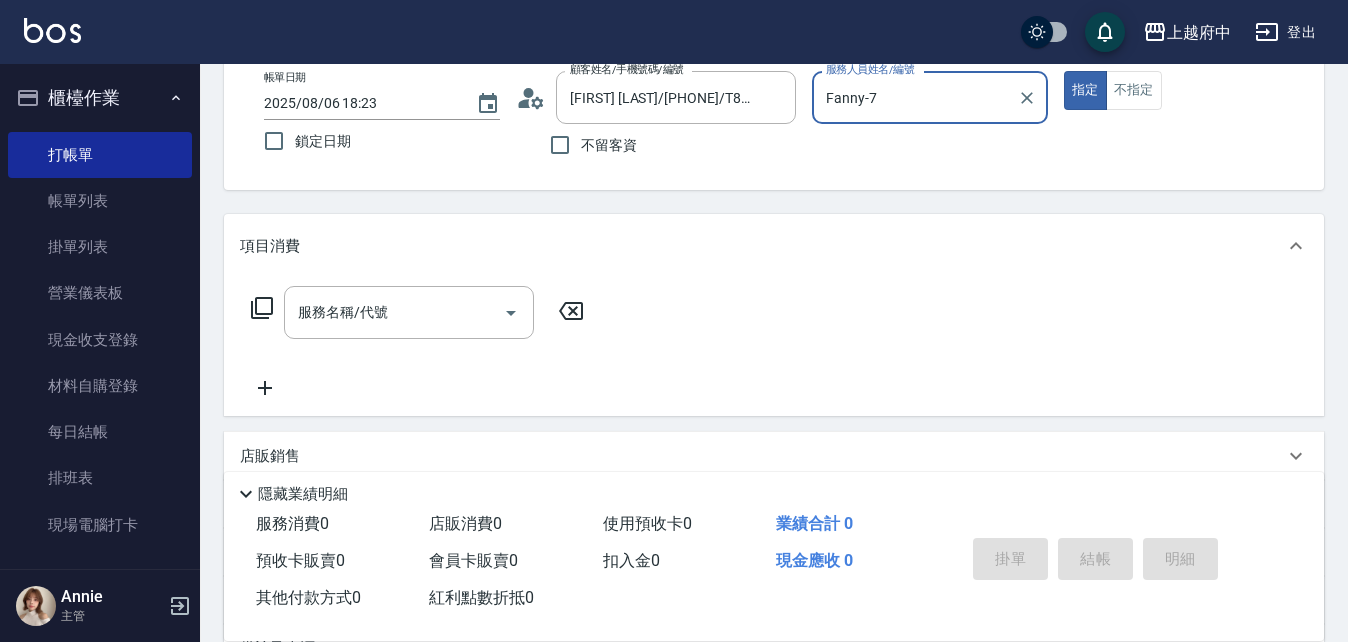 scroll, scrollTop: 300, scrollLeft: 0, axis: vertical 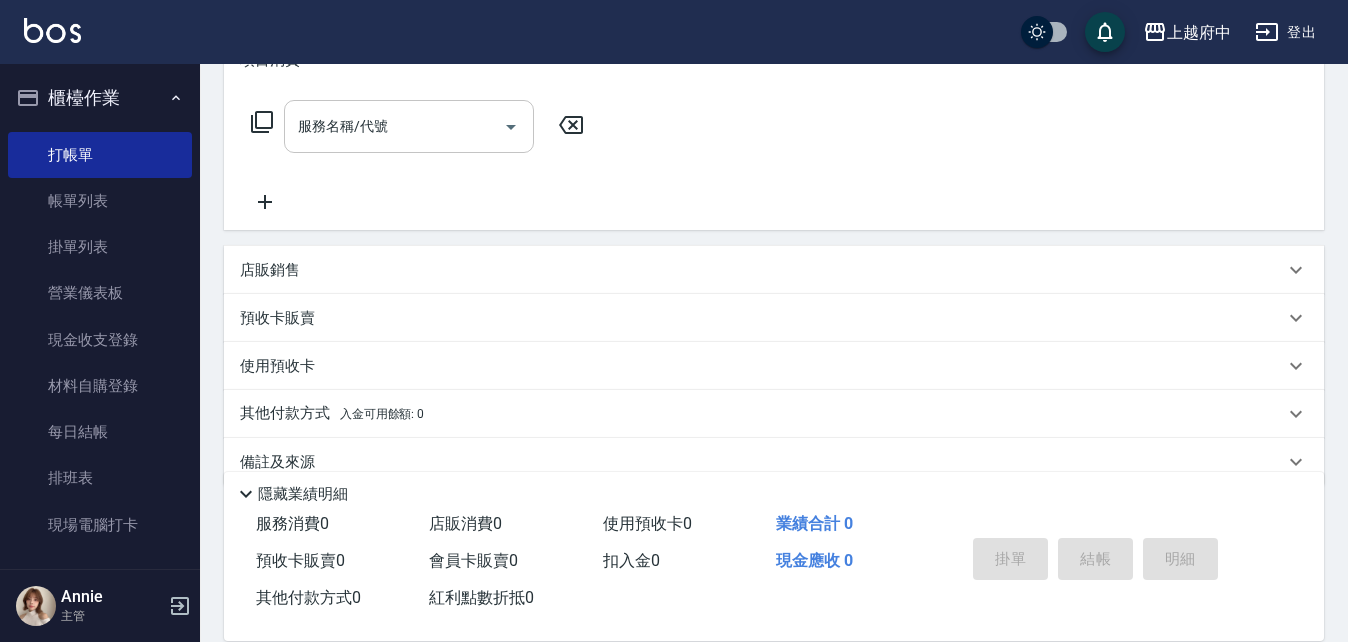 click on "服務名稱/代號" at bounding box center [394, 126] 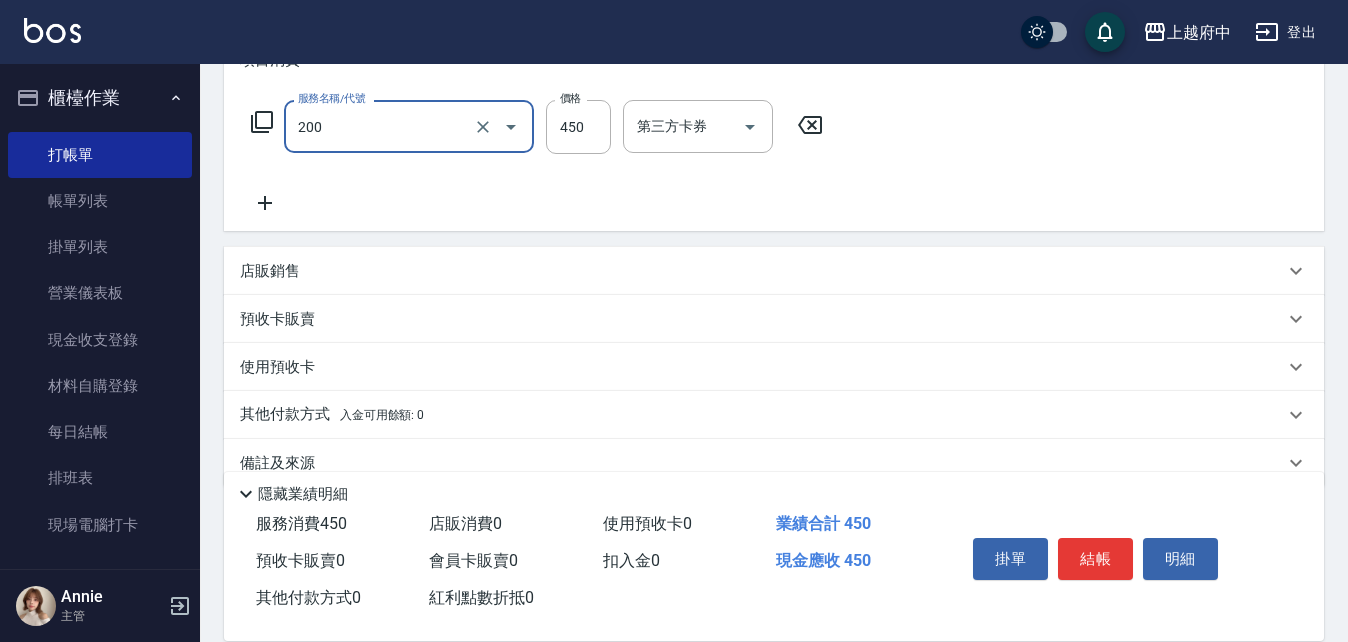type on "有機洗髮(200)" 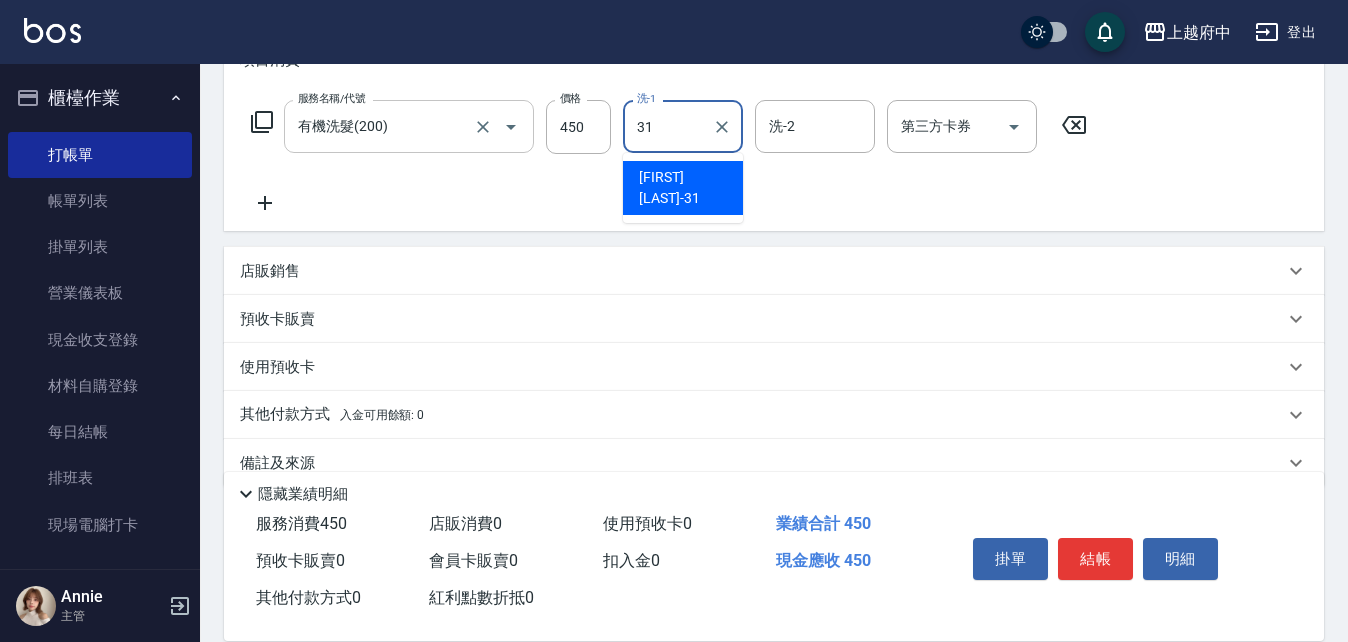 type on "王品云-31" 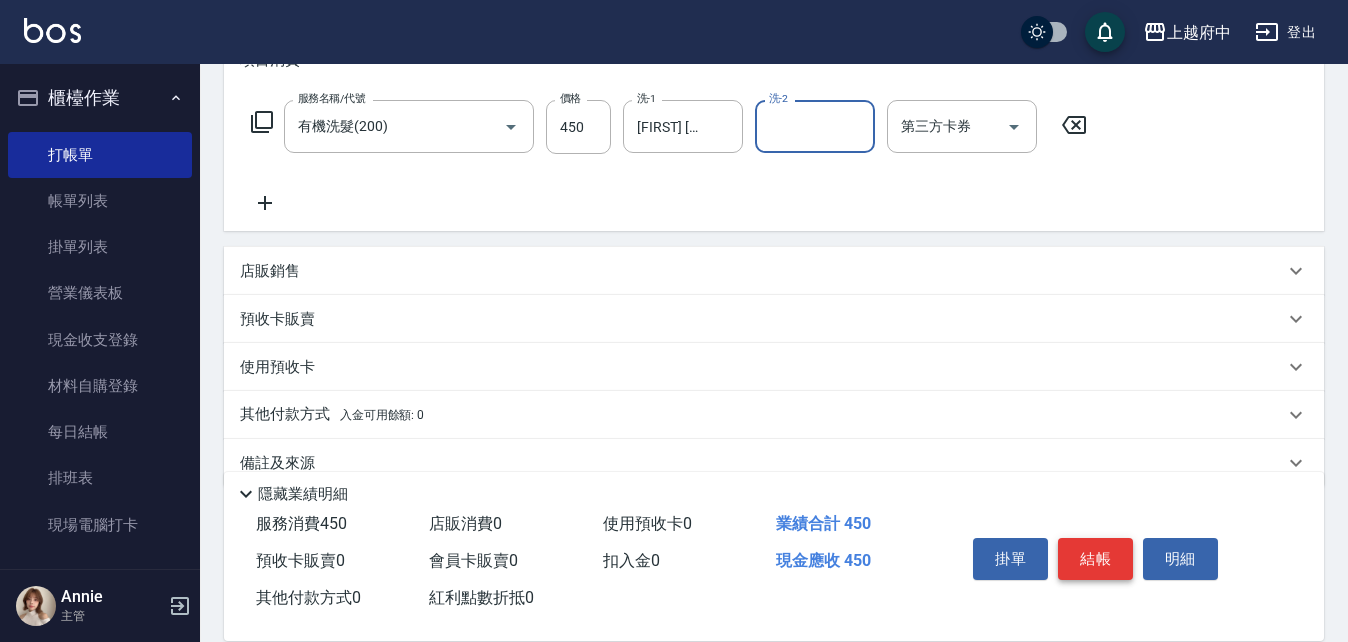 click on "結帳" at bounding box center (1095, 559) 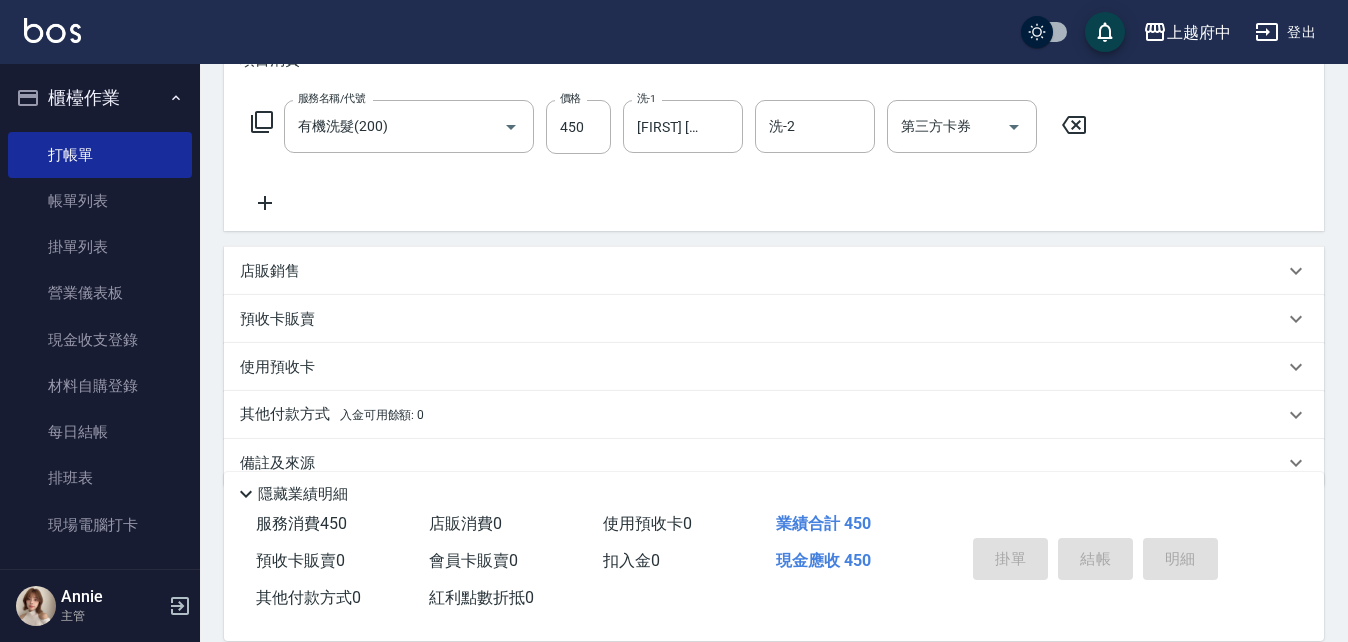 type 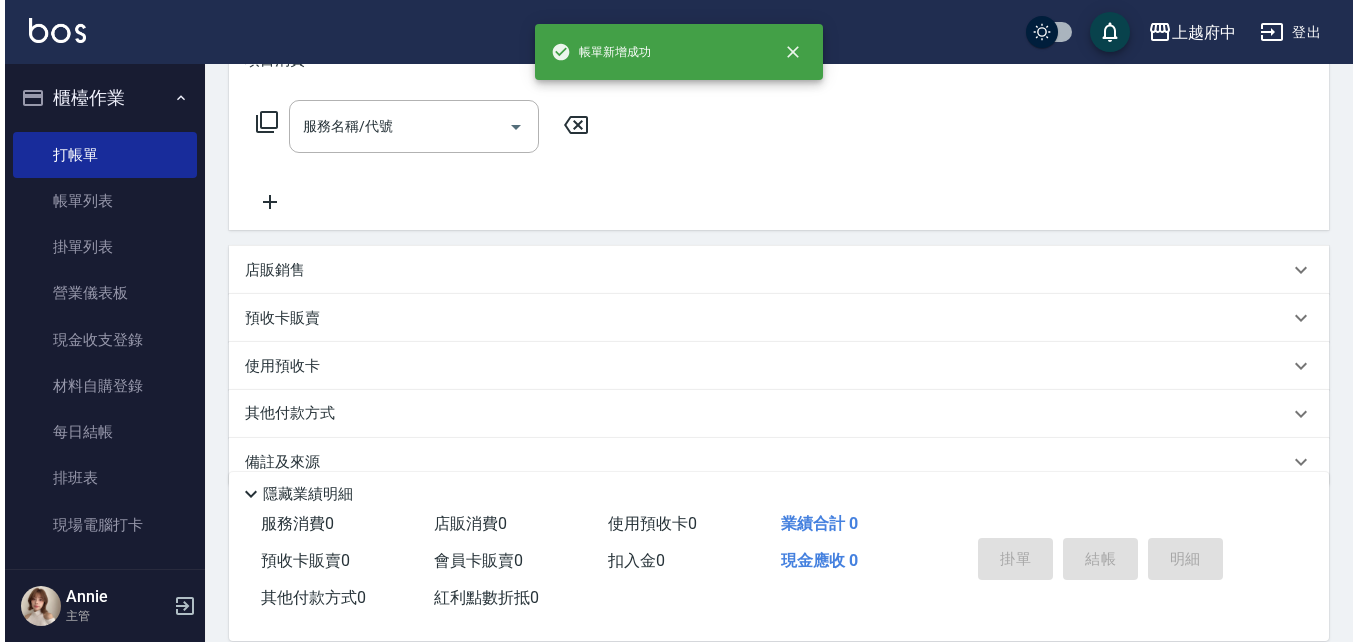 scroll, scrollTop: 0, scrollLeft: 0, axis: both 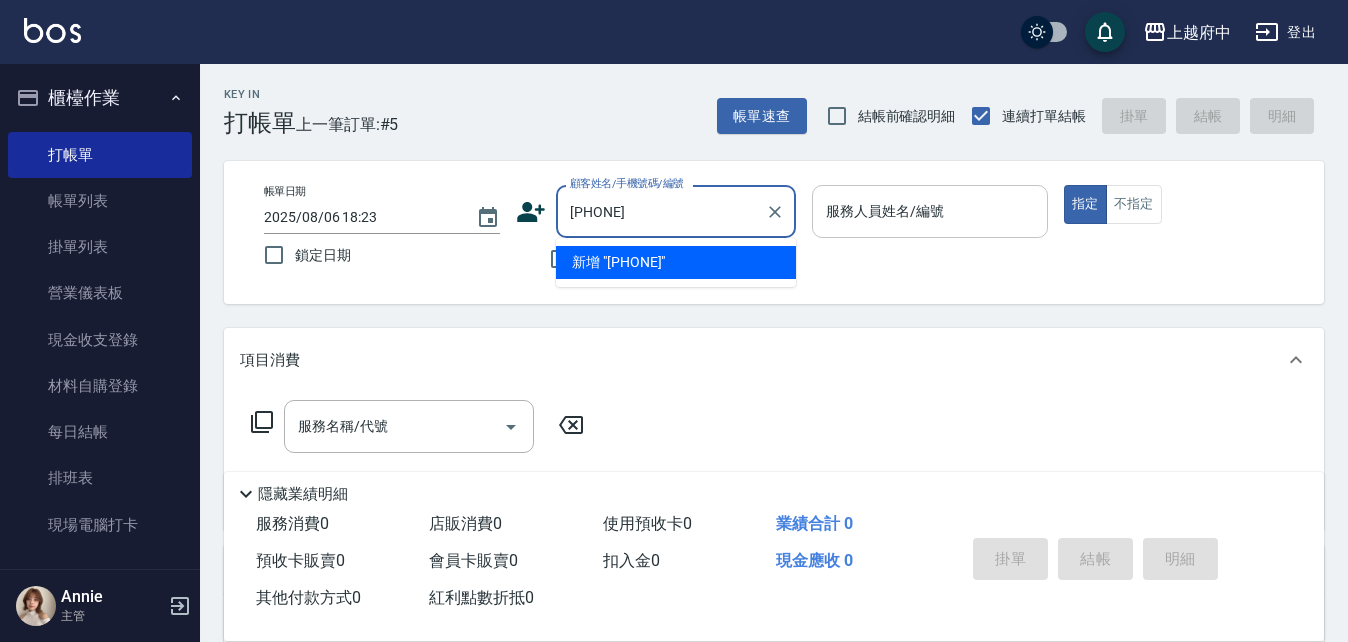 type on "0908120958" 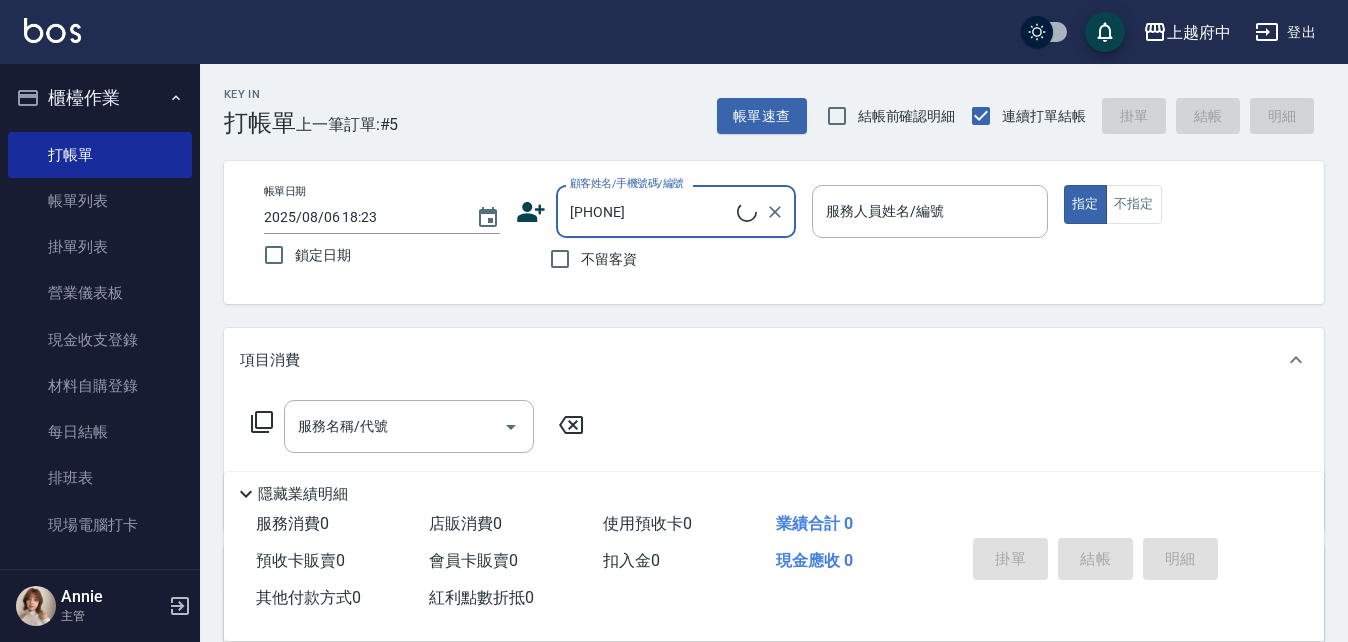 click on "0908120958" at bounding box center [651, 211] 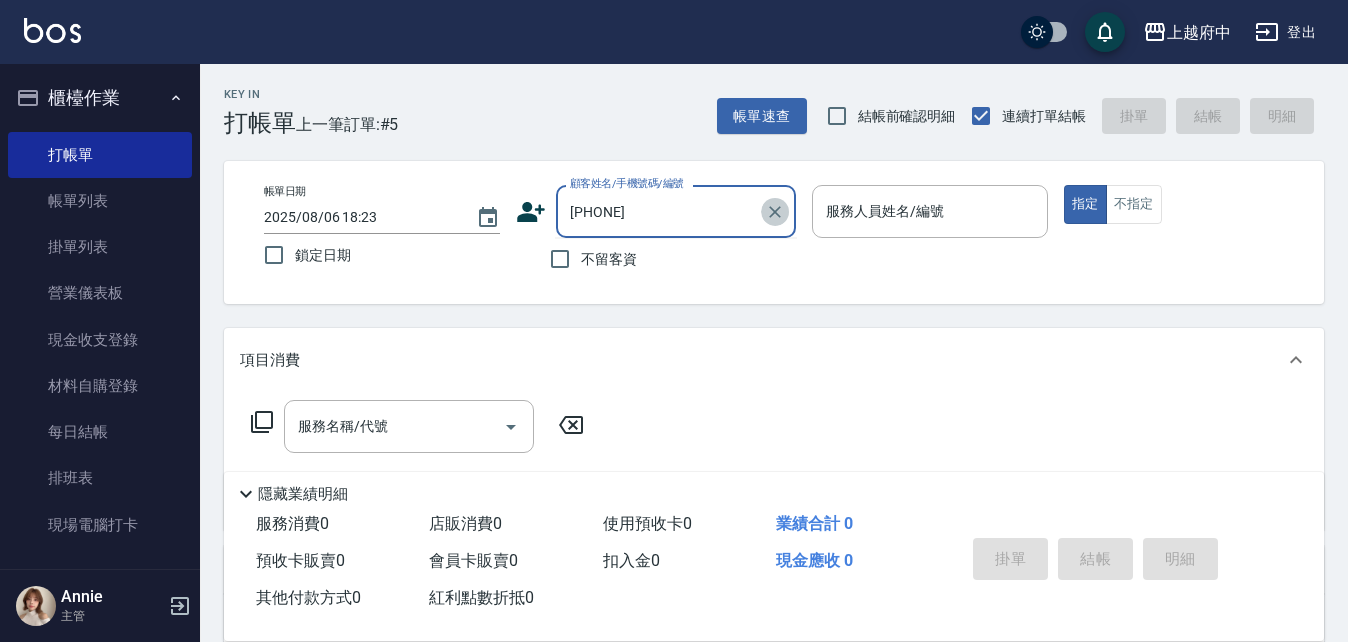 click 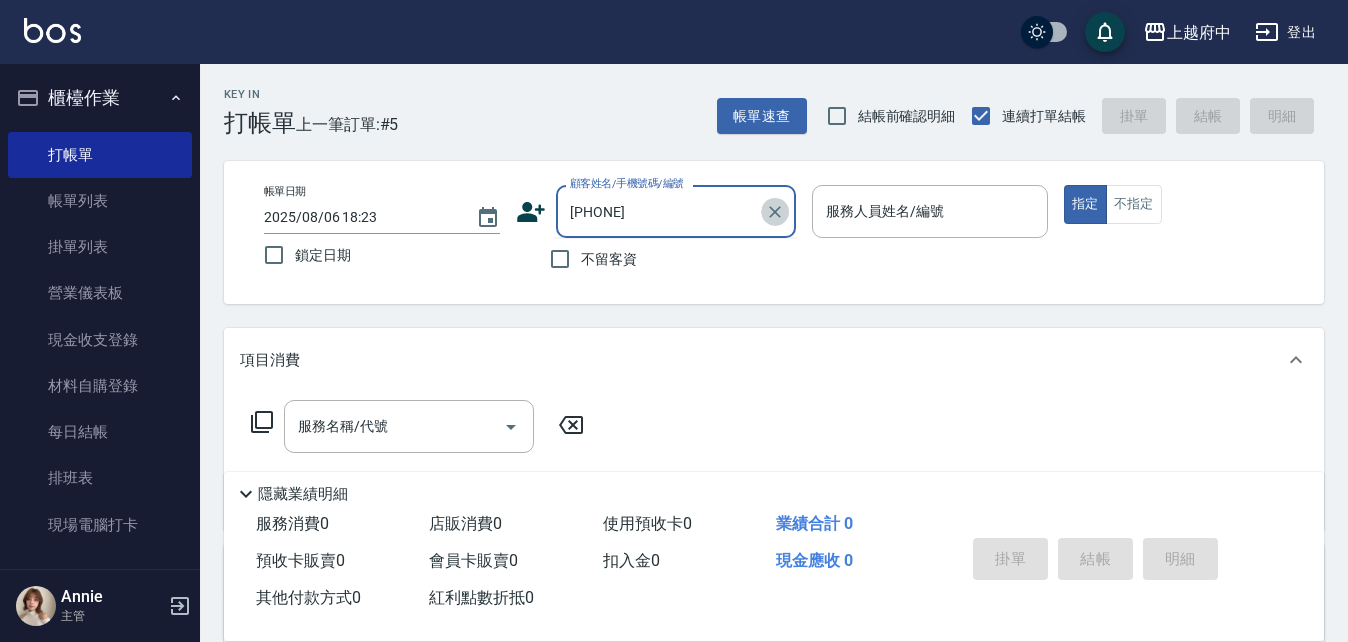 type 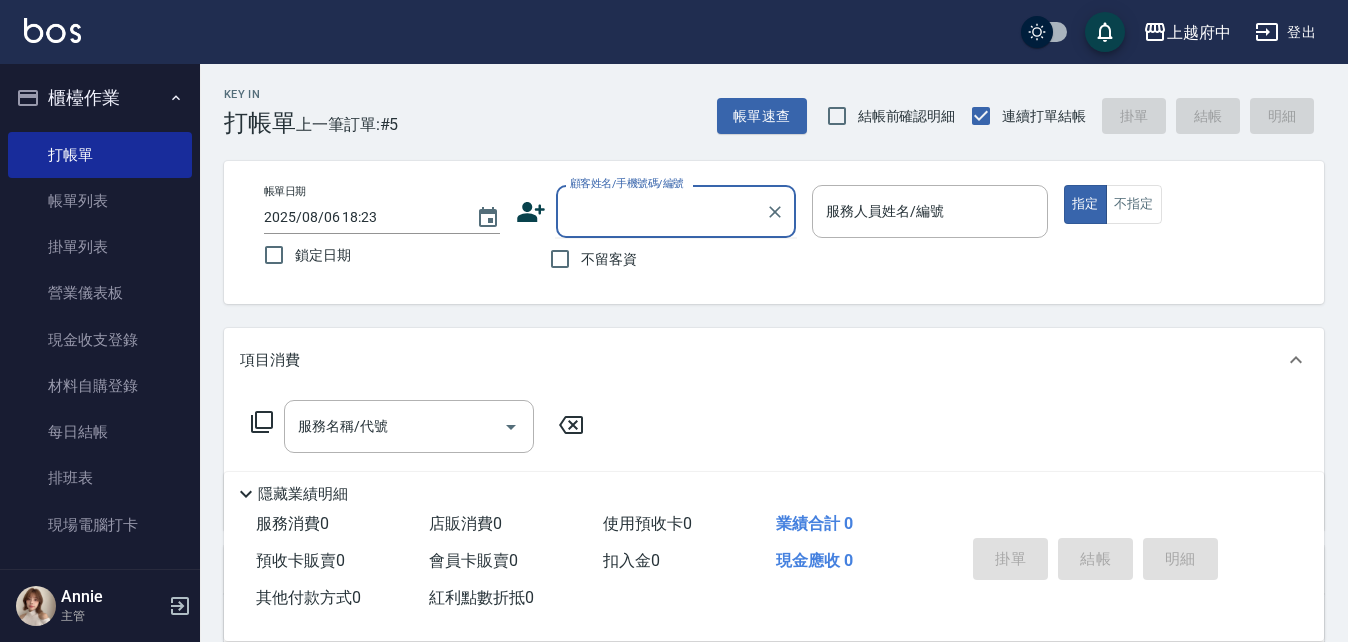 click 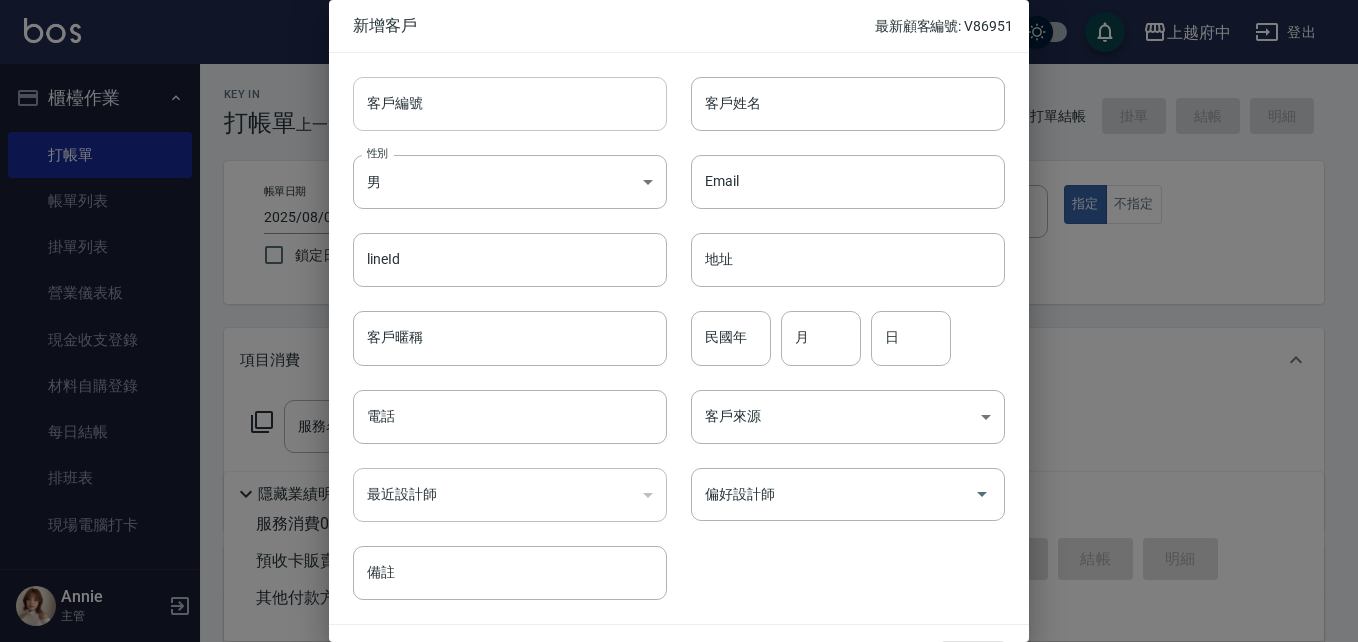 click on "客戶編號" at bounding box center [510, 104] 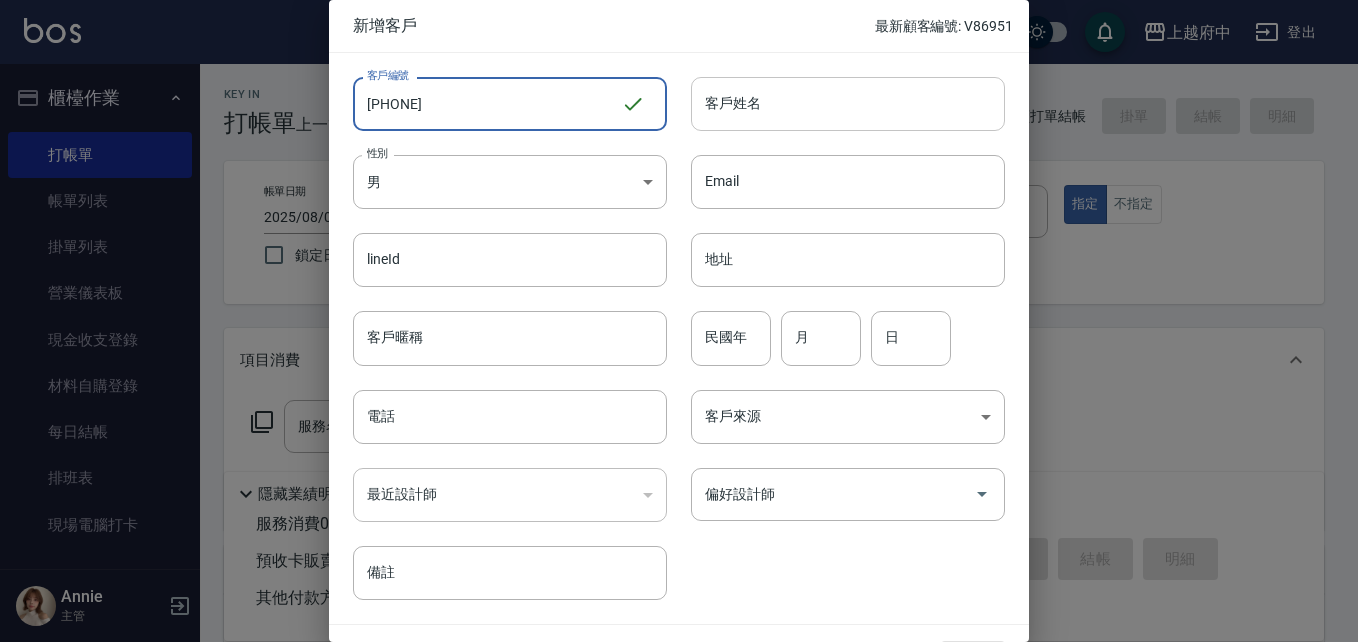 type on "0908120958" 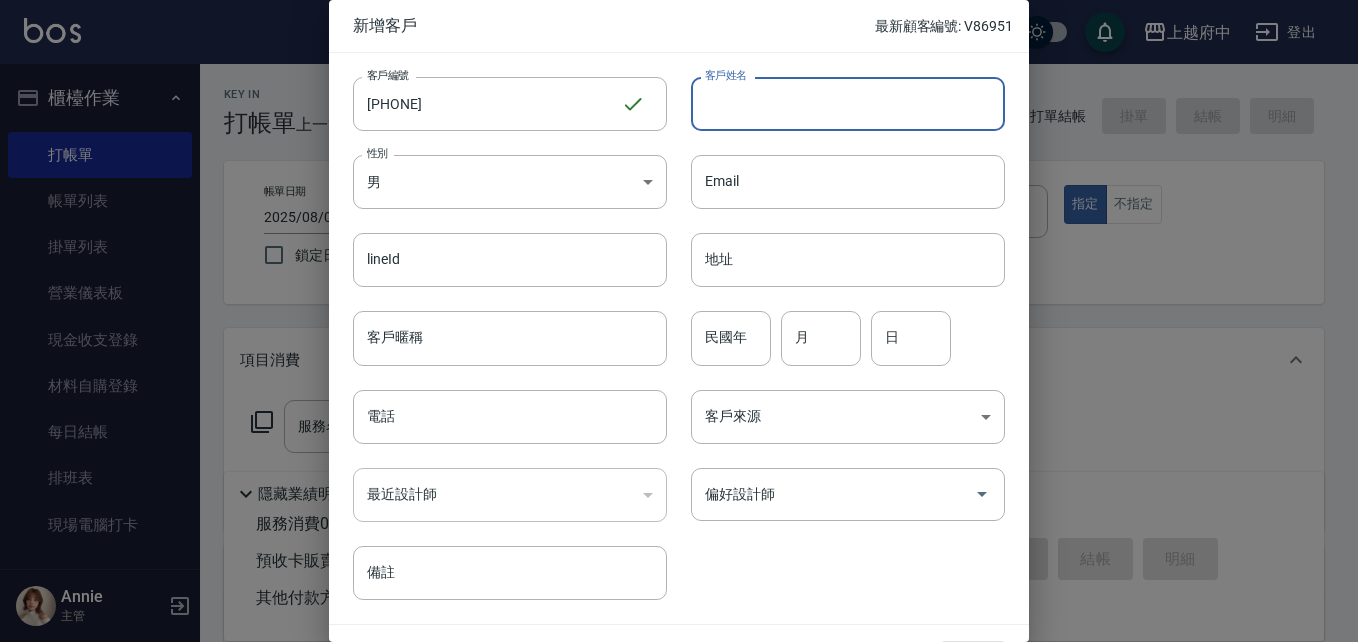 click on "客戶姓名" at bounding box center [848, 104] 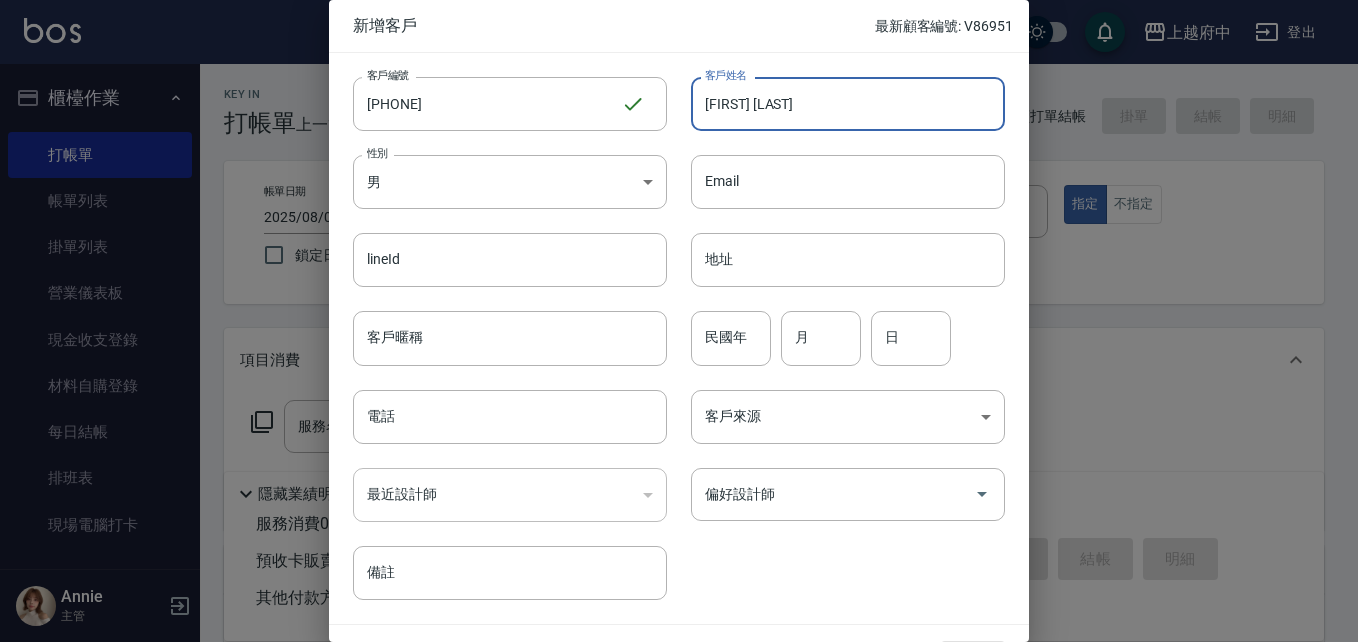 type on "呂諾" 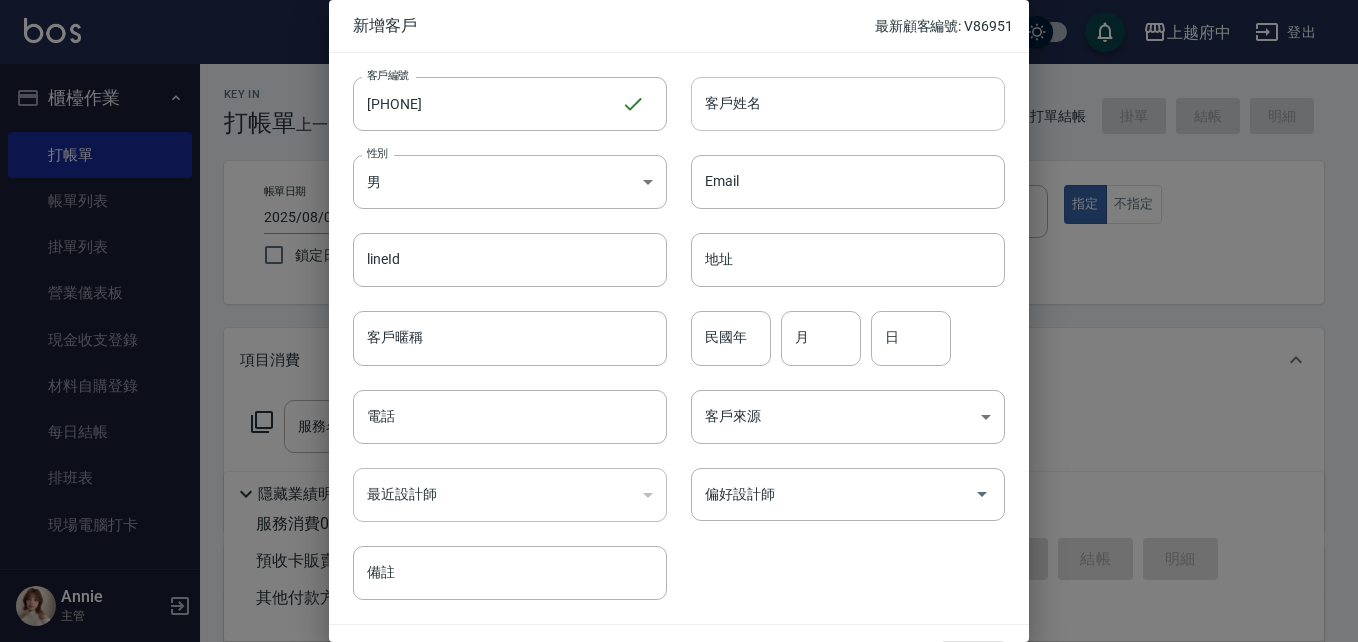 click on "客戶姓名" at bounding box center [848, 104] 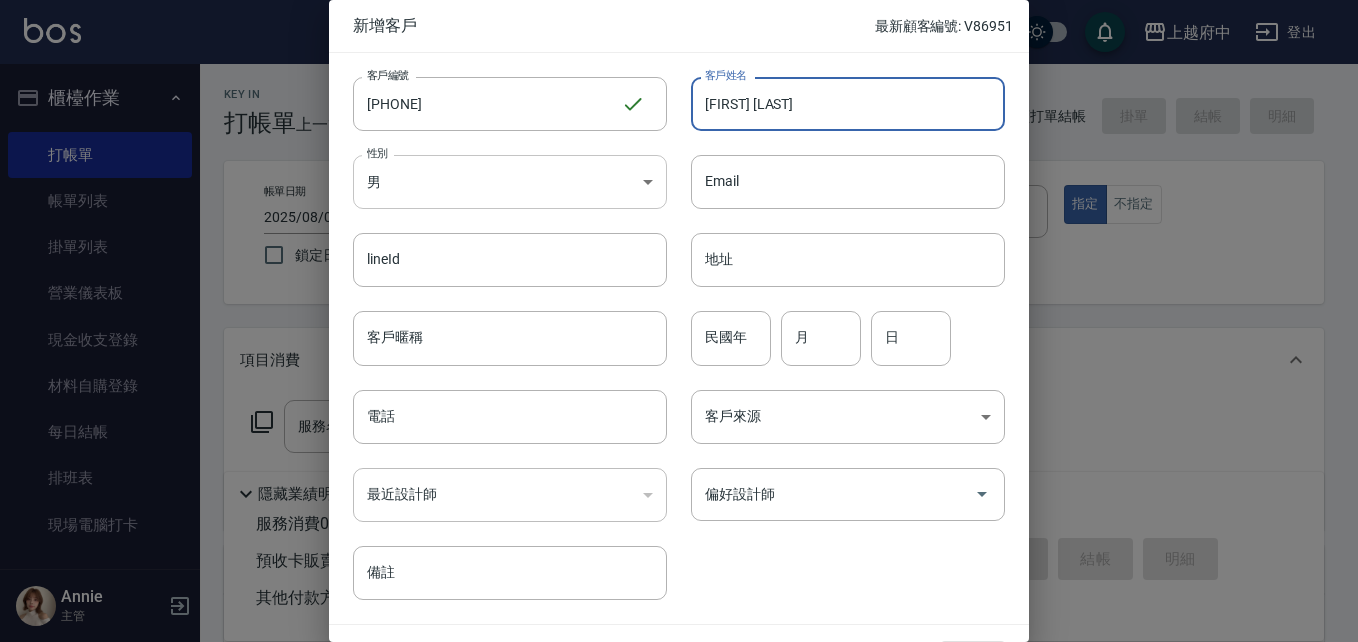 type on "呂諾薰" 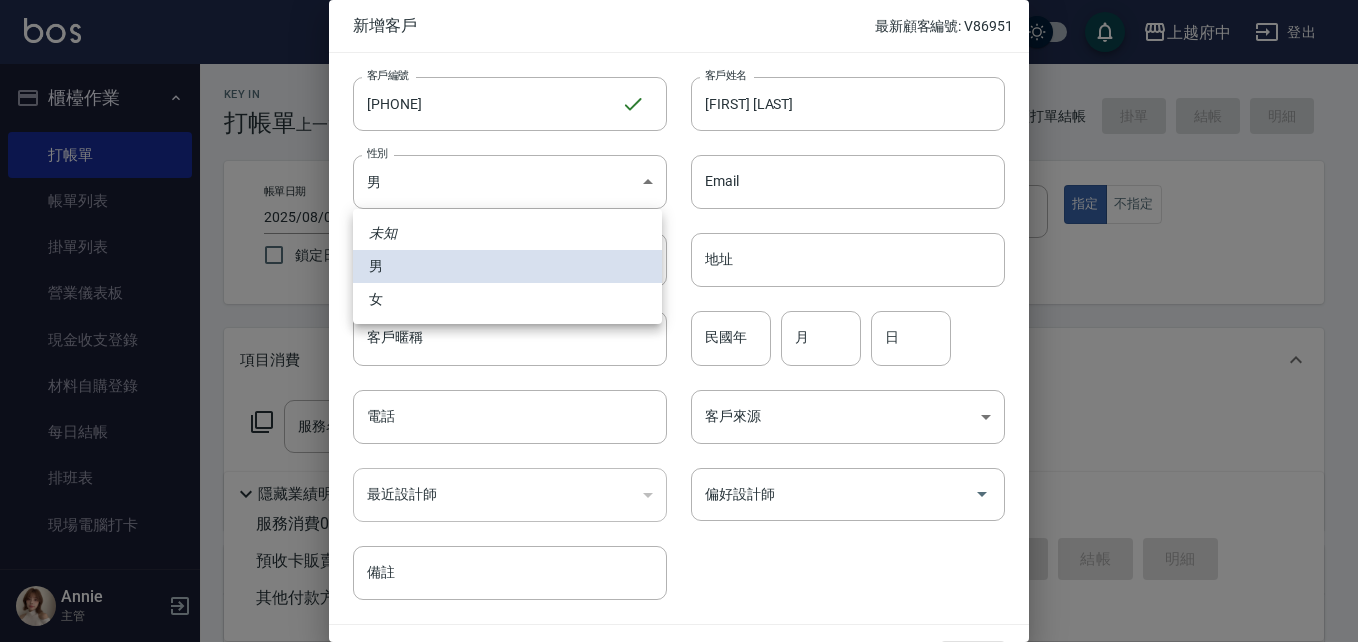 click on "女" at bounding box center (507, 299) 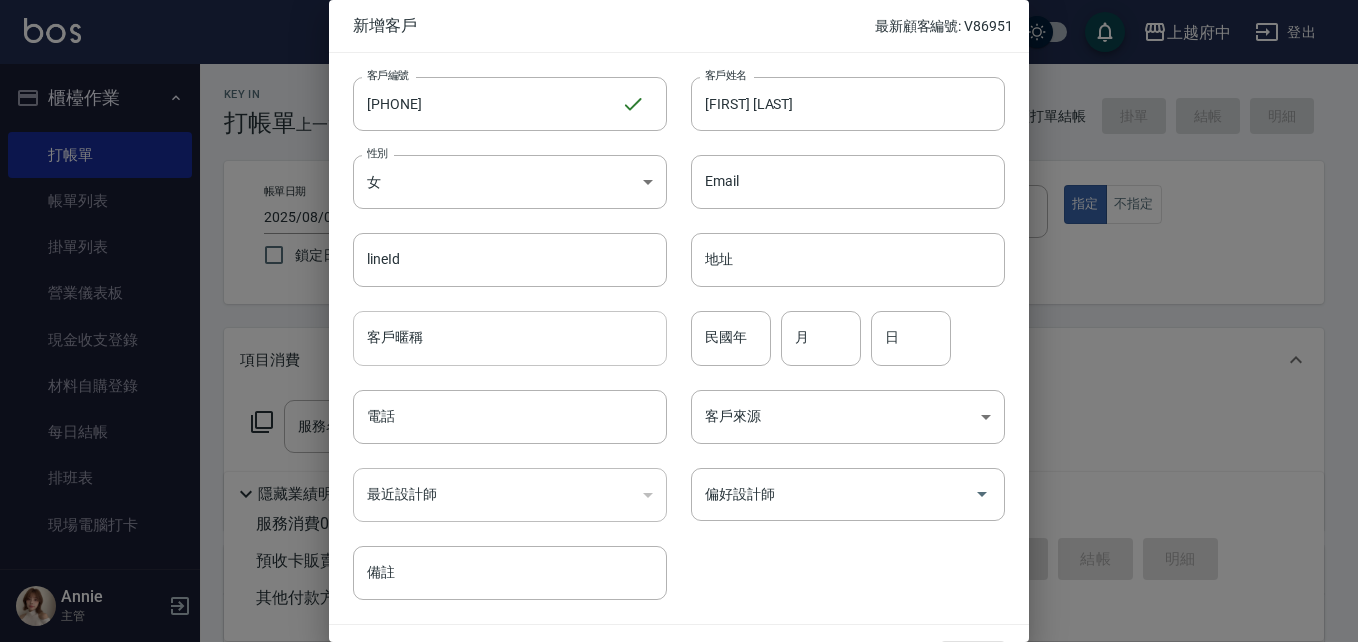 click on "客戶暱稱" at bounding box center (510, 338) 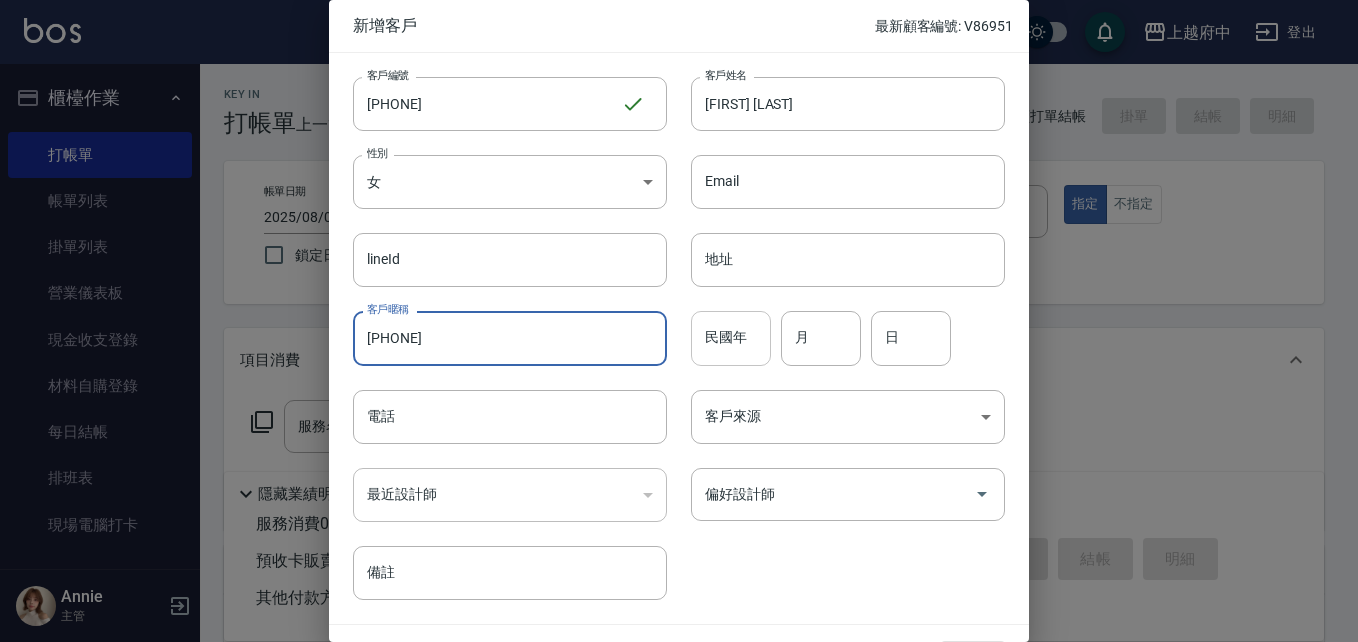type on "0908120958" 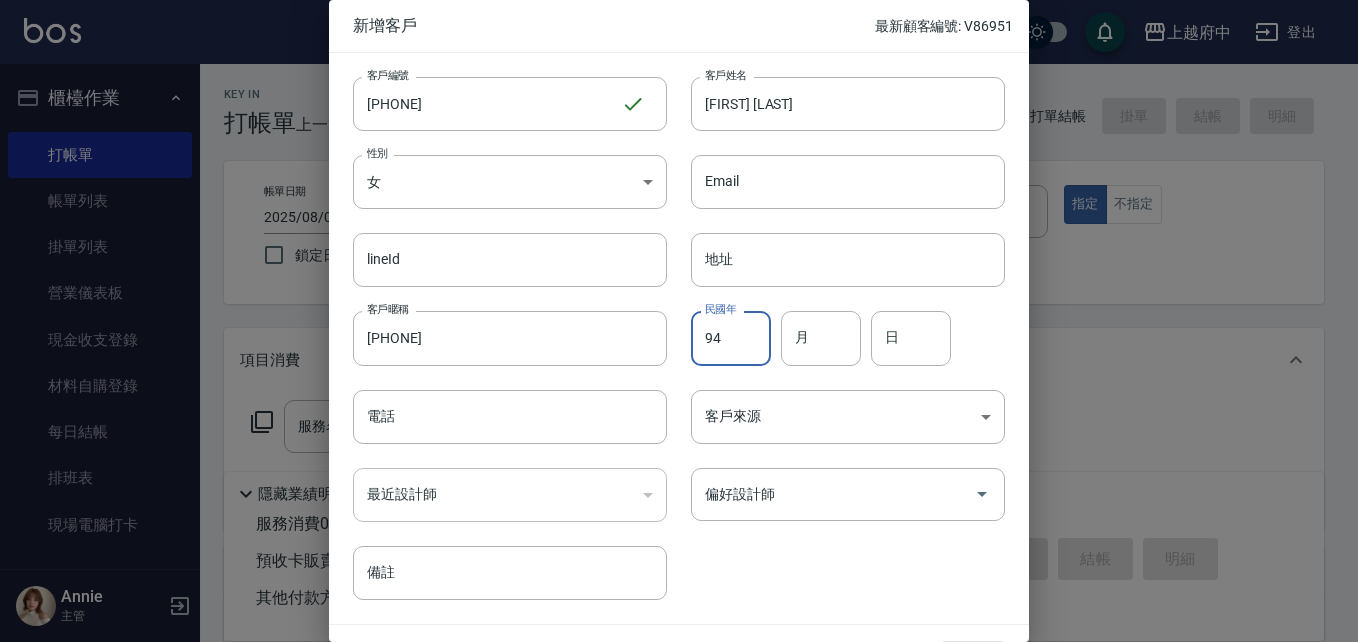 type on "94" 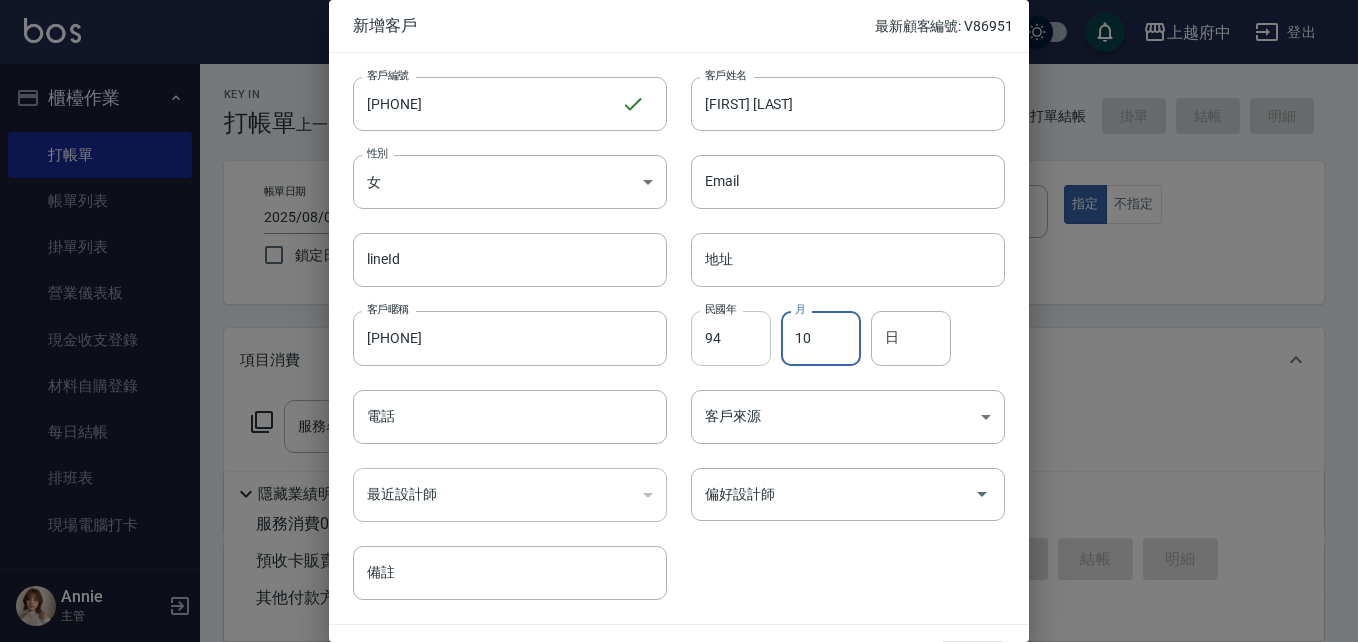 type on "10" 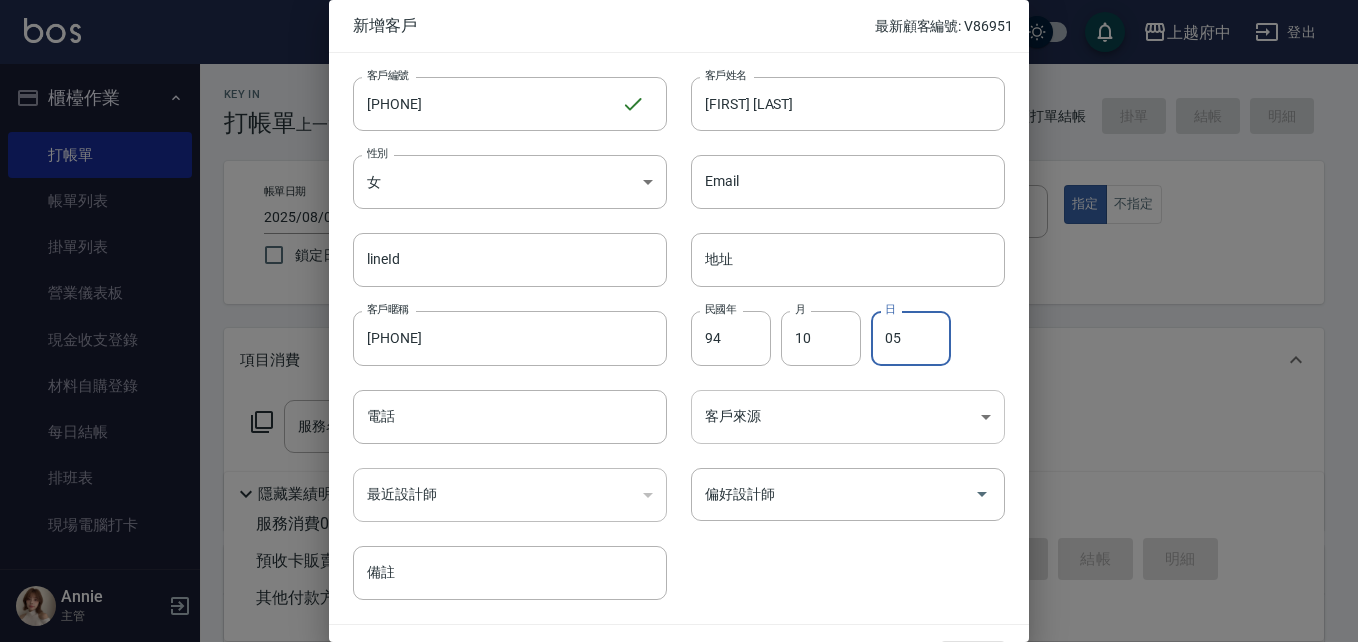 type on "05" 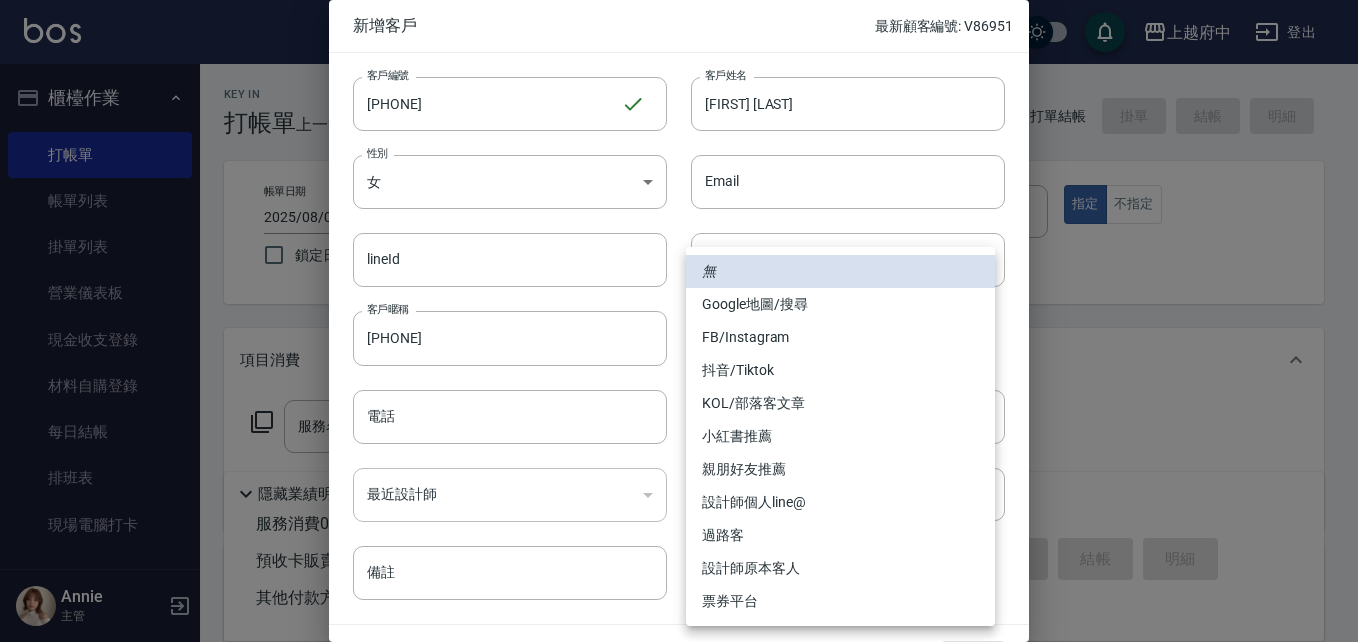 click at bounding box center [679, 321] 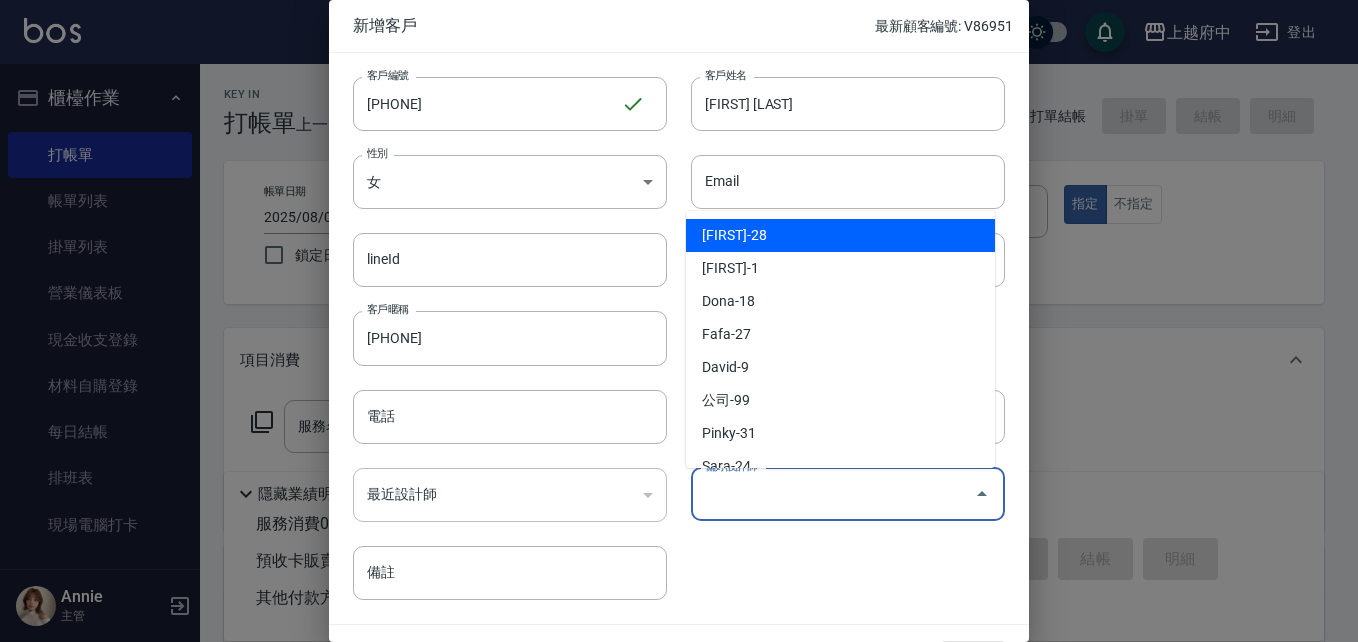 click on "偏好設計師" at bounding box center [833, 494] 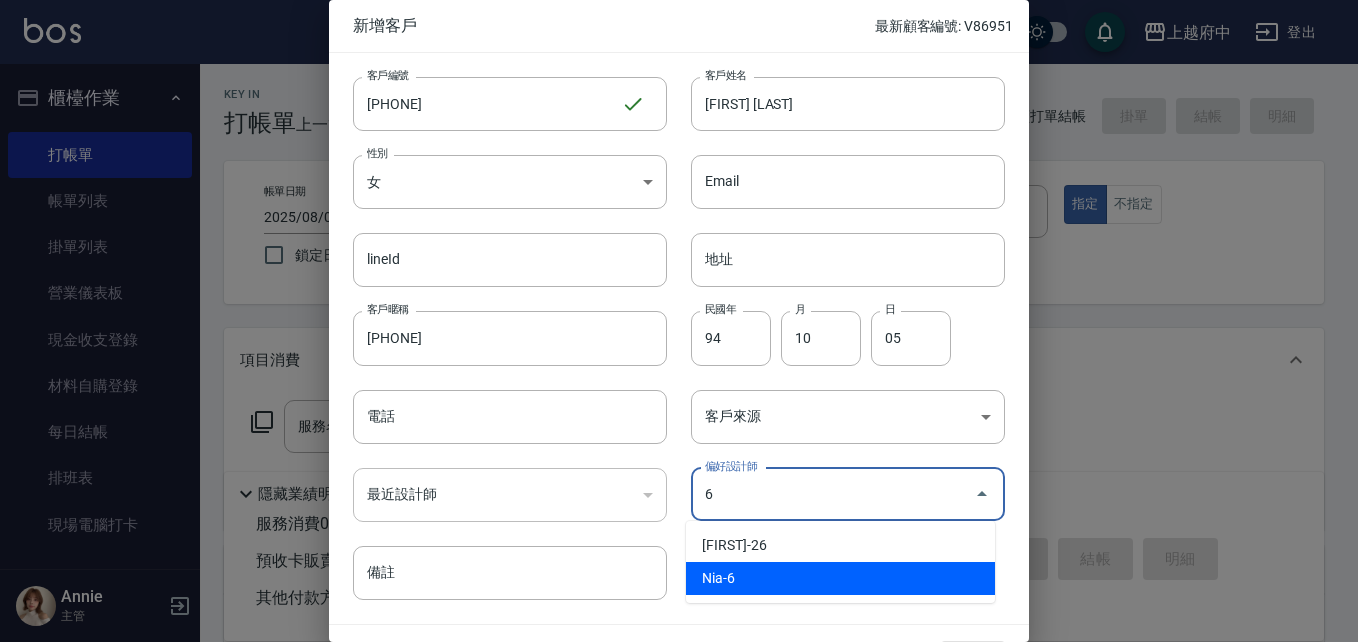 click on "Nia-6" at bounding box center [840, 578] 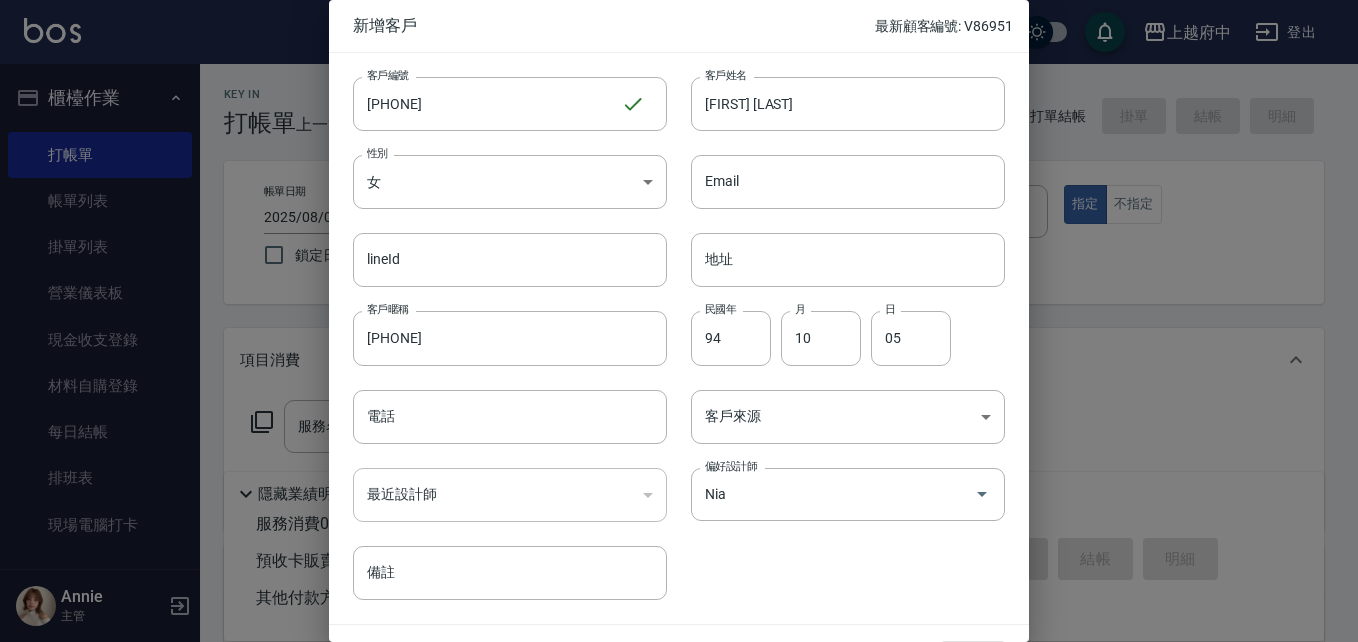 click on "客戶編號 0908120958 ​ 客戶編號 客戶姓名 呂諾薰 客戶姓名 性別 女 FEMALE 性別 Email Email lineId lineId 地址 地址 客戶暱稱 0908120958 客戶暱稱 民國年 94 民國年 月 10 月 日 05 日 電話 電話 客戶來源 ​ 客戶來源 最近設計師 ​ 最近設計師 偏好設計師 Nia 偏好設計師 備註 備註" at bounding box center (667, 326) 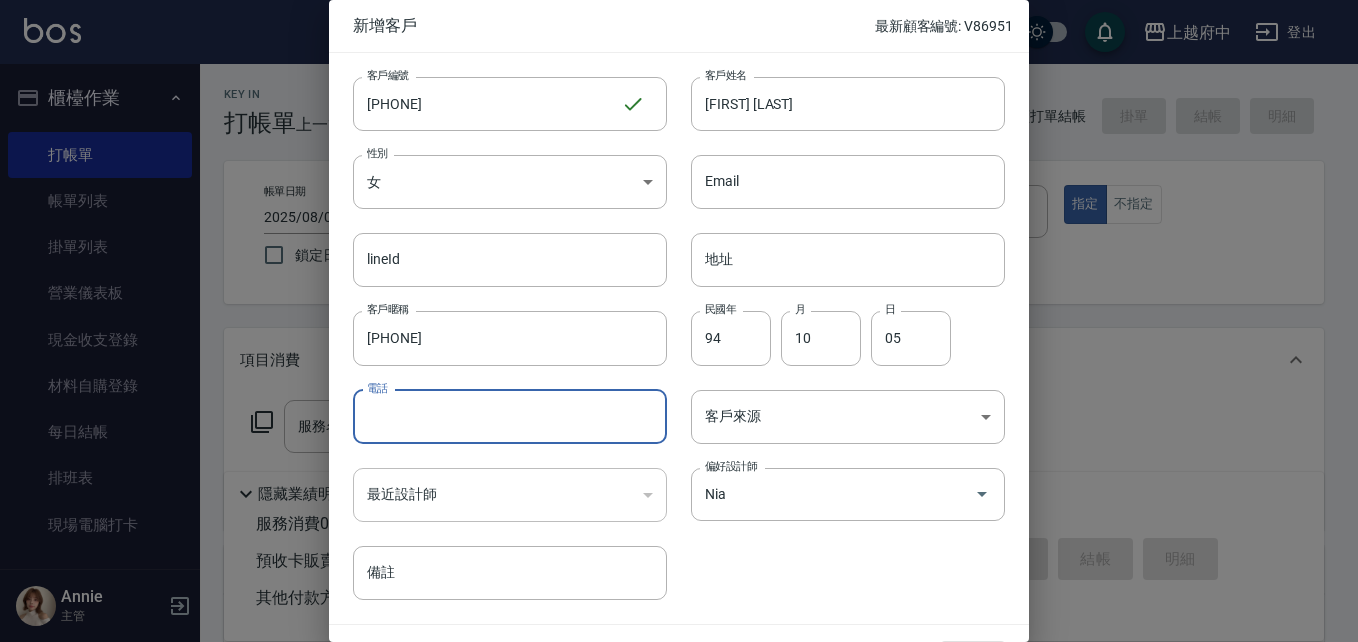 click on "電話" at bounding box center [510, 417] 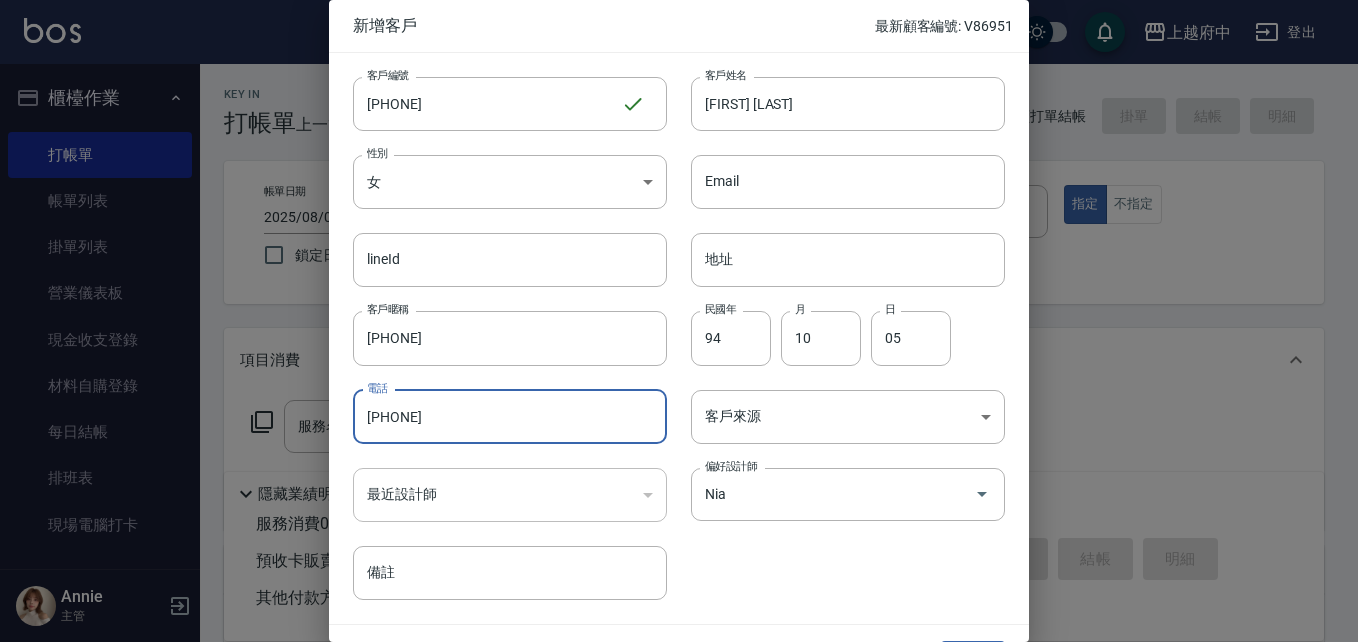 type on "0908120958" 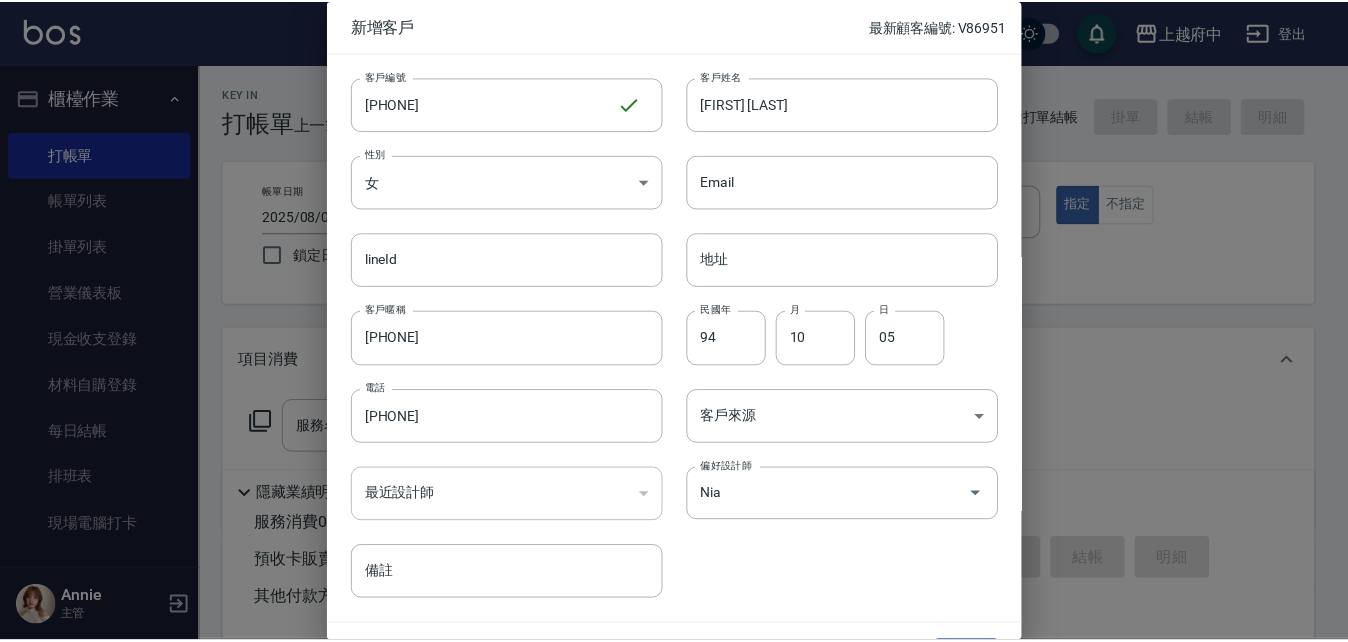 scroll, scrollTop: 51, scrollLeft: 0, axis: vertical 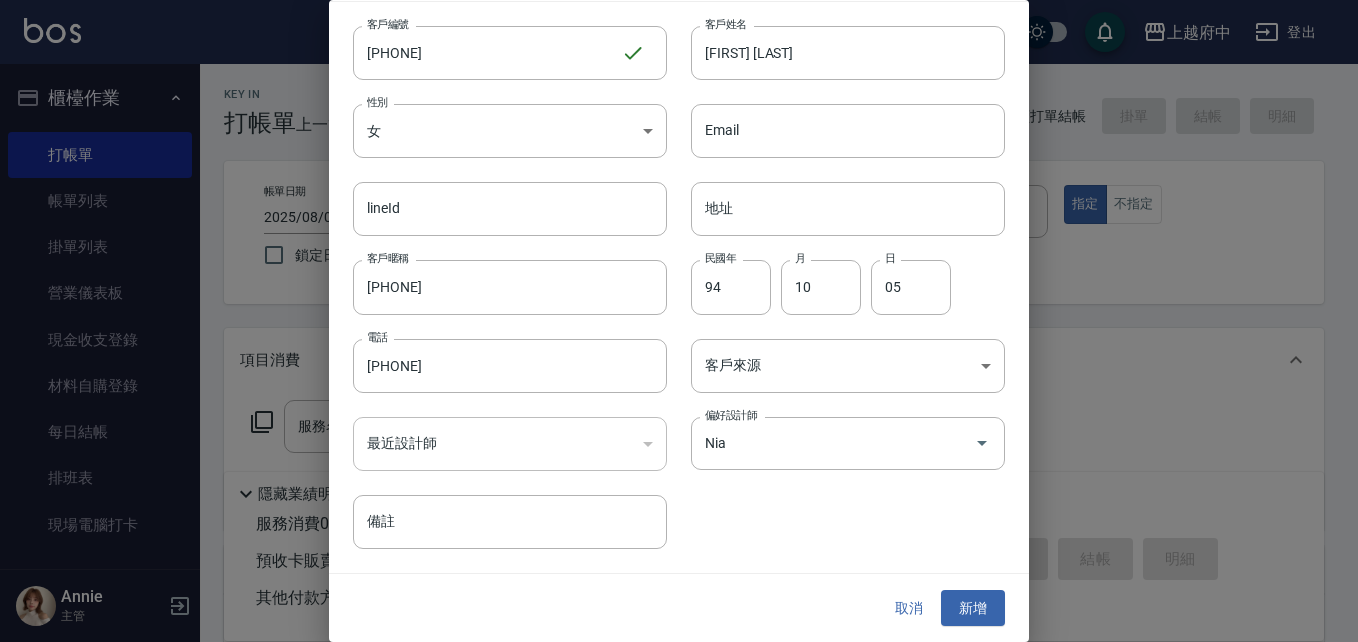 click on "新增" at bounding box center [973, 608] 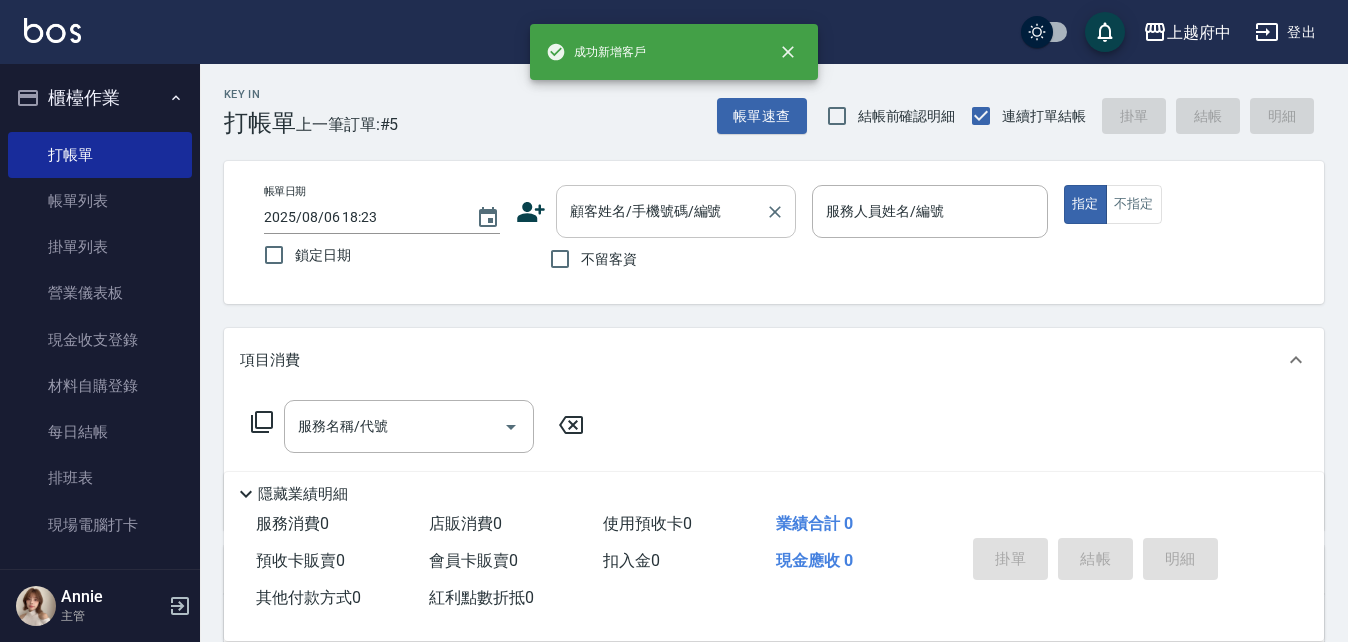click on "顧客姓名/手機號碼/編號" at bounding box center [661, 211] 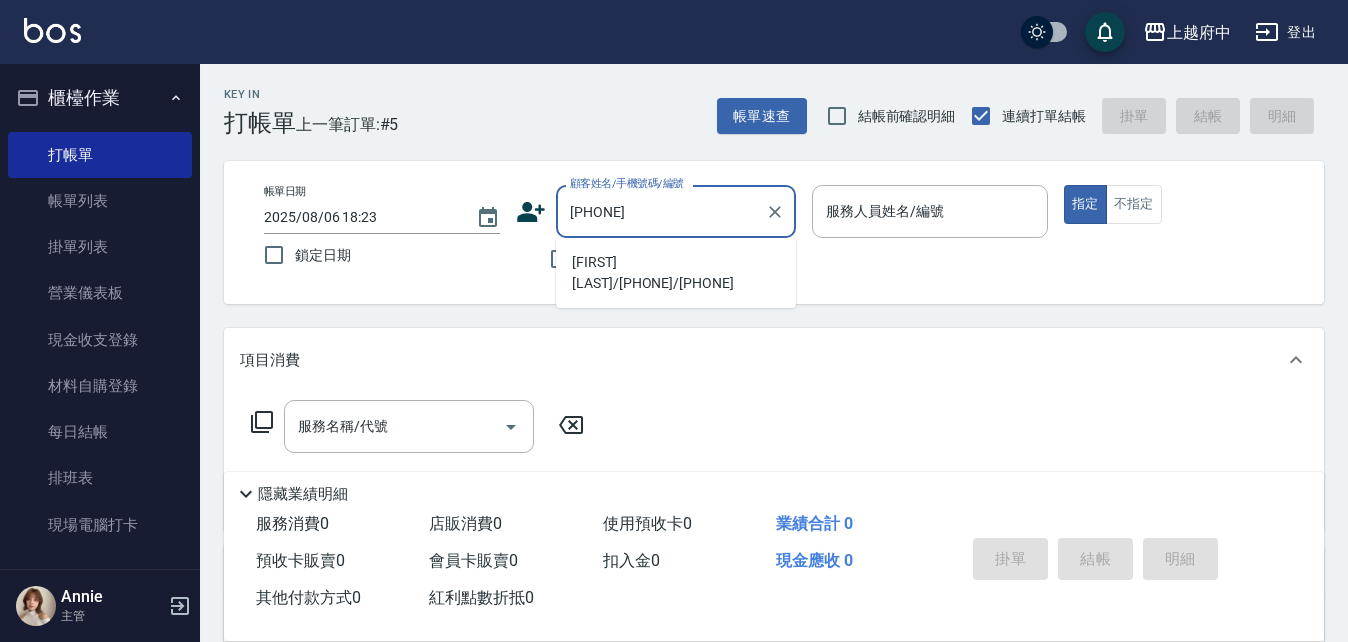 click on "呂諾薰/0908120958/0908120958" at bounding box center [676, 273] 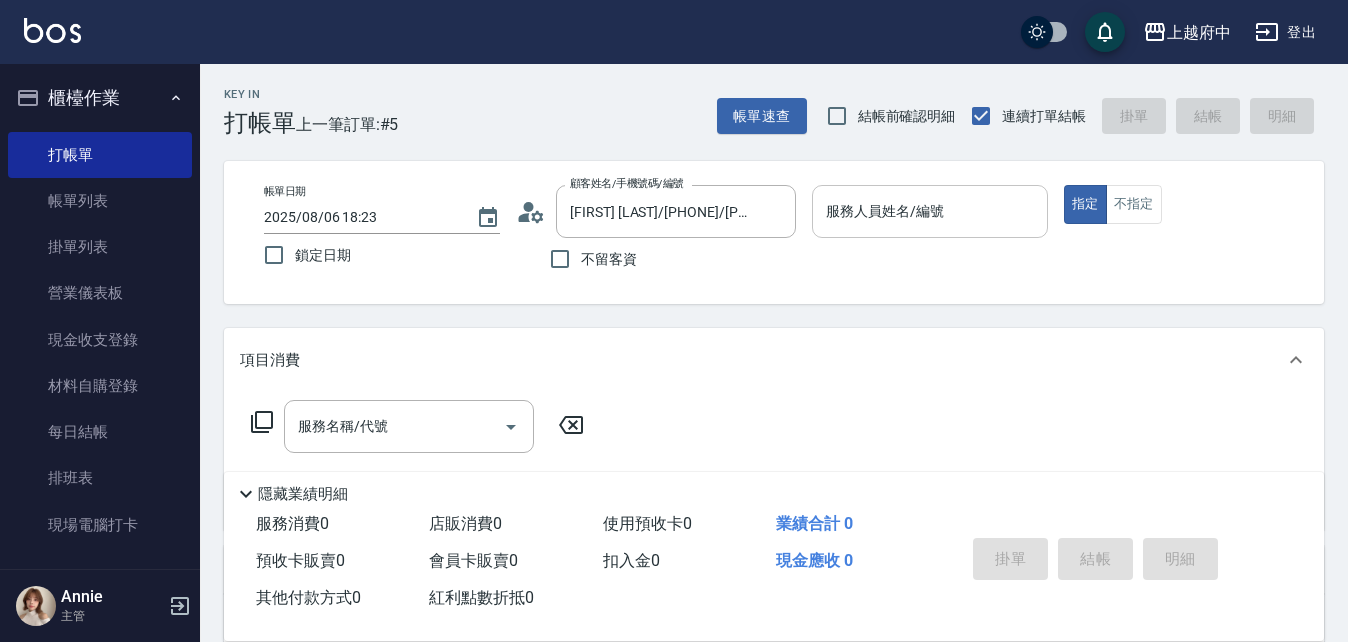 drag, startPoint x: 696, startPoint y: 261, endPoint x: 895, endPoint y: 225, distance: 202.23007 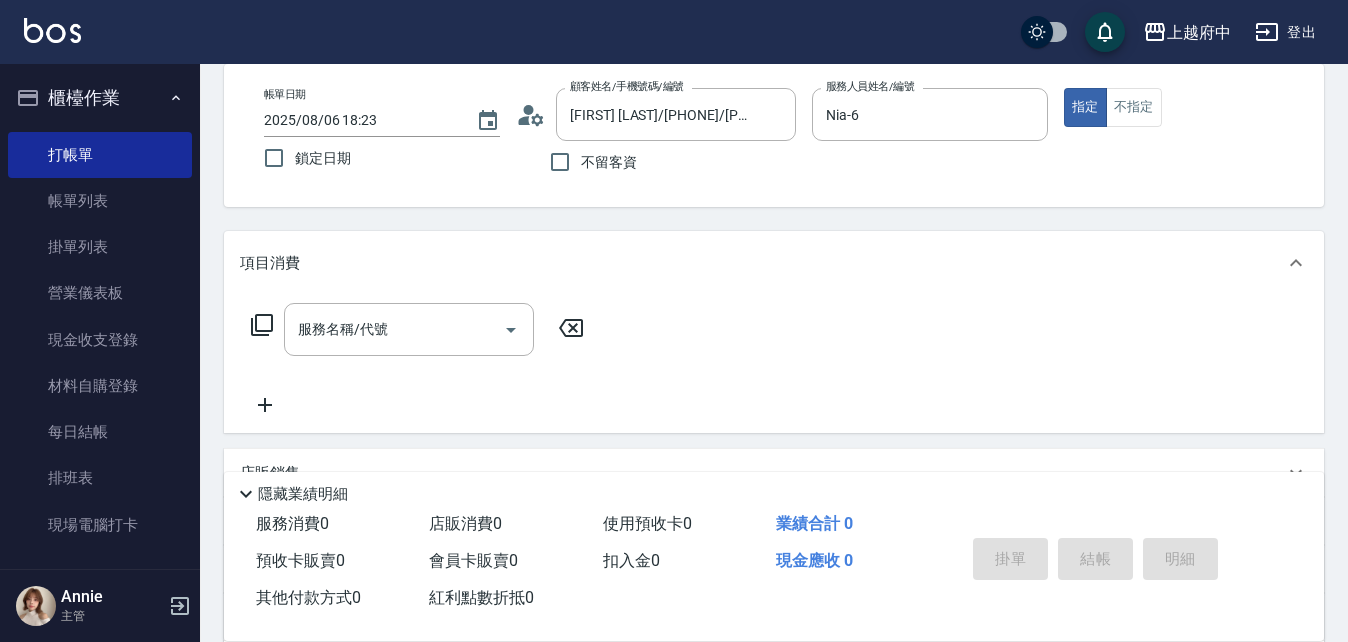 scroll, scrollTop: 100, scrollLeft: 0, axis: vertical 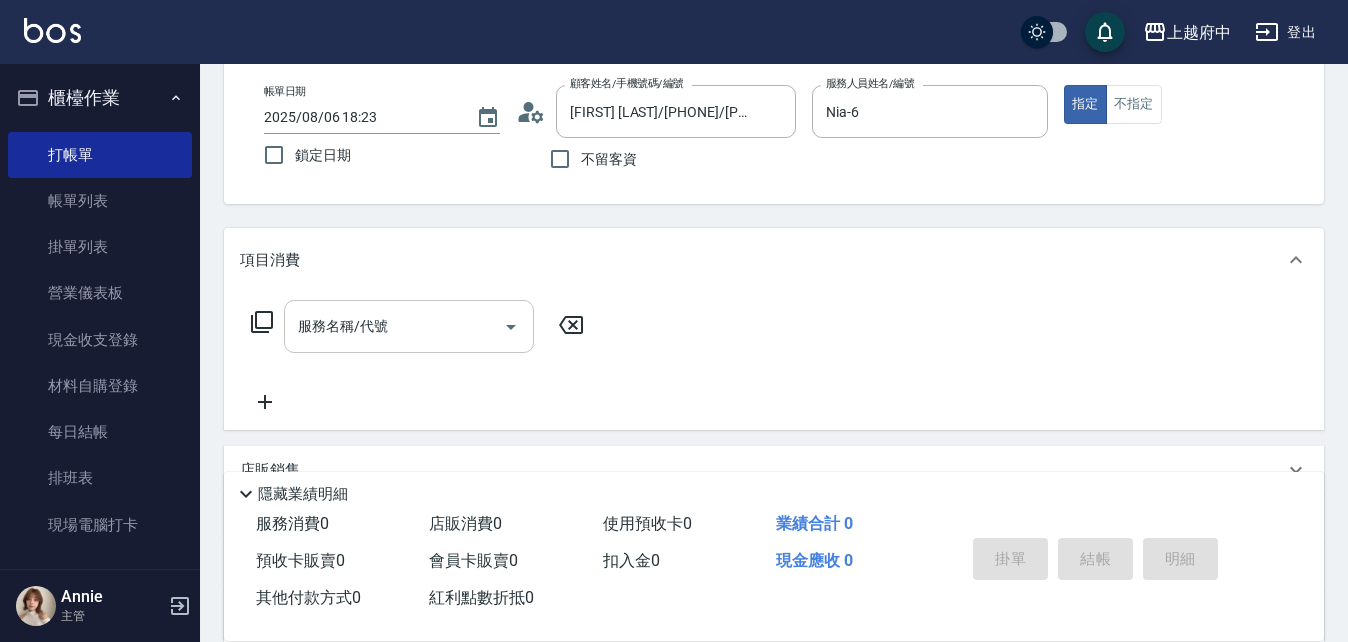 click on "服務名稱/代號" at bounding box center (394, 326) 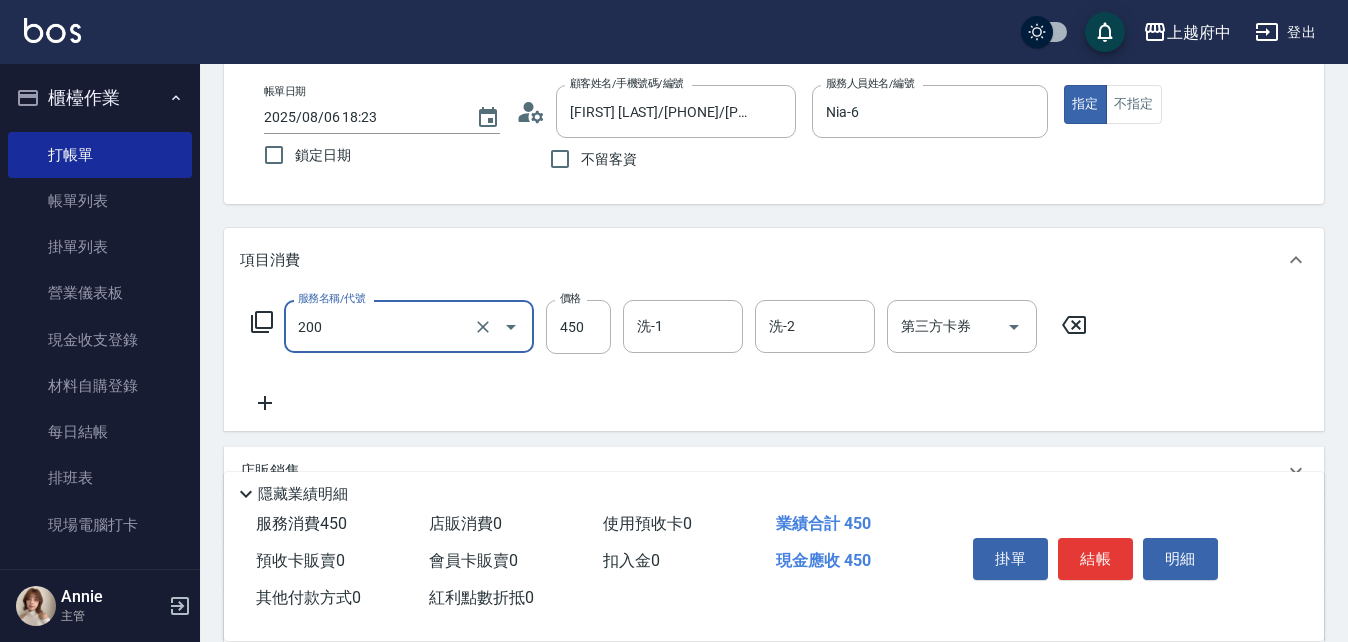 type on "有機洗髮(200)" 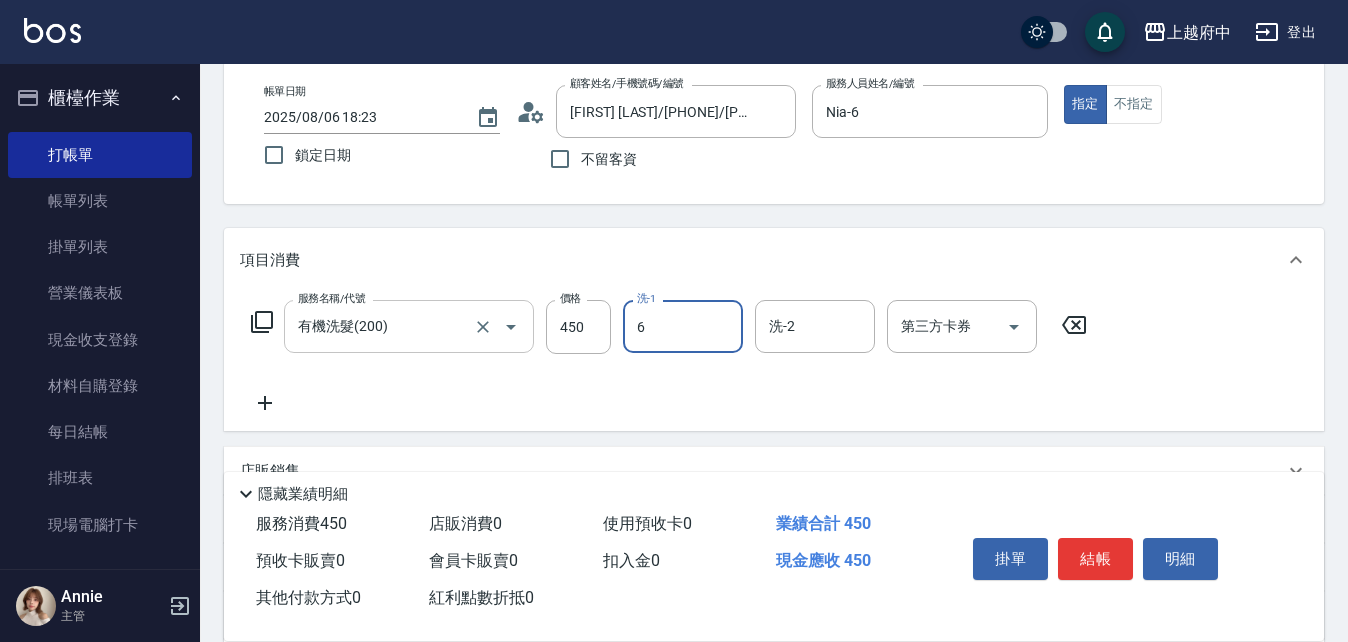 type on "Nia-6" 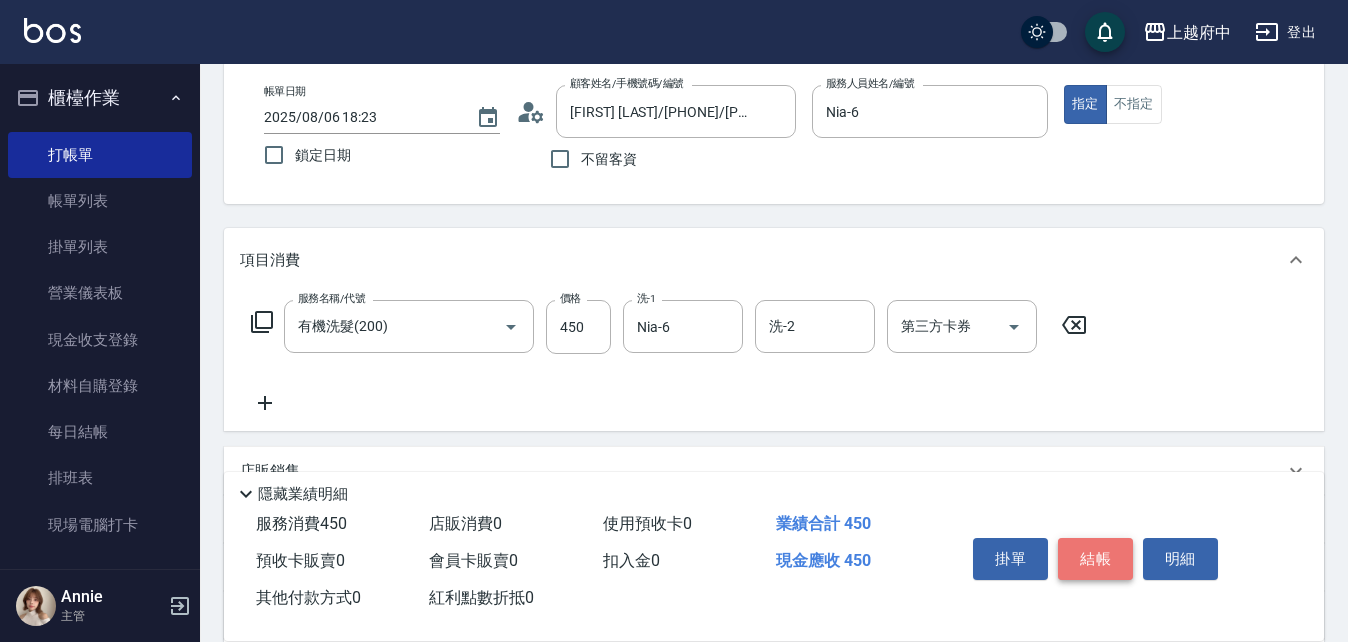 click on "結帳" at bounding box center (1095, 559) 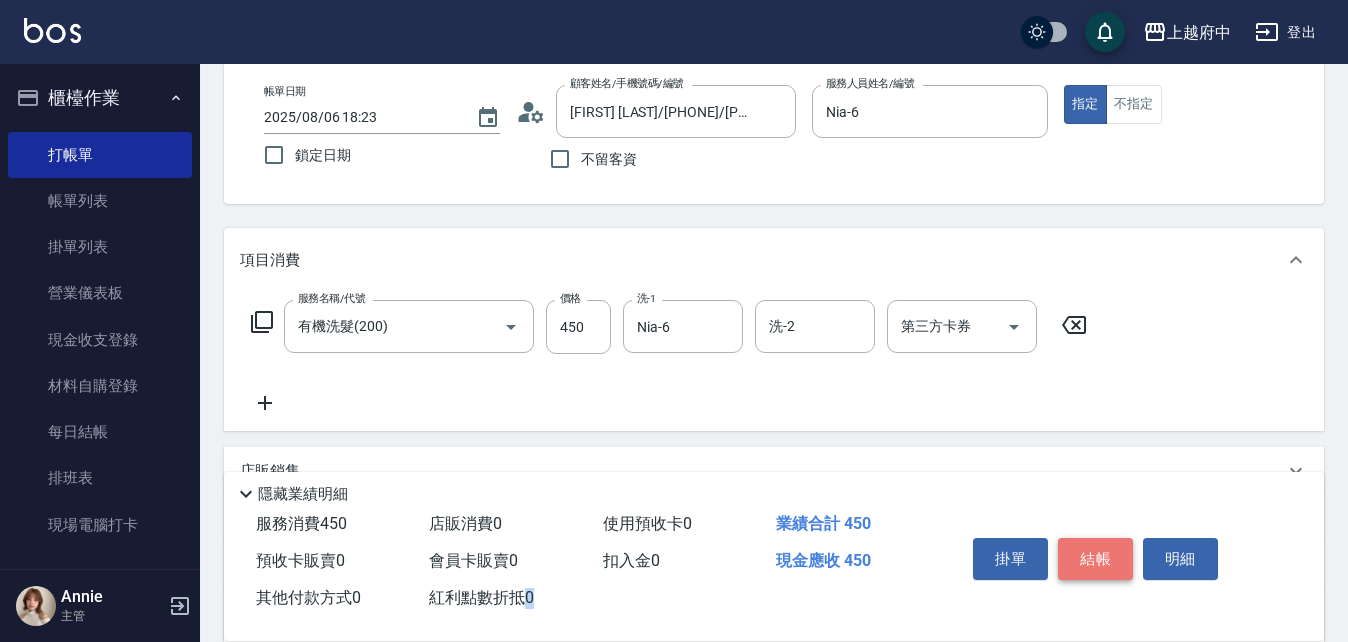 click on "掛單 結帳 明細" at bounding box center [1095, 561] 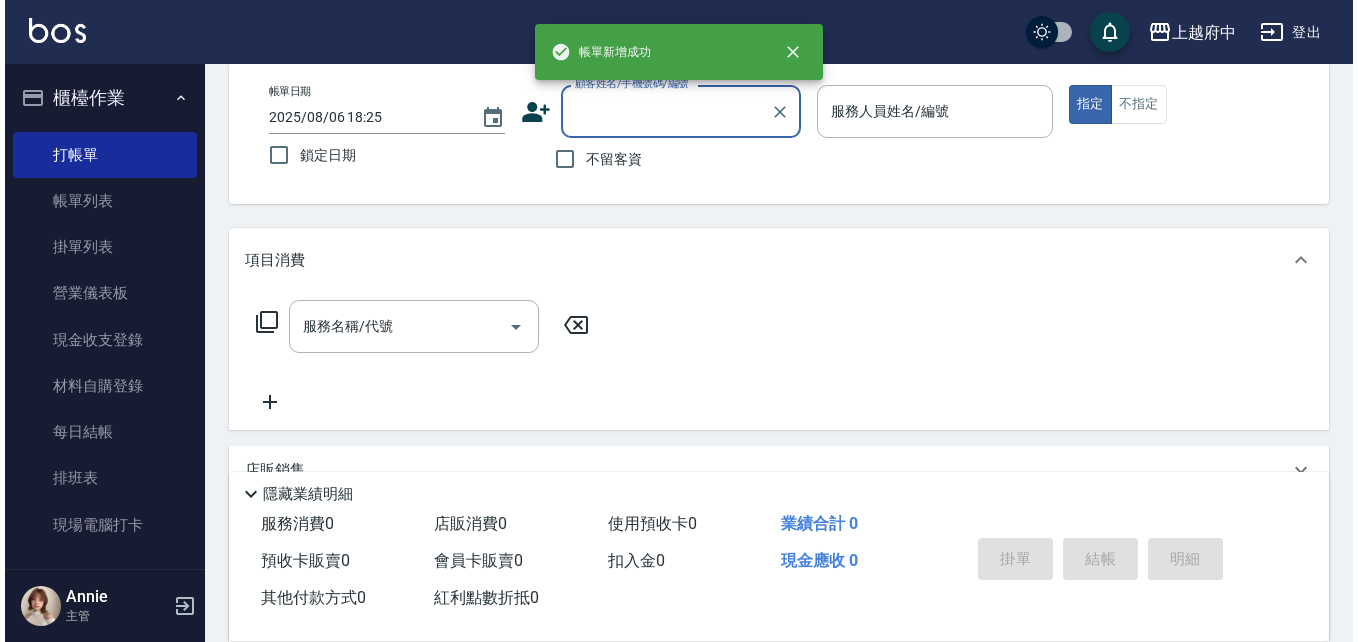 scroll, scrollTop: 0, scrollLeft: 0, axis: both 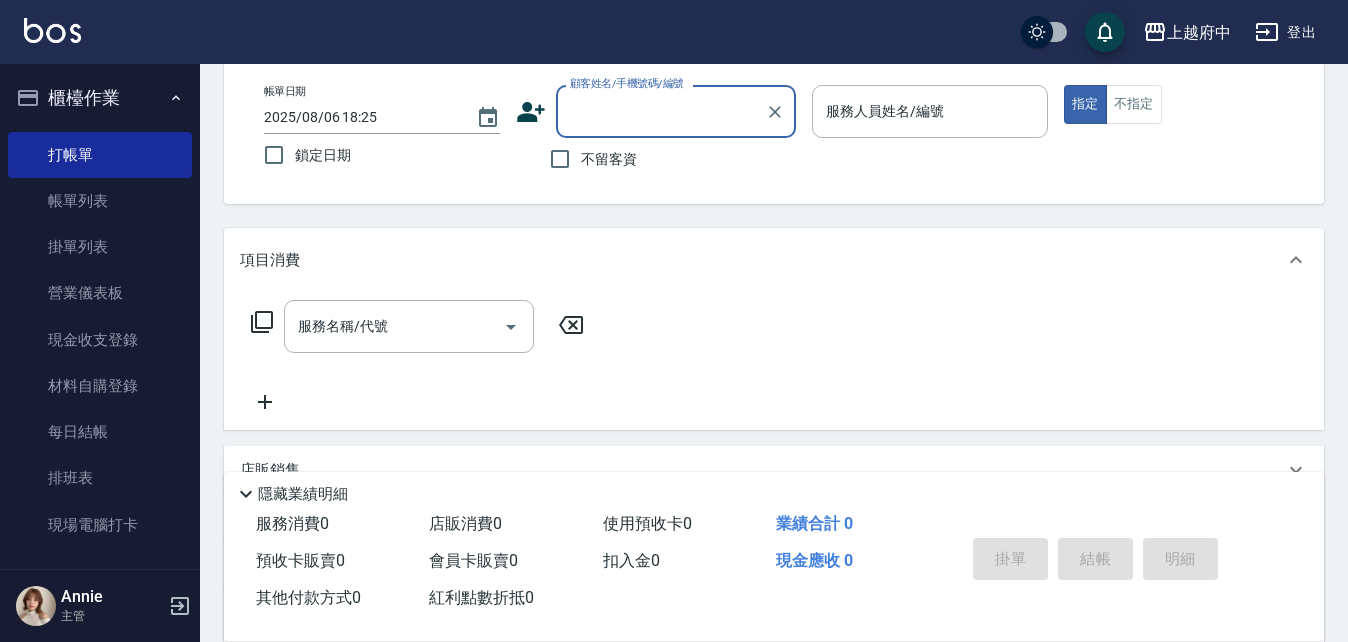 click 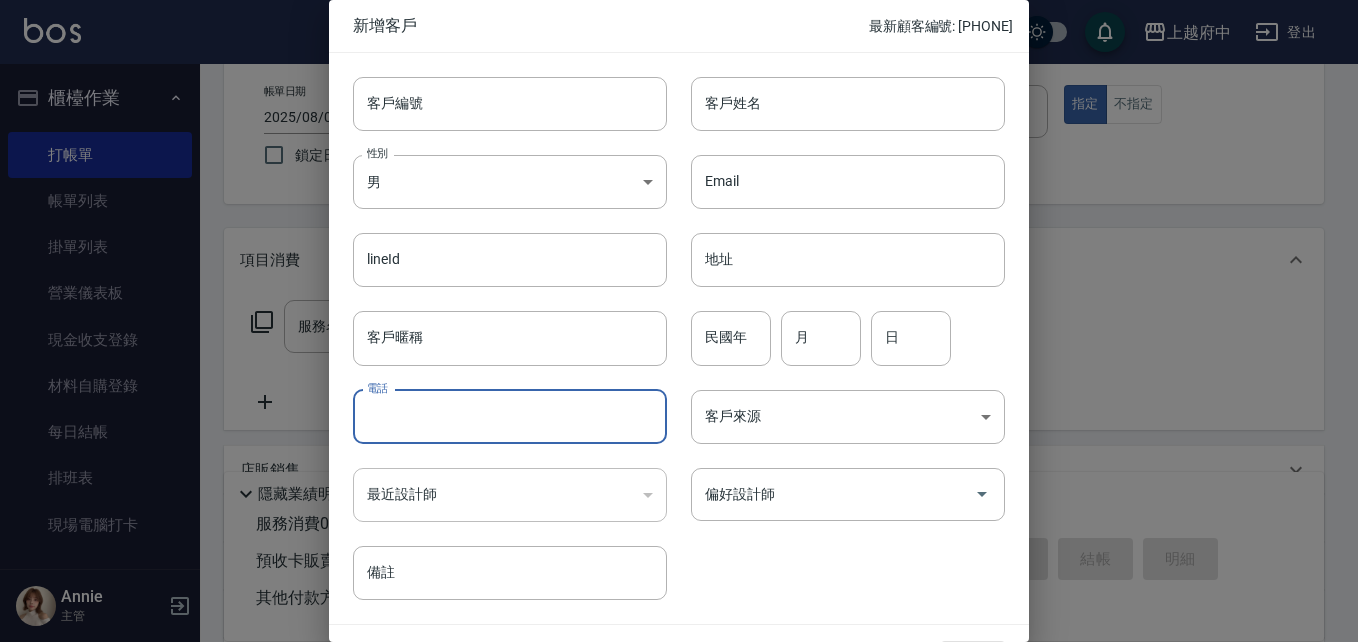 click on "電話" at bounding box center [510, 417] 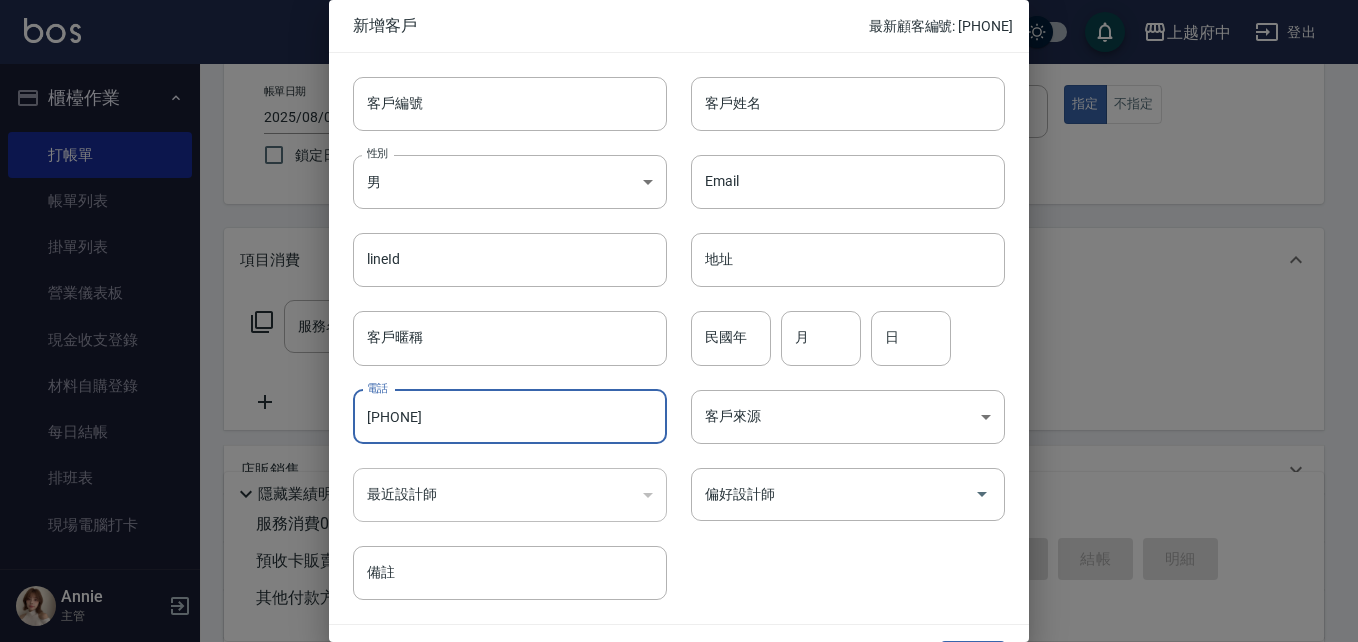 click on "0928615423" at bounding box center [510, 417] 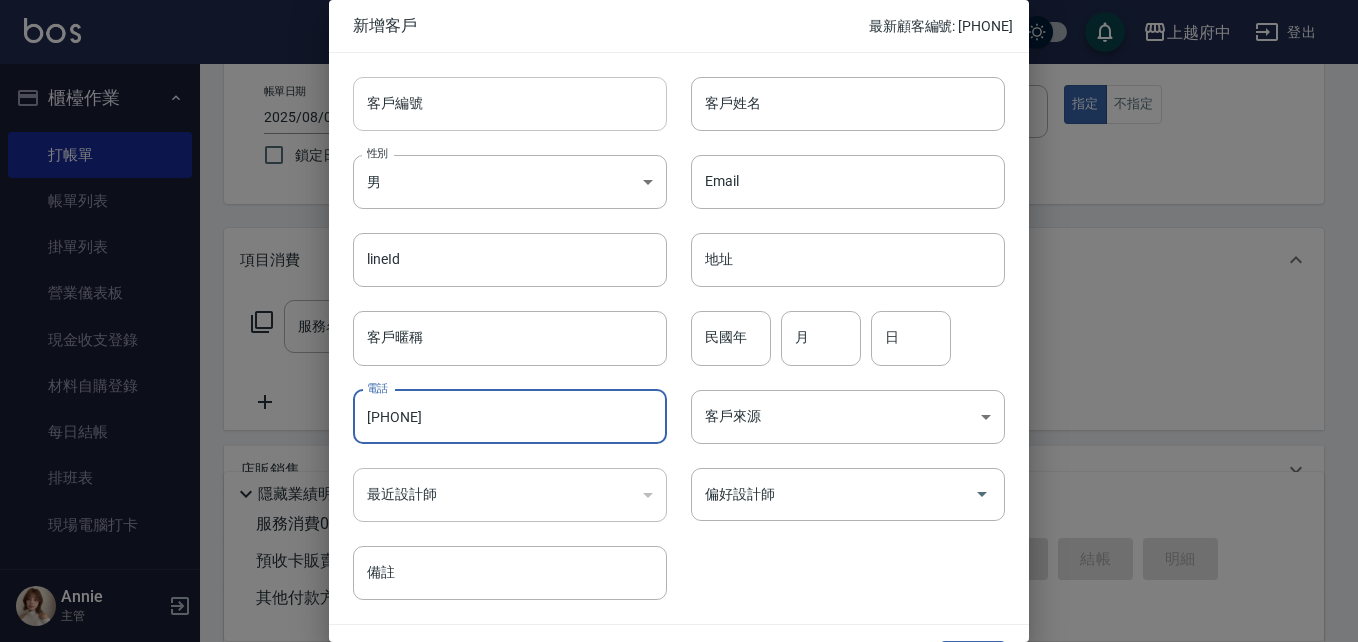 type on "0928615423" 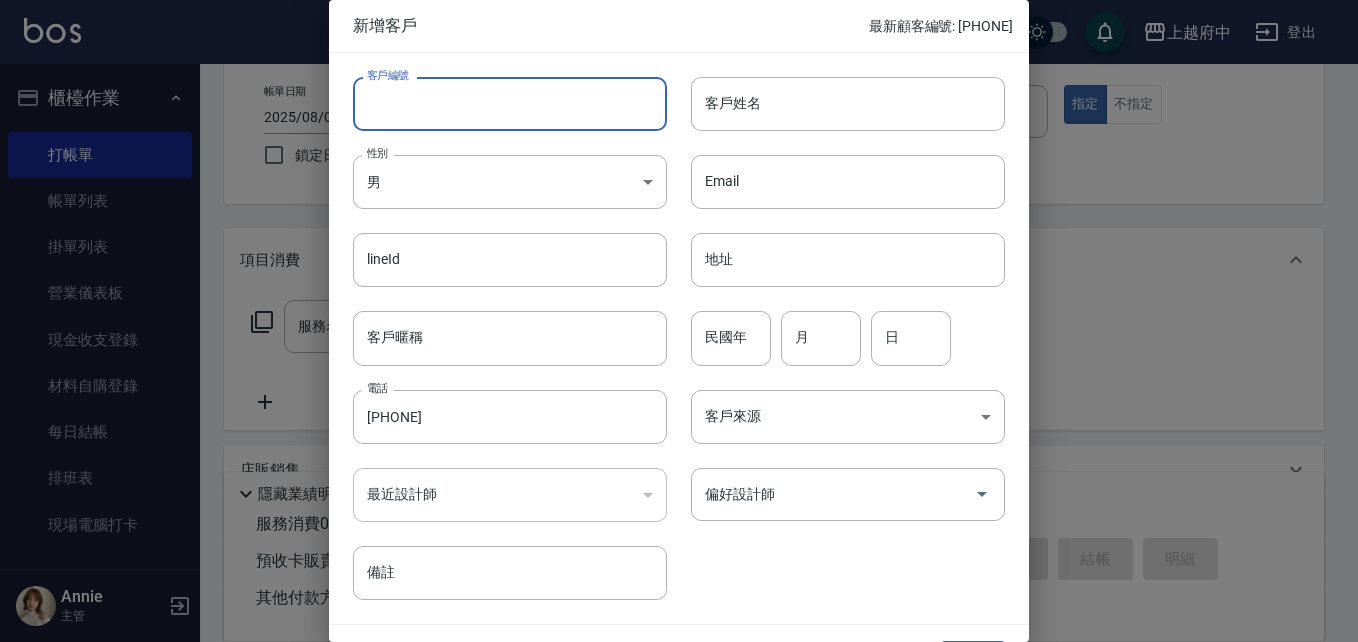 click on "客戶編號" at bounding box center [510, 104] 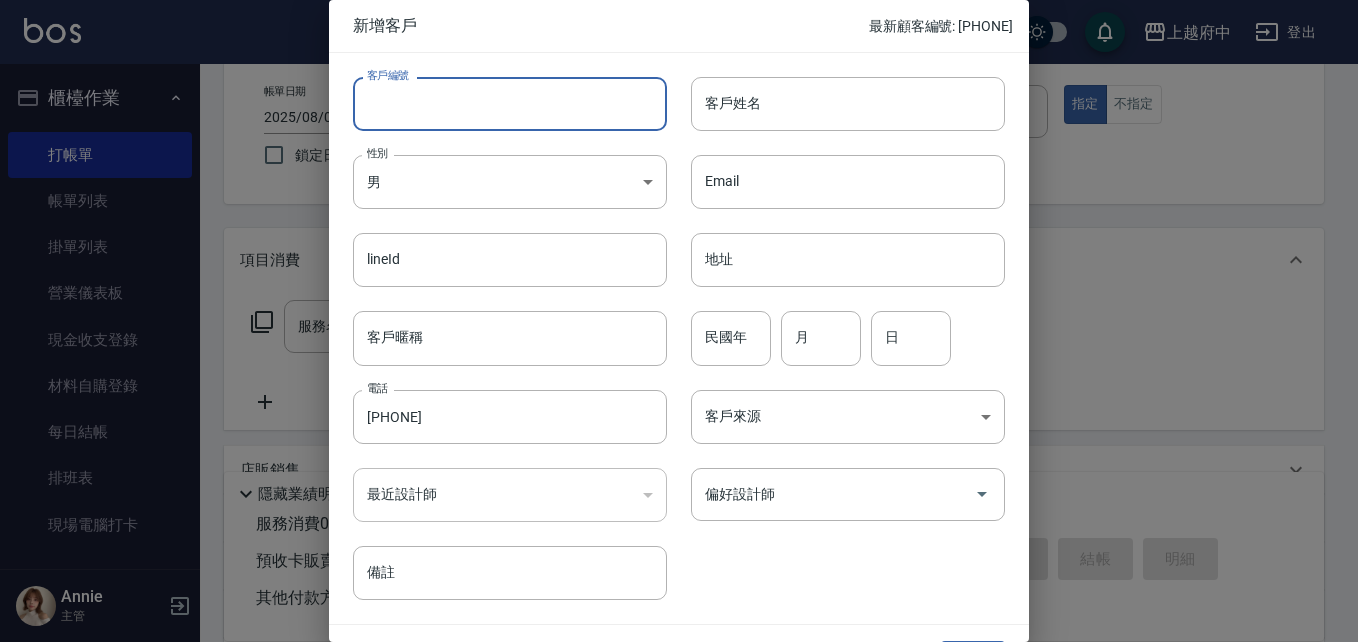 paste on "0928615423" 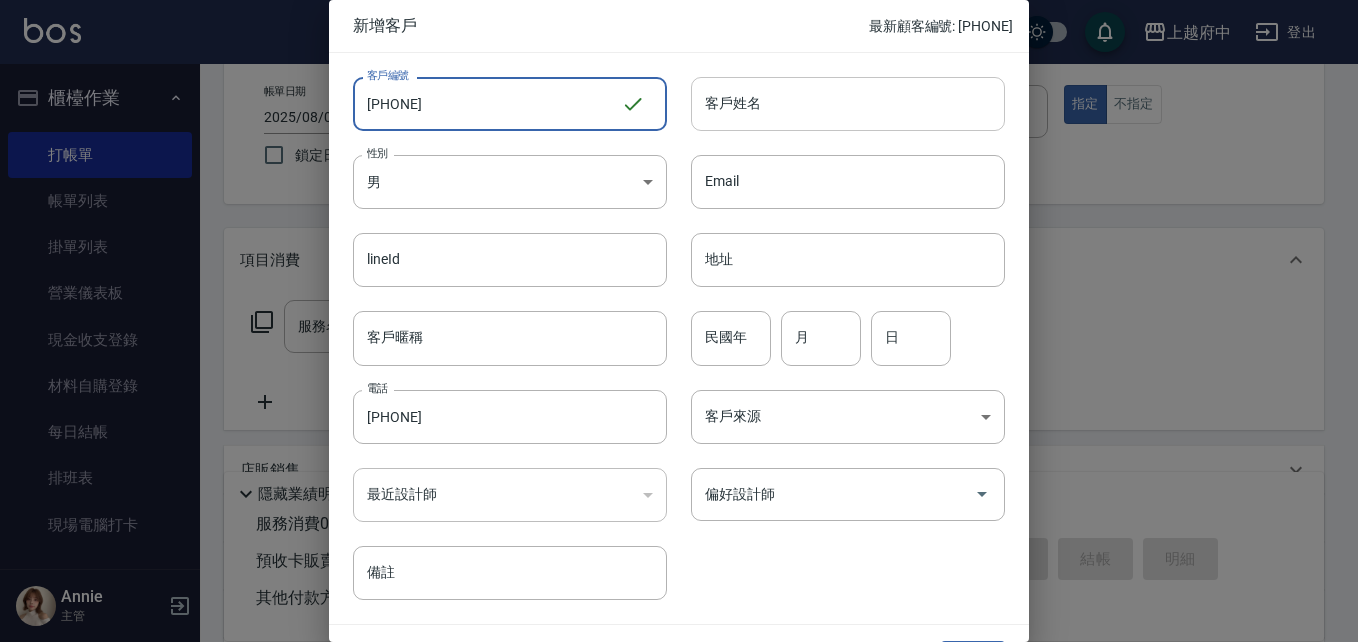 type on "0928615423" 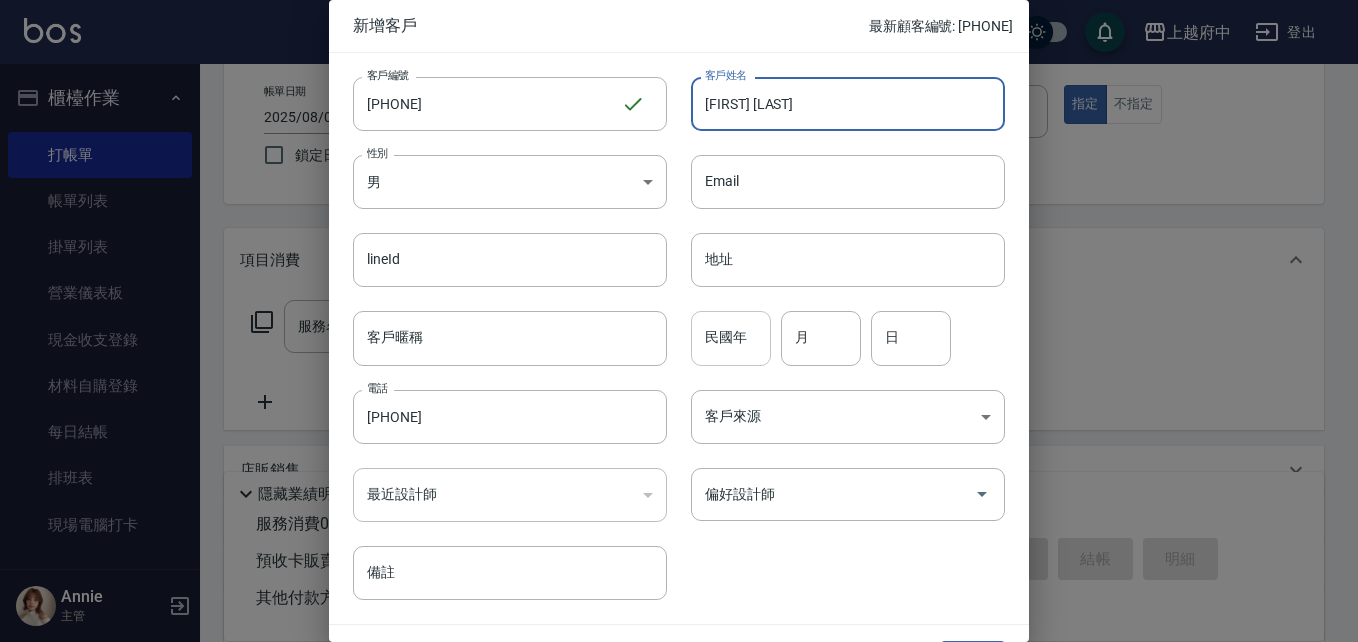 type on "李致毅" 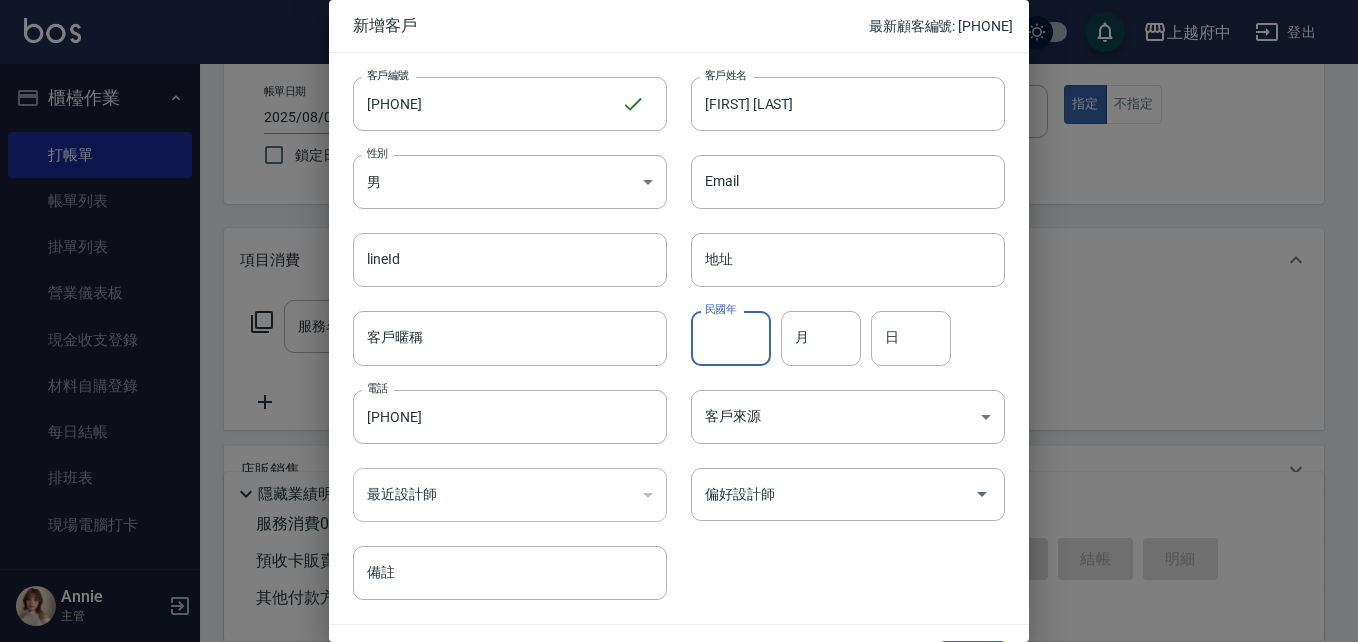 click on "民國年" at bounding box center (731, 338) 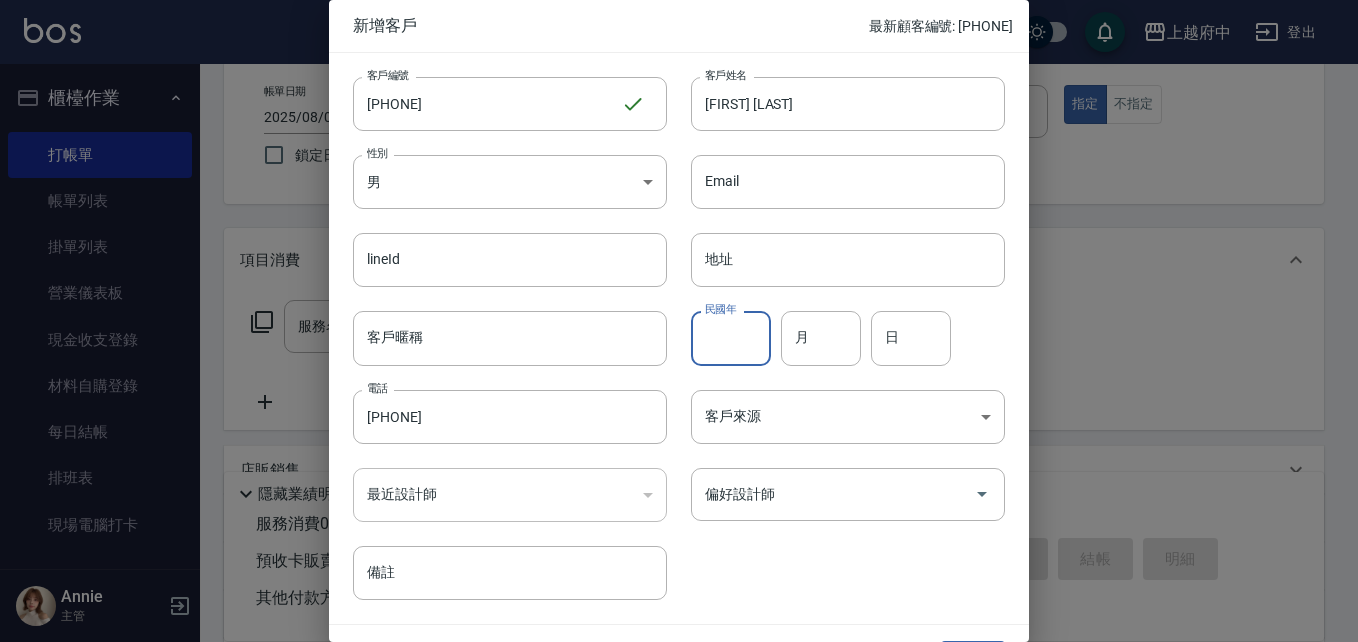 click on "民國年 民國年 月 月 日 日" at bounding box center (836, 326) 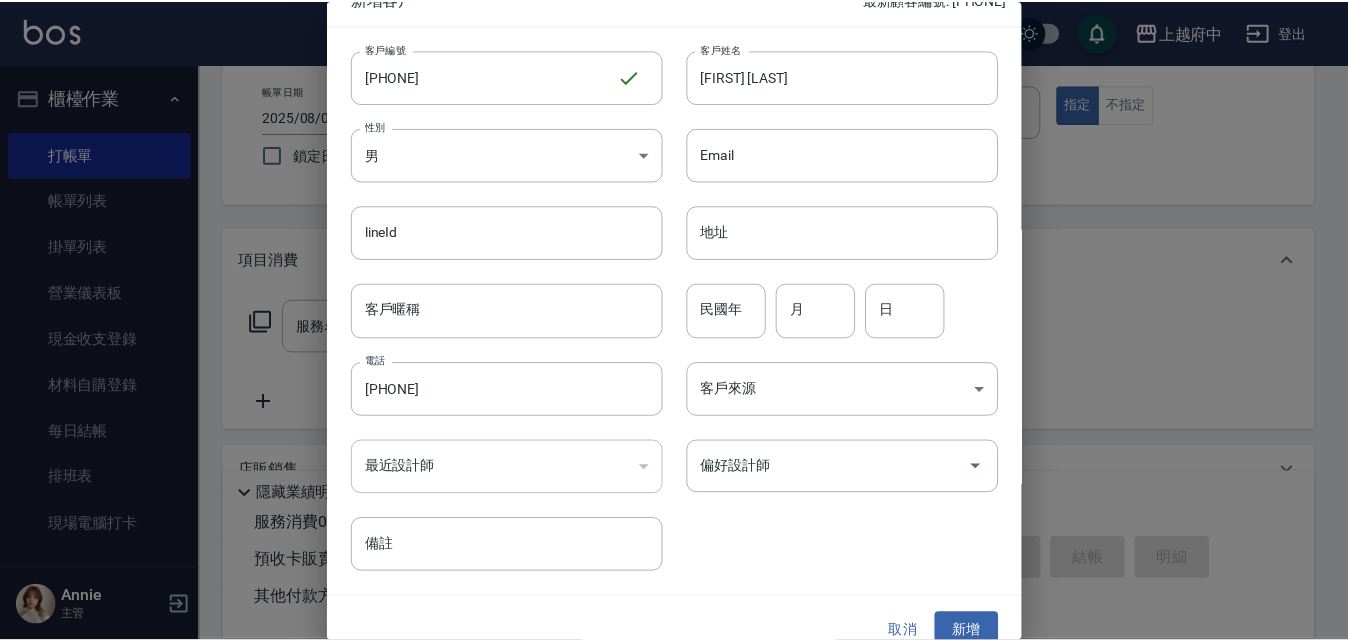scroll, scrollTop: 51, scrollLeft: 0, axis: vertical 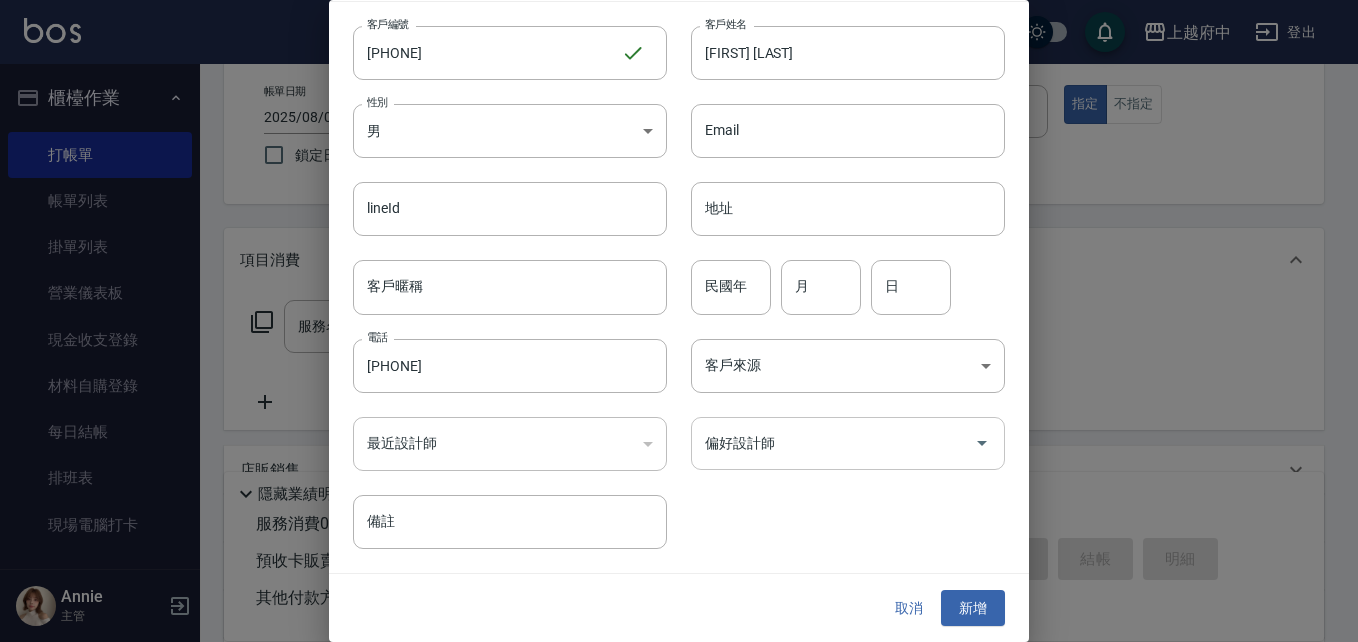 click on "偏好設計師" at bounding box center (833, 443) 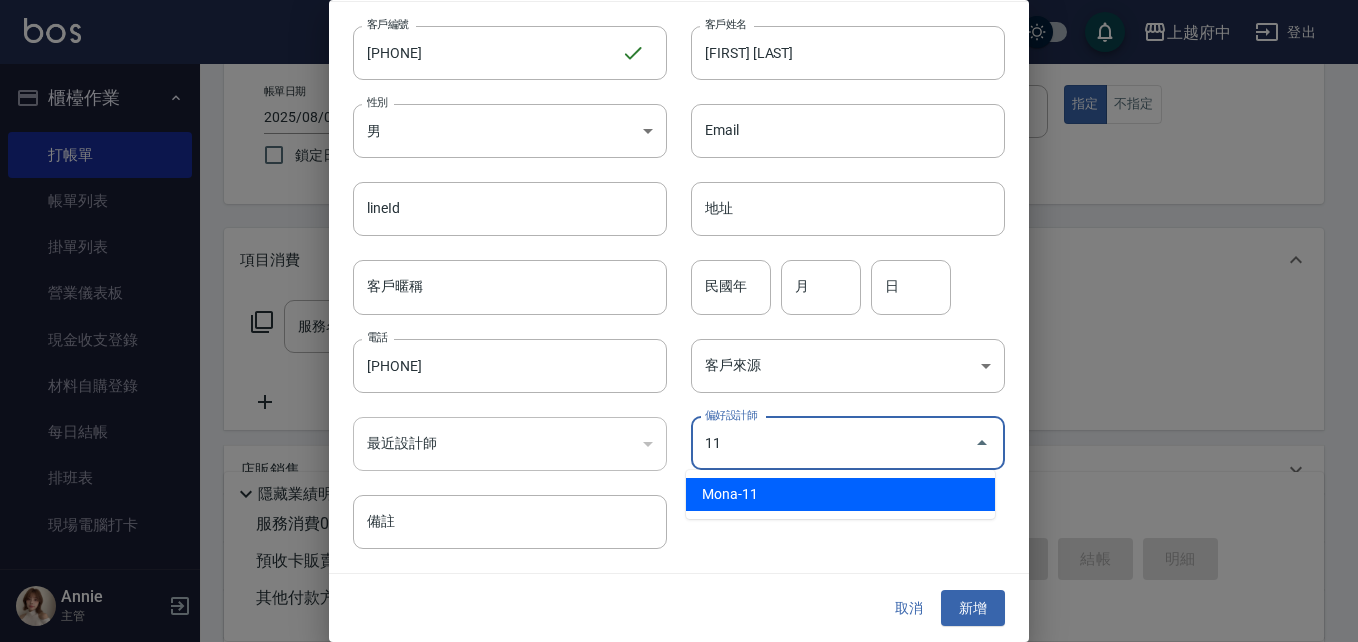 drag, startPoint x: 817, startPoint y: 491, endPoint x: 867, endPoint y: 531, distance: 64.03124 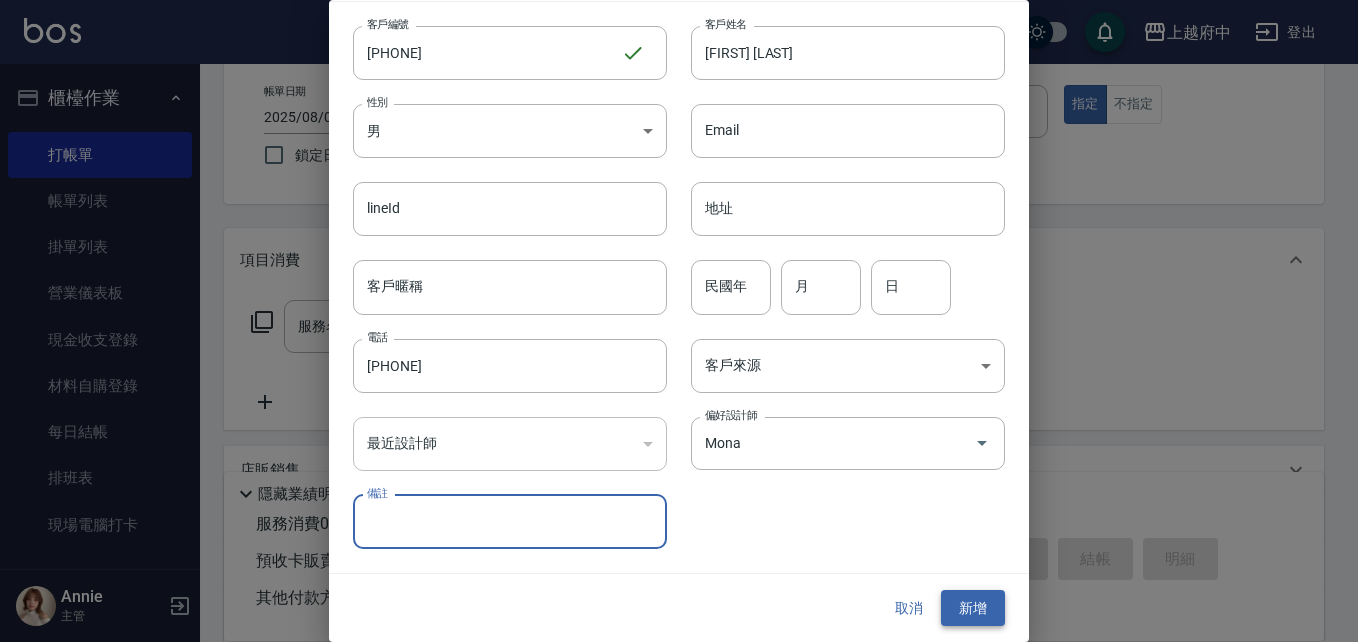 click on "新增" at bounding box center (973, 608) 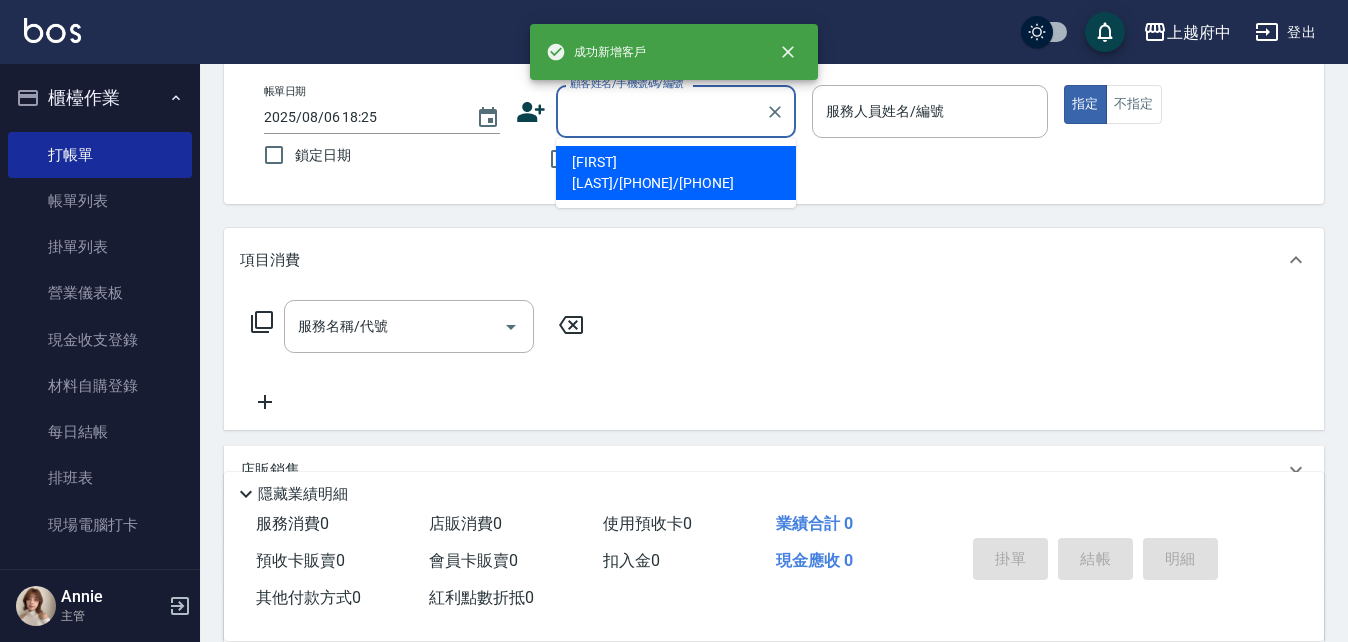 click on "顧客姓名/手機號碼/編號" at bounding box center [661, 111] 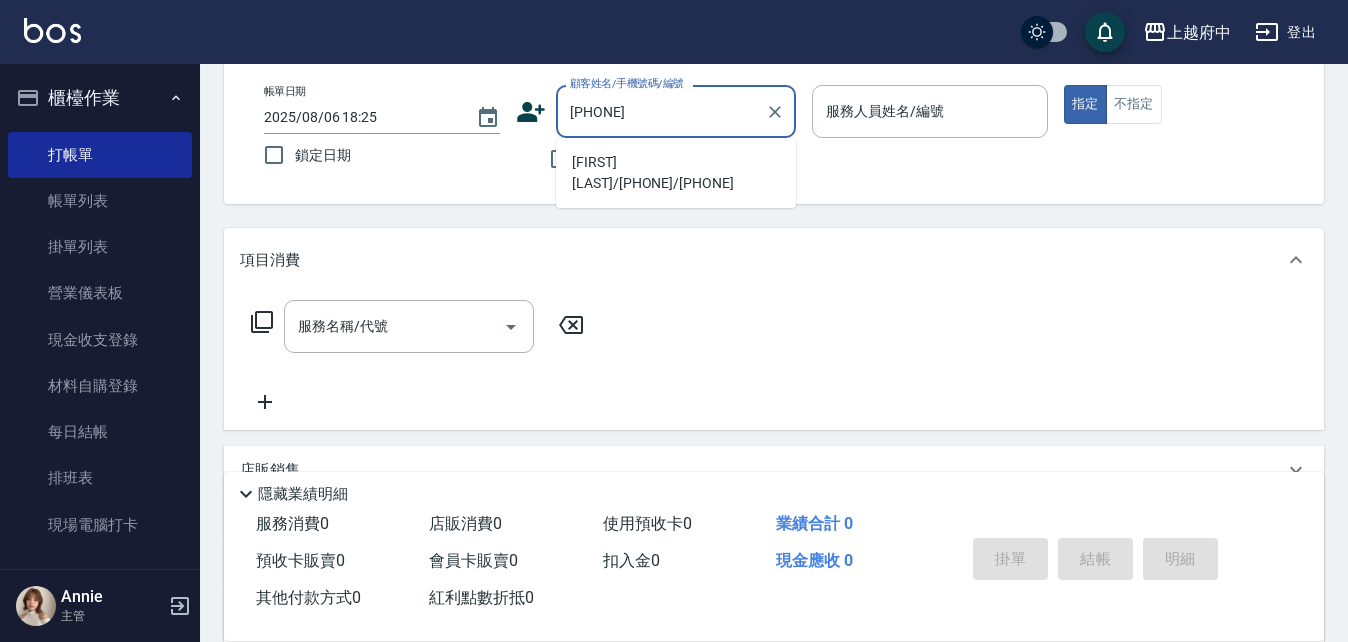 click on "李致毅/0928615423/0928615423" at bounding box center (676, 173) 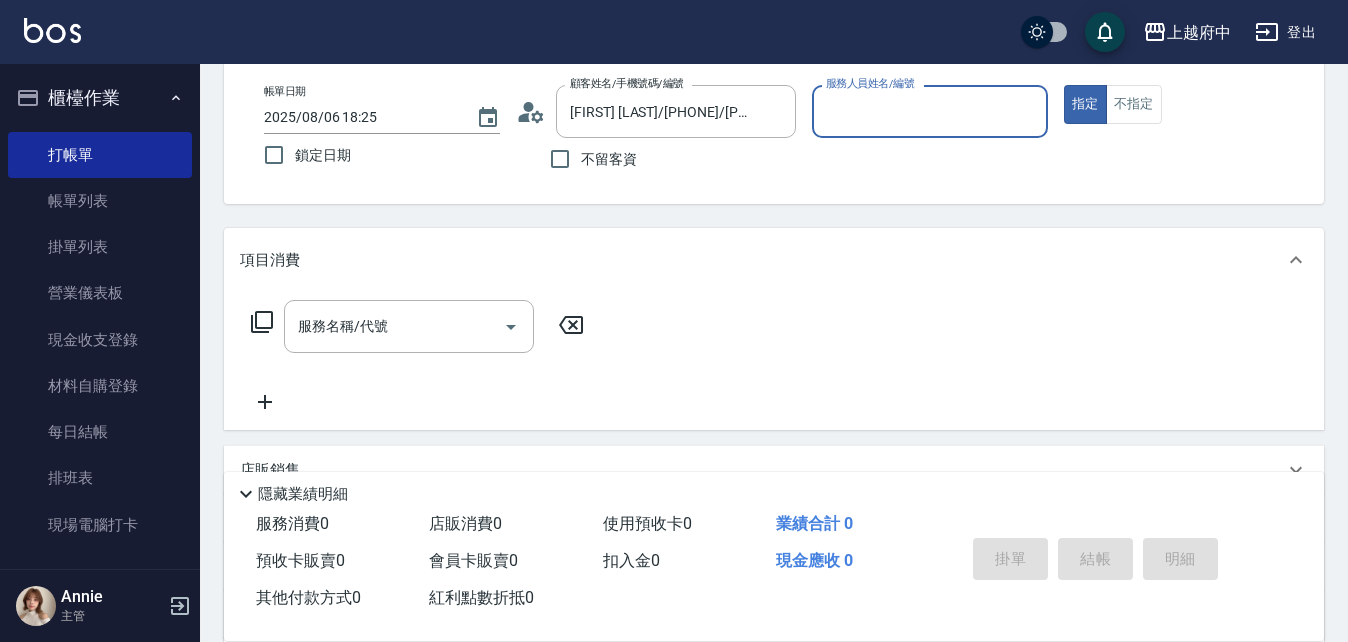 type on "Mona-11" 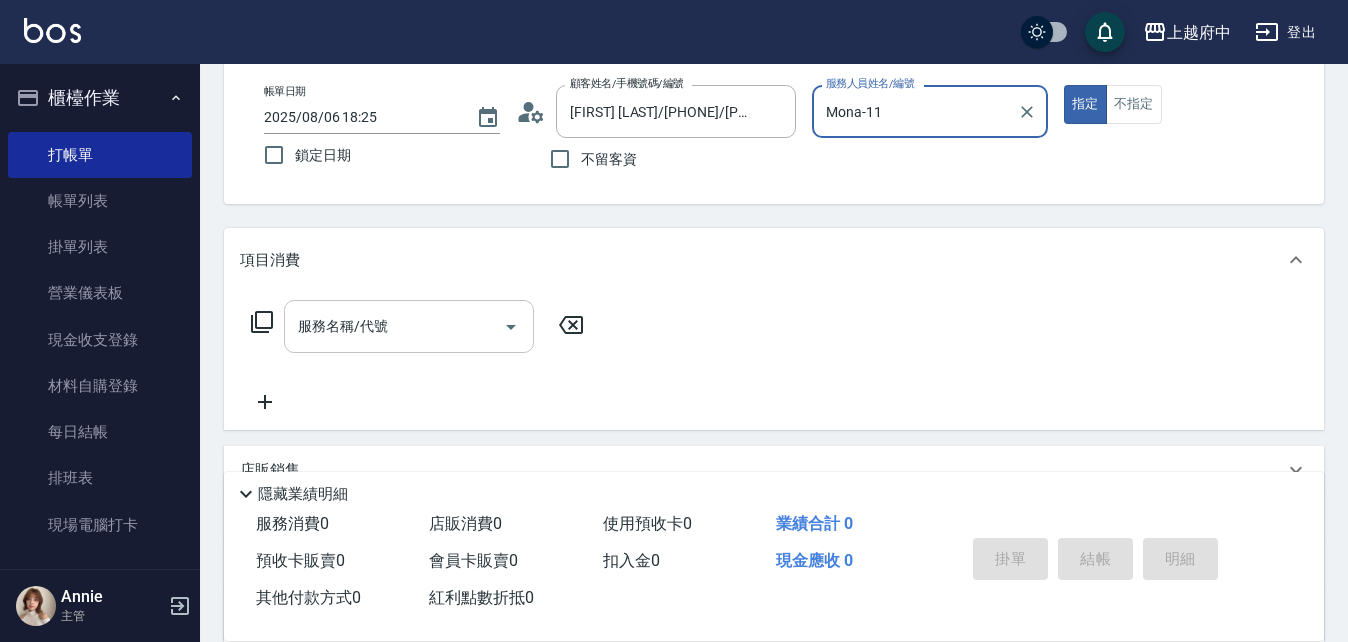 click on "服務名稱/代號" at bounding box center (394, 326) 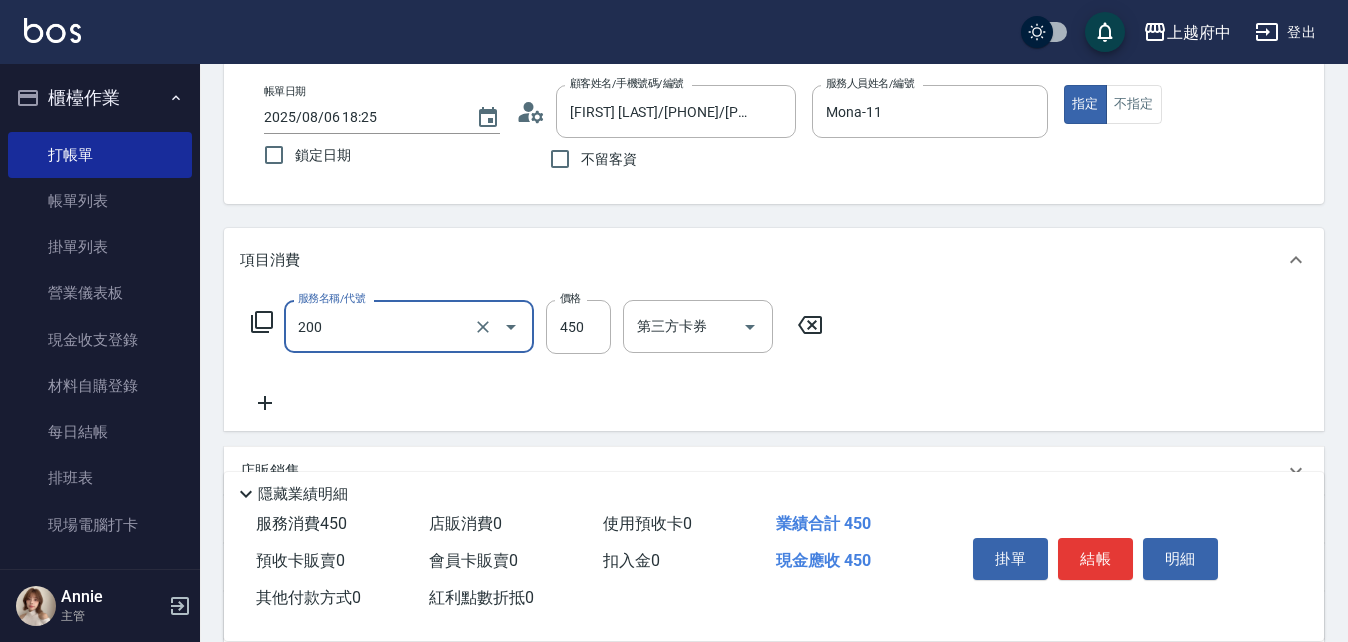 type on "有機洗髮(200)" 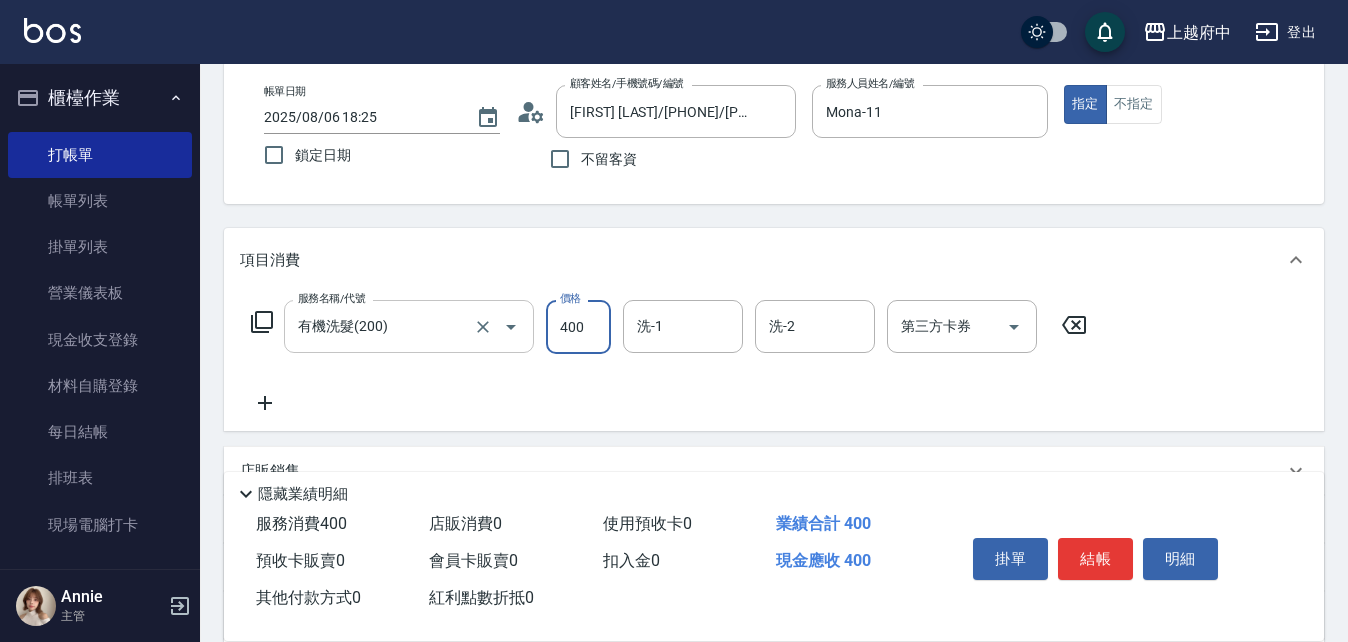 type on "400" 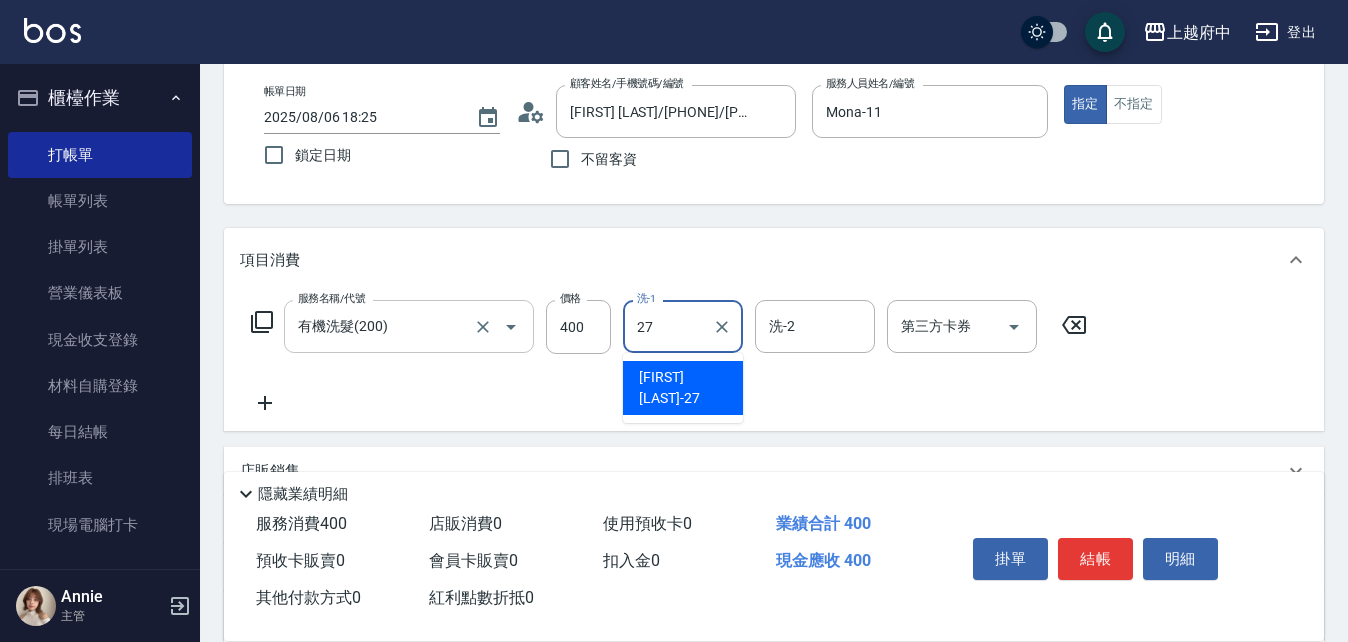 type on "陳韋均-27" 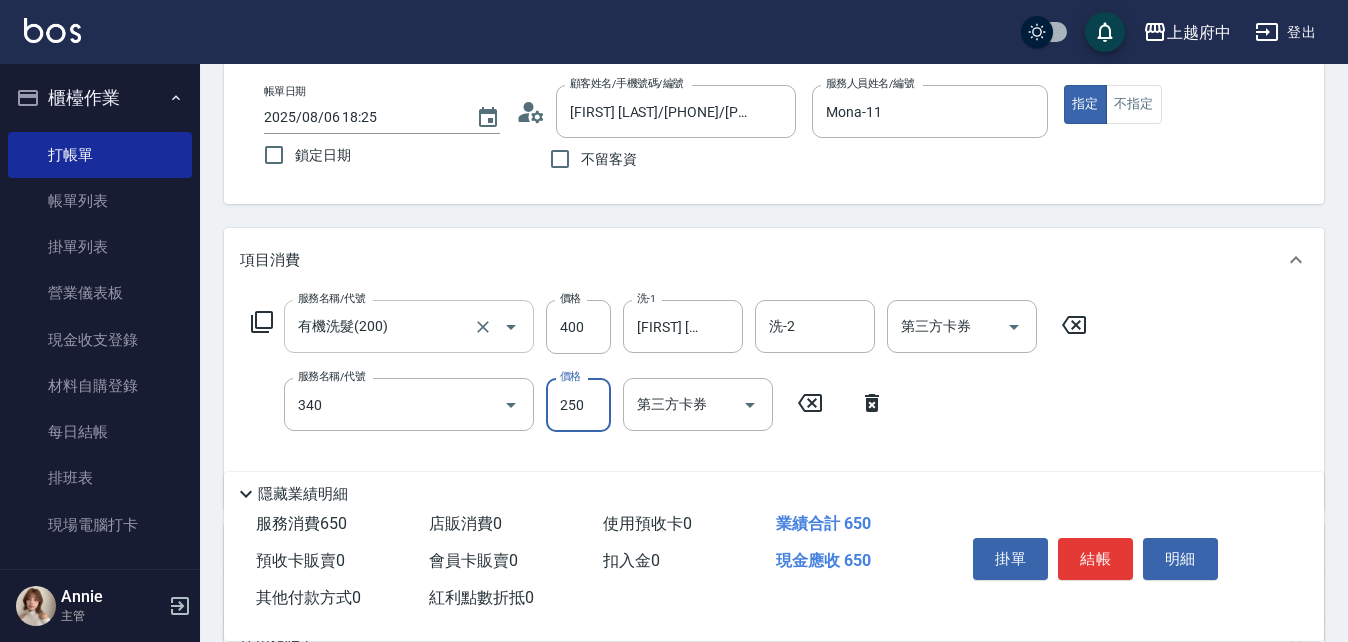 type on "剪髮(340)" 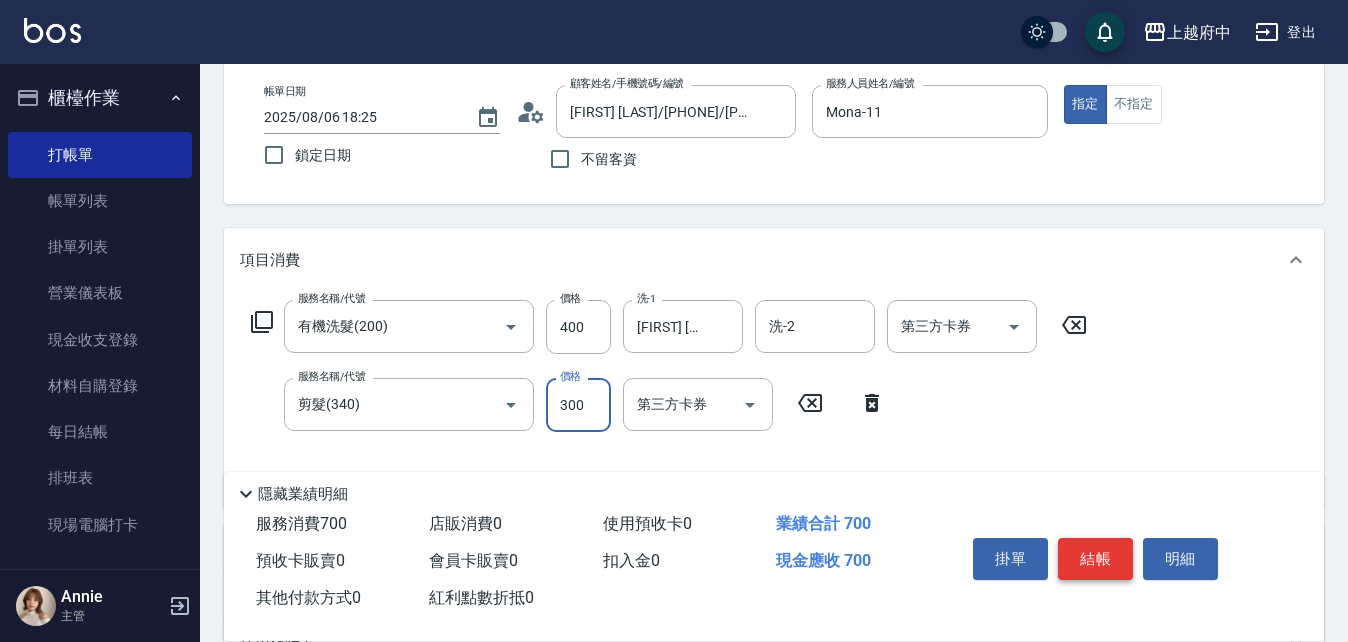 type on "300" 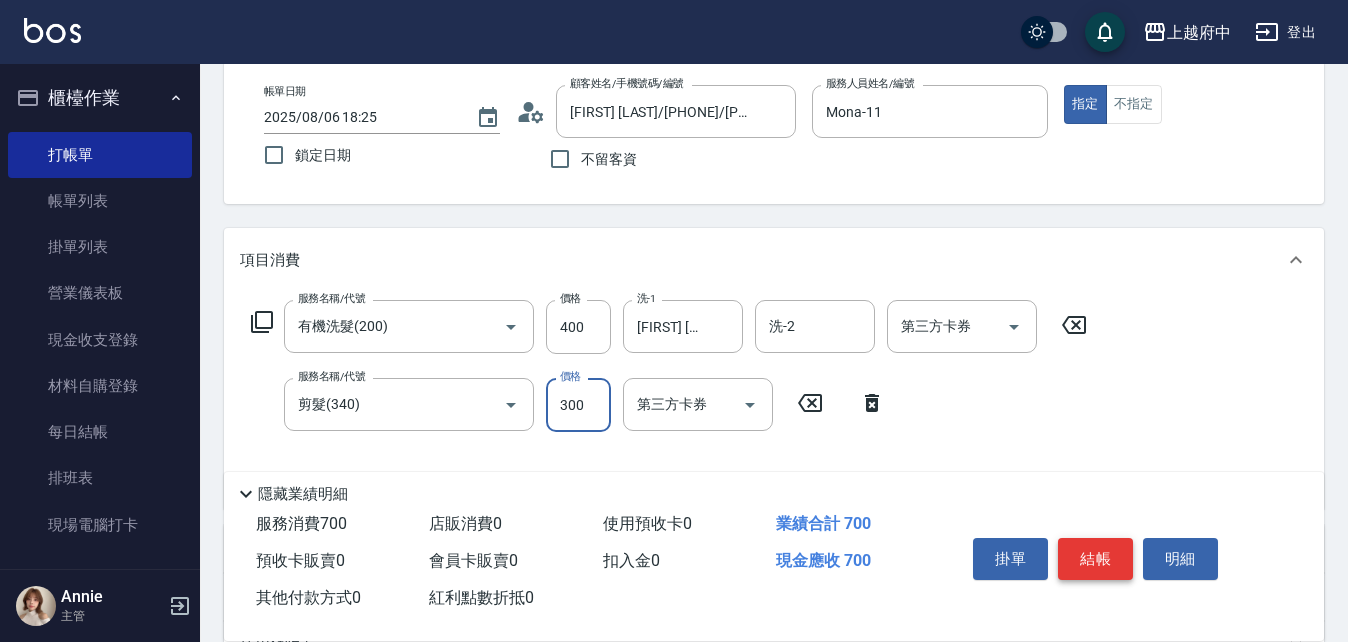 click on "結帳" at bounding box center (1095, 559) 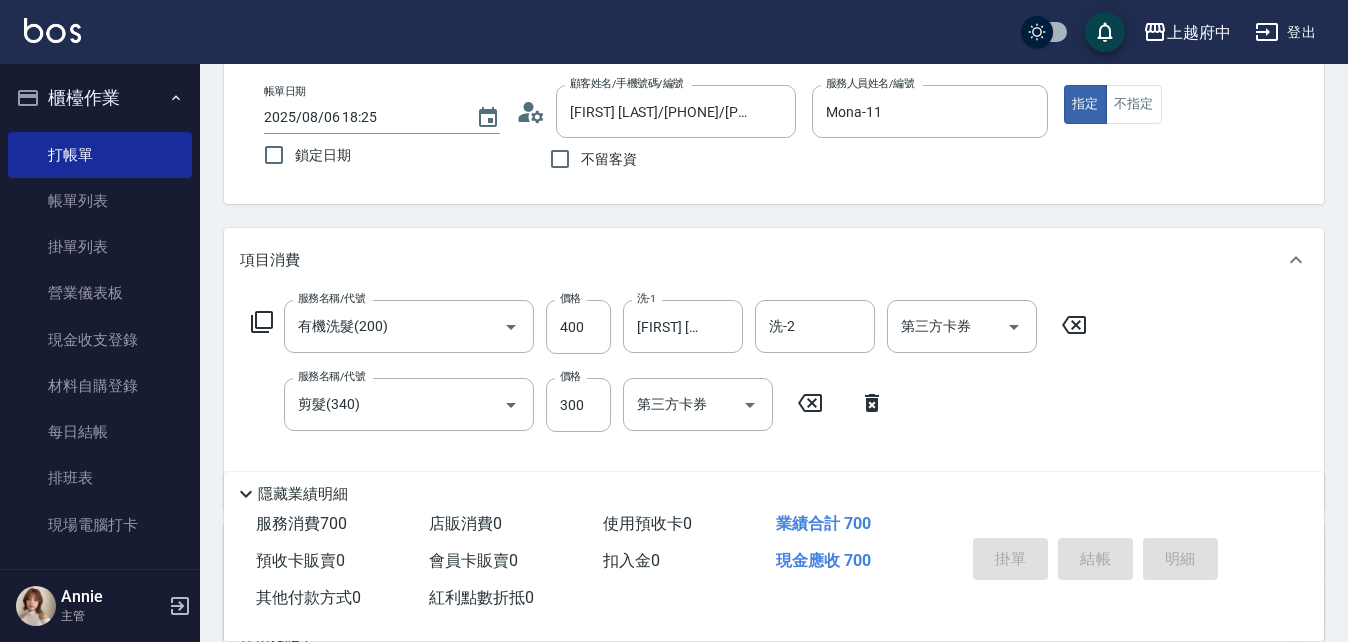 type on "2025/08/06 18:26" 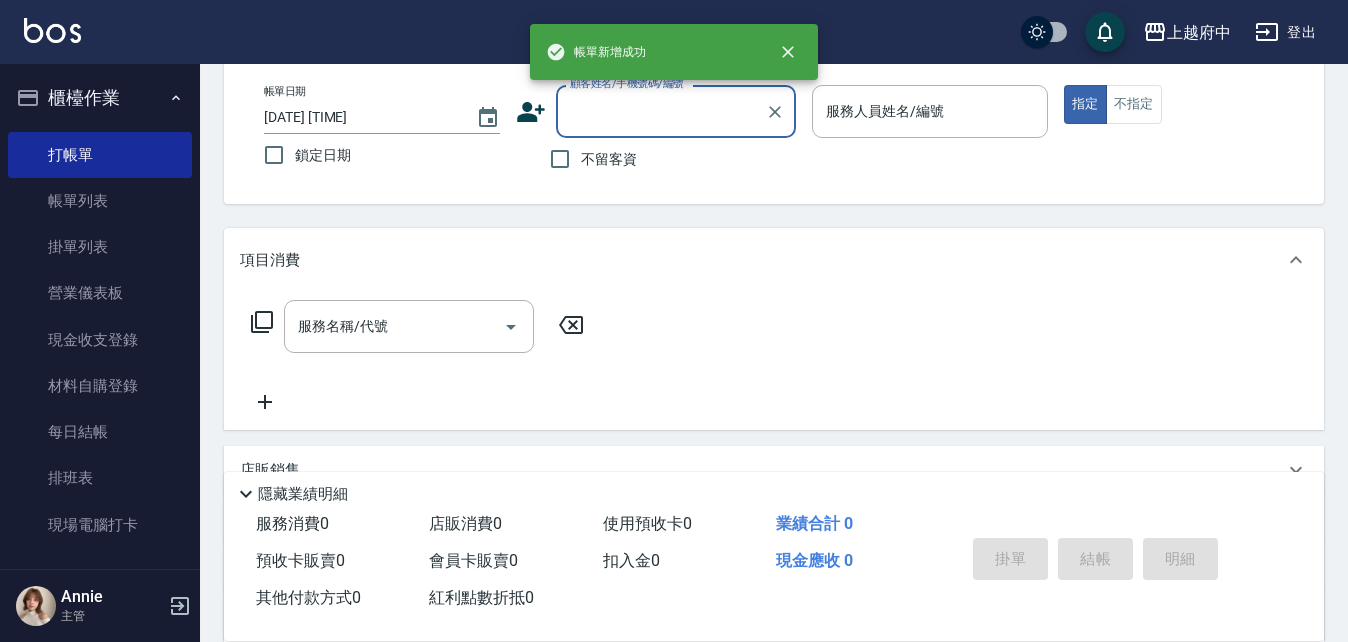 scroll, scrollTop: 0, scrollLeft: 0, axis: both 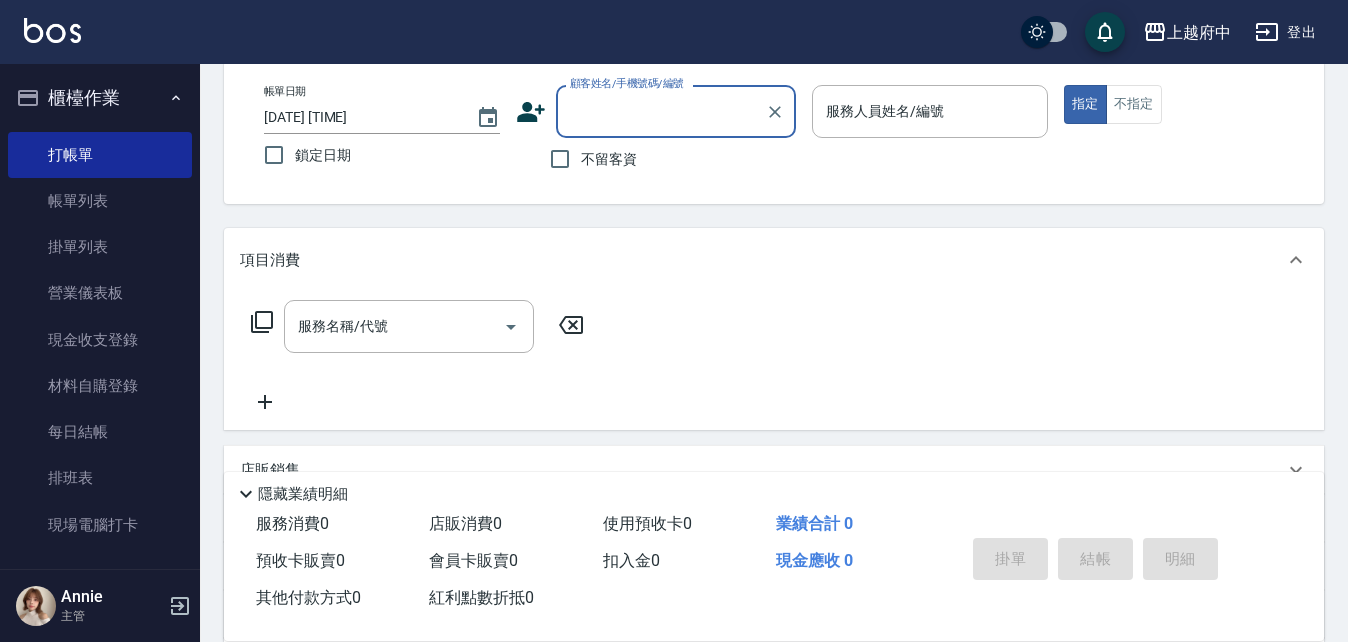 type on "ㄒ" 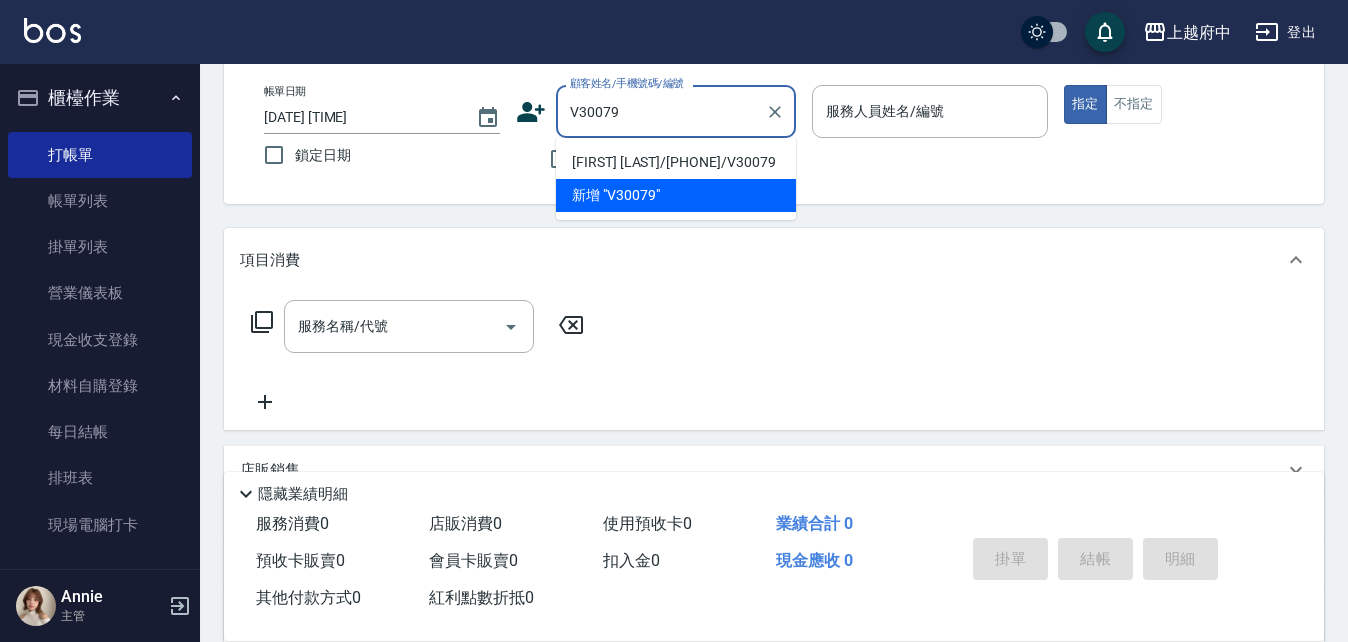 click on "呂韋德/09230303630/V30079" at bounding box center (676, 162) 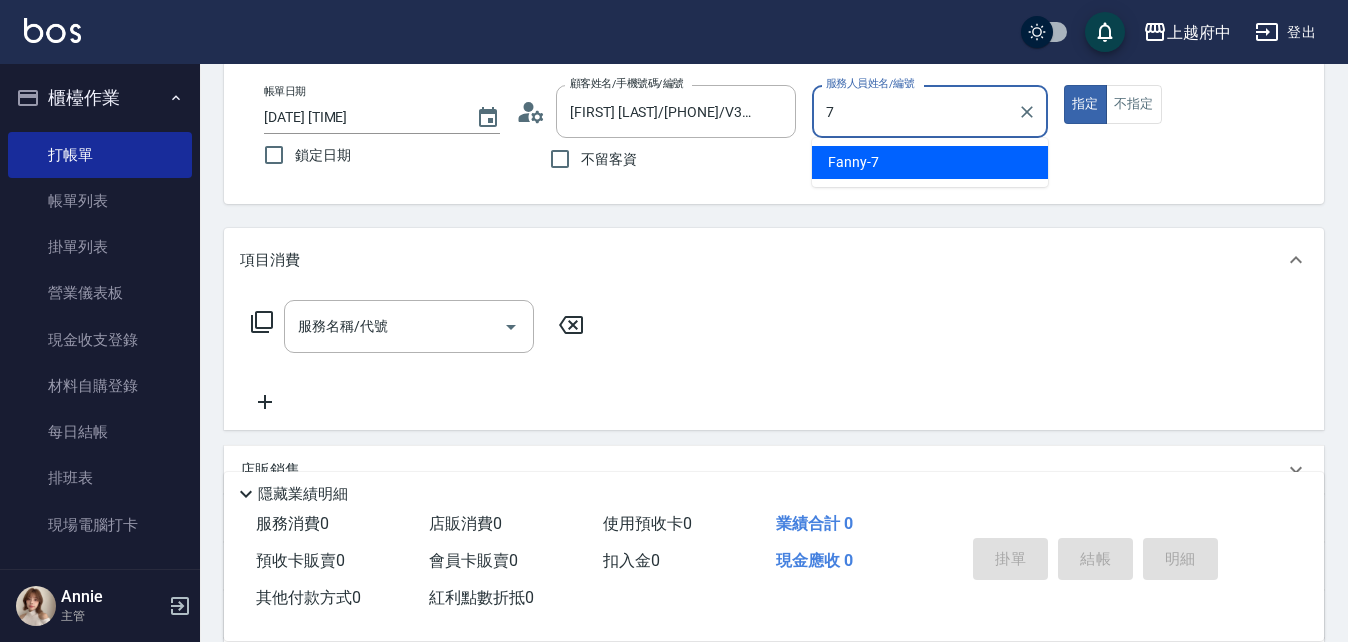 click on "Fanny -7" at bounding box center (930, 162) 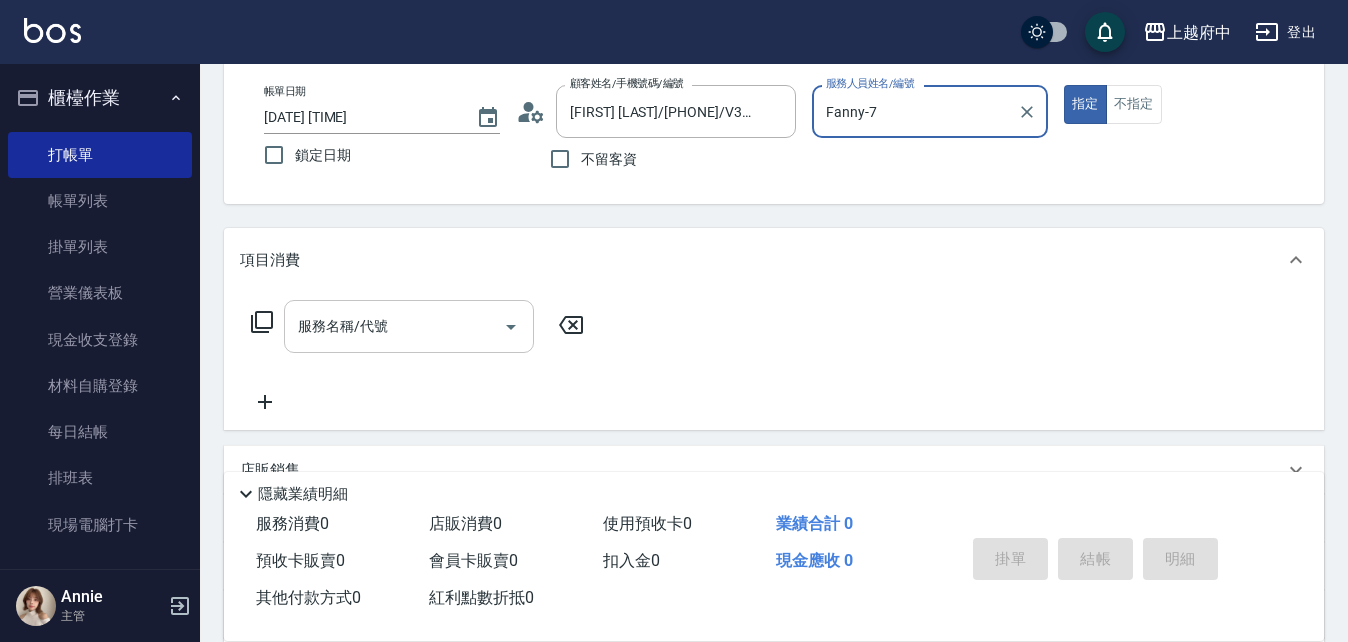 click on "服務名稱/代號" at bounding box center [409, 326] 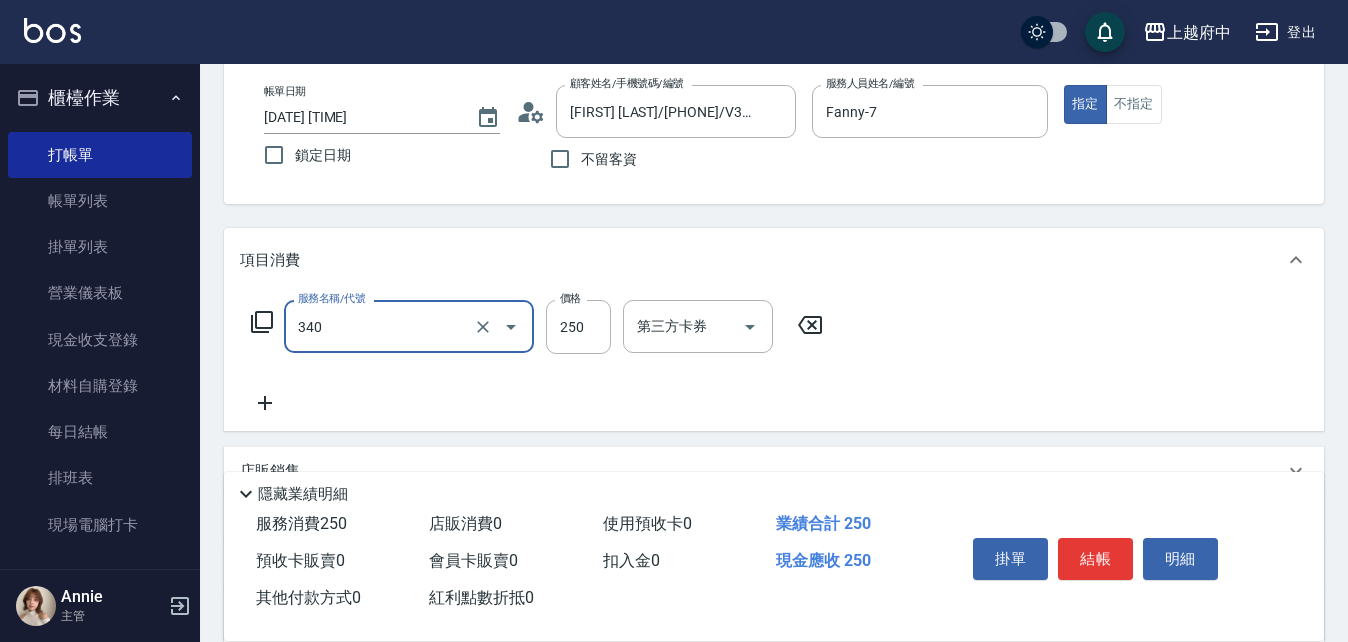 type on "剪髮(340)" 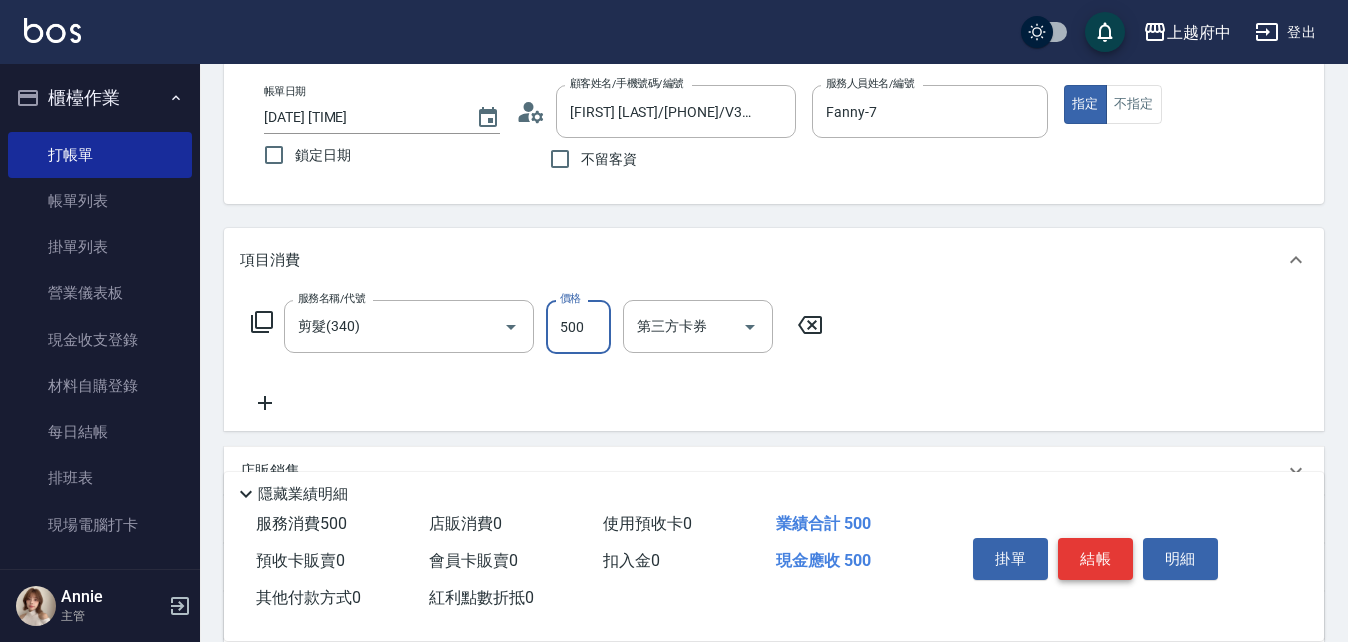 type on "500" 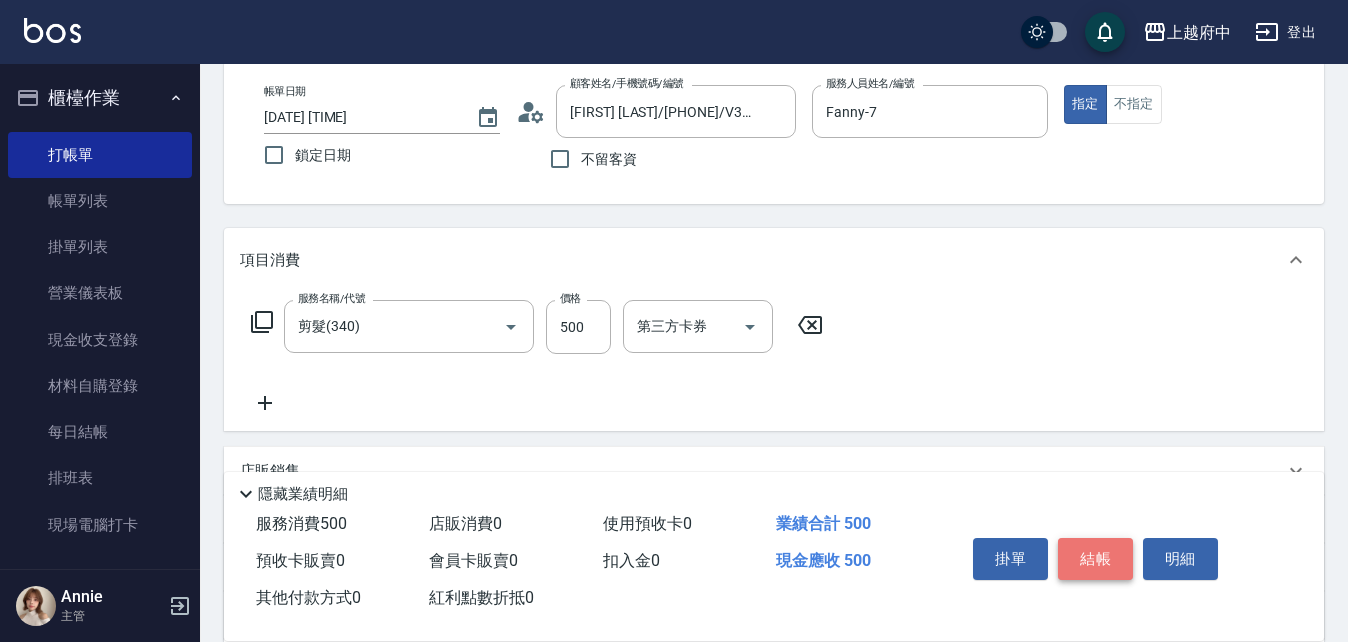 click on "結帳" at bounding box center [1095, 559] 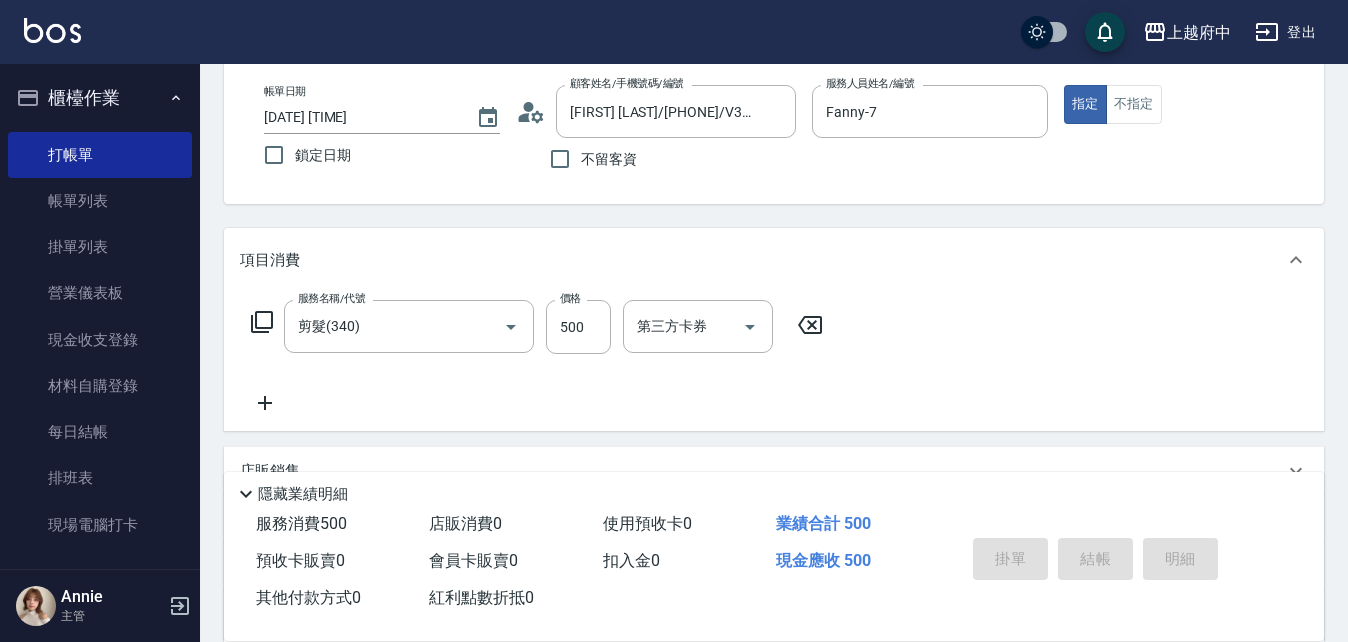 type 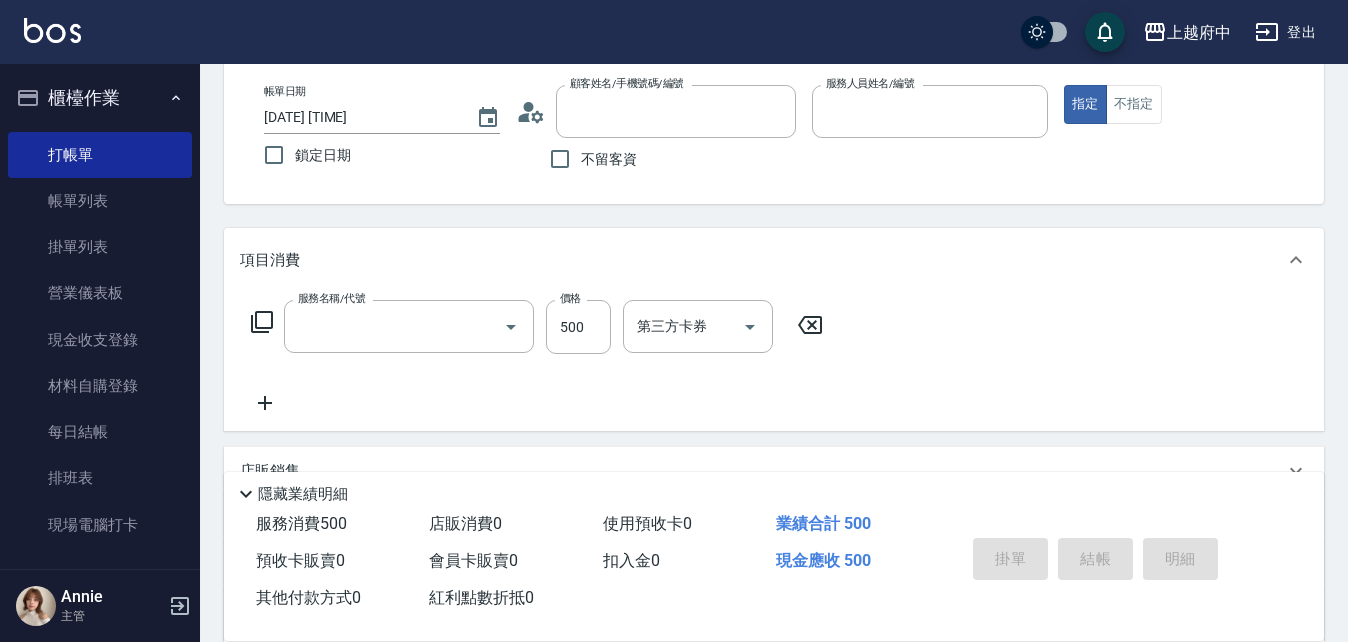 scroll, scrollTop: 0, scrollLeft: 0, axis: both 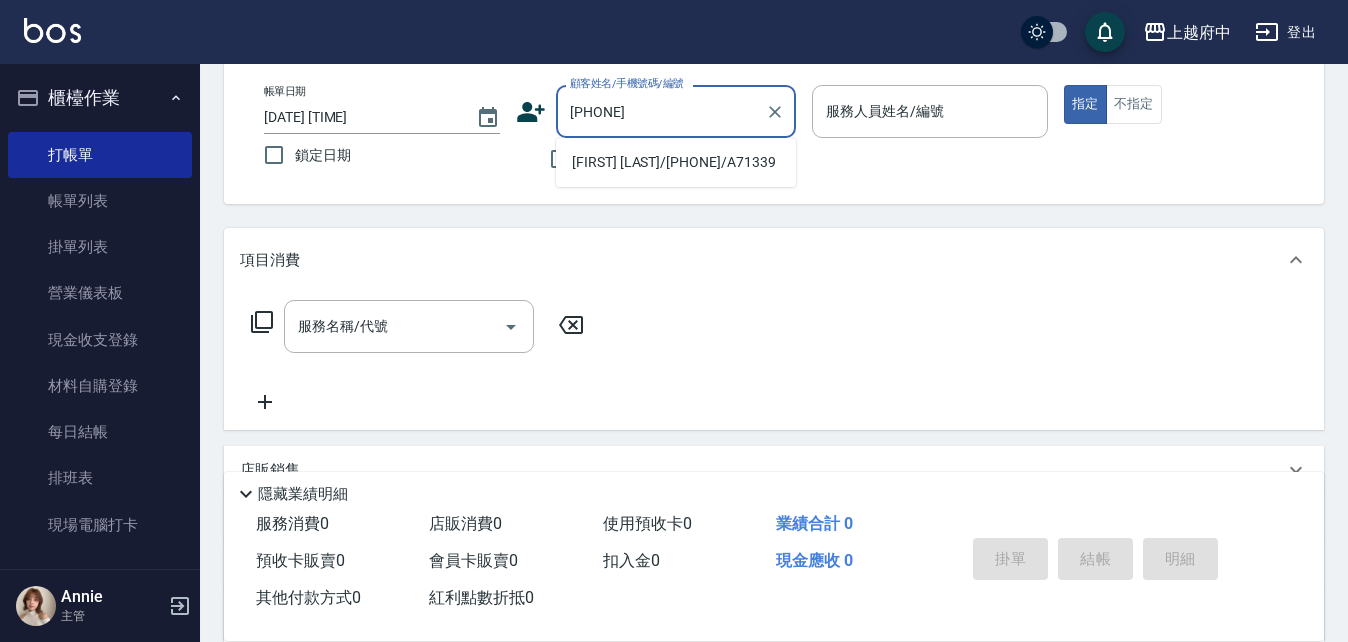 click on "鄧宇軒/0963821401/A71339" at bounding box center [676, 162] 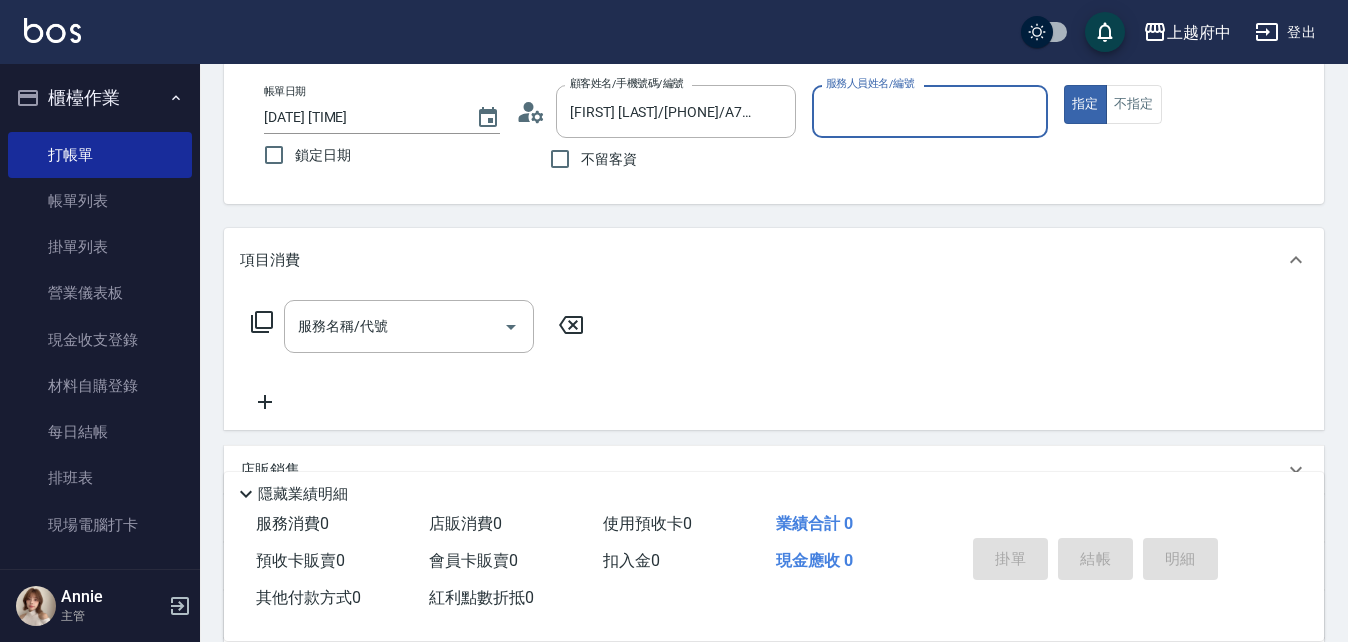type on "Fanny-7" 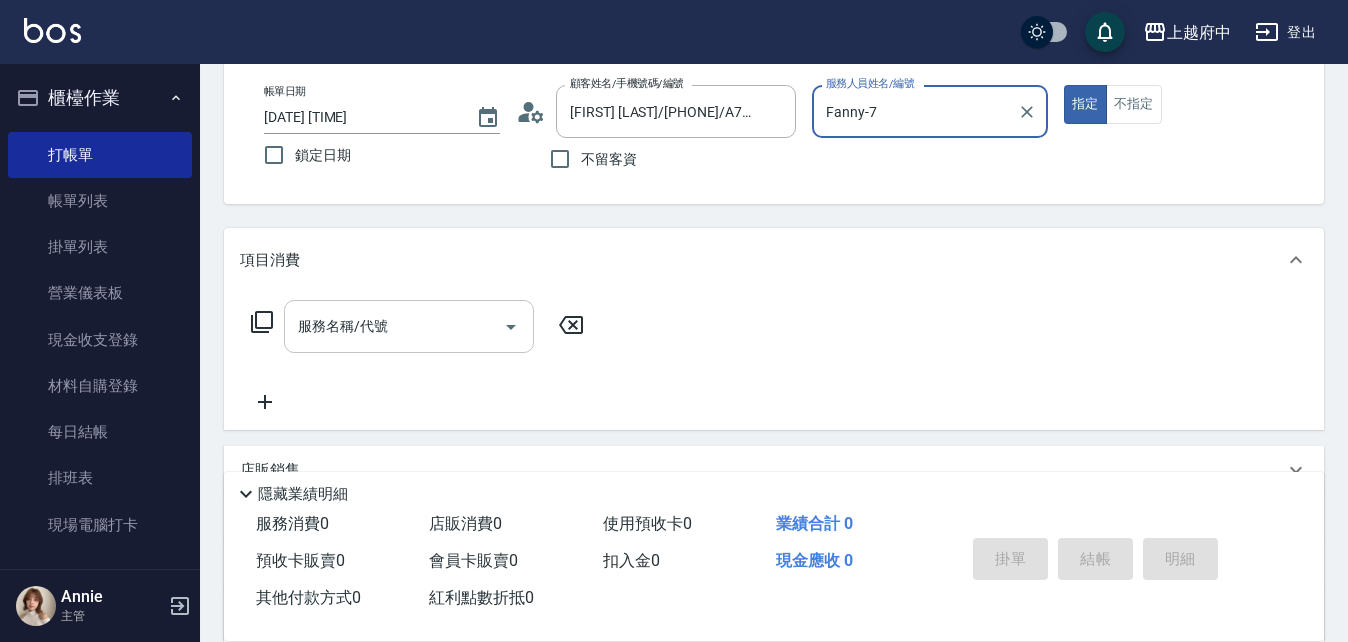 click on "服務名稱/代號 服務名稱/代號" at bounding box center [409, 326] 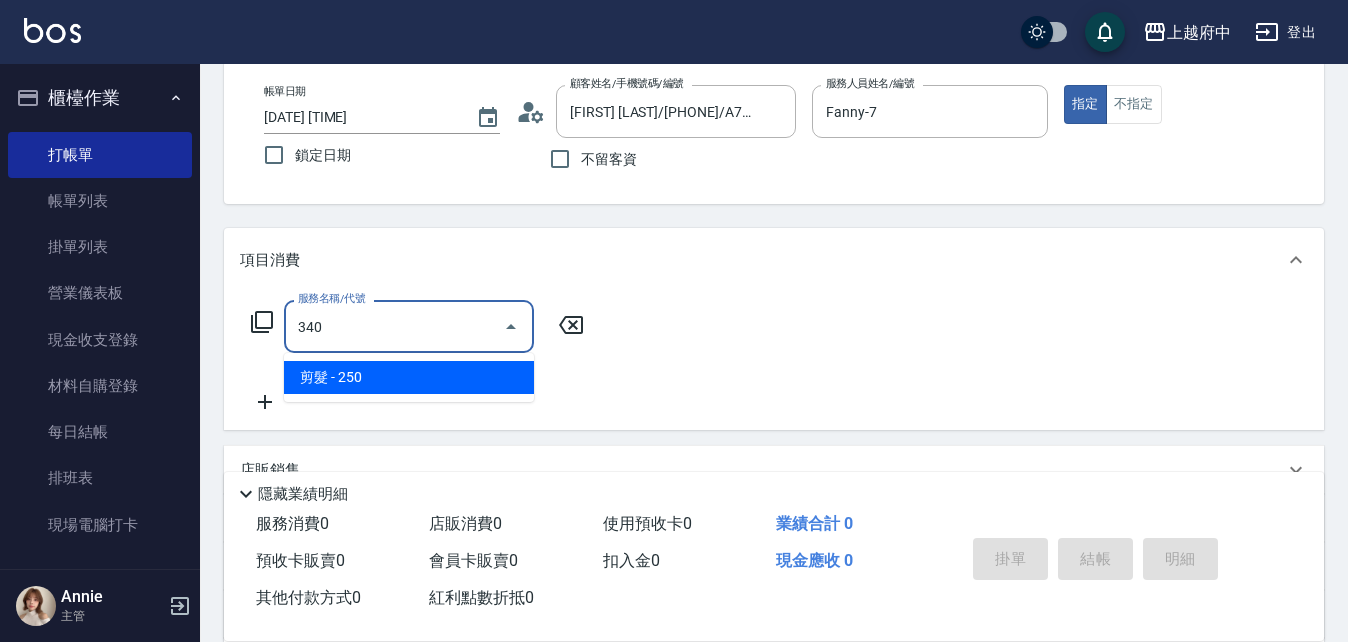 type on "剪髮(340)" 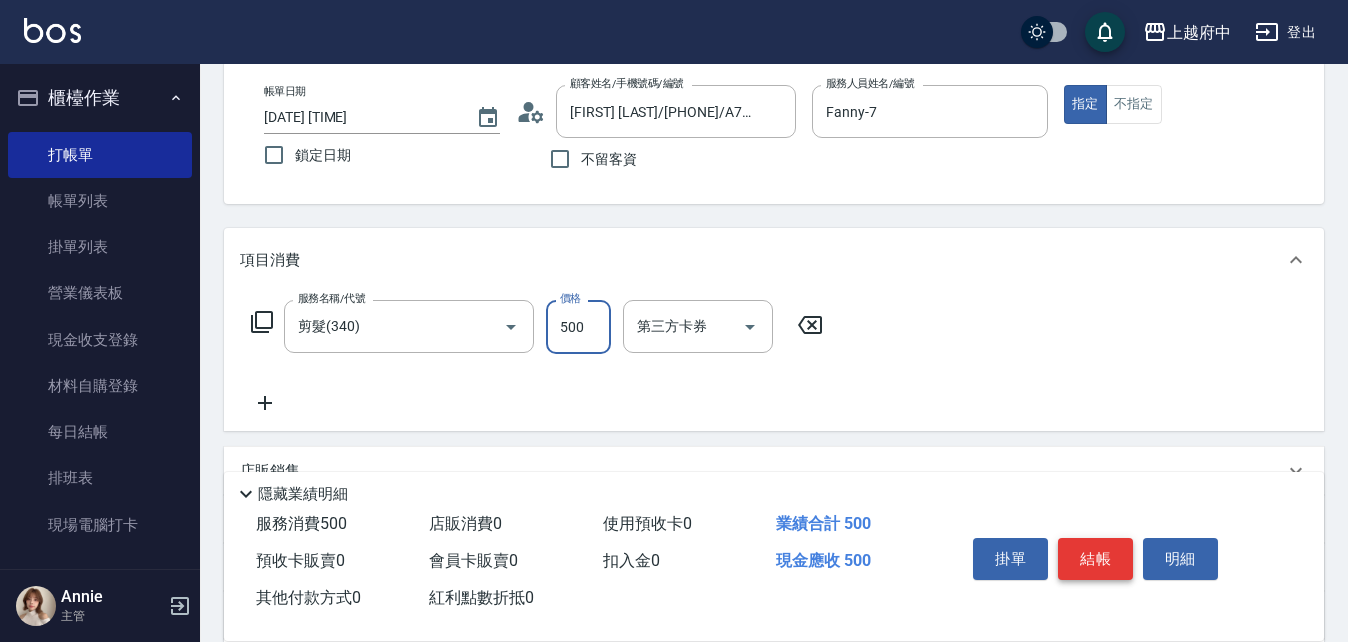 type on "500" 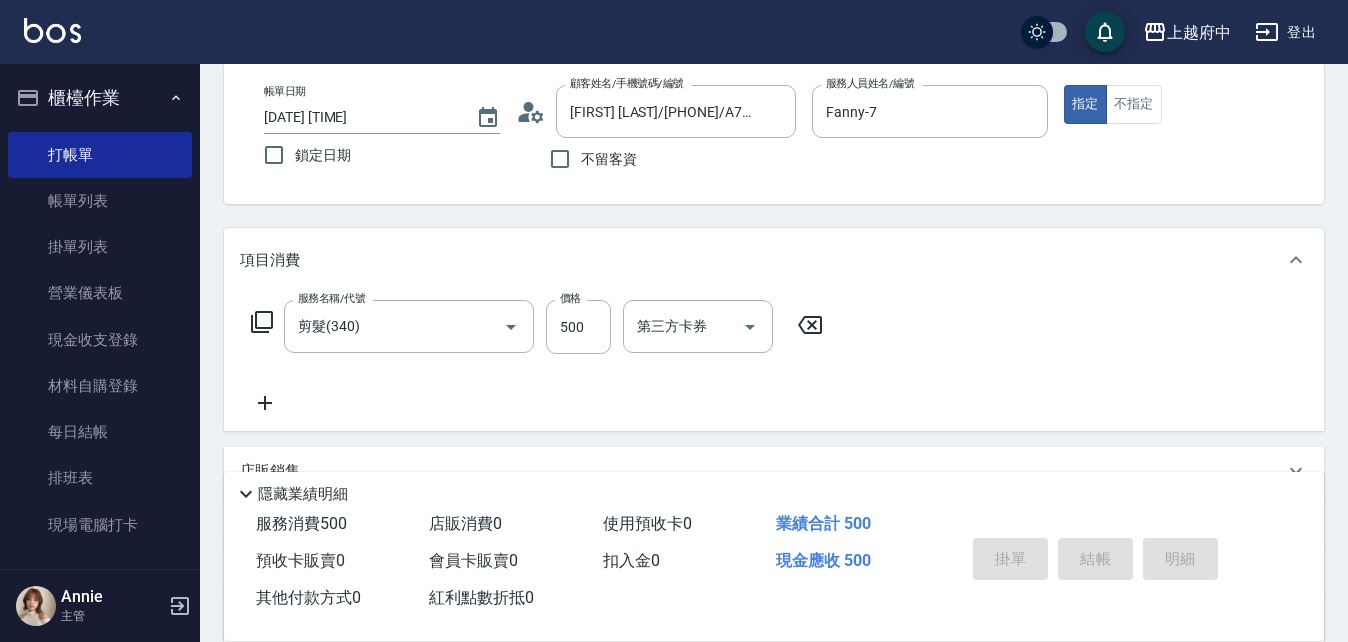 type 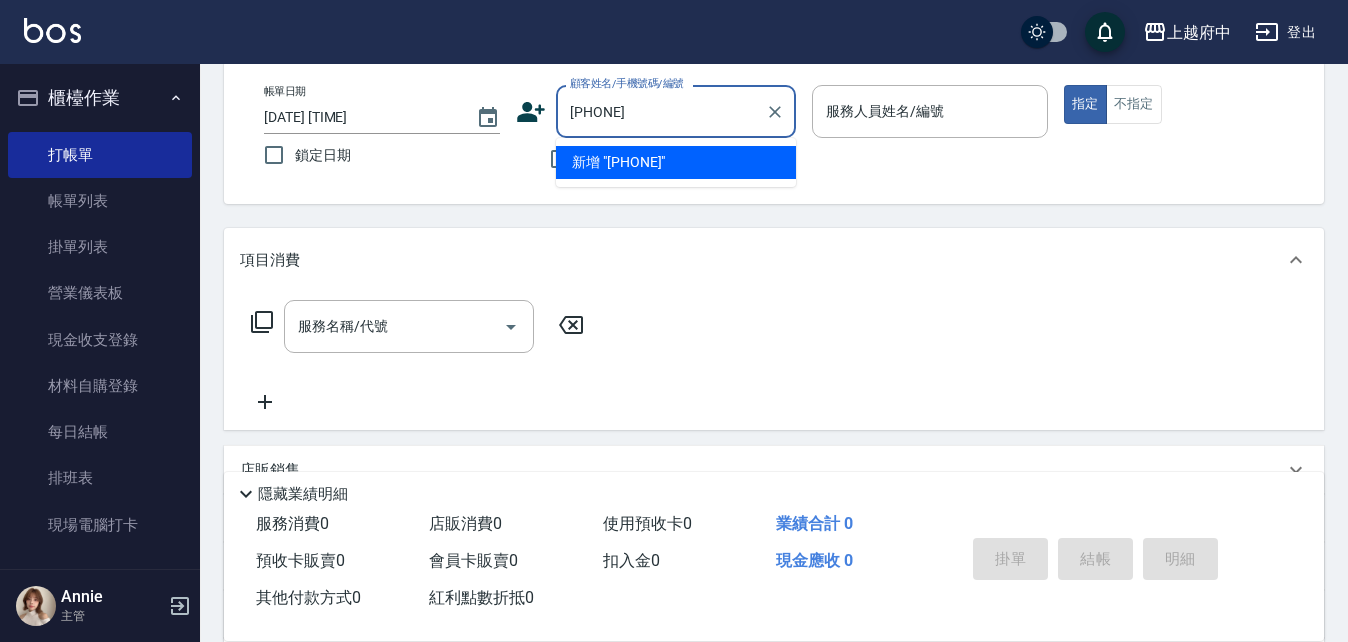 type on "0958918373" 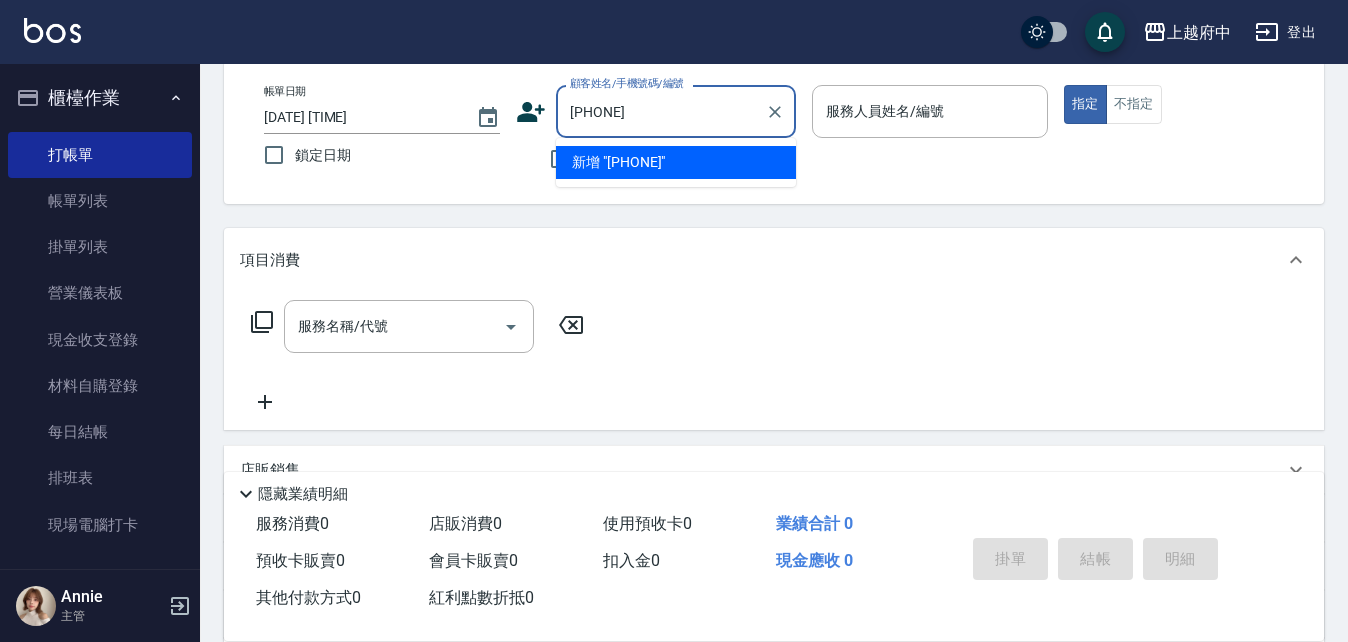 click at bounding box center (774, 111) 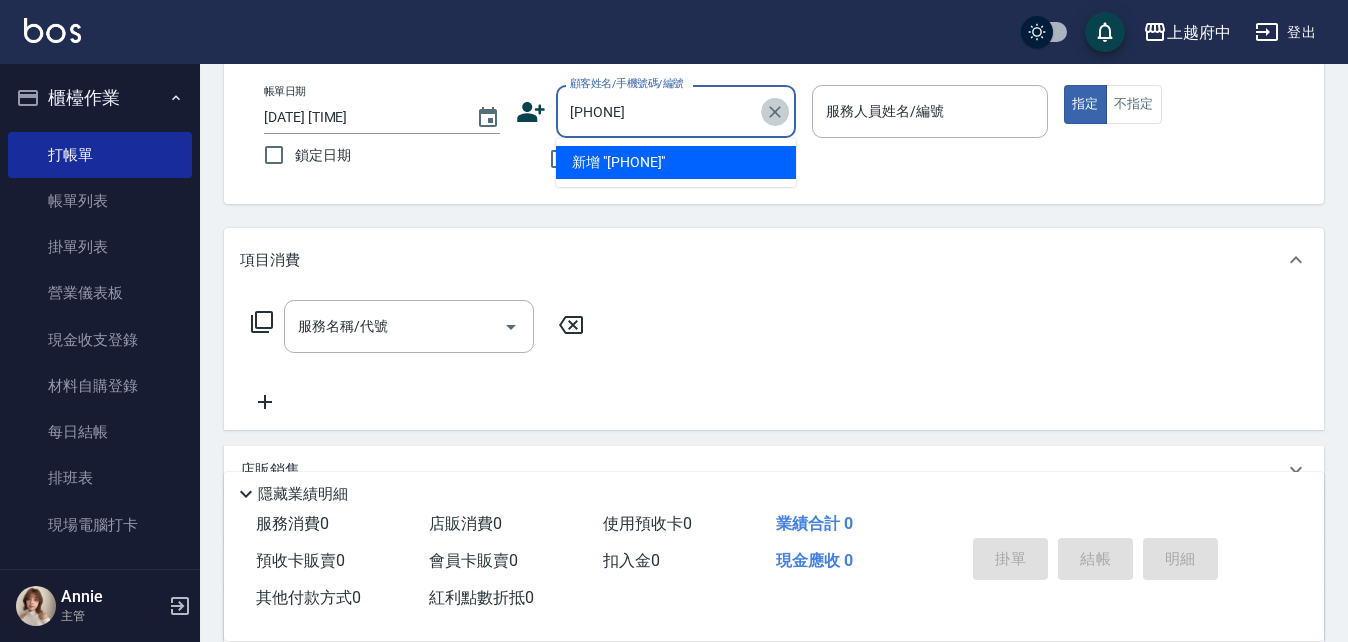 click 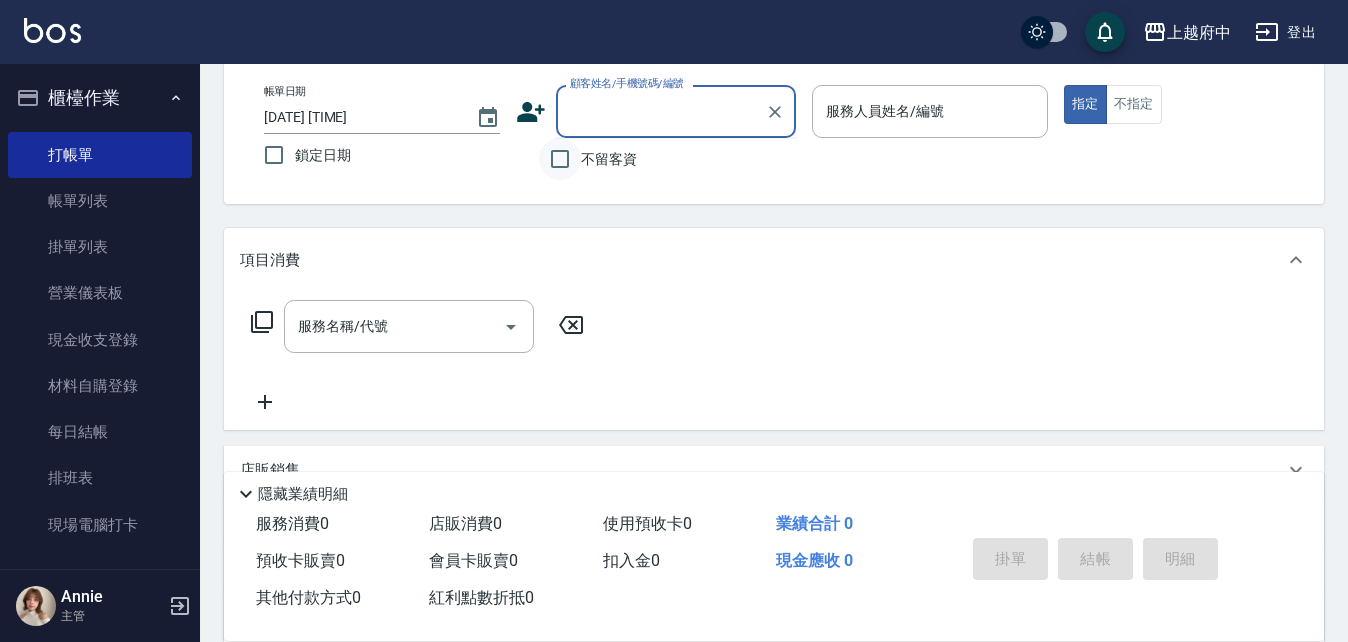 click on "不留客資" at bounding box center (560, 159) 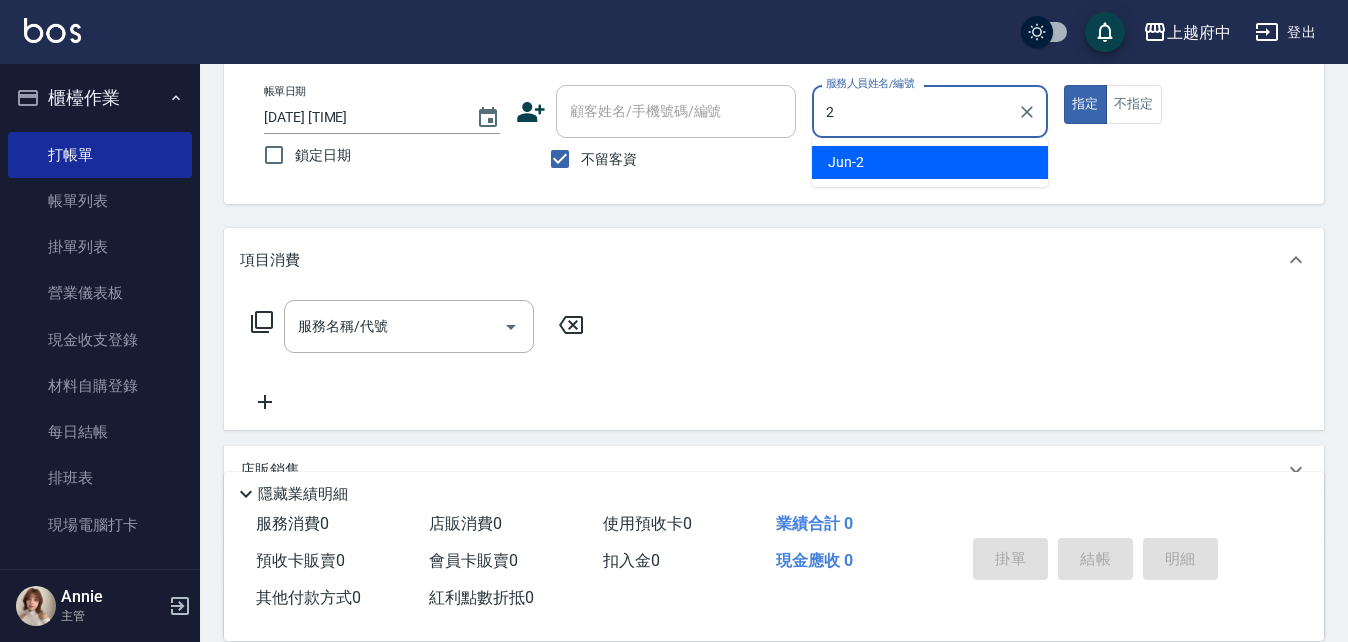 click on "Jun -2" at bounding box center [930, 162] 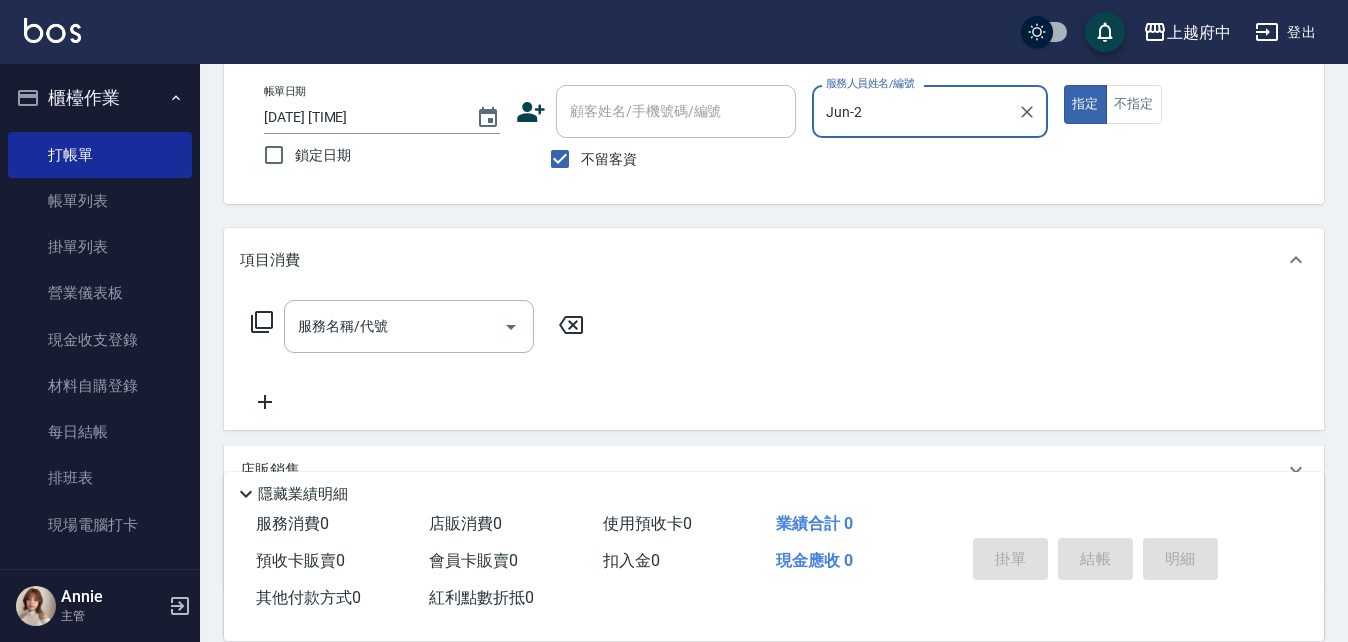 scroll, scrollTop: 200, scrollLeft: 0, axis: vertical 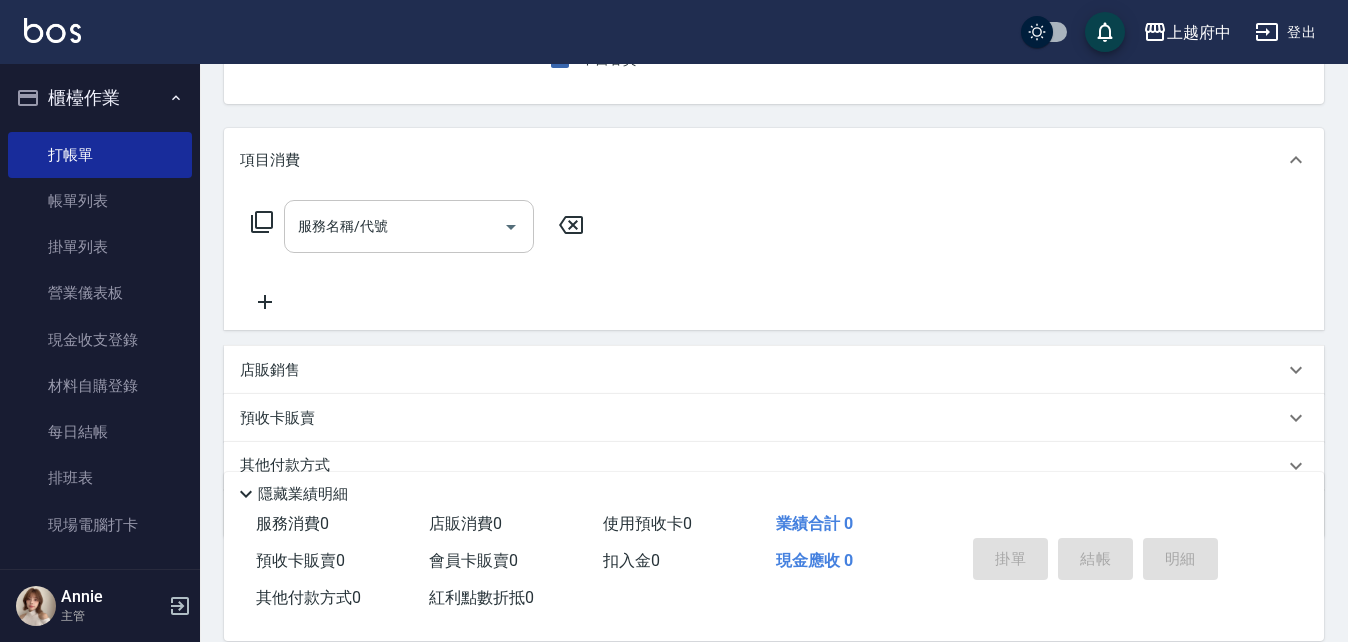 type on "Jun-2" 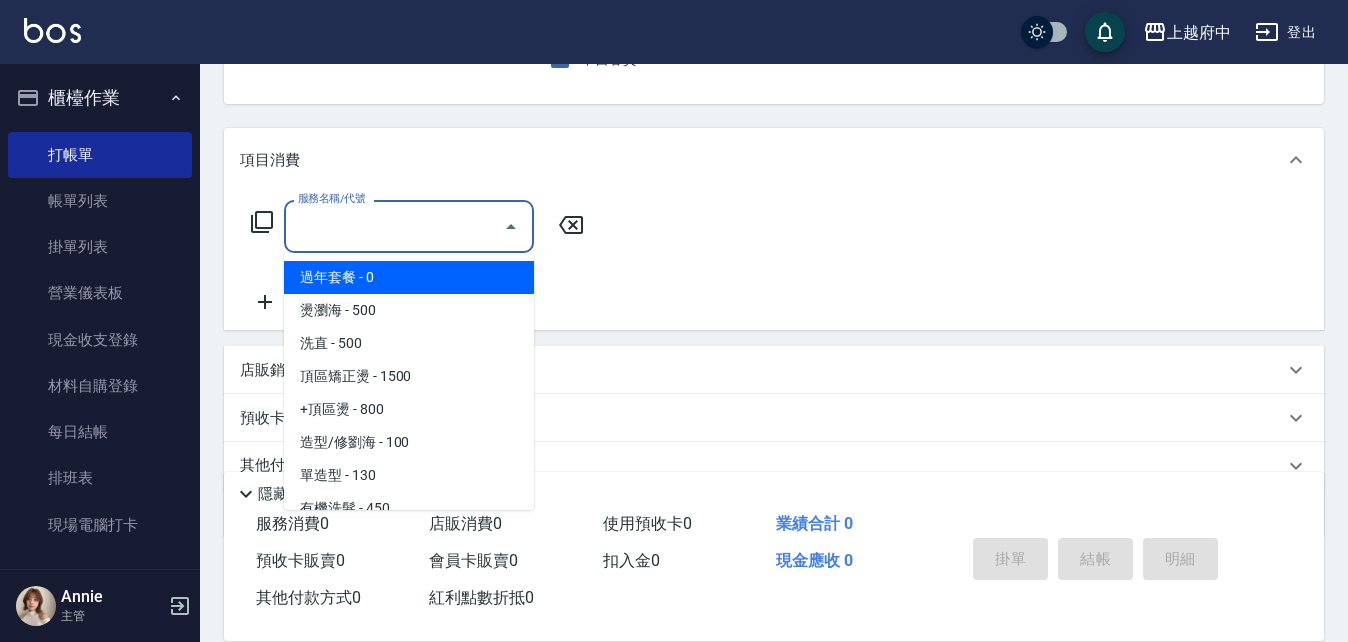 click on "服務名稱/代號" at bounding box center [394, 226] 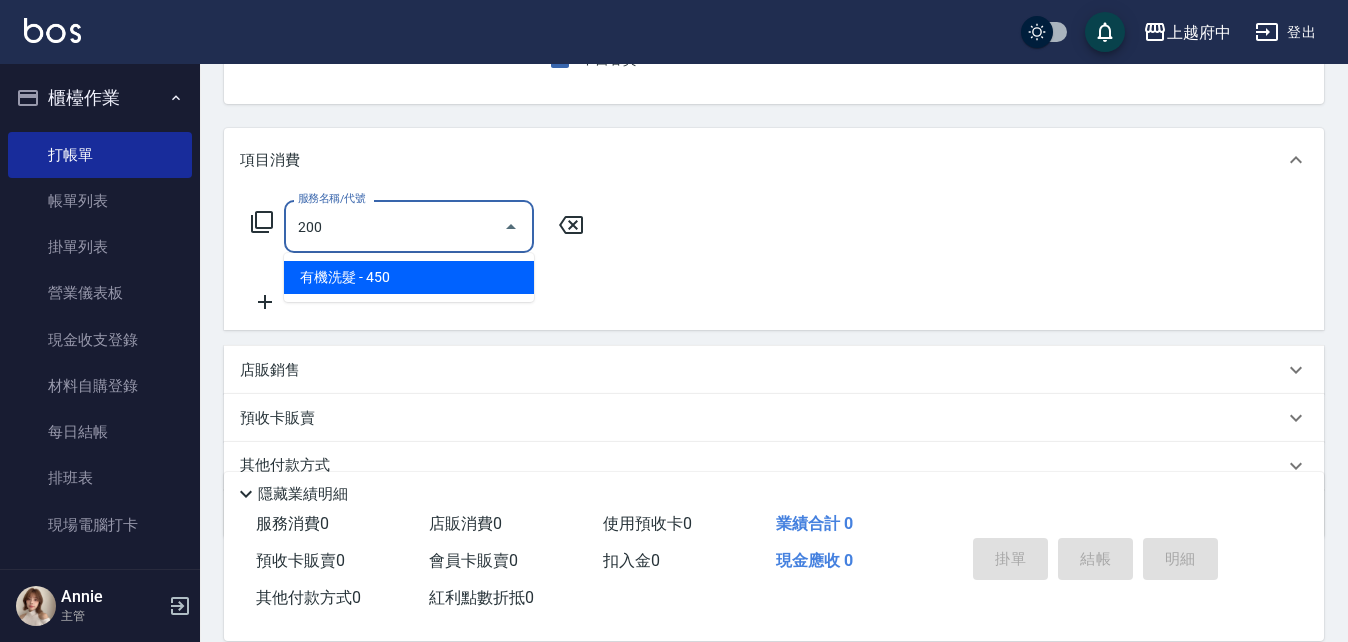 type on "有機洗髮(200)" 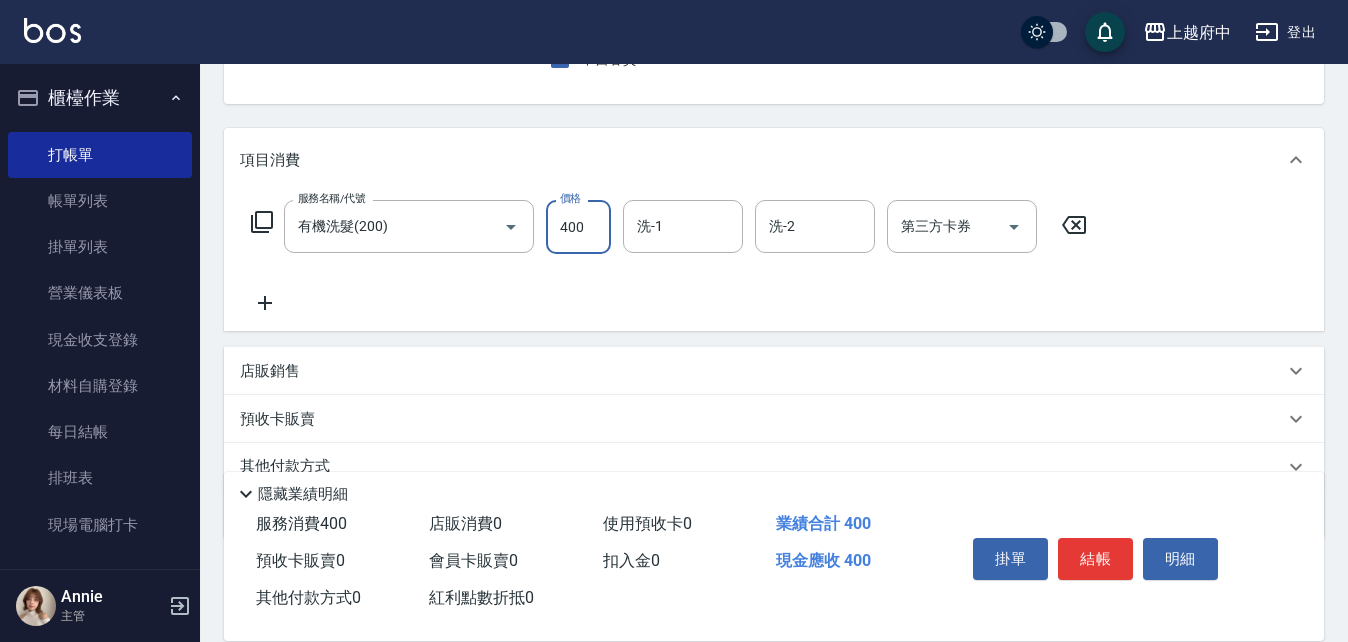 type on "400" 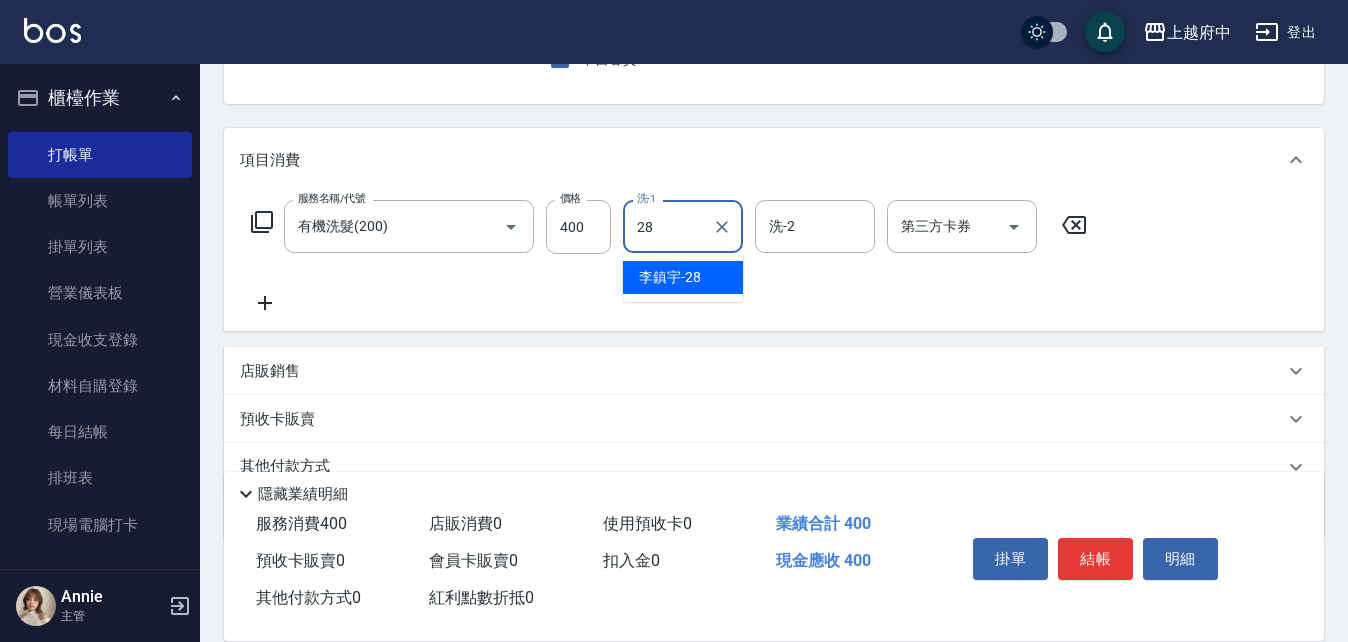 type on "李鎮宇-28" 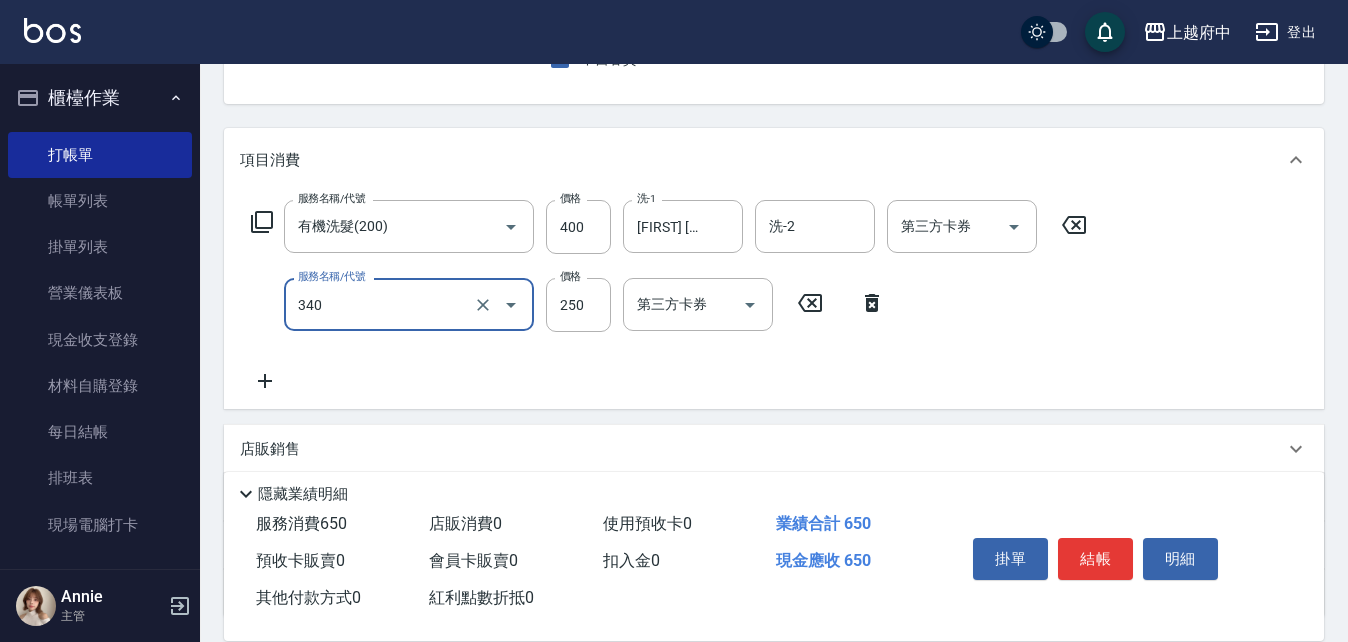 type on "剪髮(340)" 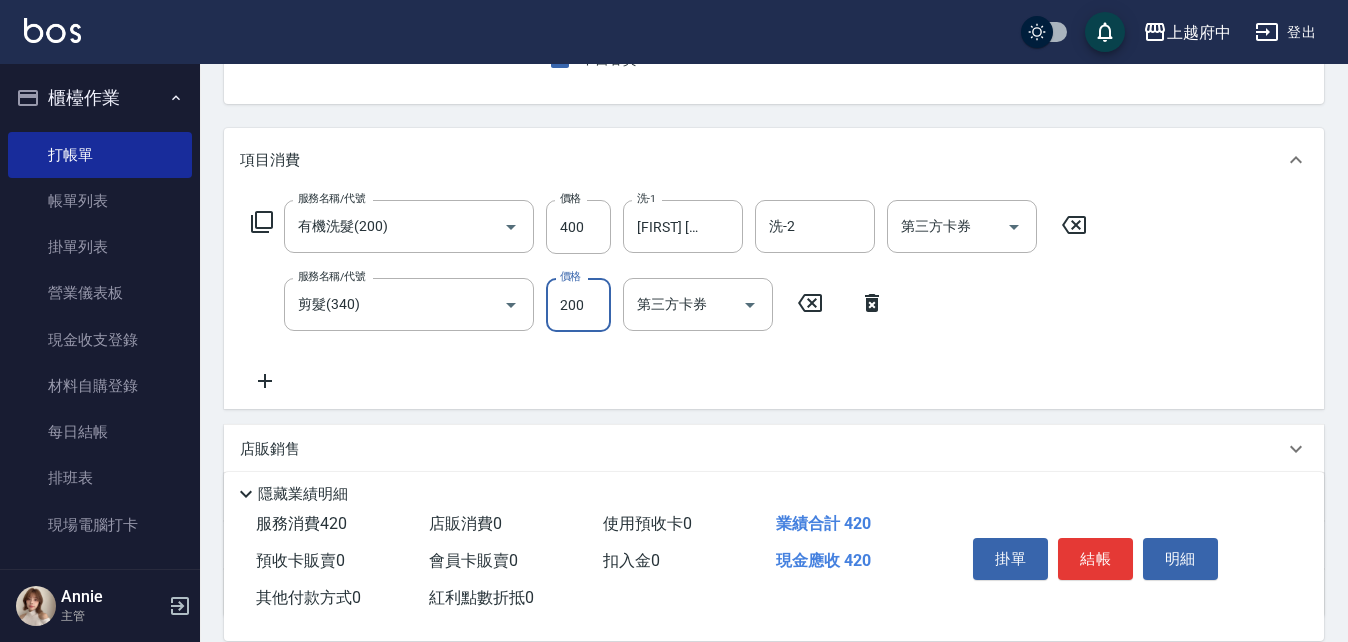 type on "200" 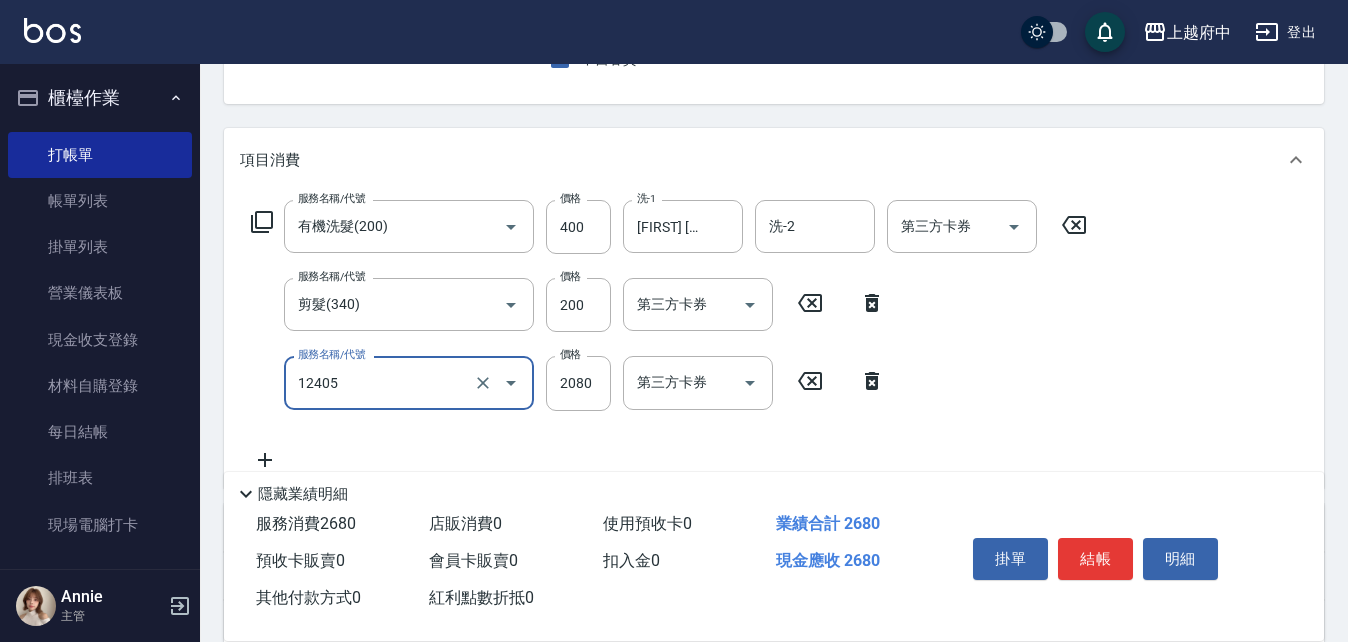 type on "染髮L(12405)" 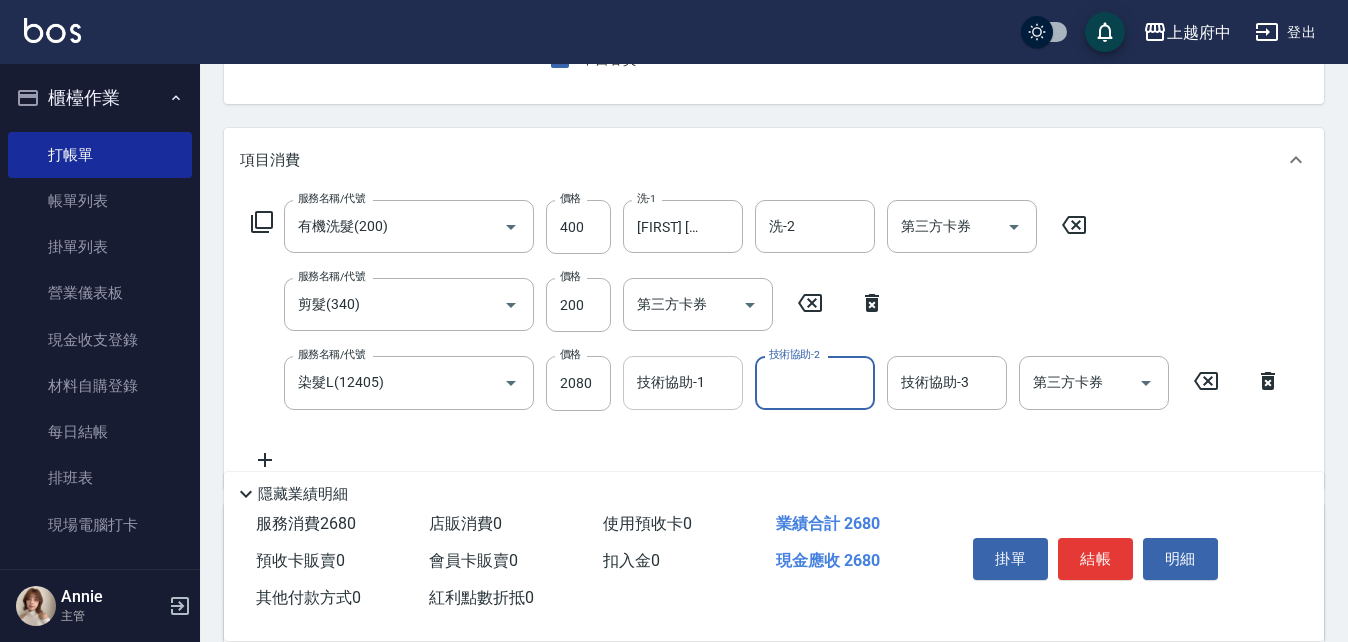 click on "技術協助-1 技術協助-1" at bounding box center [683, 382] 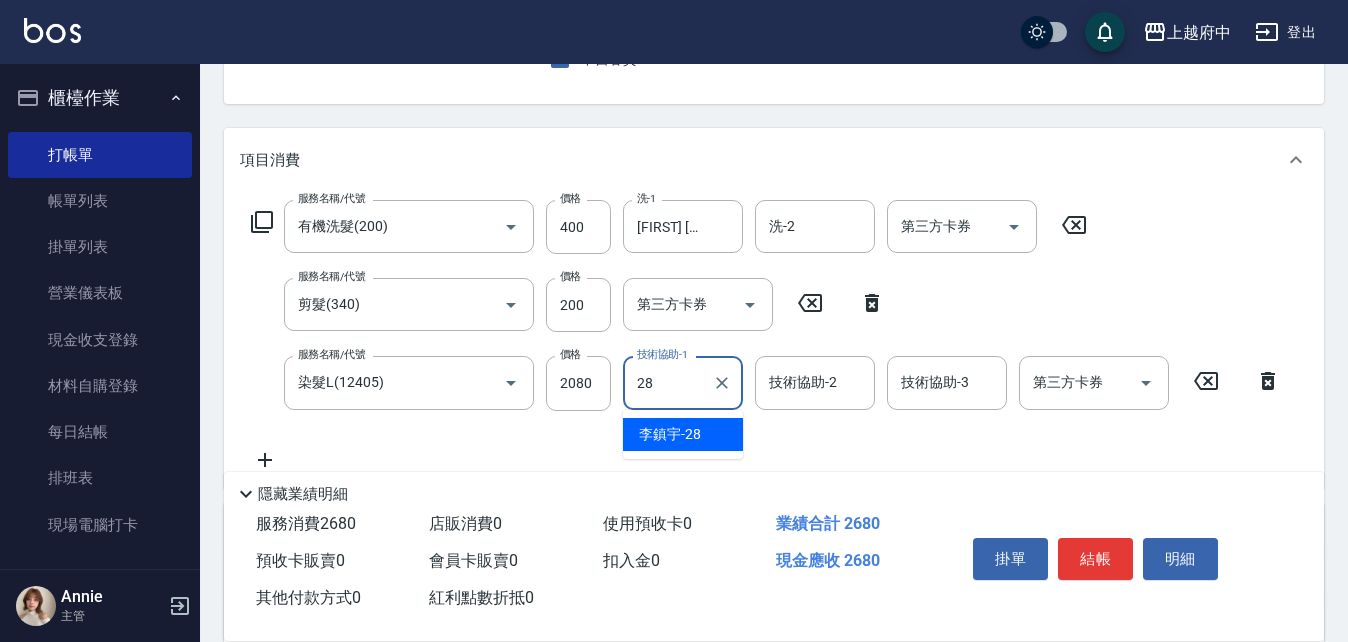 type on "李鎮宇-28" 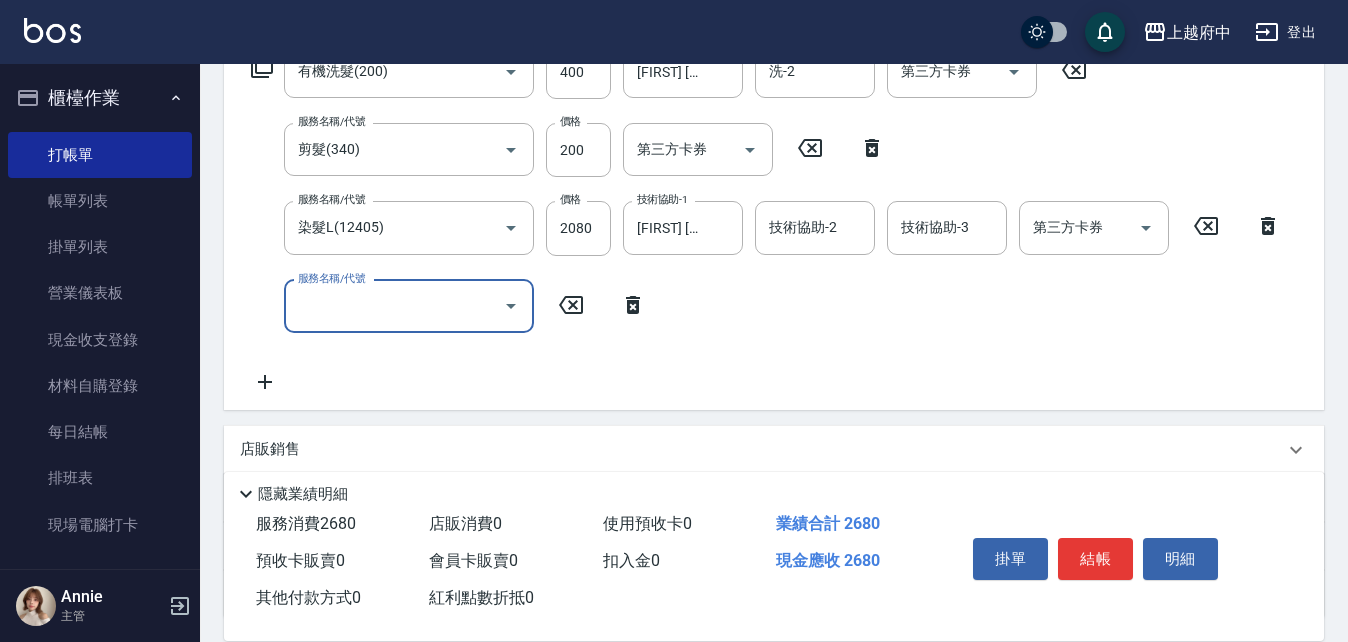 scroll, scrollTop: 400, scrollLeft: 0, axis: vertical 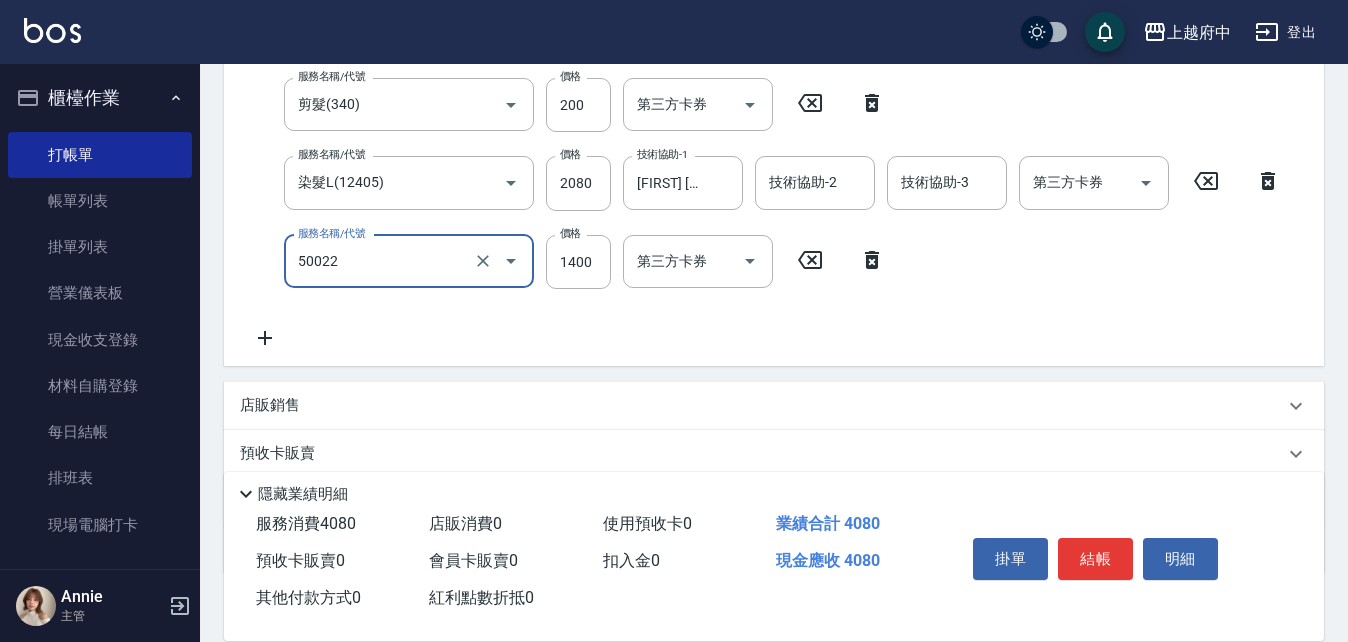 type on "漂髮 中(50022)" 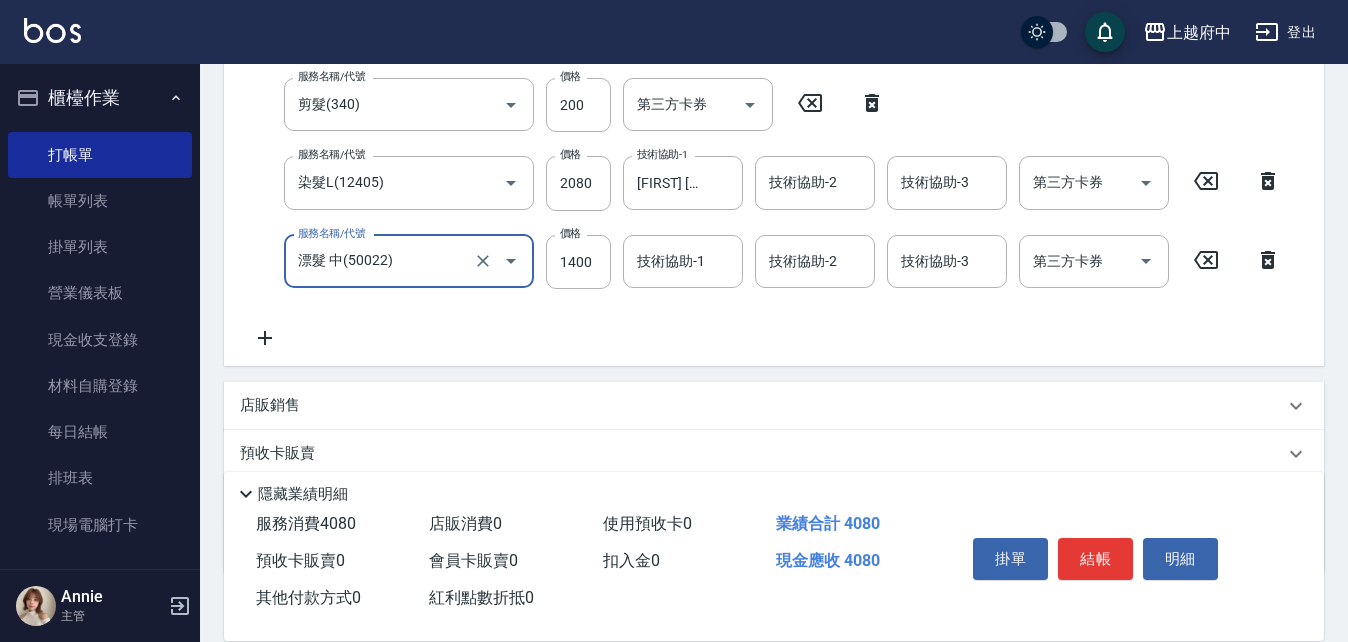 click on "漂髮 中(50022)" at bounding box center [381, 261] 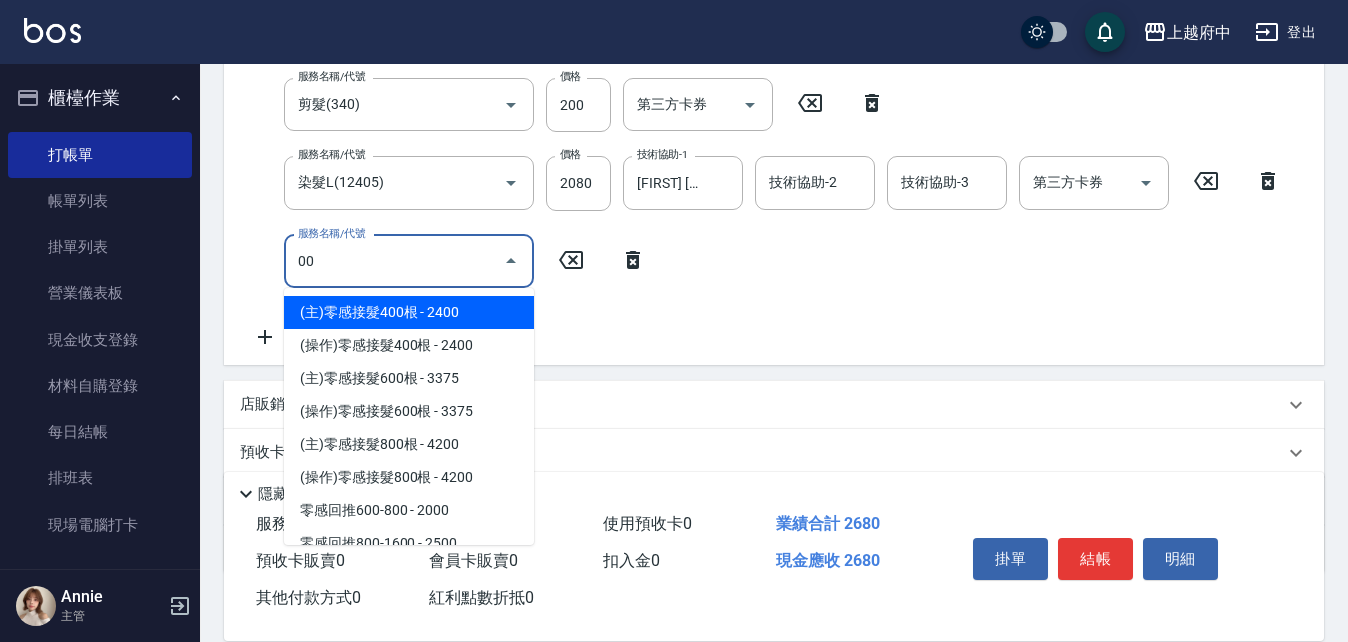 type on "0" 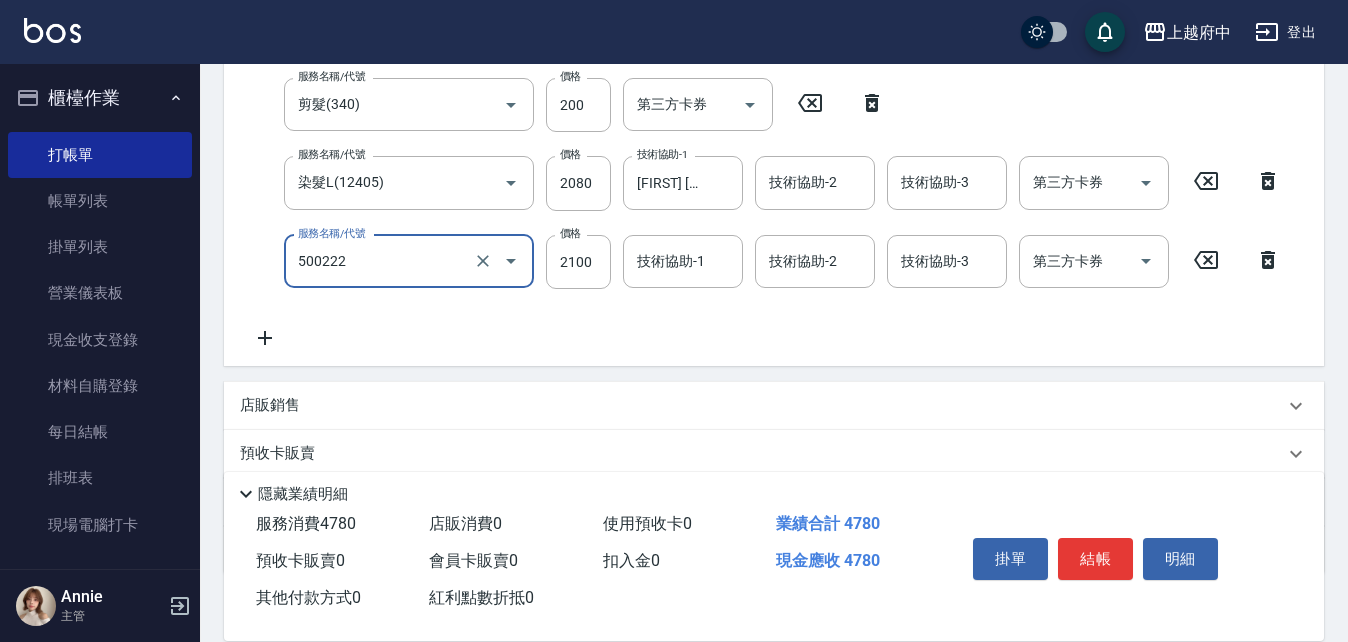 type on "漂髮 長(500222)" 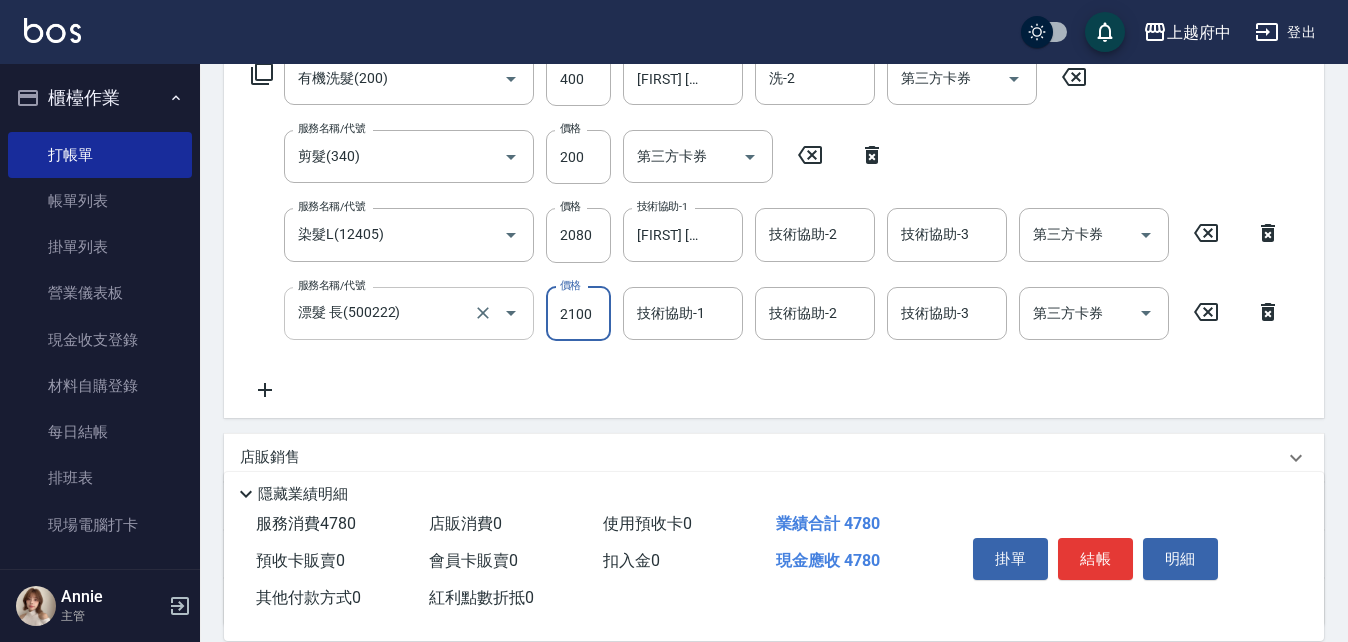 scroll, scrollTop: 300, scrollLeft: 0, axis: vertical 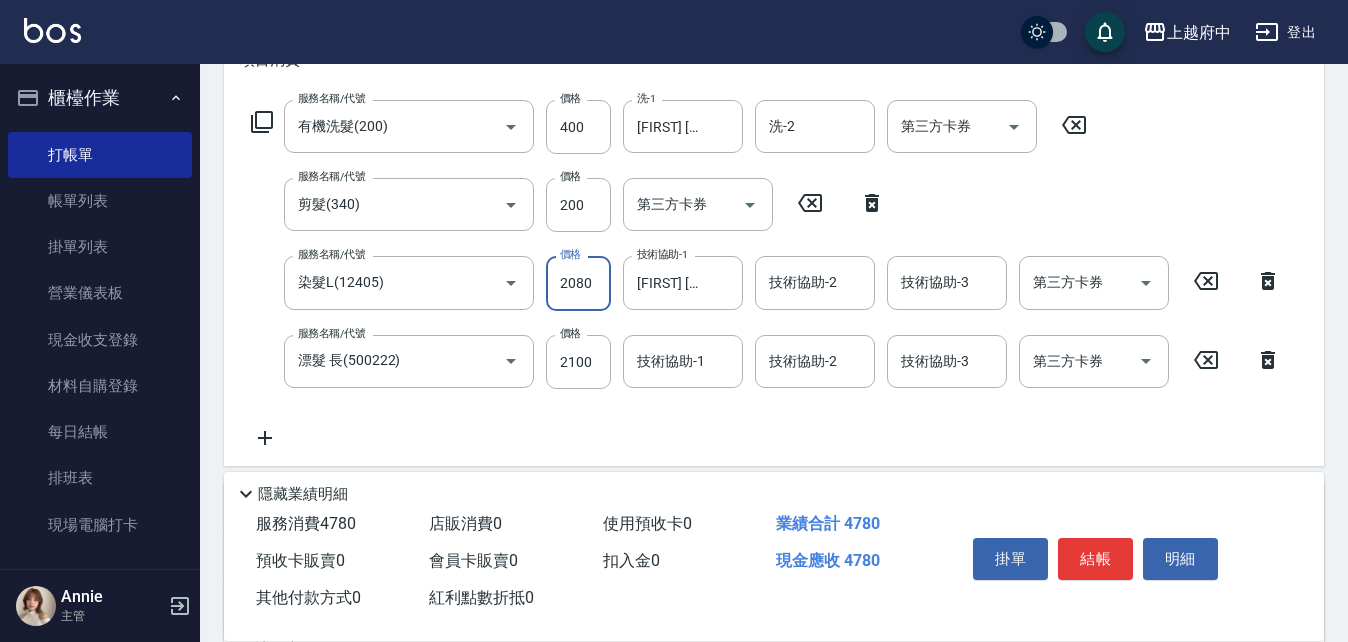 click on "2080" at bounding box center (578, 283) 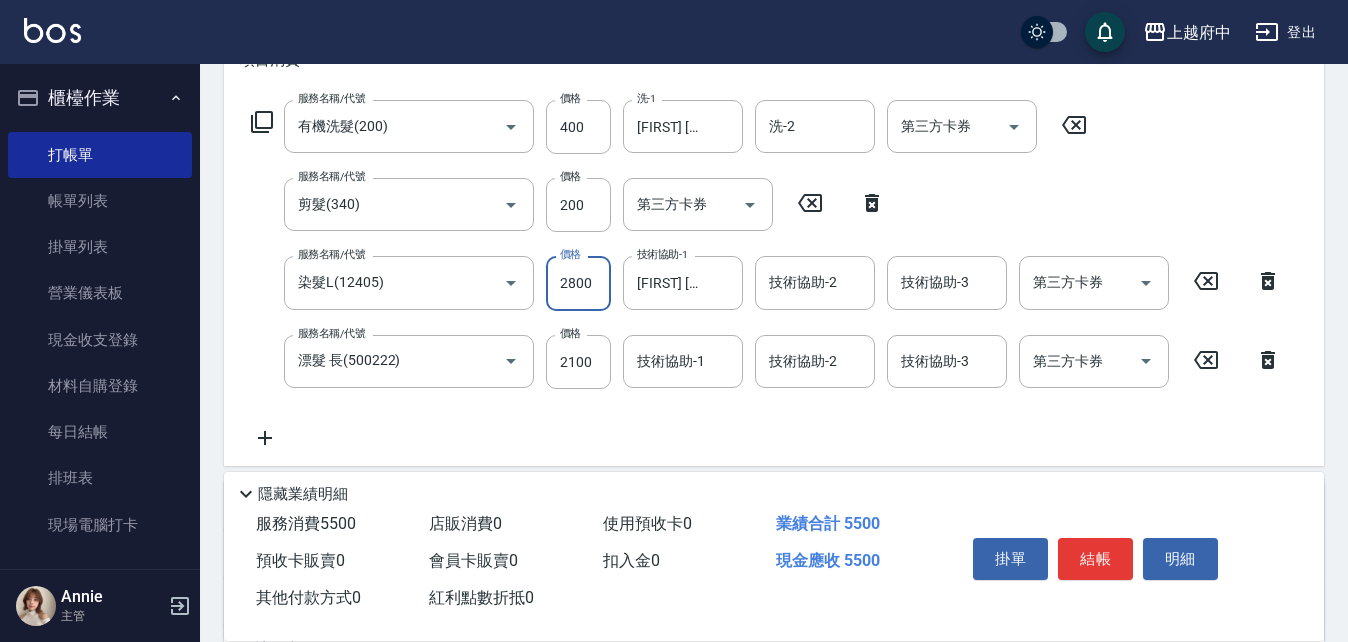 type on "2800" 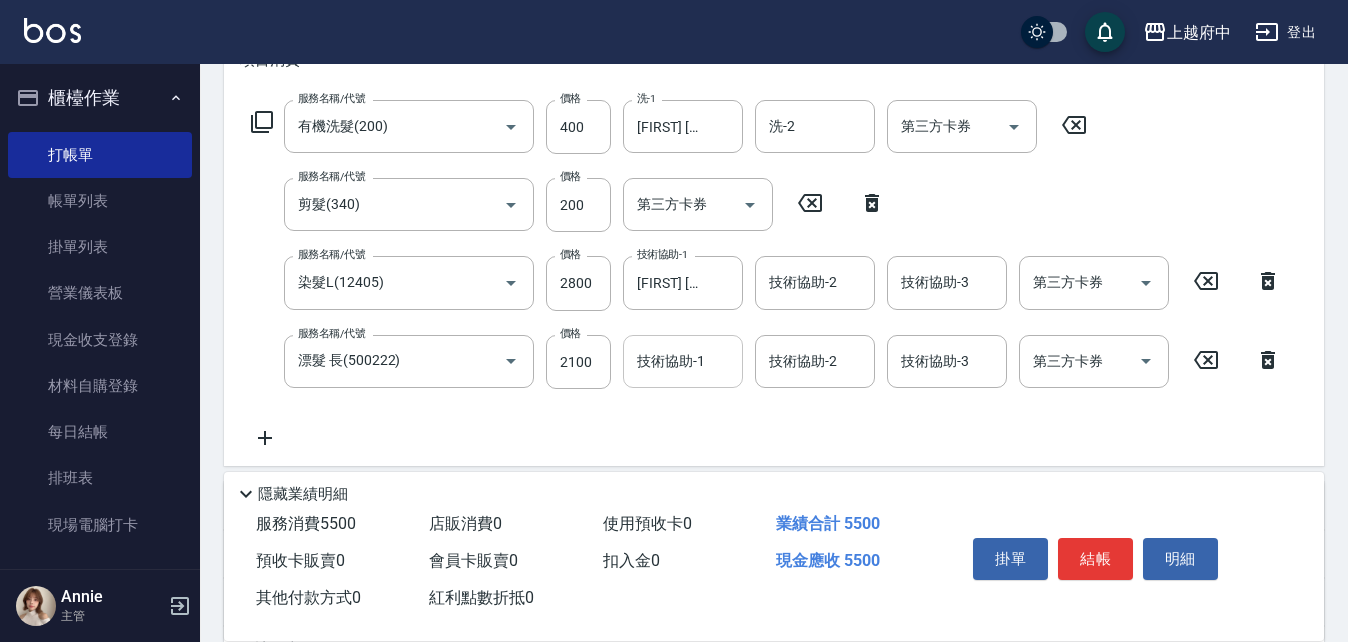 click on "技術協助-1" at bounding box center (683, 361) 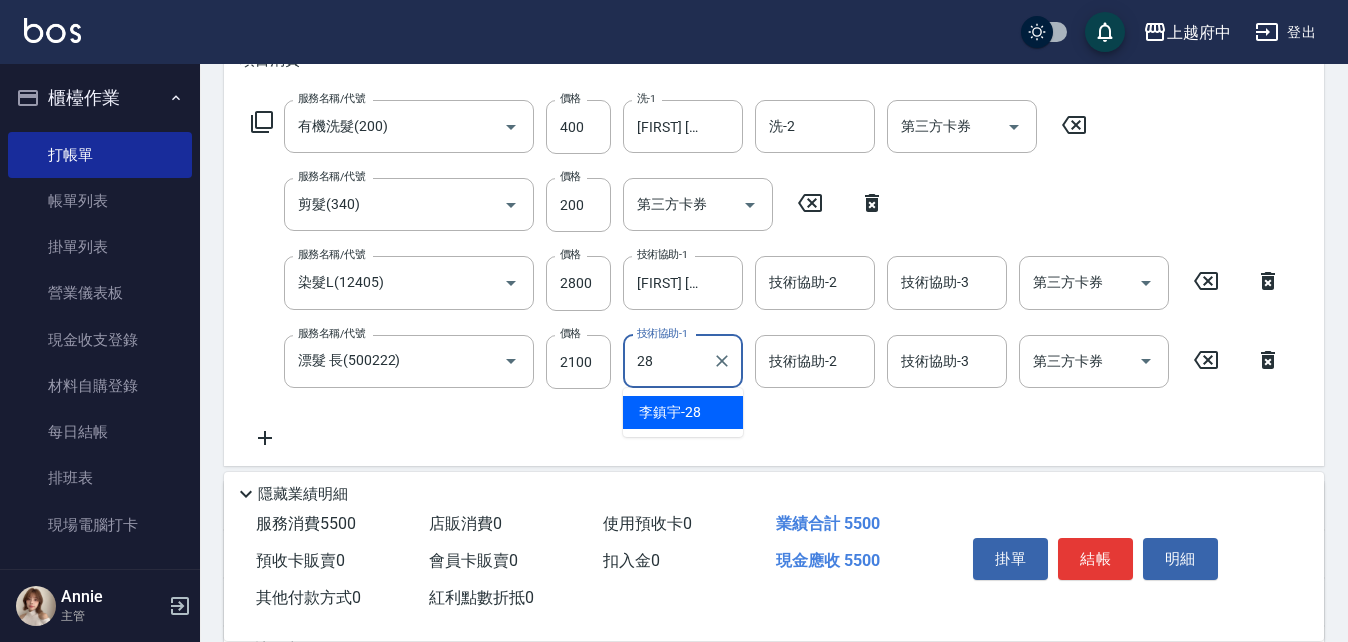 type on "李鎮宇-28" 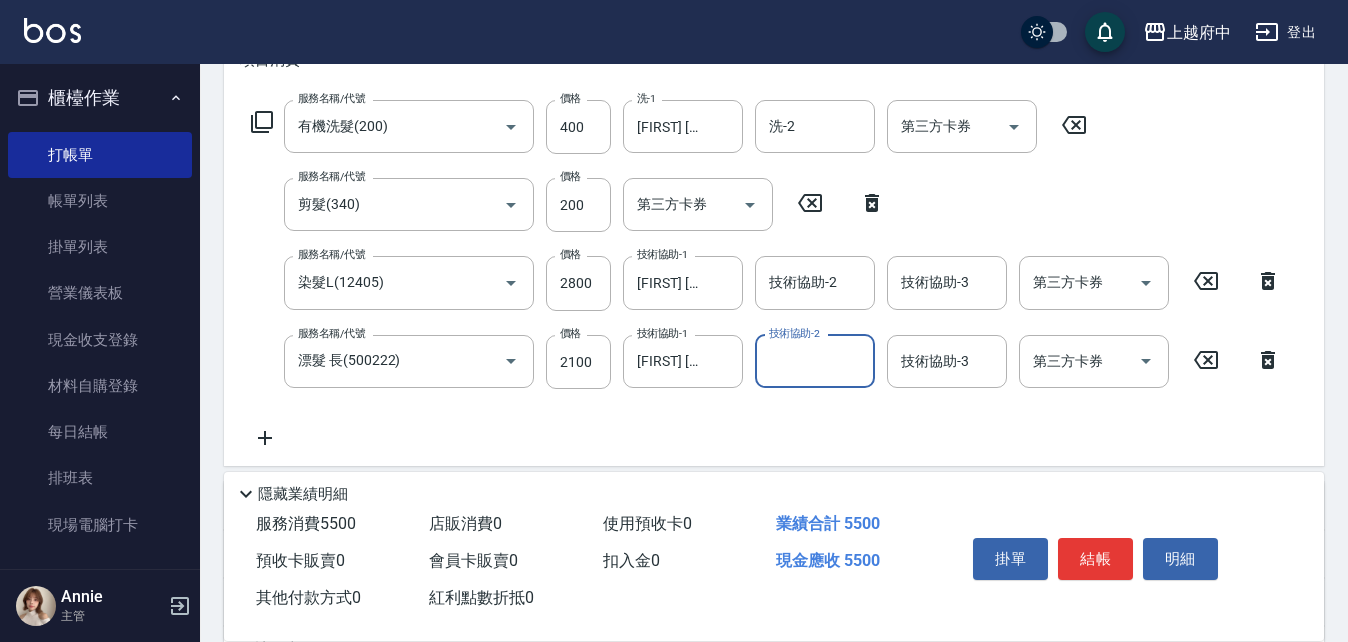 click on "服務名稱/代號 有機洗髮(200) 服務名稱/代號 價格 400 價格 洗-1 李鎮宇-28 洗-1 洗-2 洗-2 第三方卡券 第三方卡券 服務名稱/代號 剪髮(340) 服務名稱/代號 價格 200 價格 第三方卡券 第三方卡券 服務名稱/代號 染髮L(12405) 服務名稱/代號 價格 2800 價格 技術協助-1 李鎮宇-28 技術協助-1 技術協助-2 技術協助-2 技術協助-3 技術協助-3 第三方卡券 第三方卡券 服務名稱/代號 漂髮 長(500222) 服務名稱/代號 價格 2100 價格 技術協助-1 李鎮宇-28 技術協助-1 技術協助-2 技術協助-2 技術協助-3 技術協助-3 第三方卡券 第三方卡券" at bounding box center [766, 275] 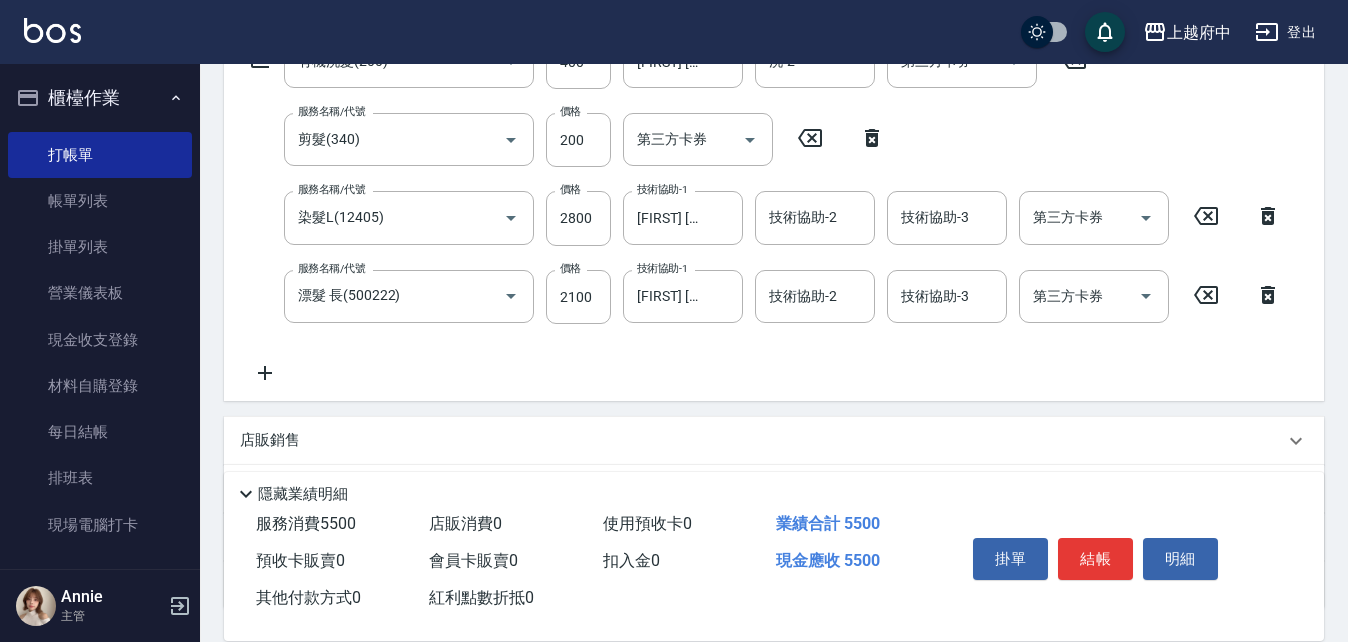 scroll, scrollTop: 400, scrollLeft: 0, axis: vertical 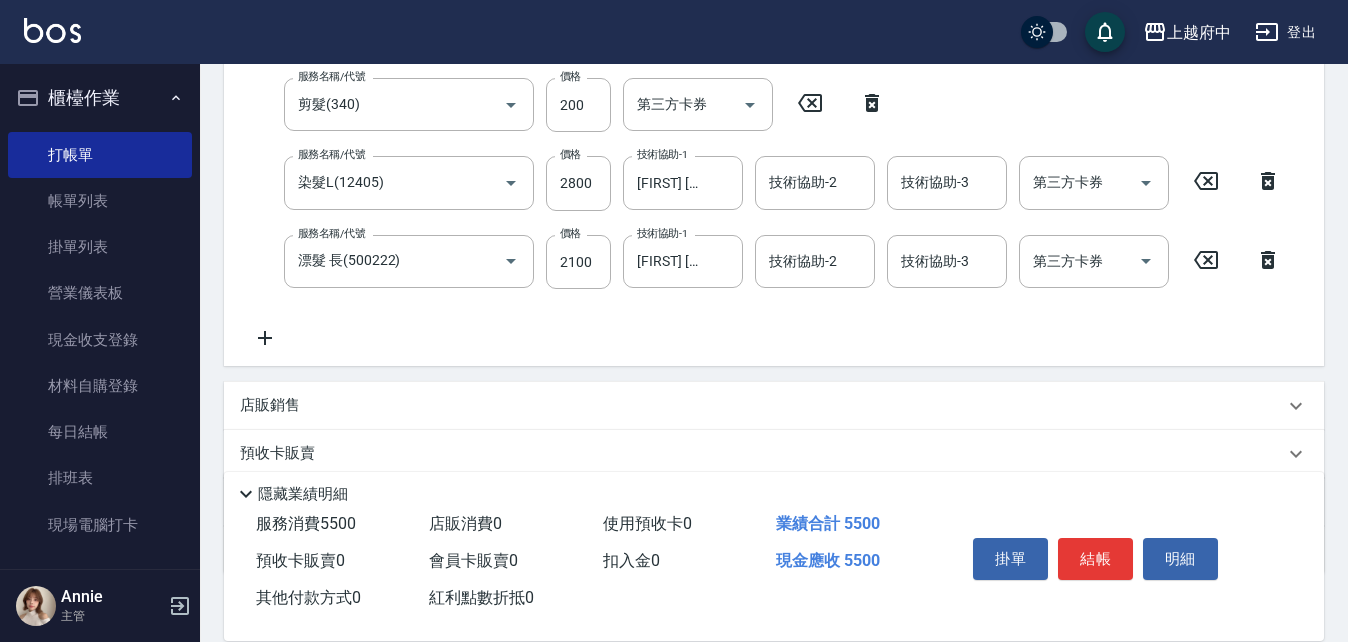 click 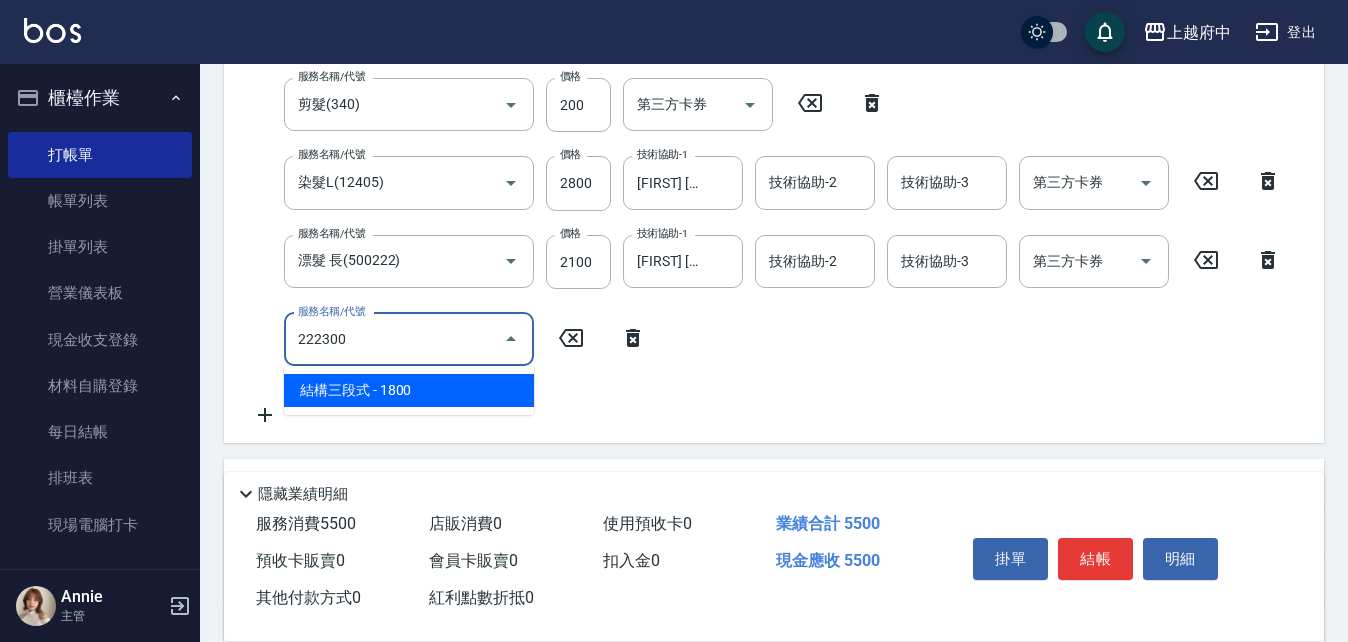click on "結構三段式 - 1800" at bounding box center (409, 390) 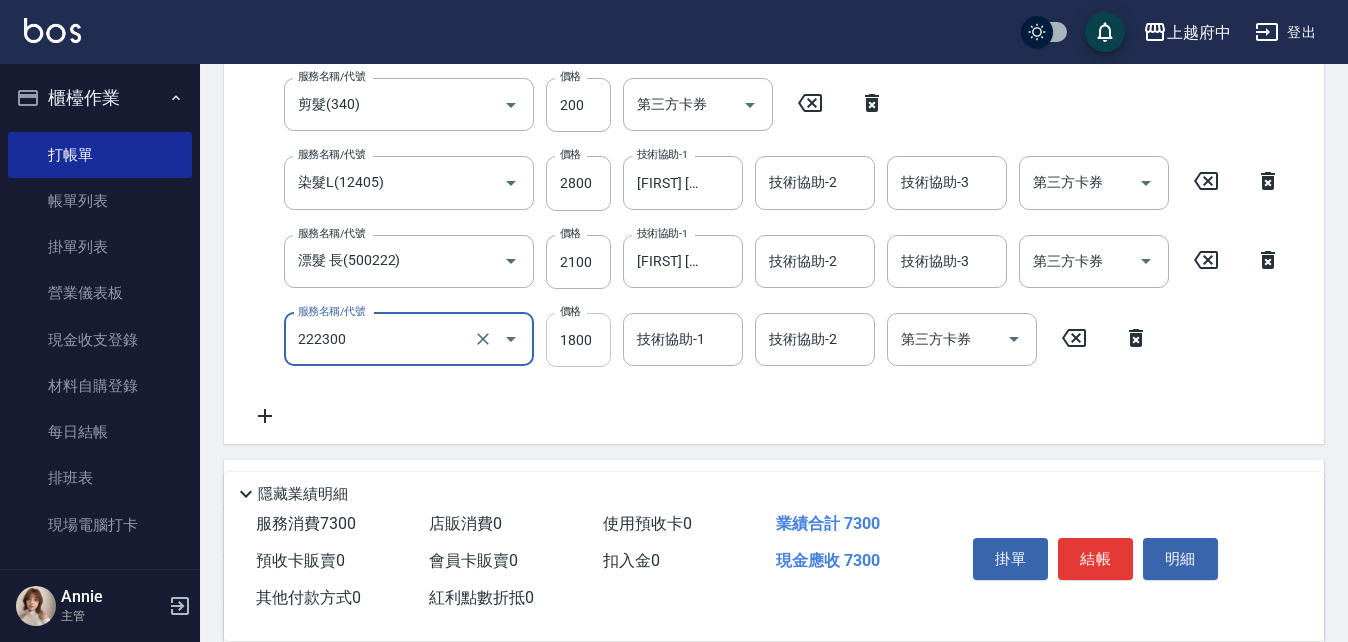 type on "結構三段式(222300)" 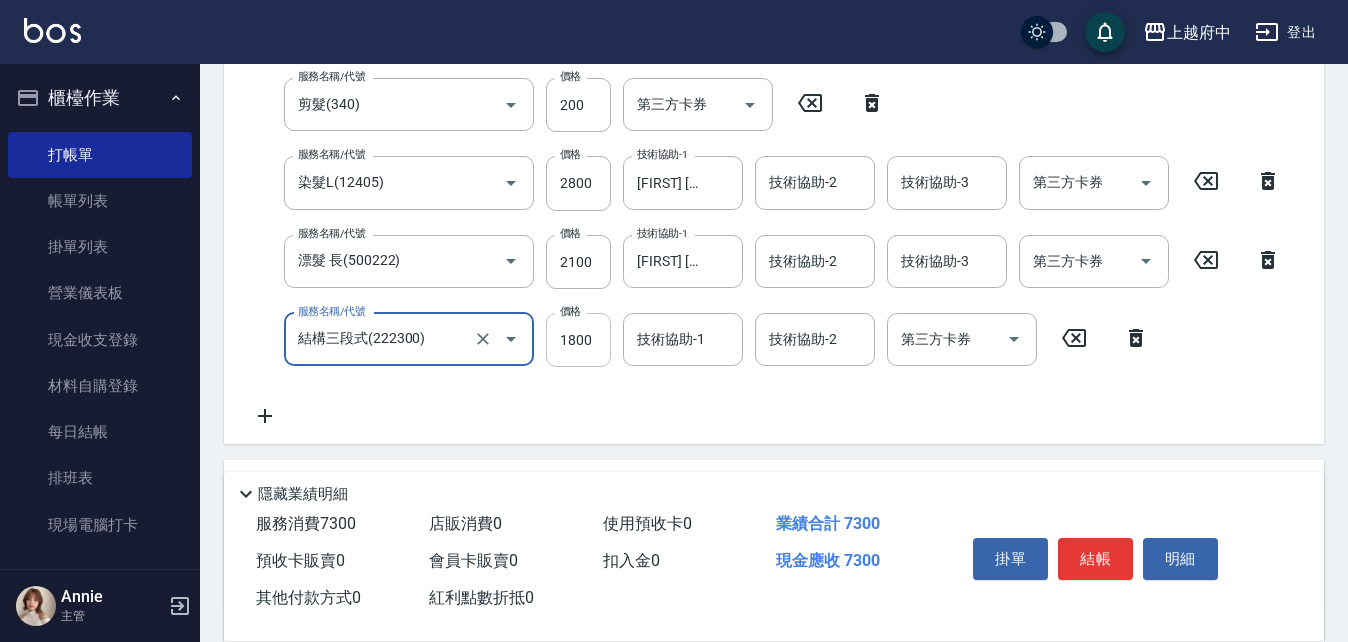 click on "1800" at bounding box center (578, 340) 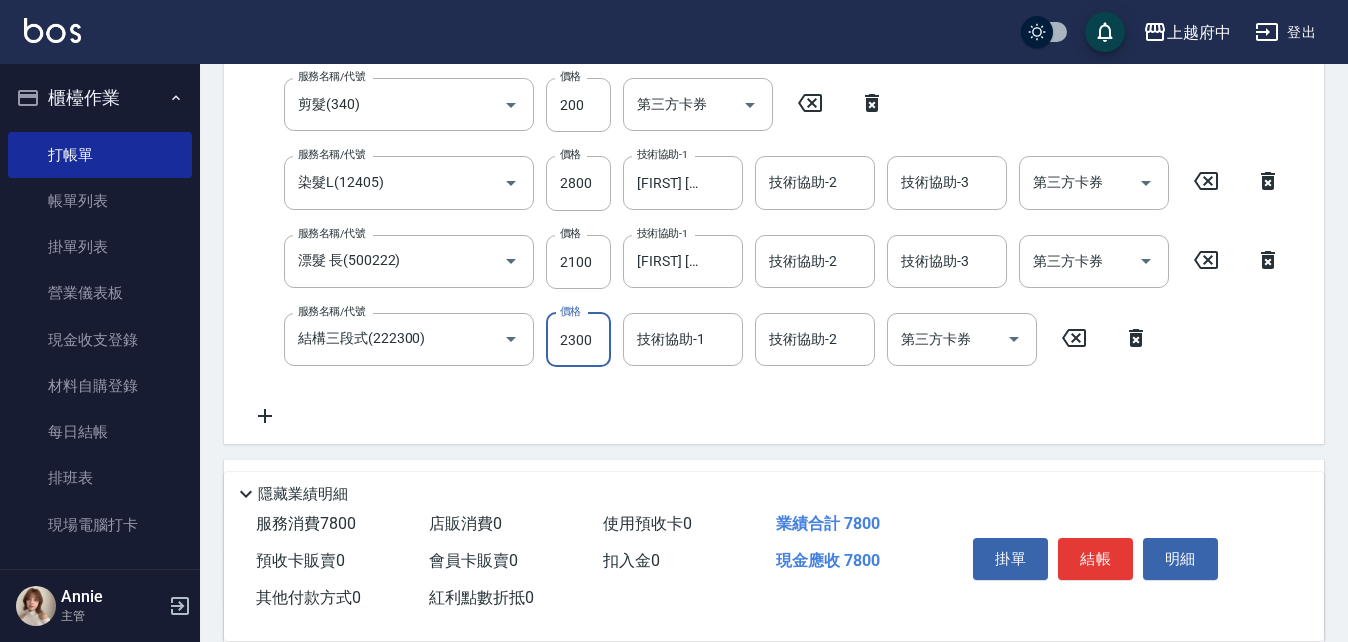 type on "2300" 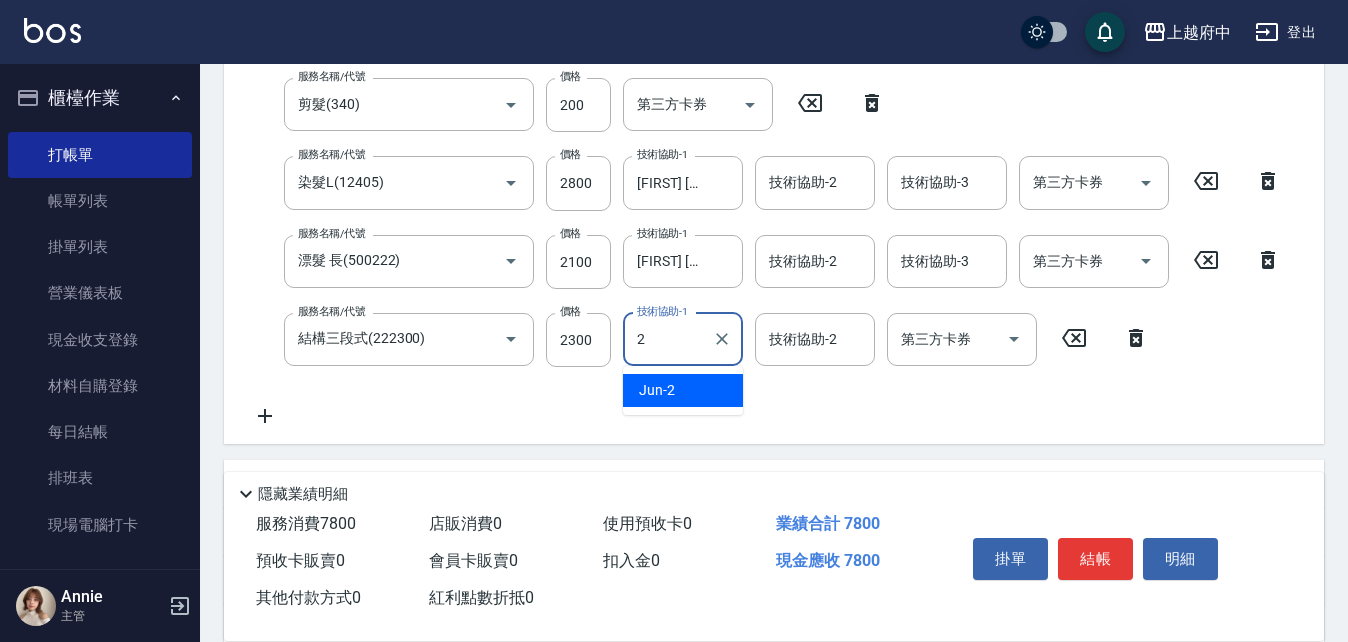 click on "Jun -2" at bounding box center (657, 390) 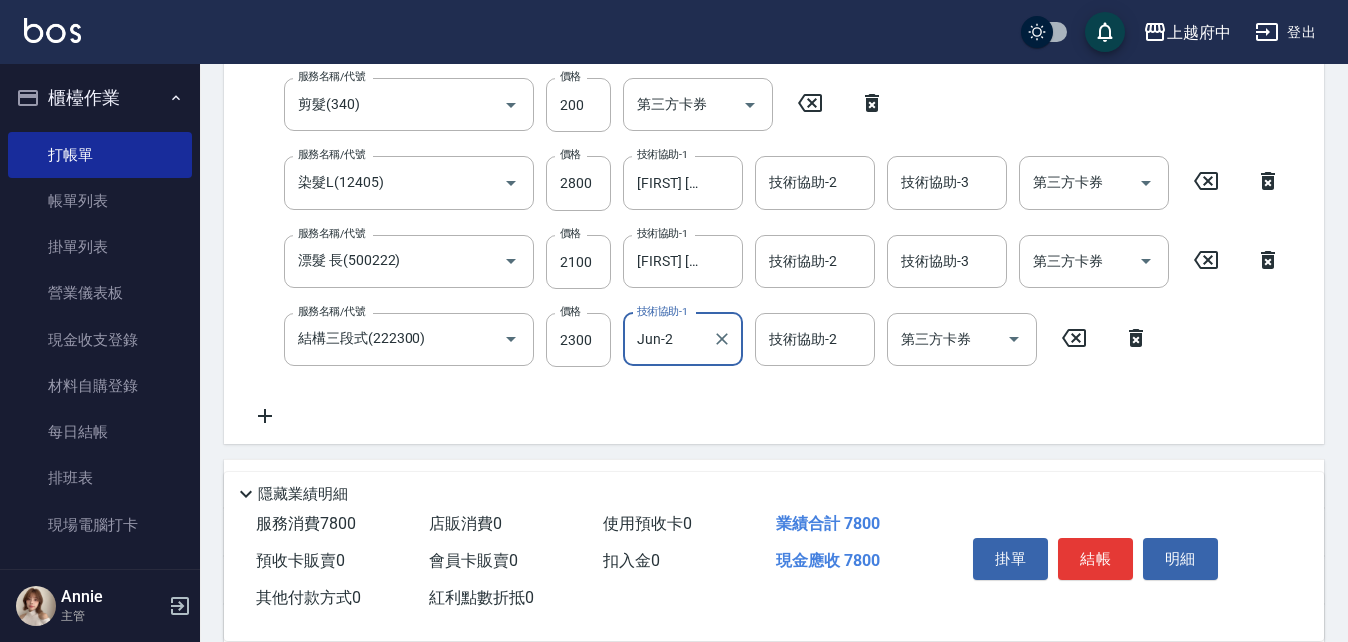 type on "Jun-2" 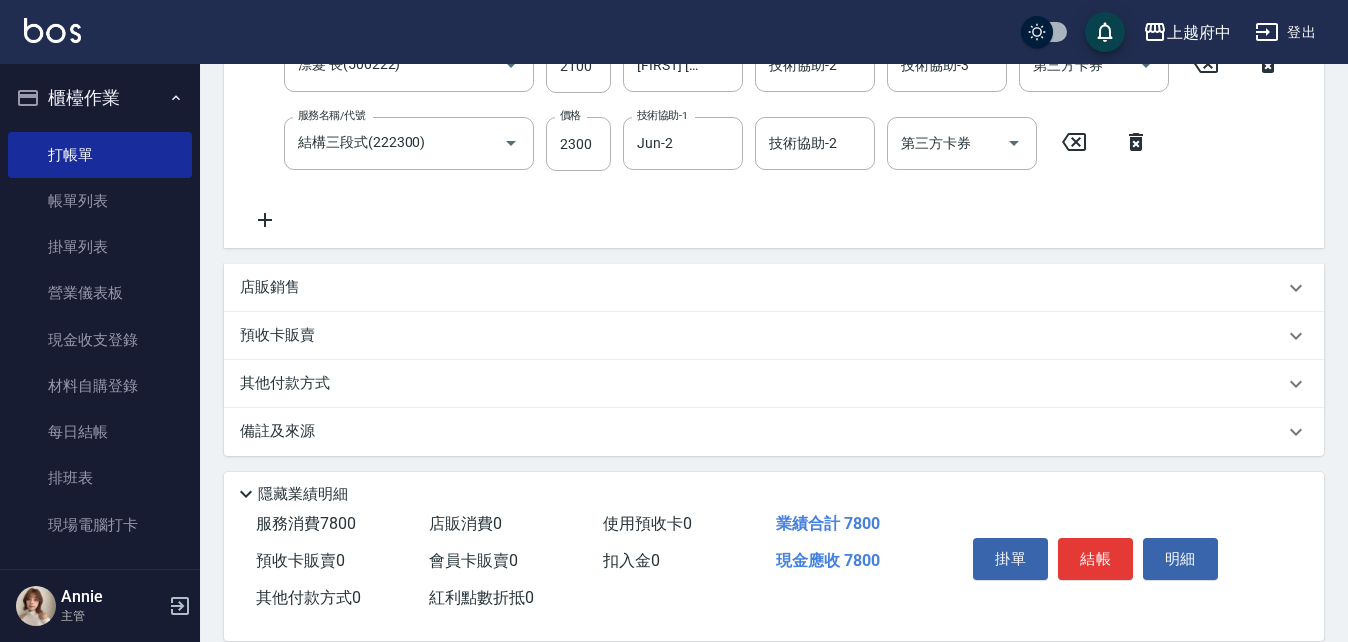 scroll, scrollTop: 602, scrollLeft: 0, axis: vertical 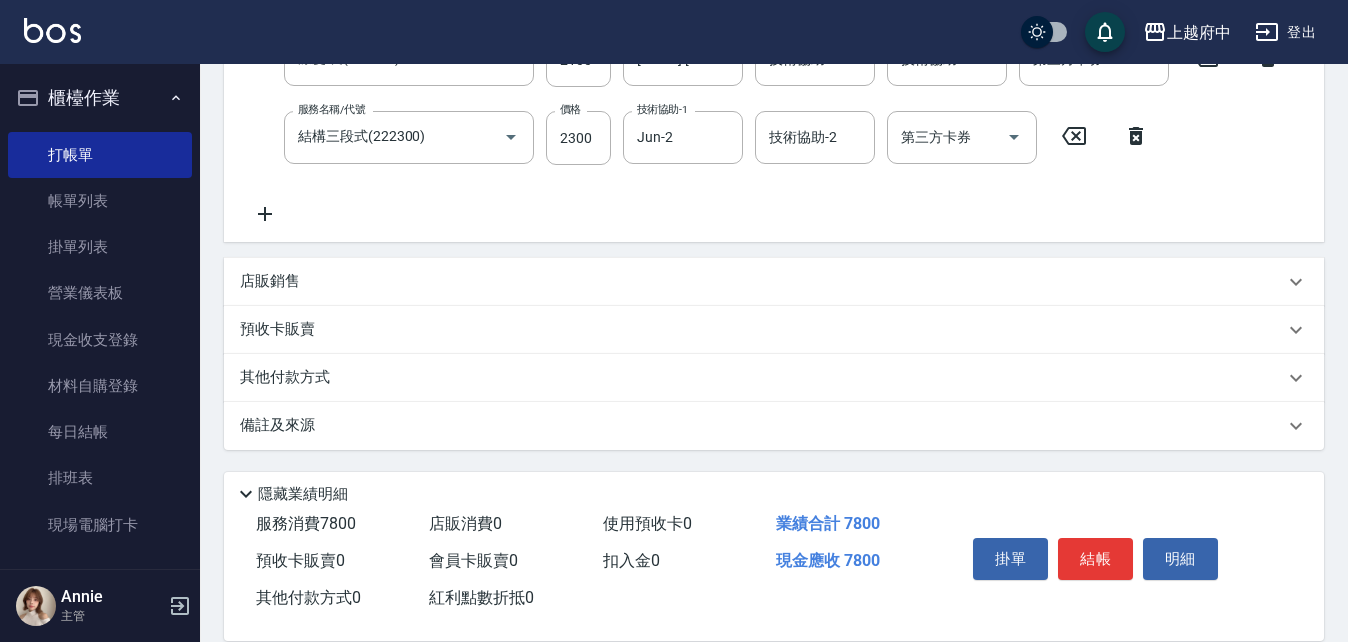 click on "店販銷售" at bounding box center (270, 281) 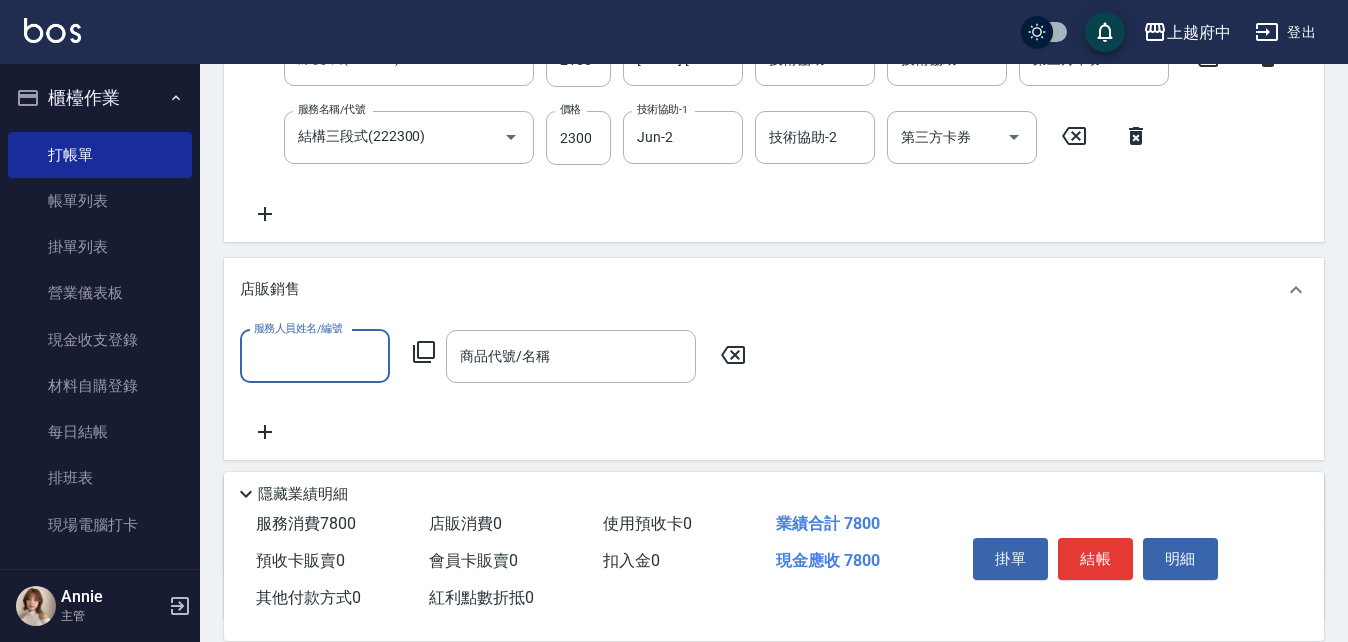scroll, scrollTop: 0, scrollLeft: 0, axis: both 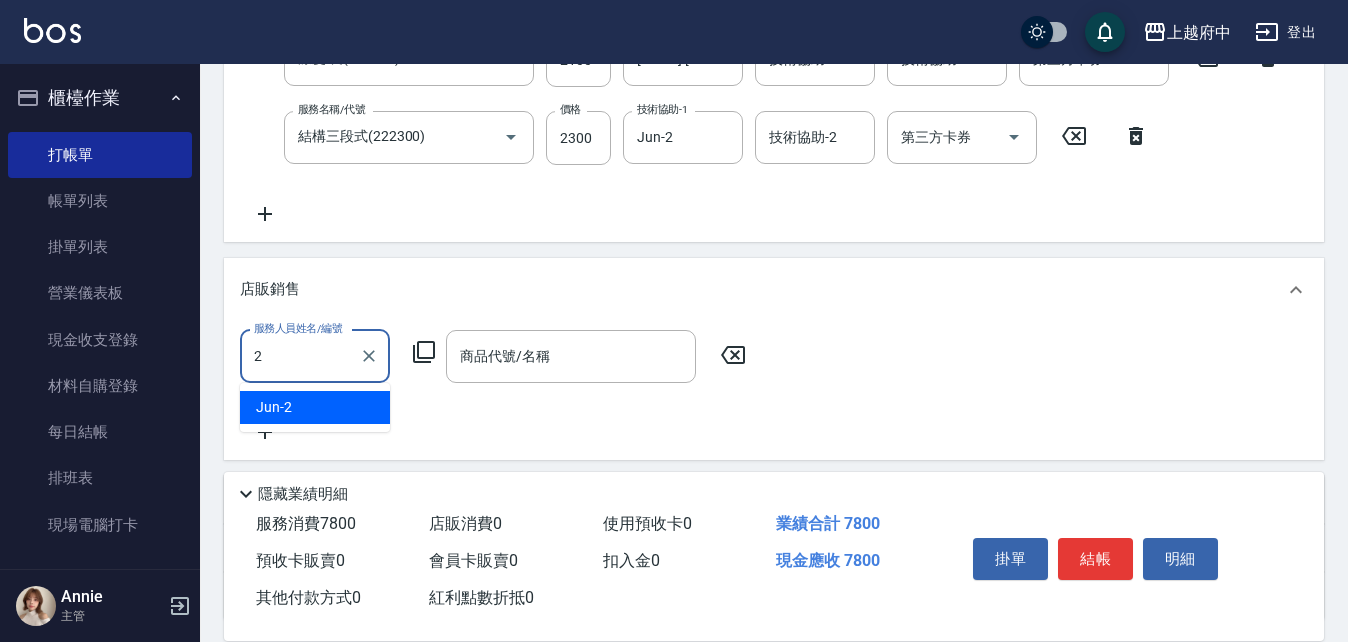 click on "Jun -2" at bounding box center [315, 407] 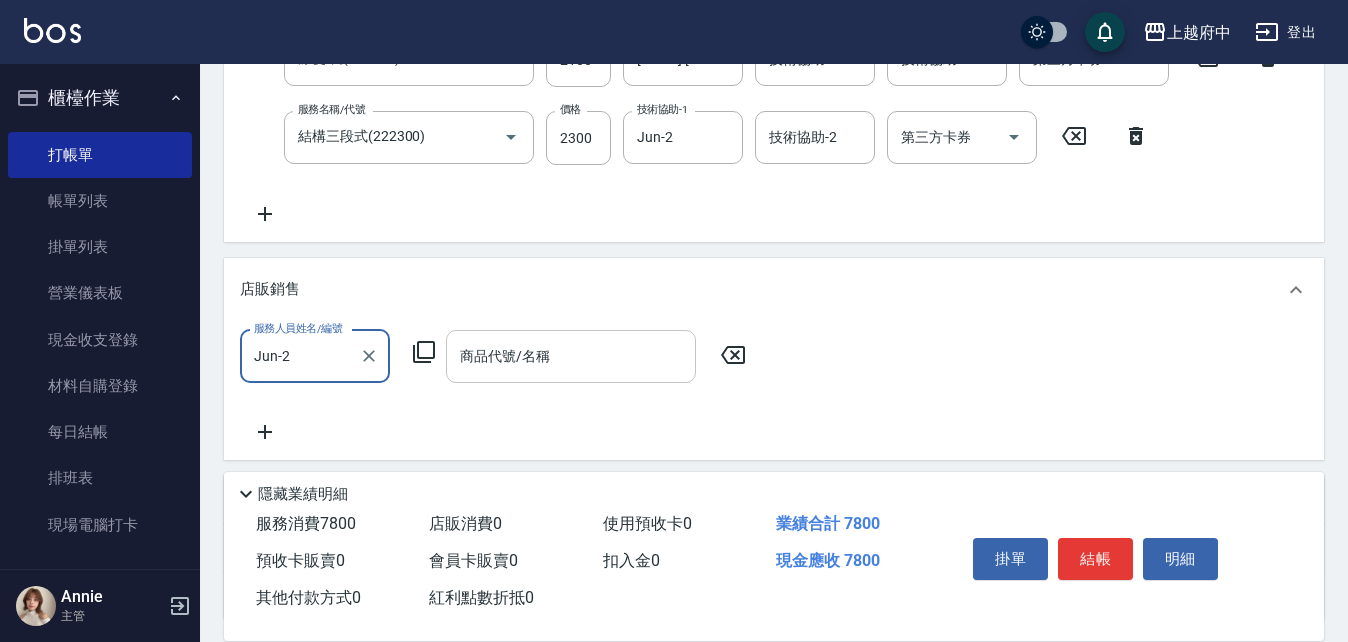 type on "Jun-2" 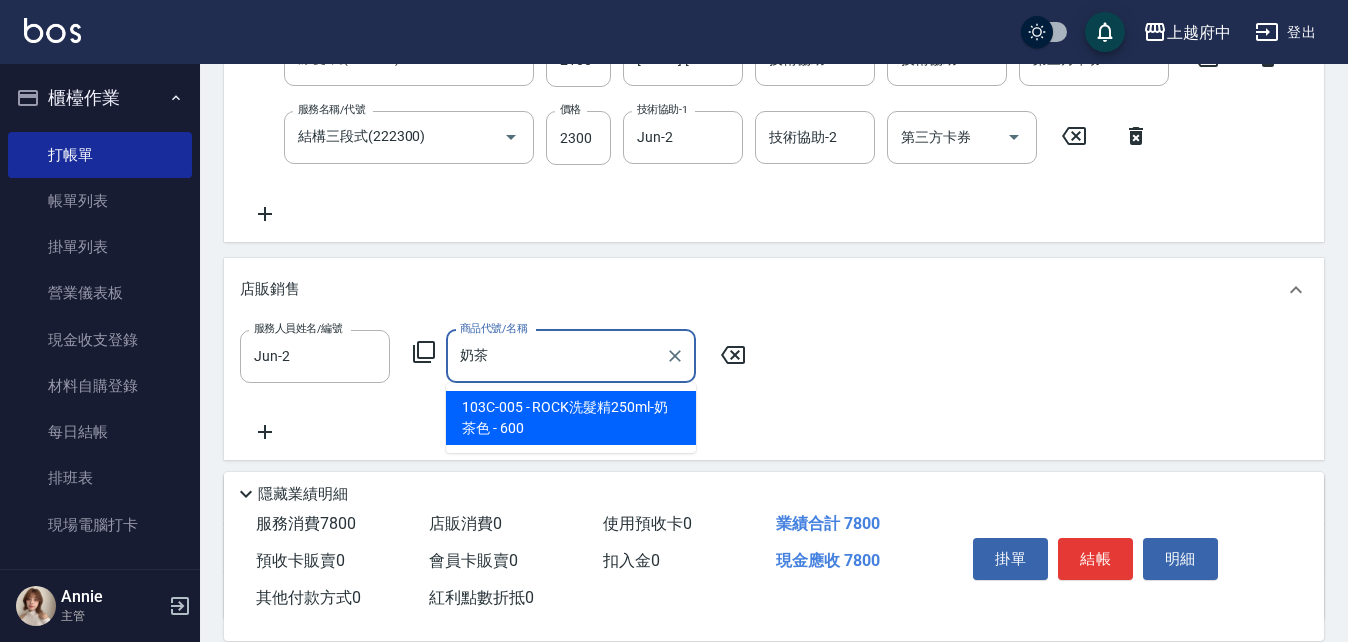 click on "103C-005 - ROCK洗髮精250ml-奶茶色 - 600" at bounding box center (571, 418) 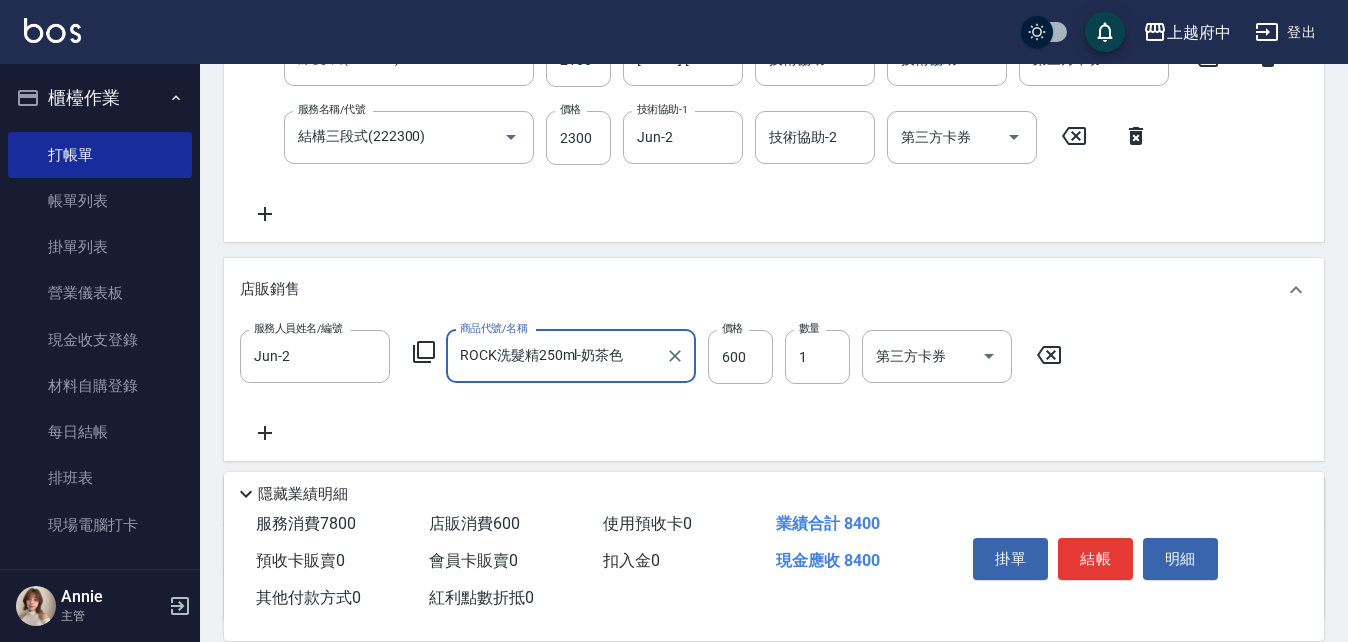 type on "ROCK洗髮精250ml-奶茶色" 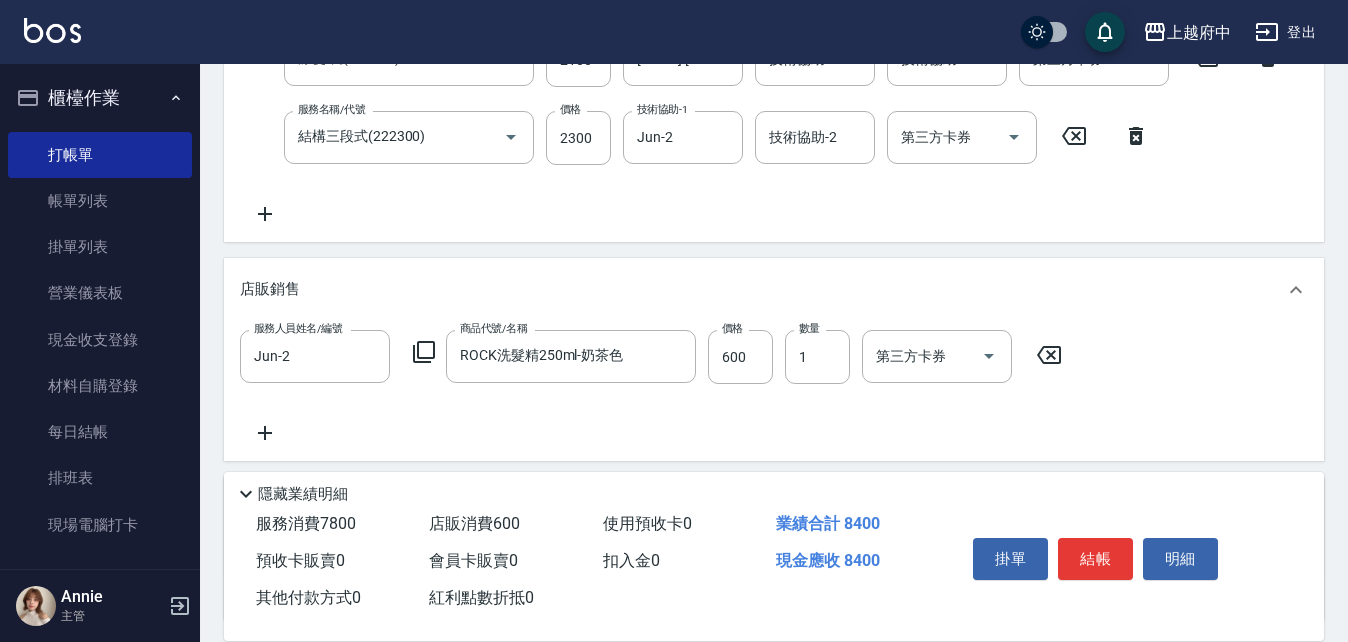 click on "服務人員姓名/編號 Jun-2 服務人員姓名/編號 商品代號/名稱 ROCK洗髮精250ml-奶茶色 商品代號/名稱 價格 600 價格 數量 1 數量 第三方卡券 第三方卡券" at bounding box center (774, 387) 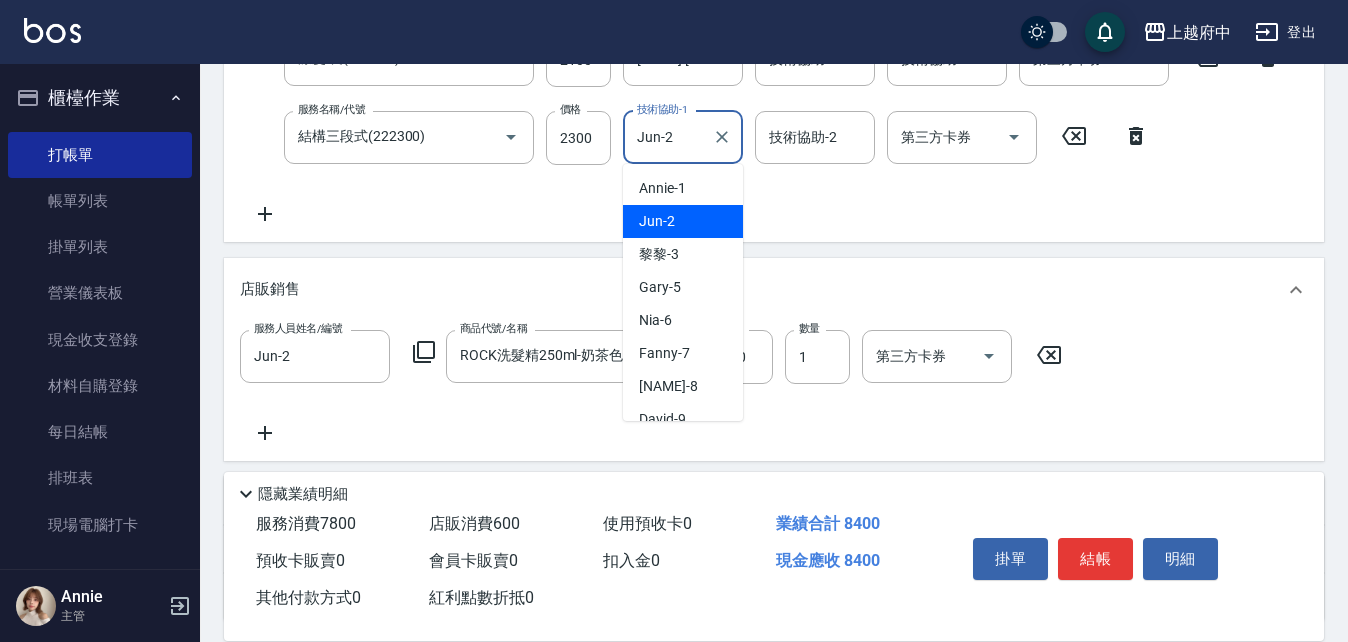 click on "Jun-2" at bounding box center [668, 137] 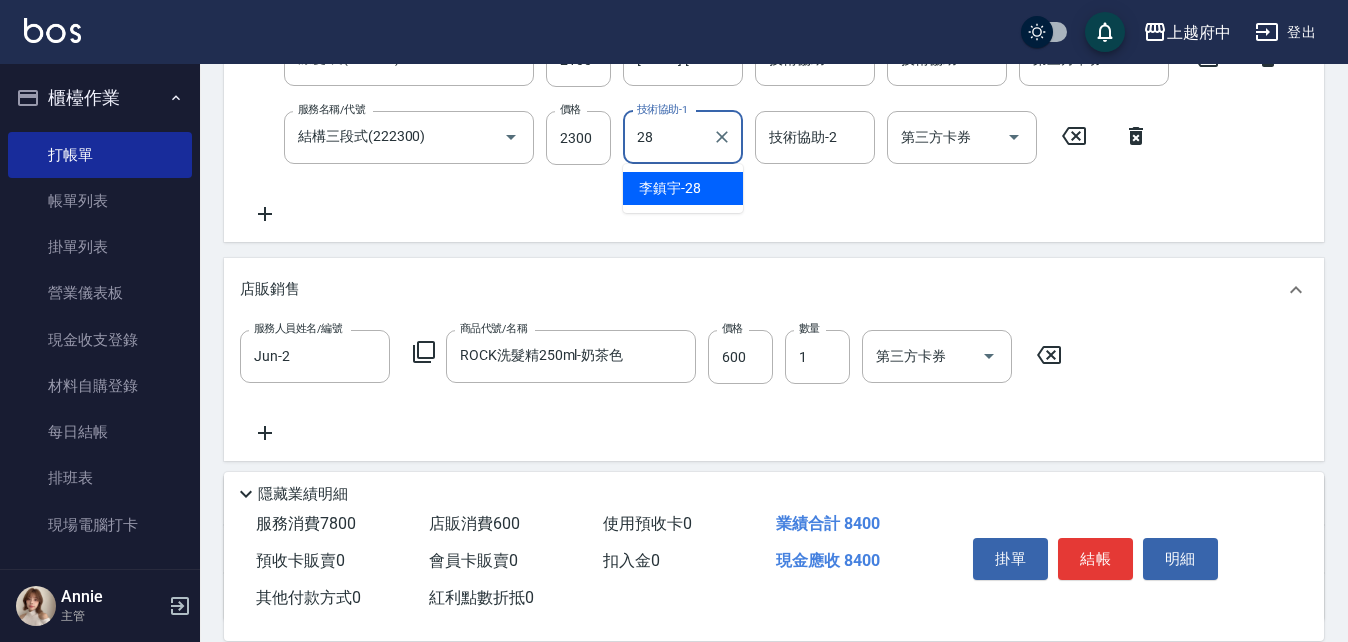 click on "李鎮宇 -28" at bounding box center (683, 188) 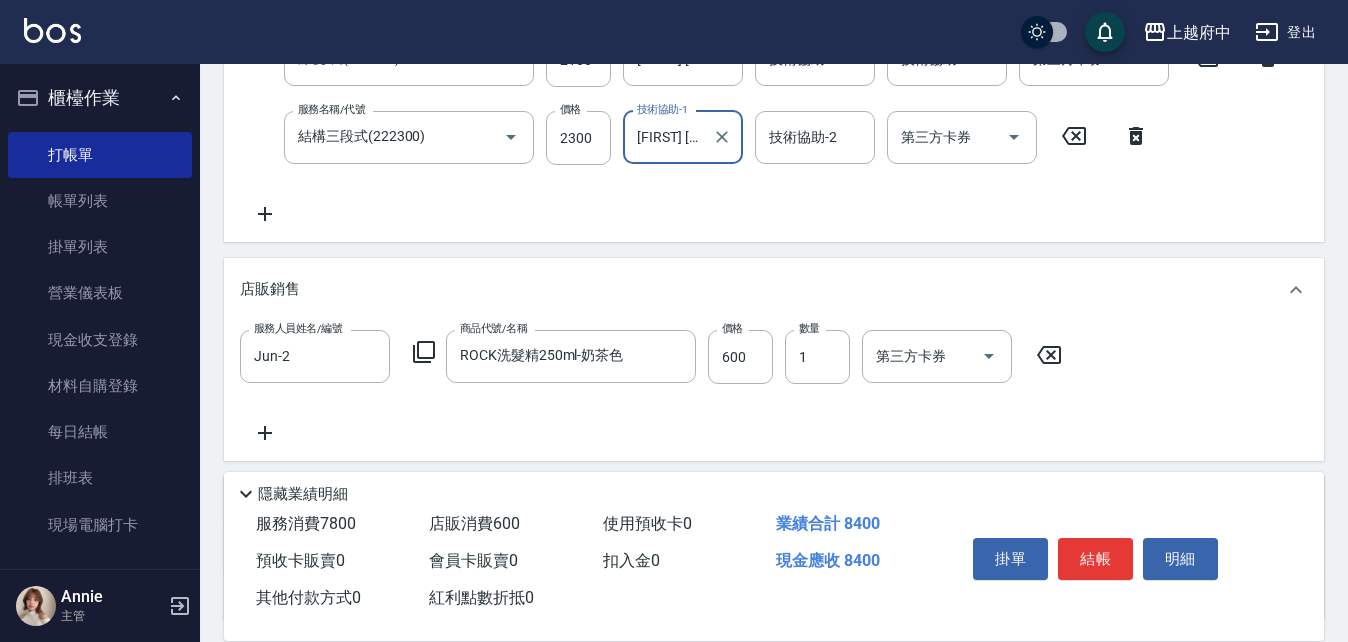 type on "李鎮宇-28" 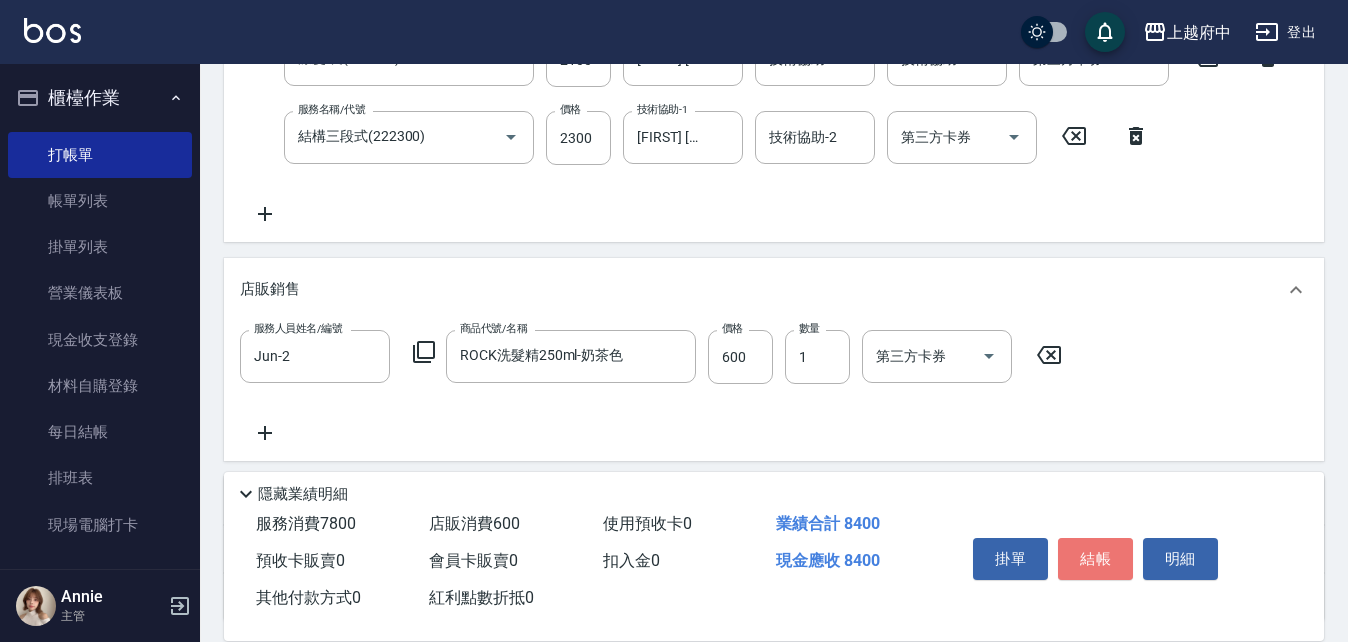 click on "結帳" at bounding box center [1095, 559] 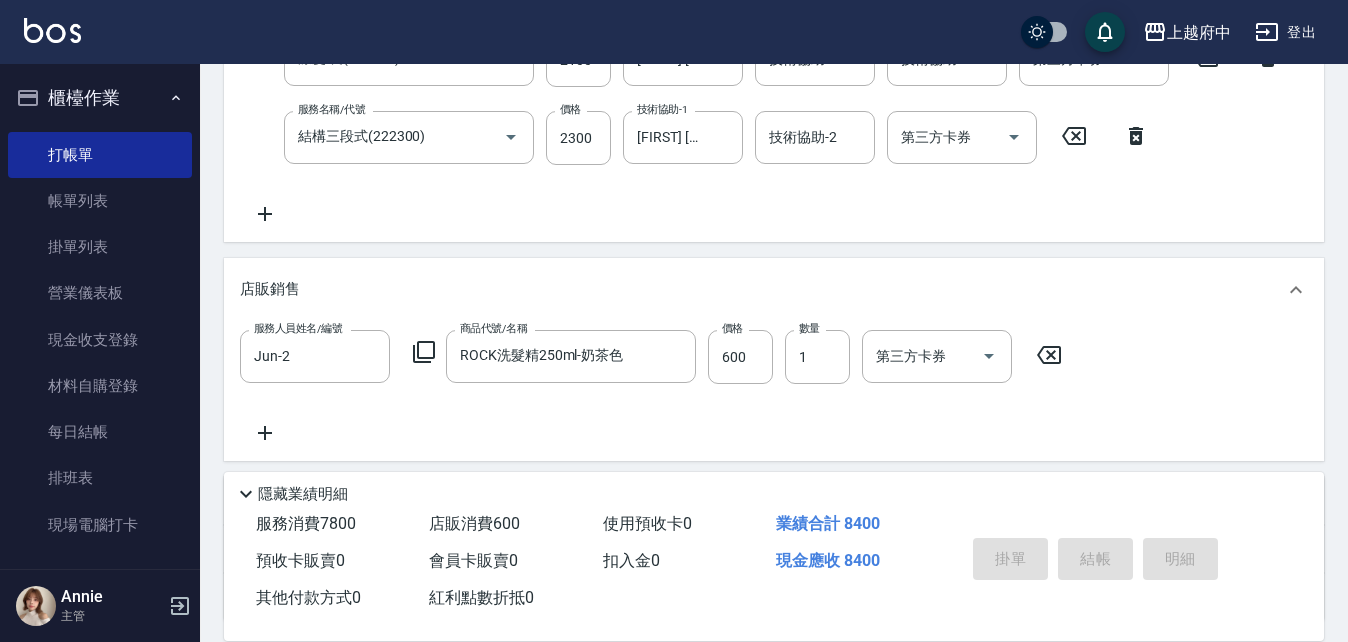 type on "2025/08/06 18:31" 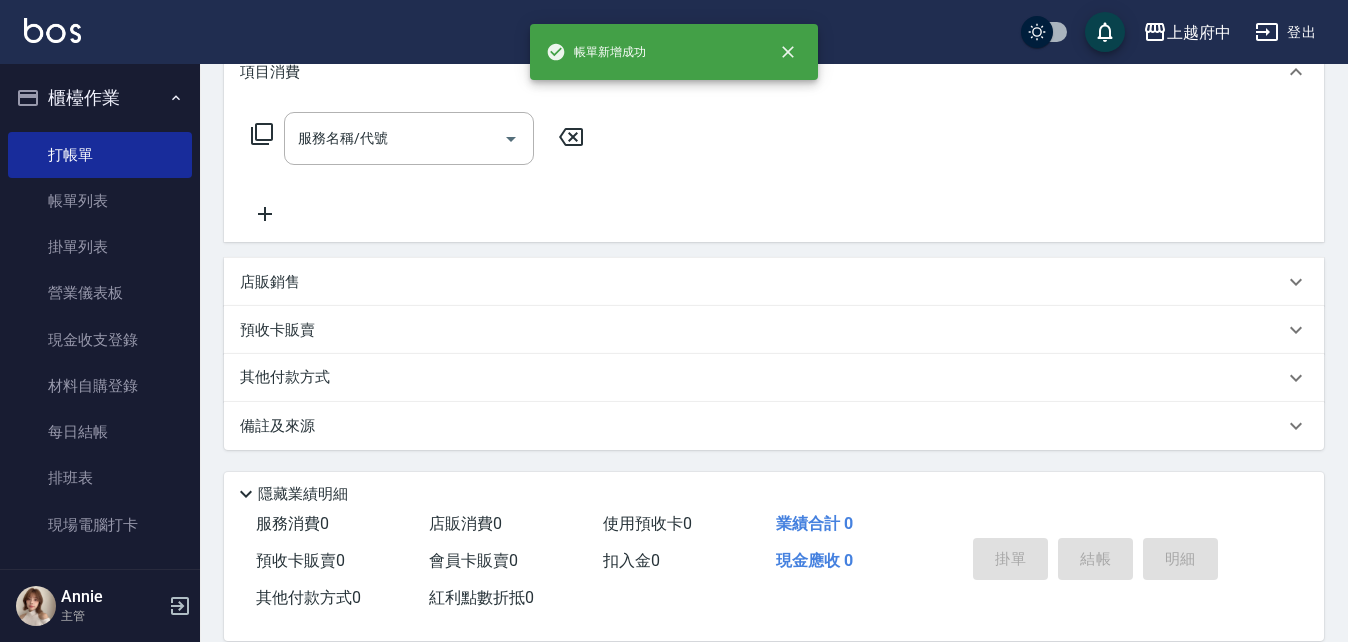 scroll, scrollTop: 0, scrollLeft: 0, axis: both 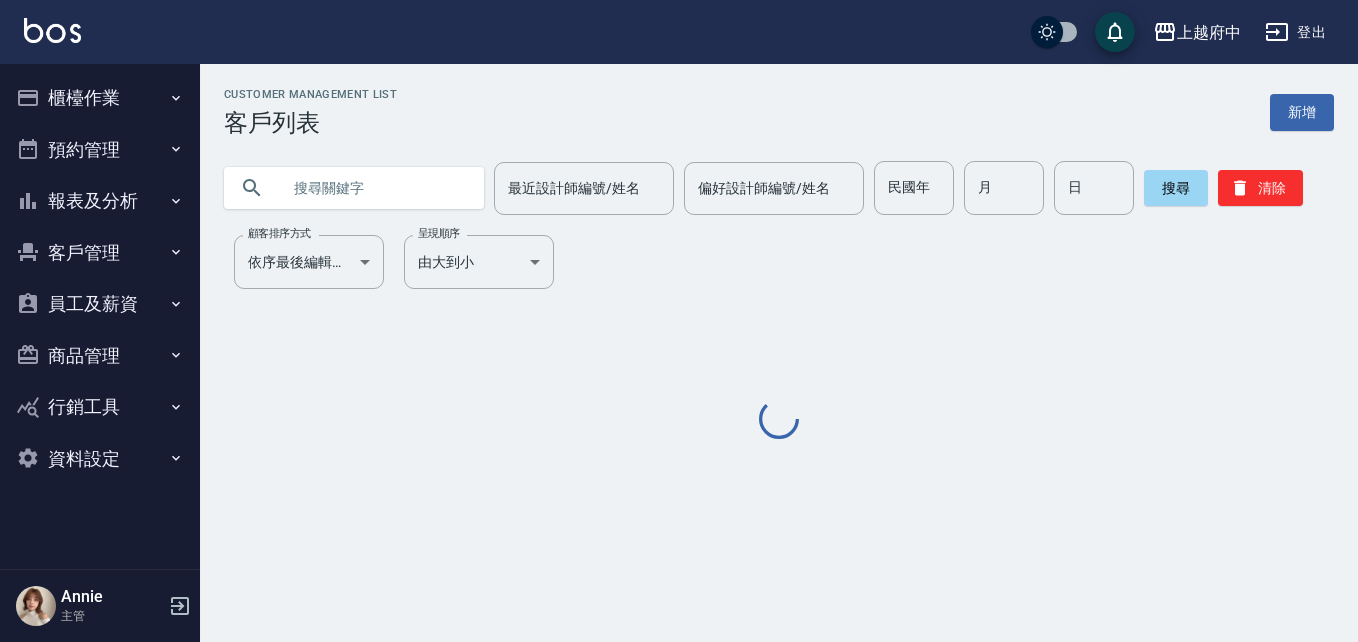 click at bounding box center [374, 188] 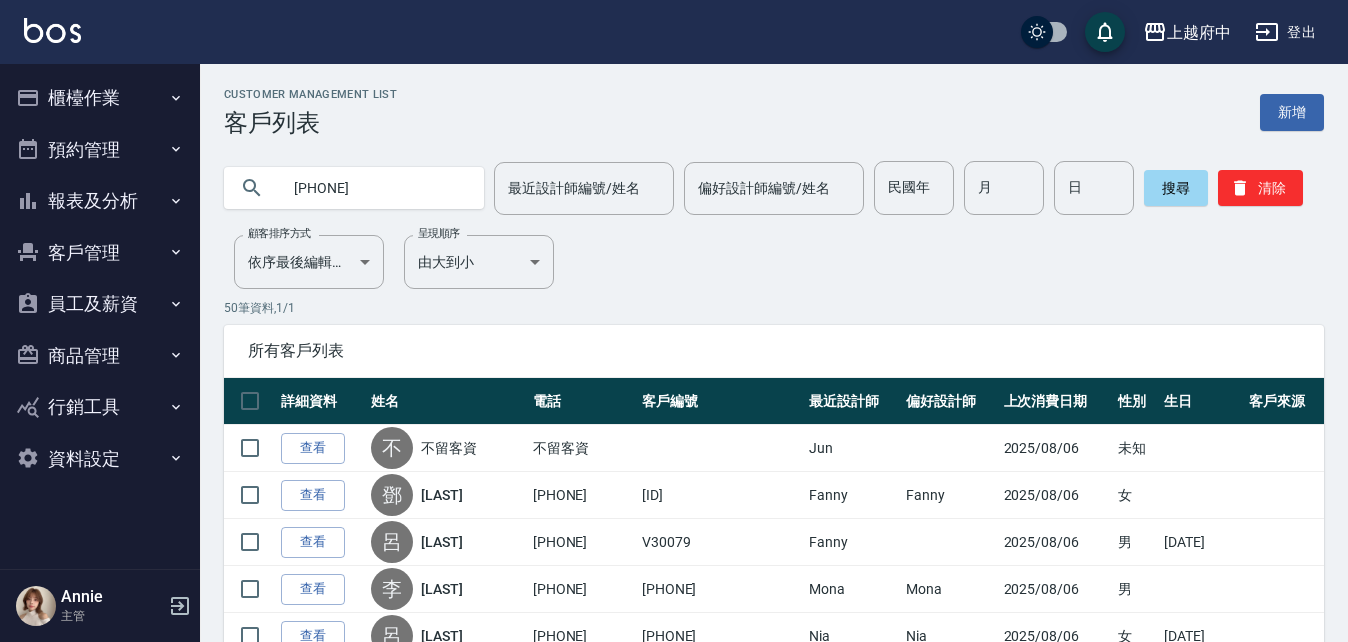 type on "[PHONE]" 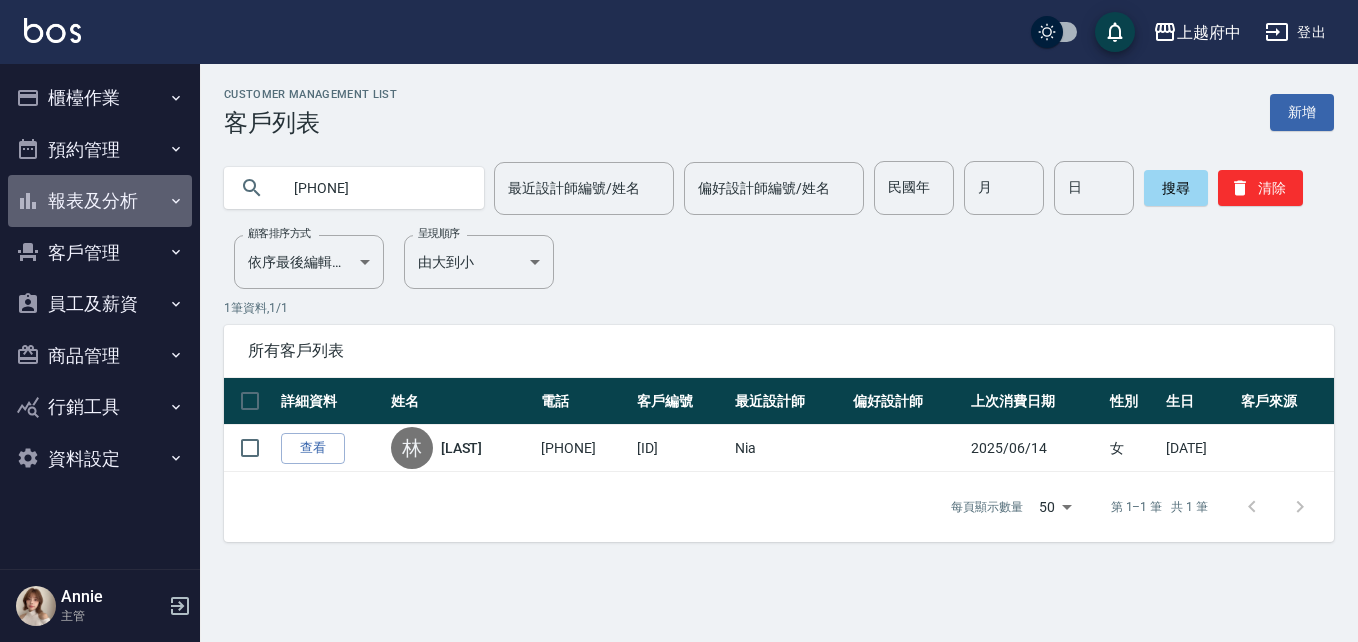 click on "報表及分析" at bounding box center [100, 201] 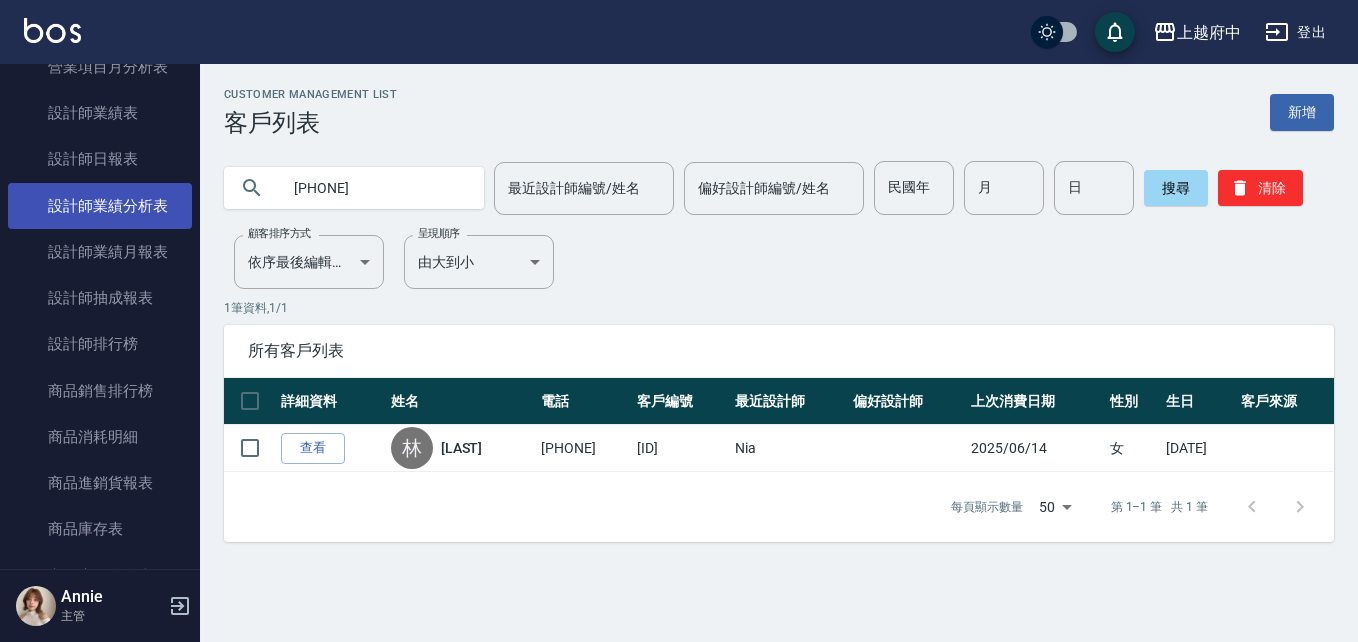 scroll, scrollTop: 800, scrollLeft: 0, axis: vertical 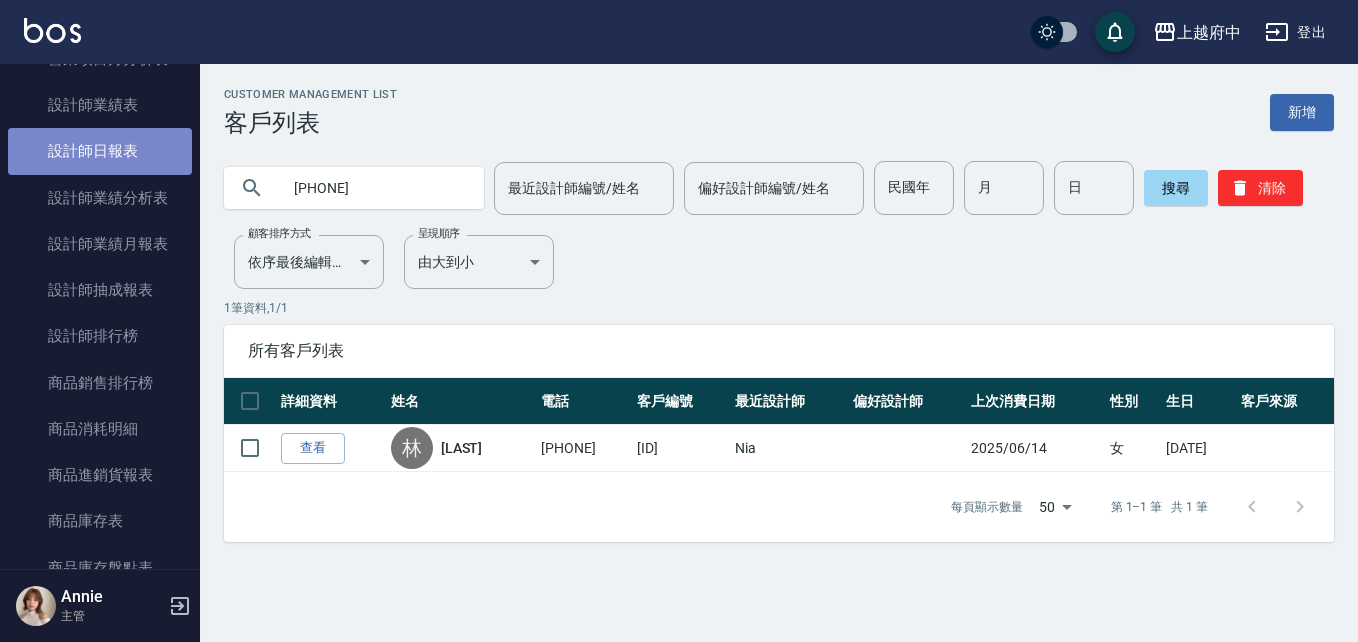 click on "設計師日報表" at bounding box center [100, 151] 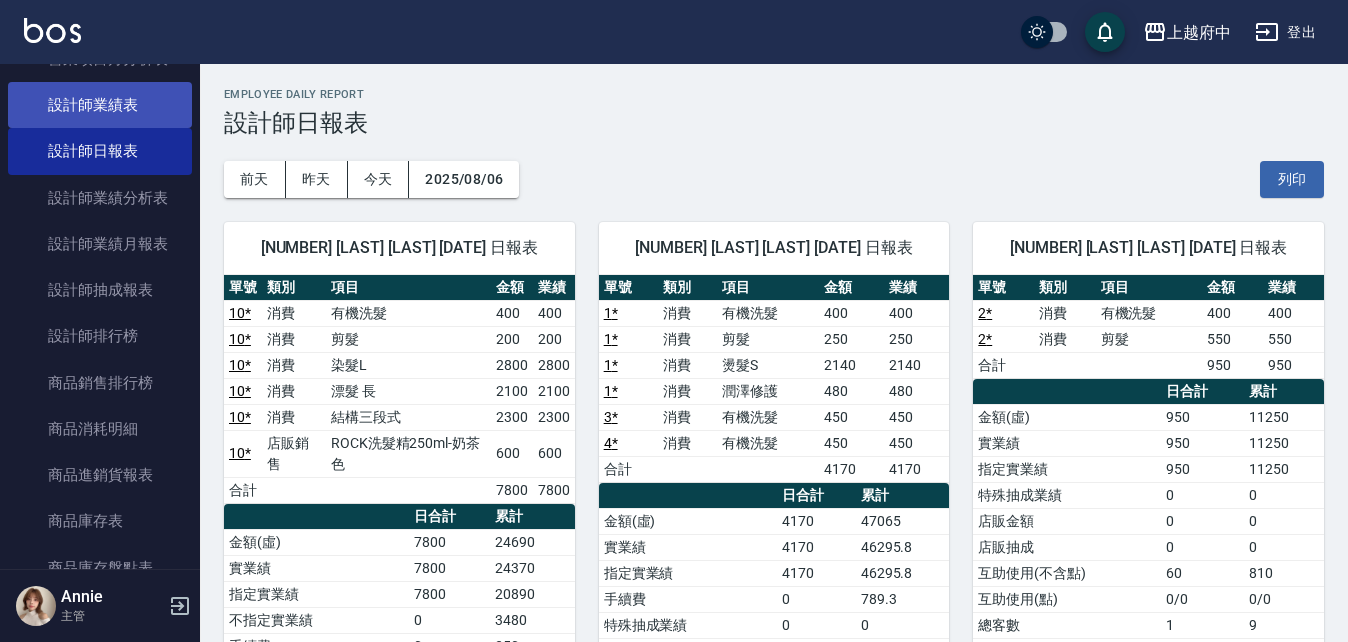 click on "設計師業績表" at bounding box center (100, 105) 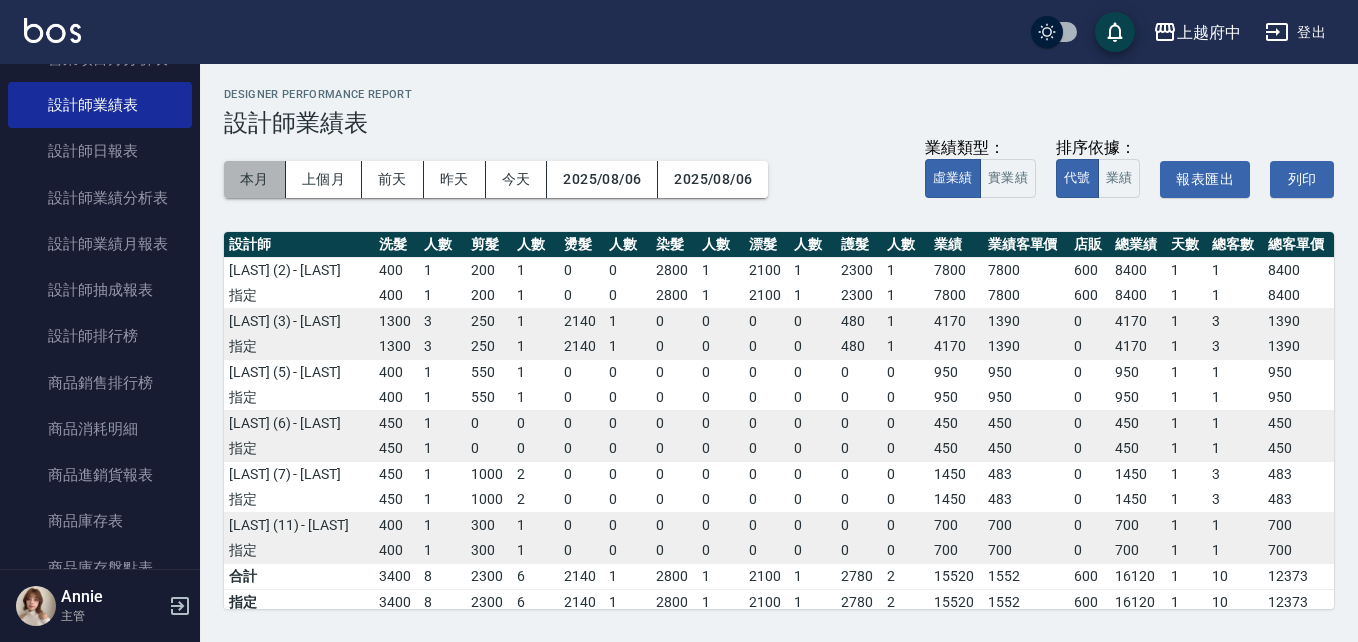 click on "本月" at bounding box center [255, 179] 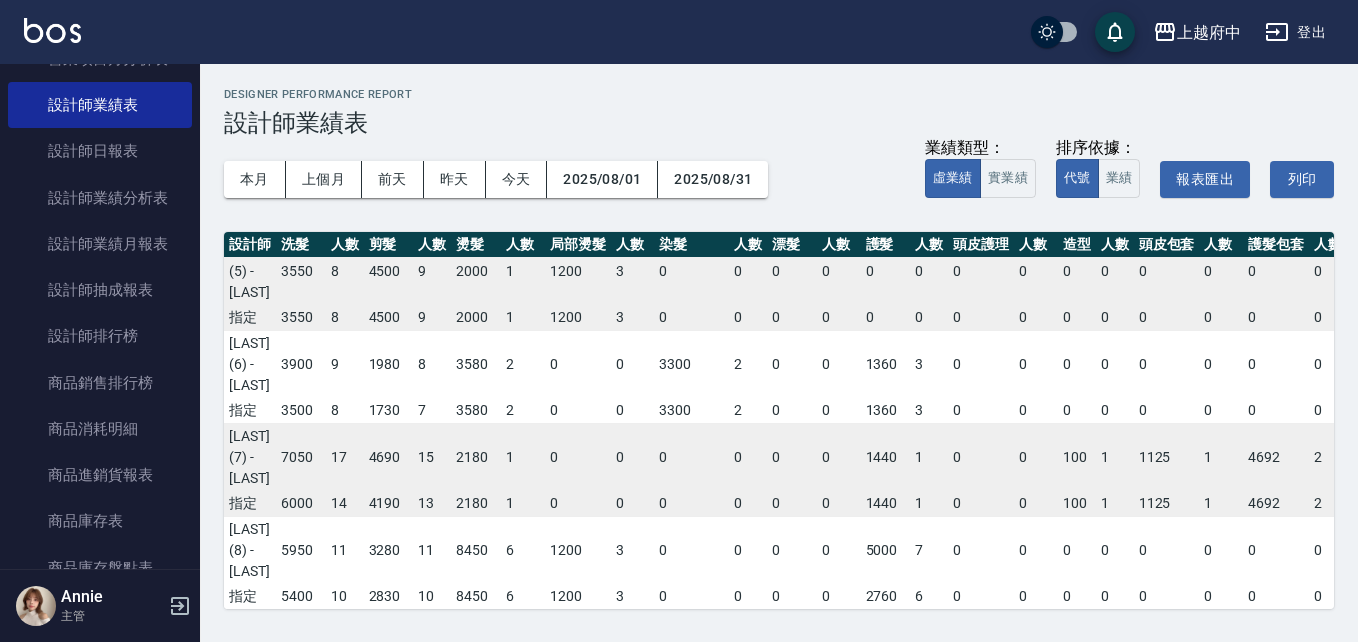 scroll, scrollTop: 300, scrollLeft: 0, axis: vertical 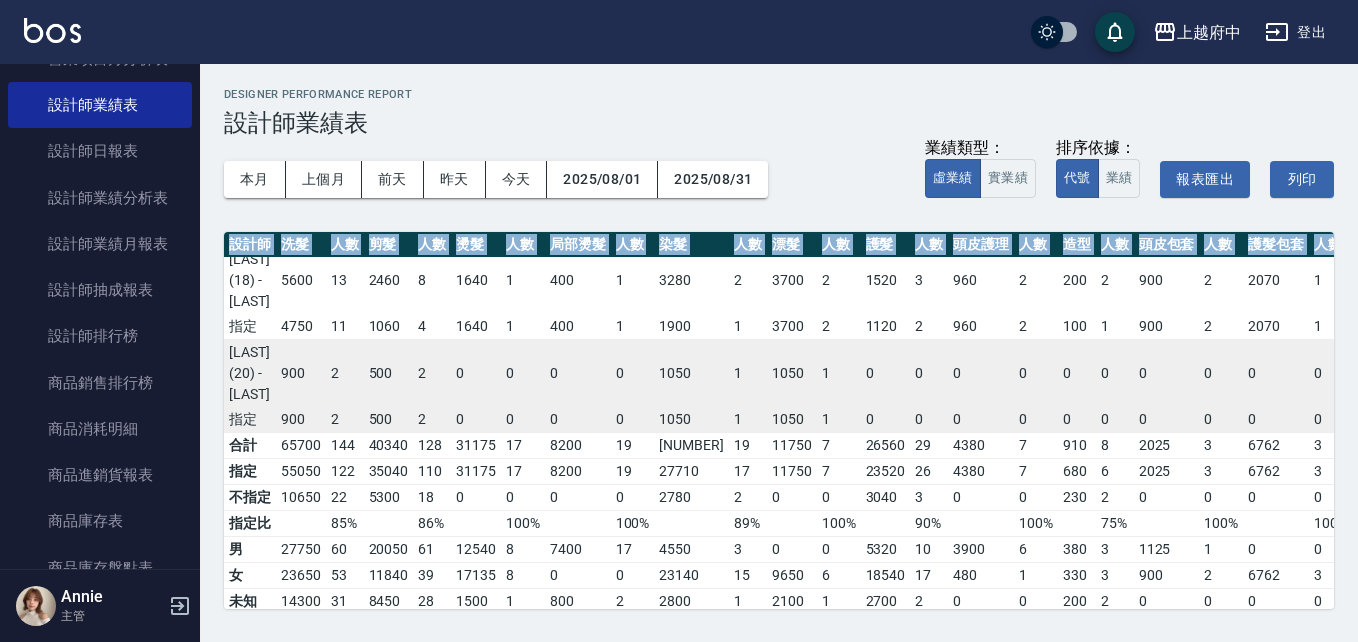 drag, startPoint x: 385, startPoint y: 591, endPoint x: 457, endPoint y: 600, distance: 72.56032 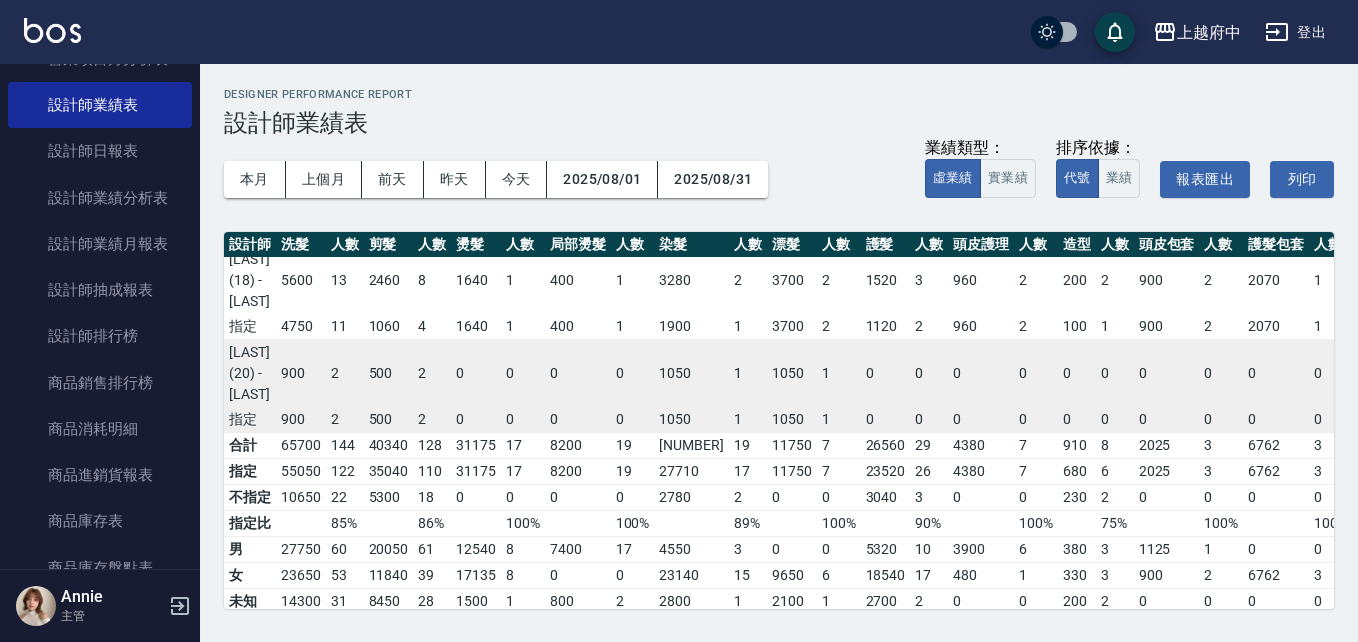 click on "上越府中   2025-08   設計師業績表 列印時間： 2025-08-06-18:53 Designer Performance Report 設計師業績表 本月 上個月 前天 昨天 今天 2025/08/01 2025/08/31 業績類型： 虛業績 實業績 排序依據： 代號 業績 報表匯出 列印 設計師 洗髮 人數 剪髮 人數 燙髮 人數 局部燙髮 人數 染髮 人數 漂髮 人數 護髮 人數 頭皮護理 人數 造型 人數 頭皮包套 人數 護髮包套 人數 業績 業績客單價 店販 總業績 天數 總客數 總客單價 Annie (1) - Annie  12600 25 9130 26 3540 2 5000 11 1580 1 0 0 960 3 1920 4 0 0 0 0 0 0 34730 1336 0 34730 4 26 1336 指定 12600 25 9130 26 3540 2 5000 11 1580 1 0 0 960 3 1920 4 0 0 0 0 0 0 34730 1336 0 34730 4 26 1336 Jun (2) - Jun 4950 12 2630 10 0 0 400 1 5600 3 4900 3 4200 3 1500 1 510 4 0 0 0 0 24690 1764 1200 25890 5 14 1849 指定 4100 10 1930 8 0 0 400 1 4200 2 4900 3 3800 2 1500 1 380 3 0 0 0 0 21210 1928 1200 22410 5 11 2037 黎黎 (3) - 黎黎 8100 19 5070 15 9785 4 0 0 13530 9 0" at bounding box center (779, 348) 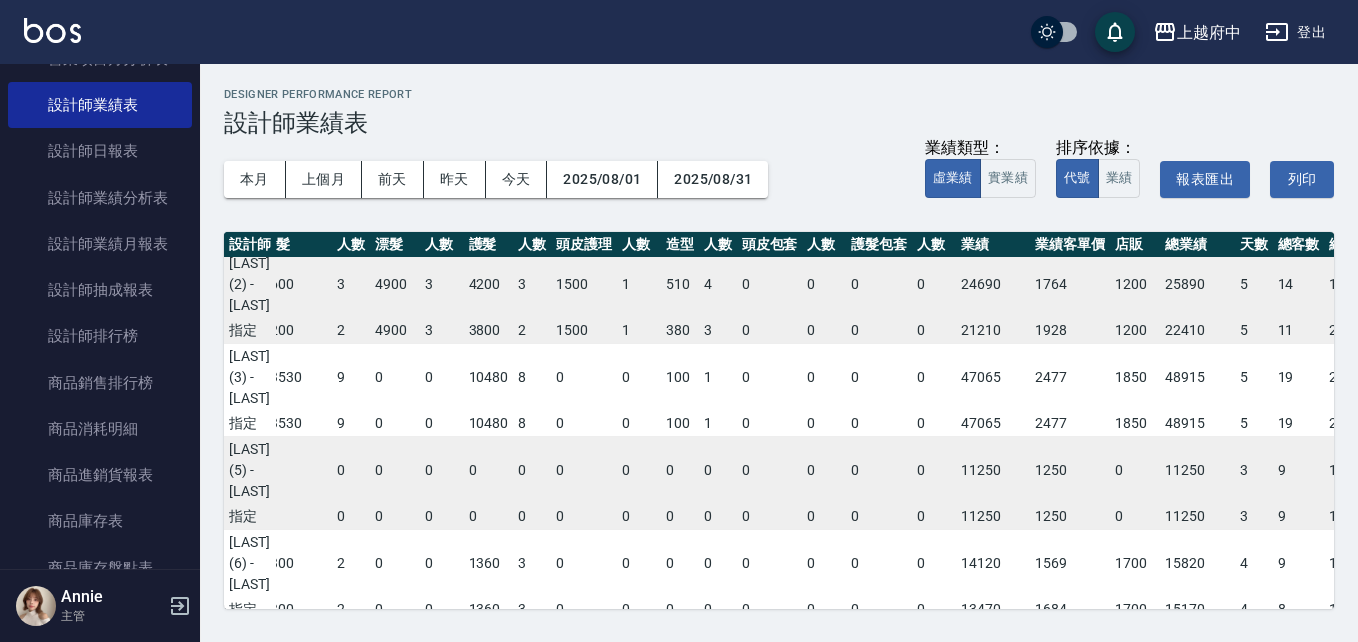scroll, scrollTop: 200, scrollLeft: 397, axis: both 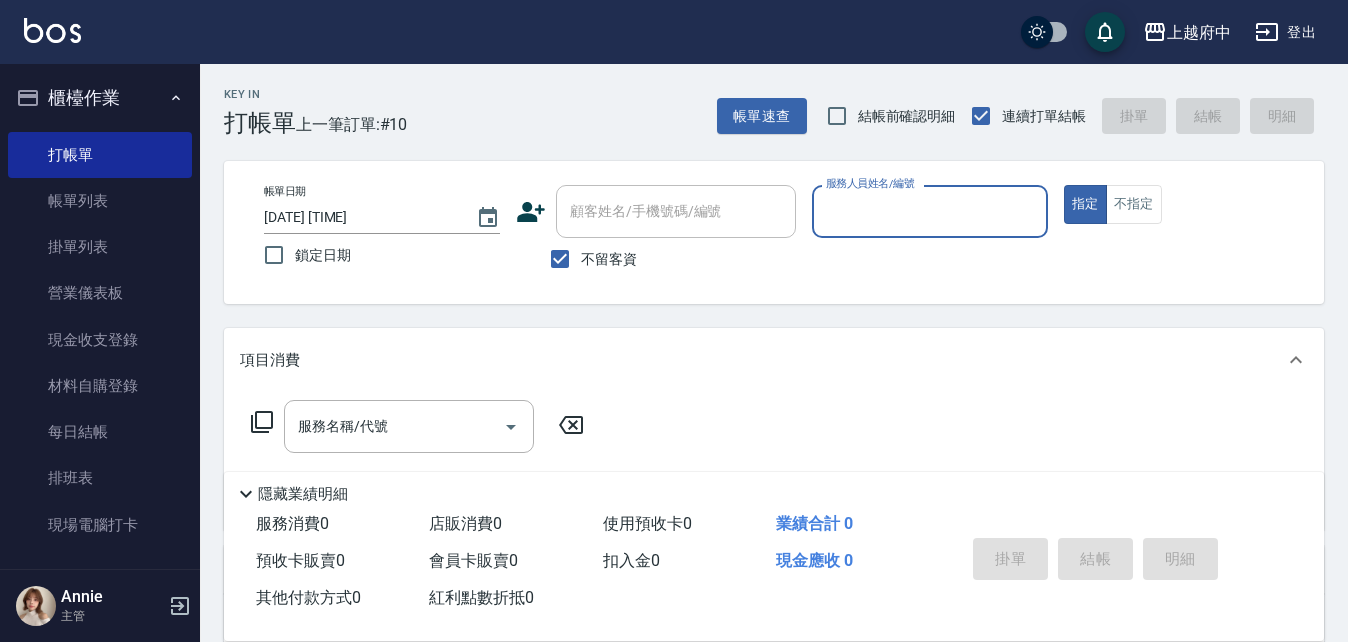 click on "不留客資" at bounding box center (609, 259) 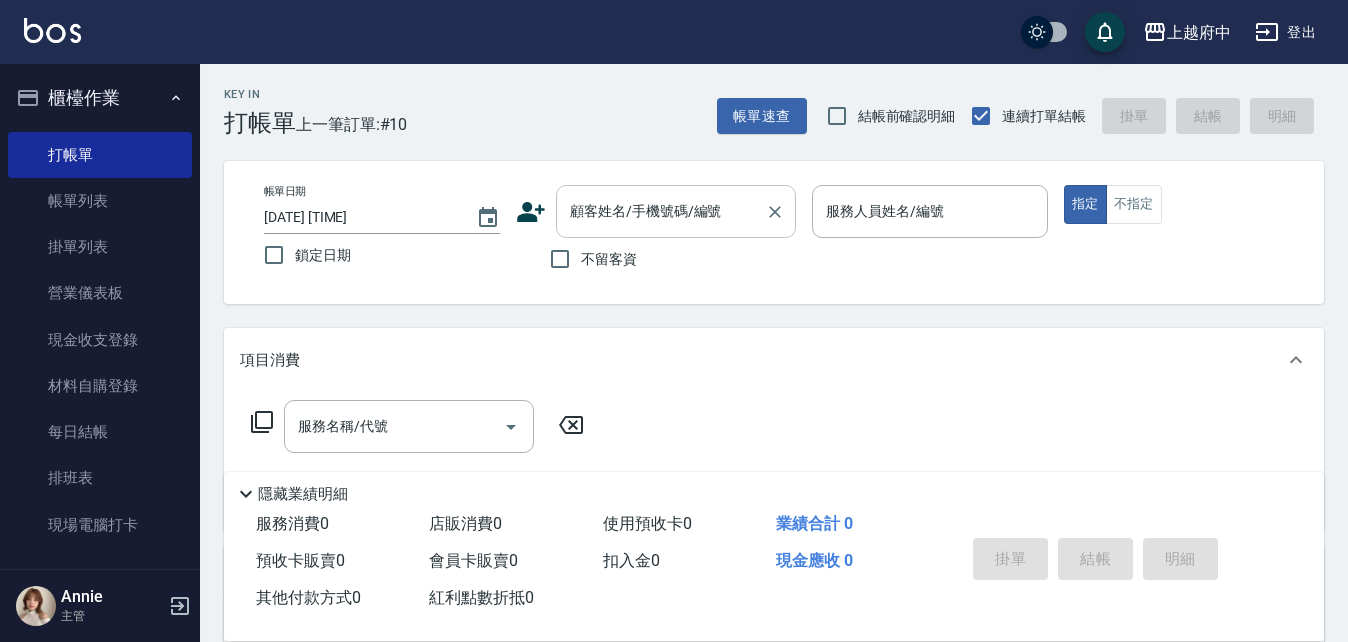 click on "顧客姓名/手機號碼/編號" at bounding box center (661, 211) 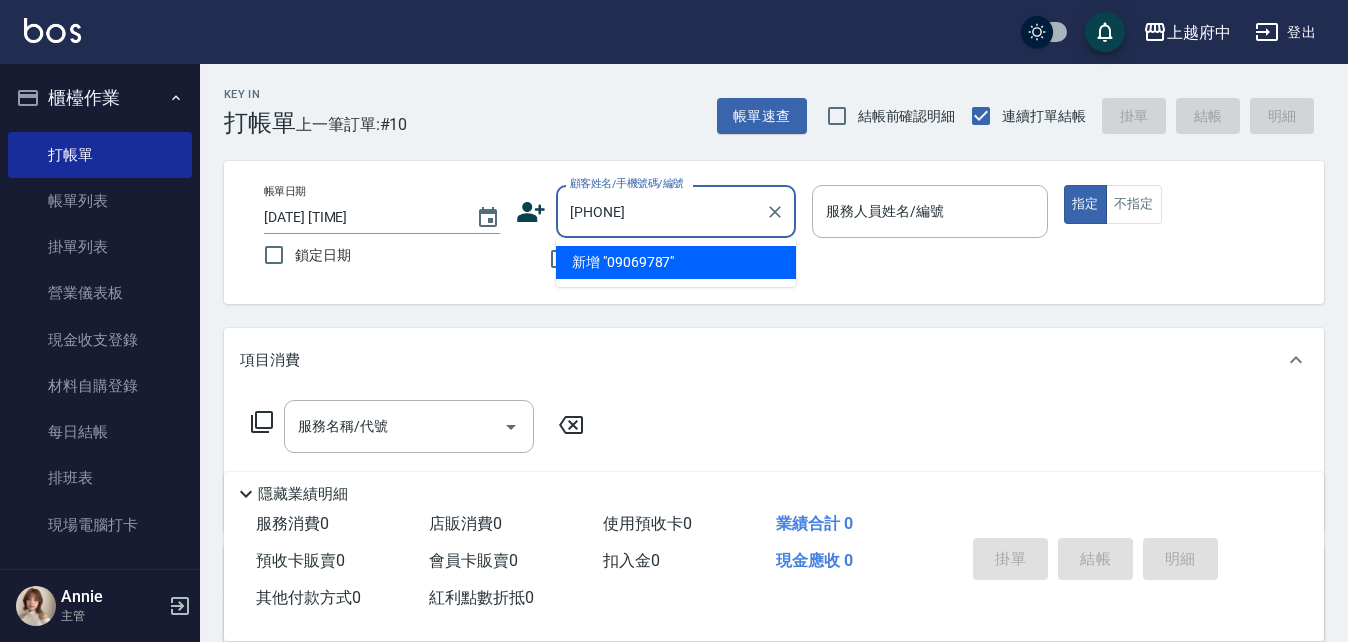 type on "0906978793" 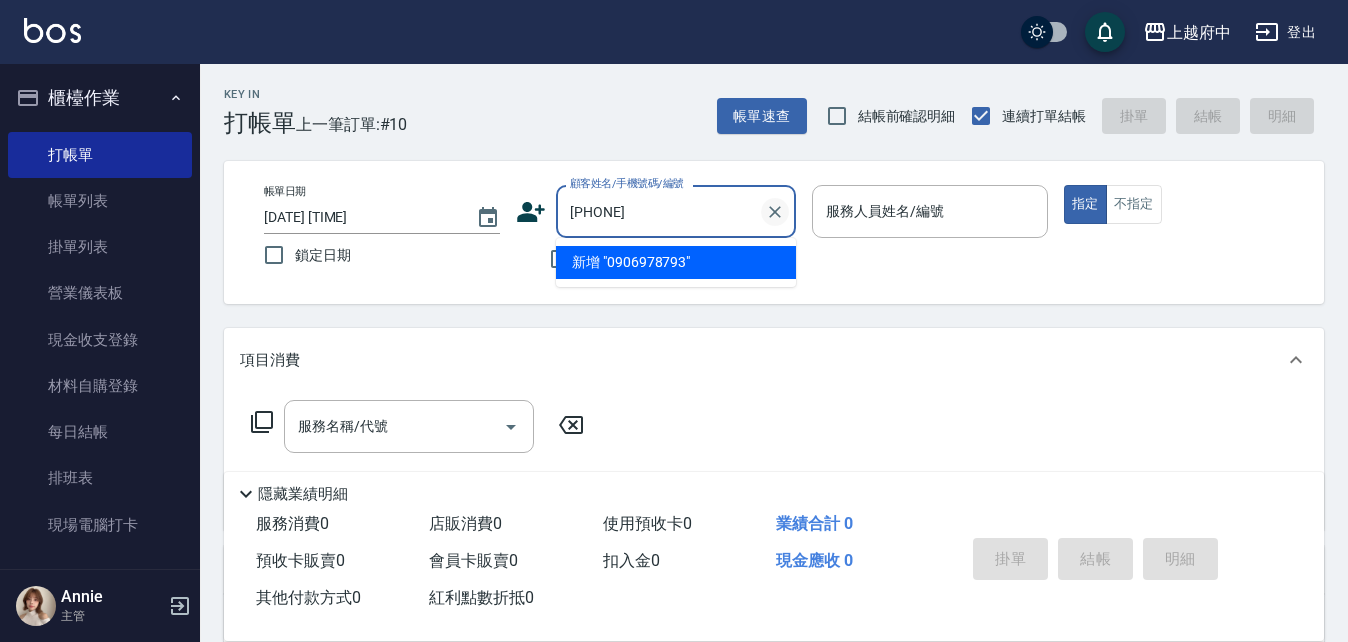 click 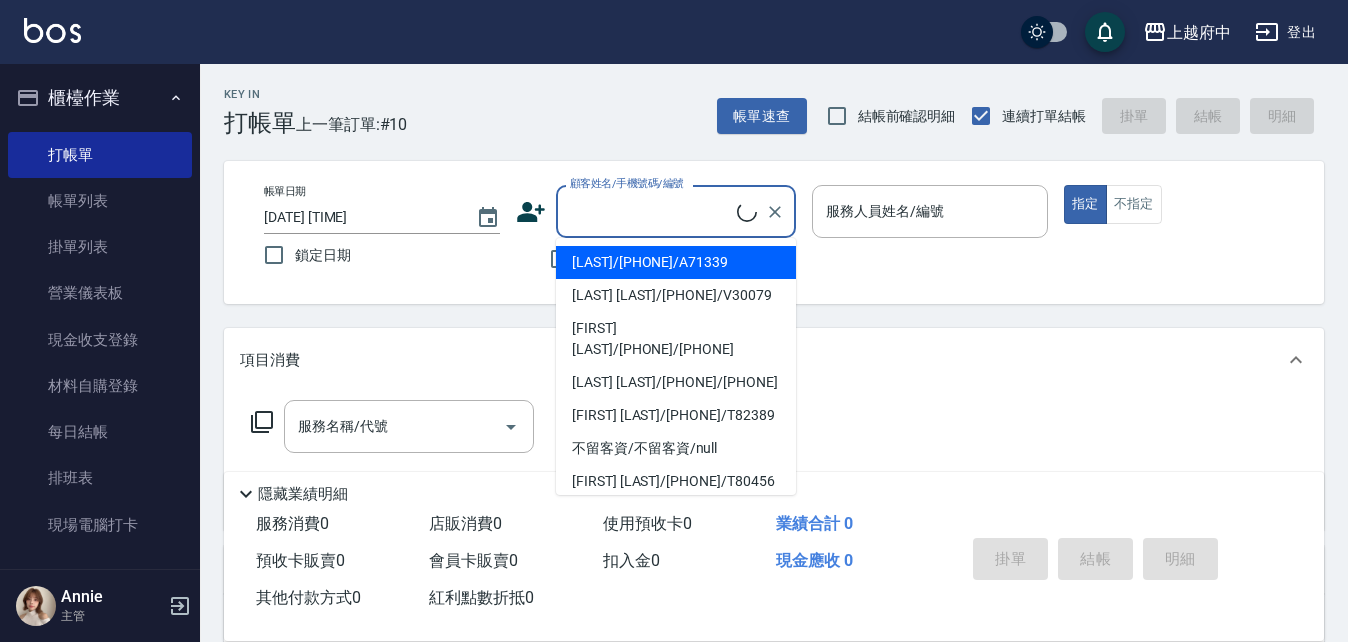 click on "不留客資" at bounding box center (656, 259) 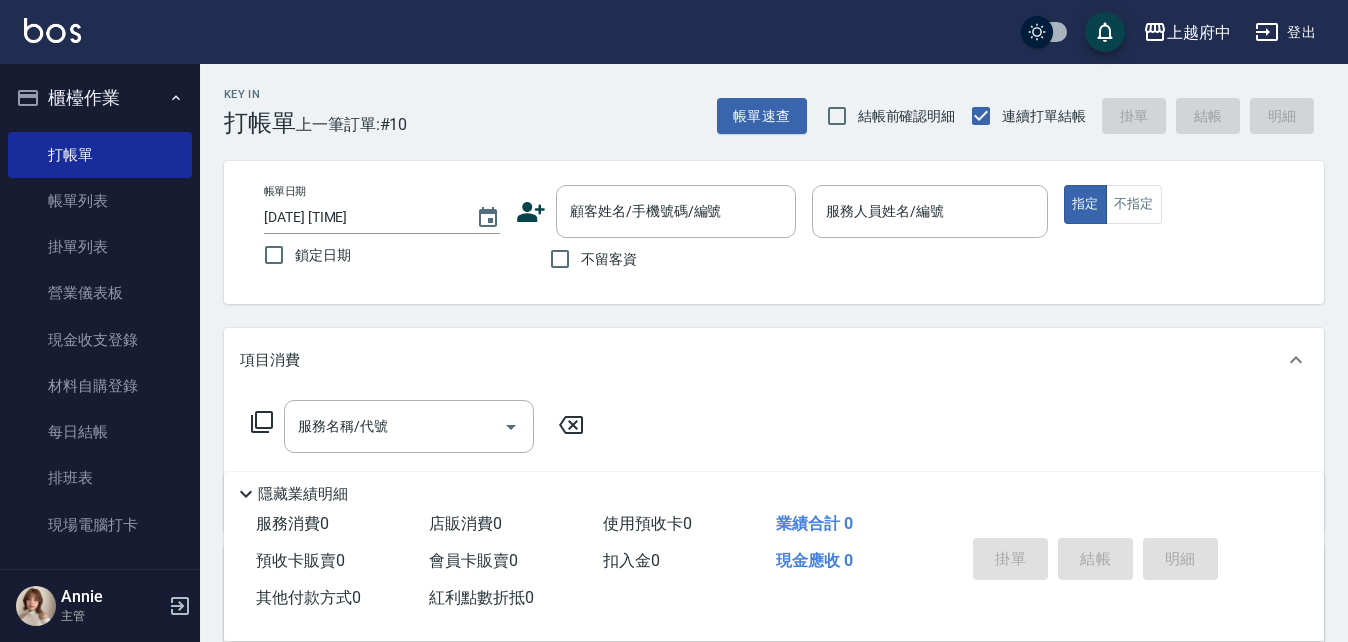 click on "不留客資" at bounding box center [588, 259] 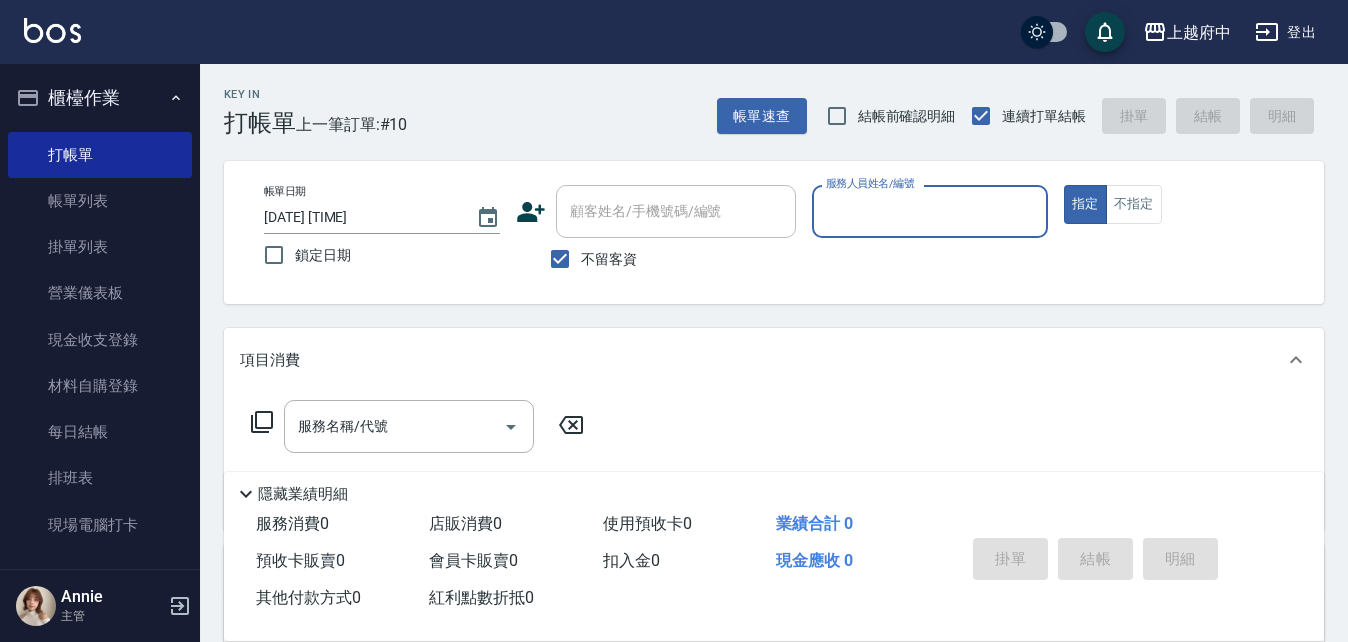 type on "6" 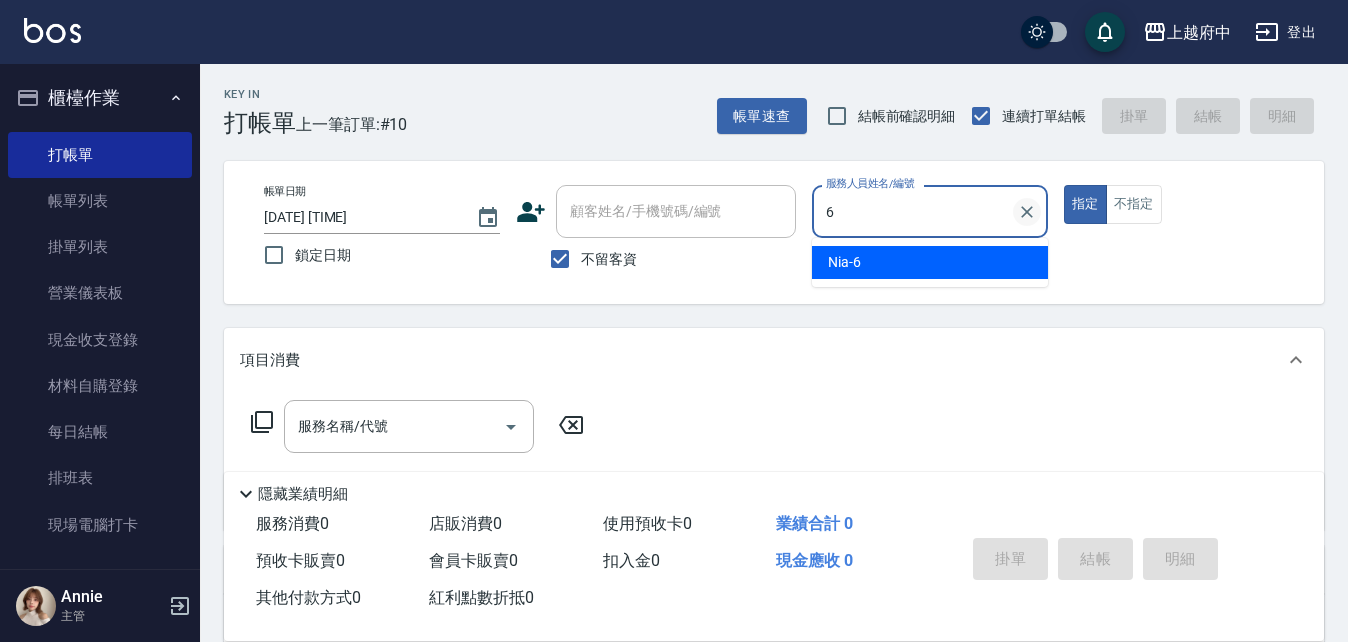 click 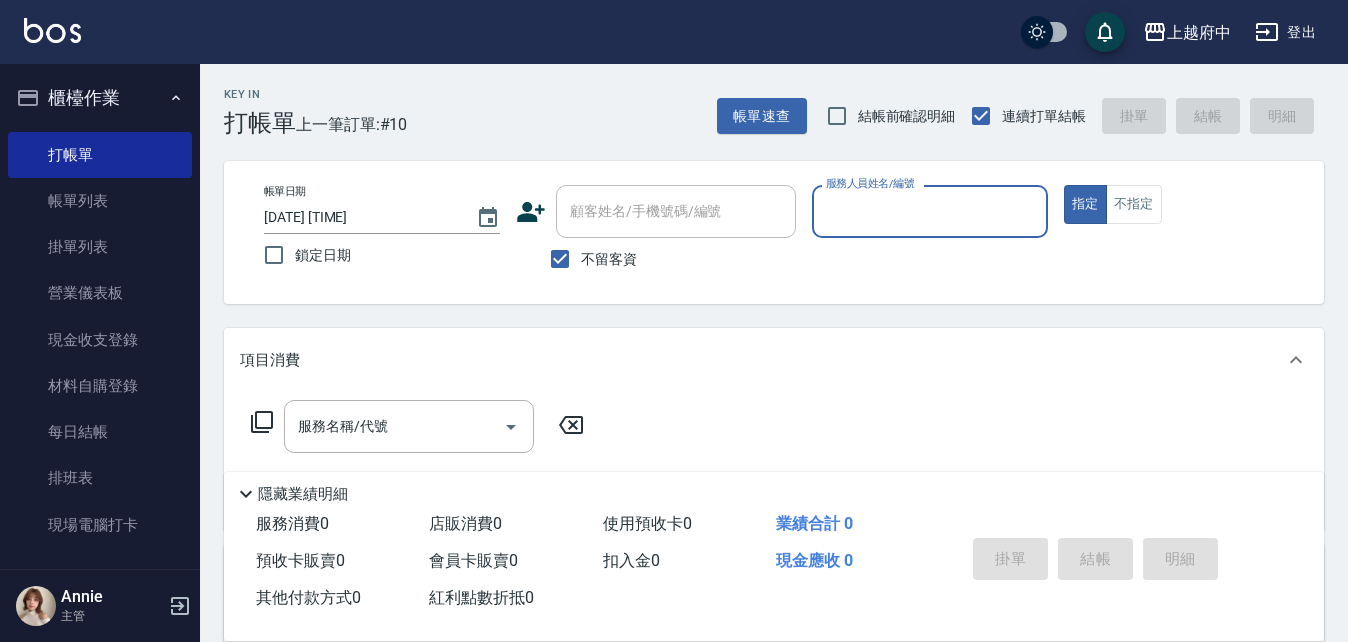 click on "不留客資" at bounding box center (609, 259) 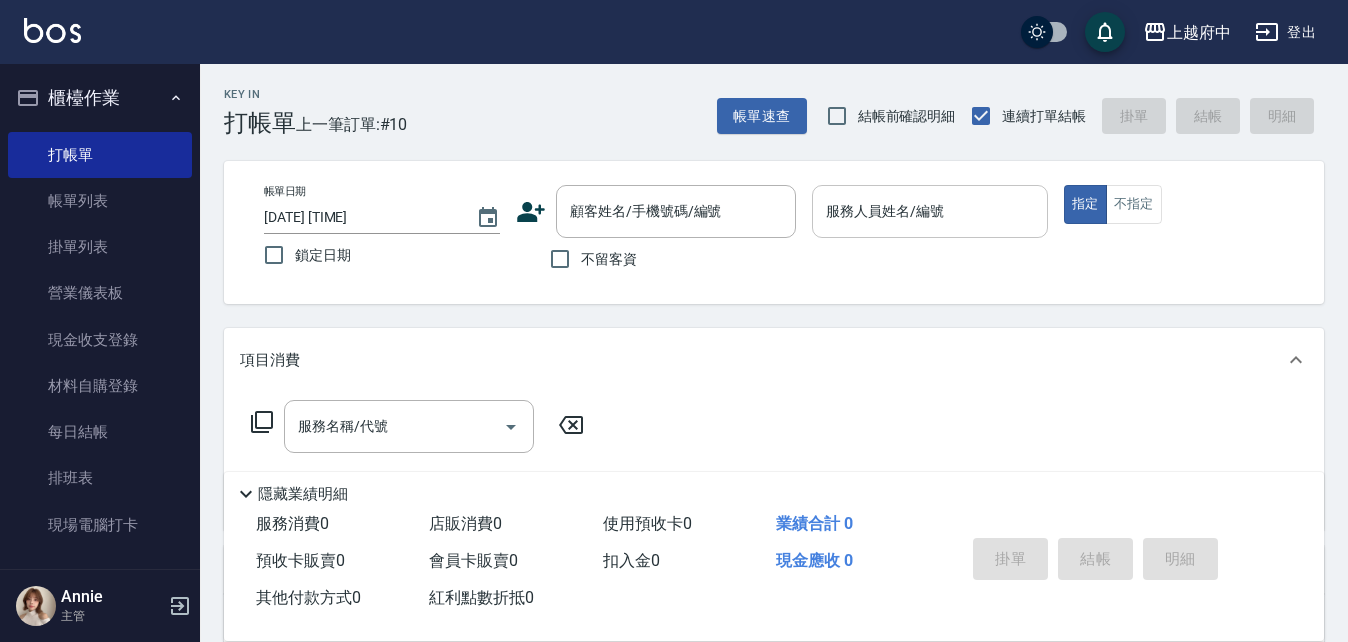 click 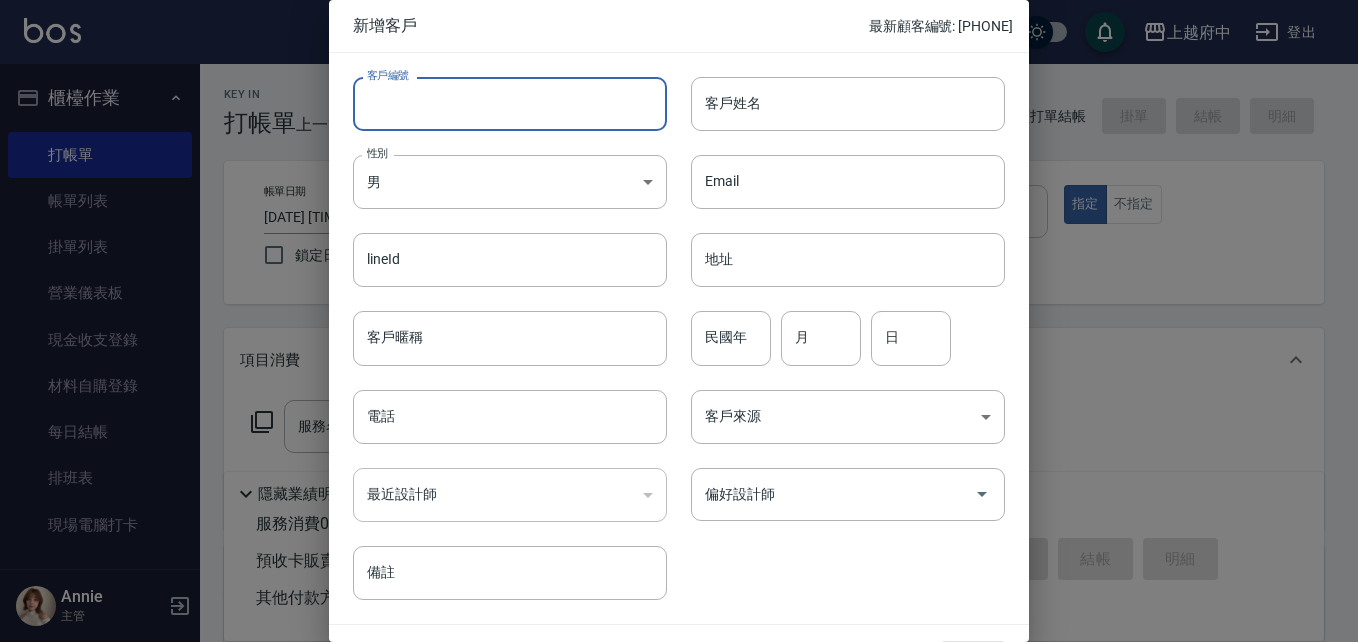 click on "客戶編號" at bounding box center (510, 104) 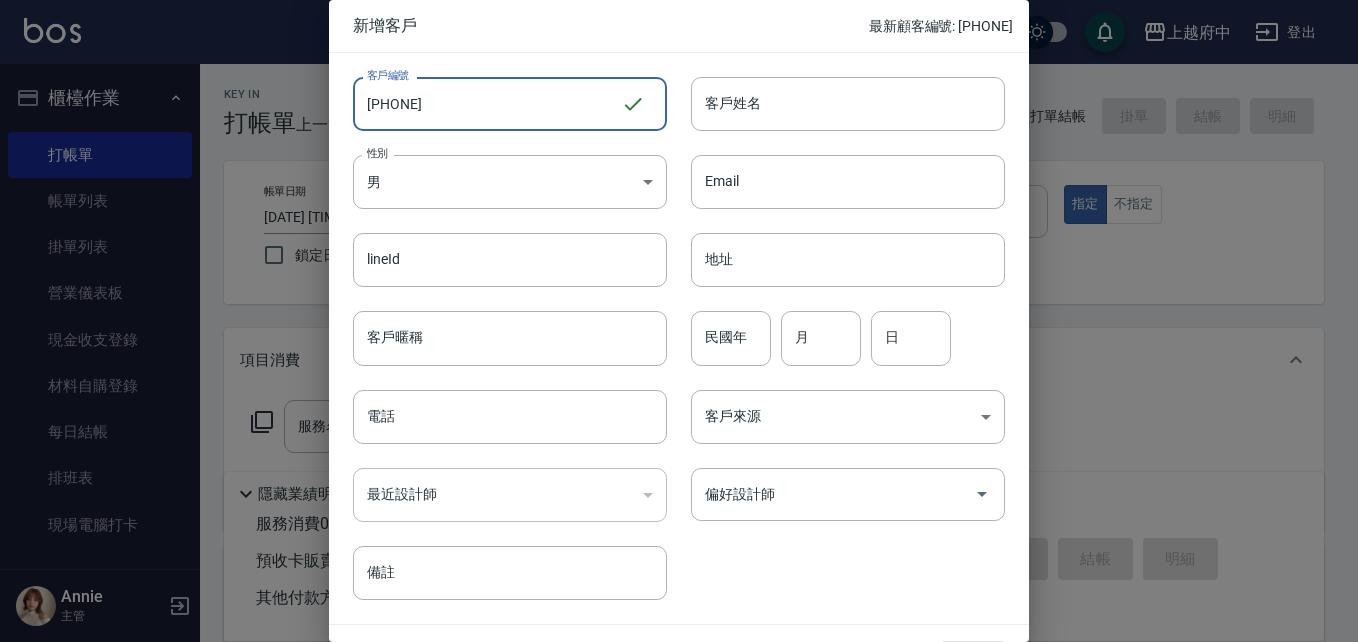 click on "0906978793" at bounding box center [487, 104] 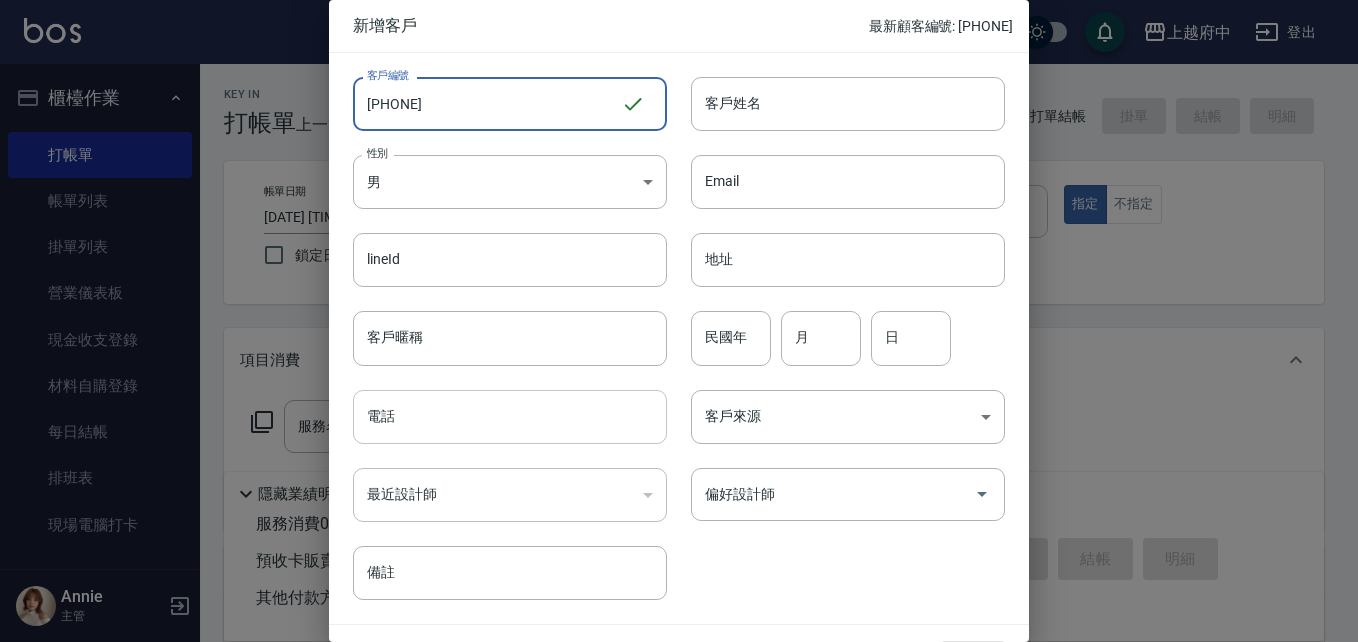 type on "0906978793" 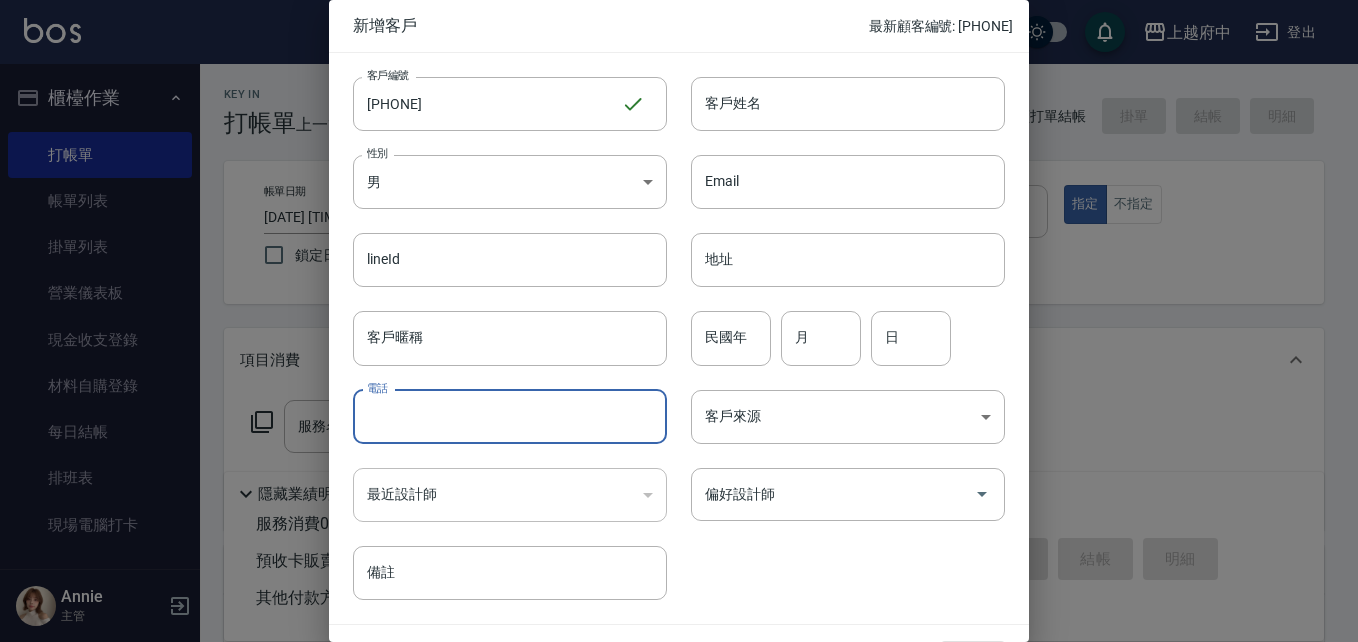 paste on "0906978793" 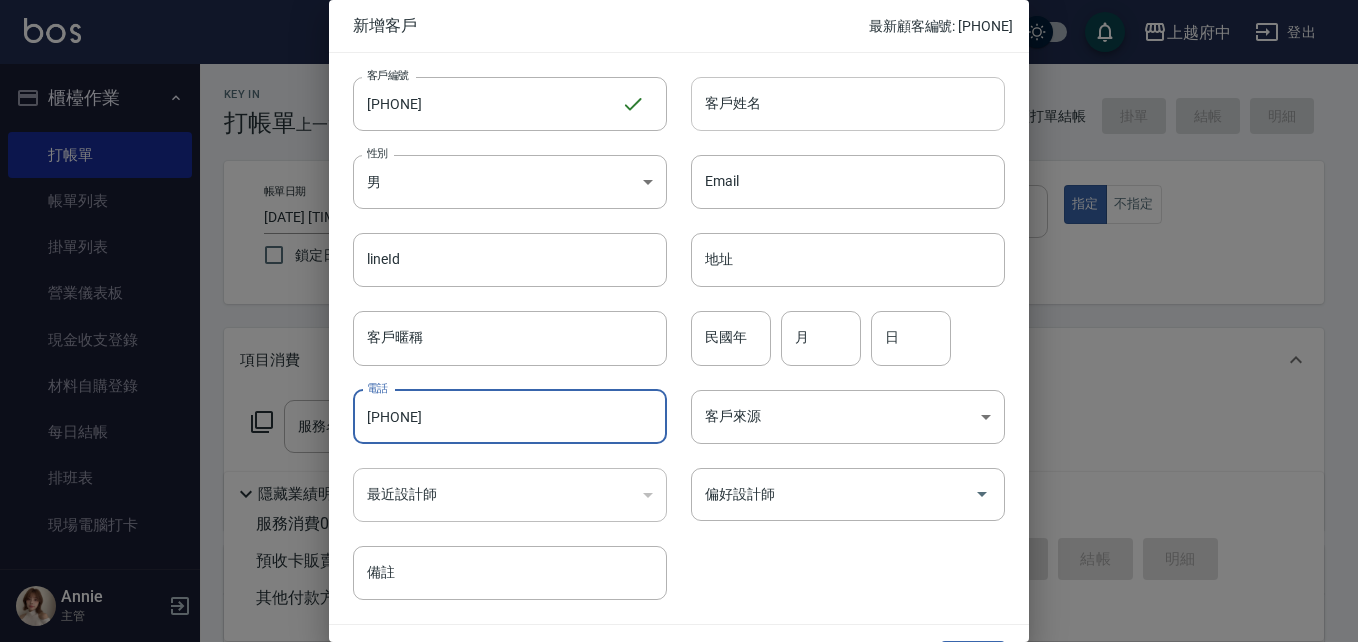 type on "0906978793" 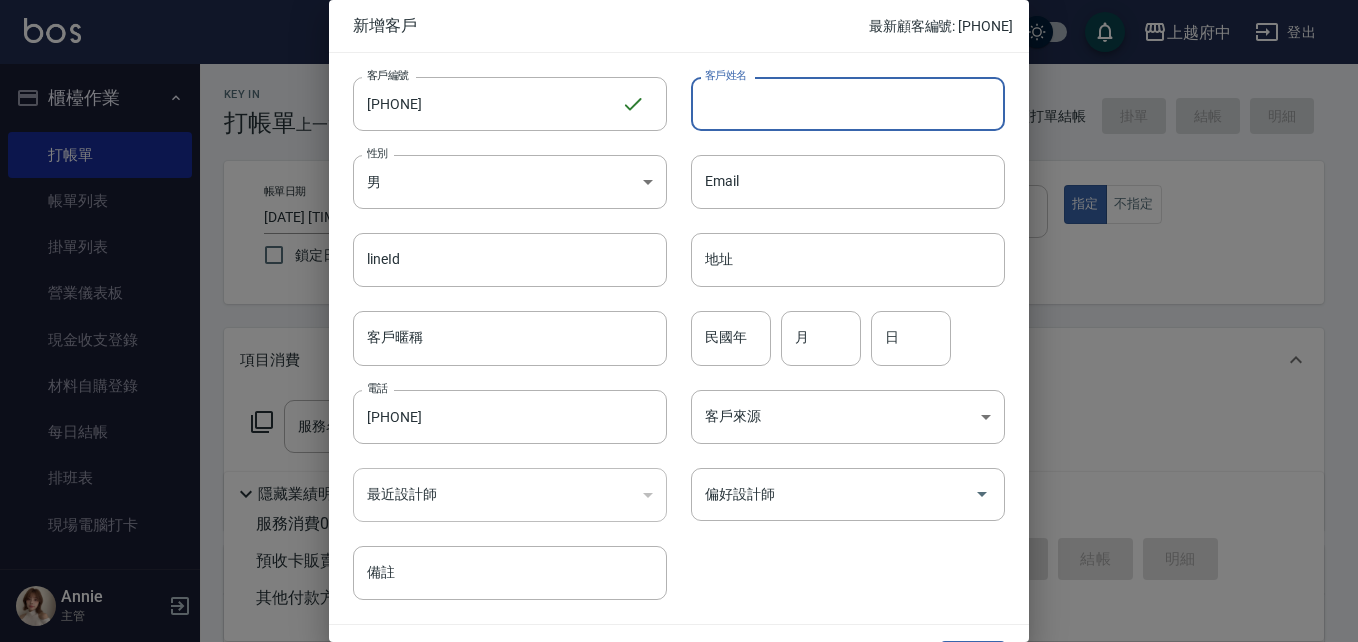 click on "客戶姓名" at bounding box center (848, 104) 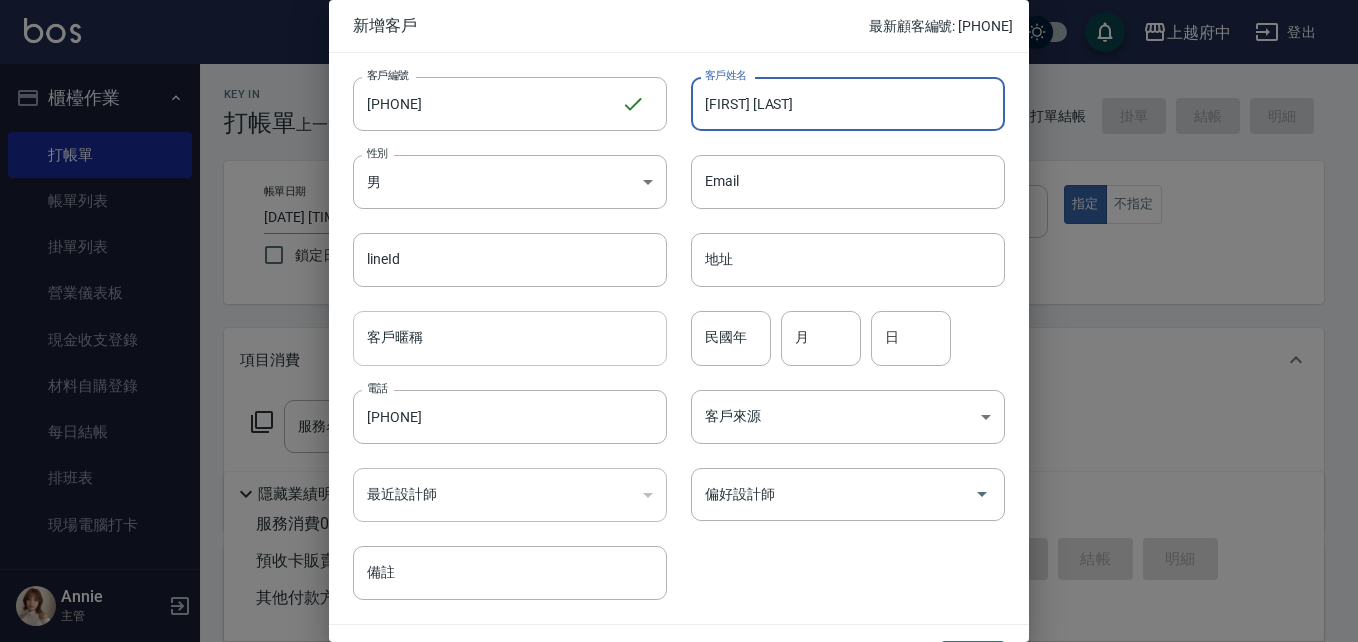 type on "黃祺皓" 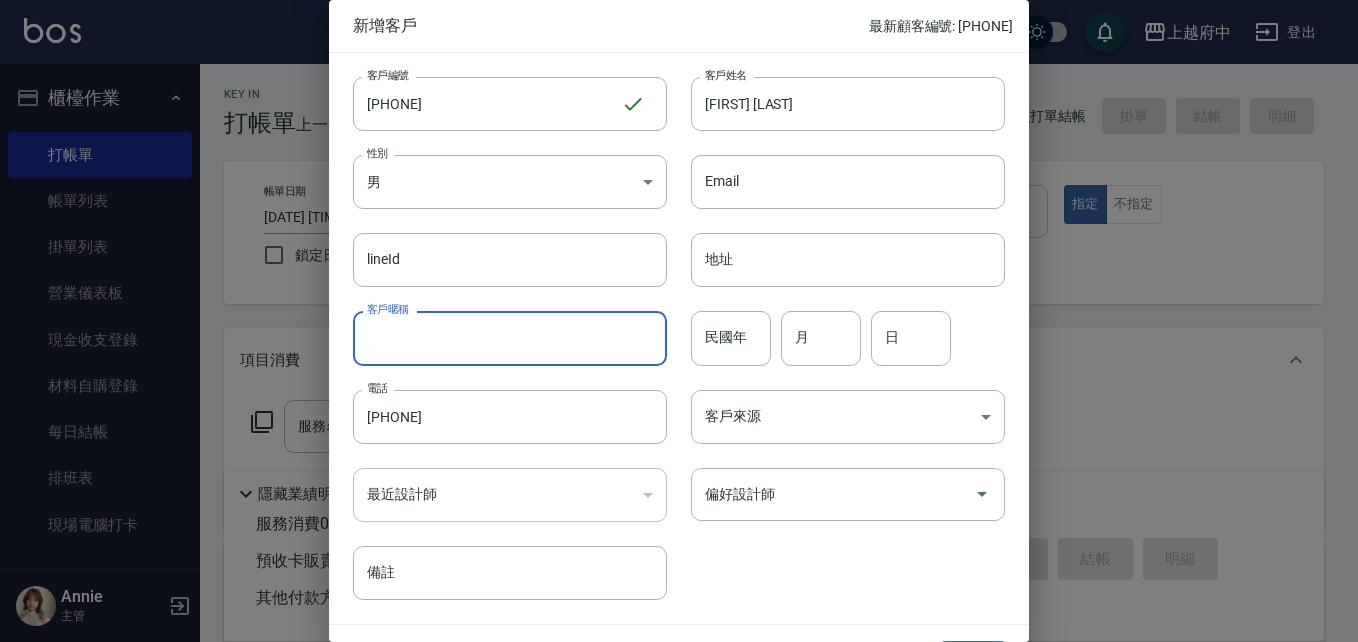 paste on "0906978793" 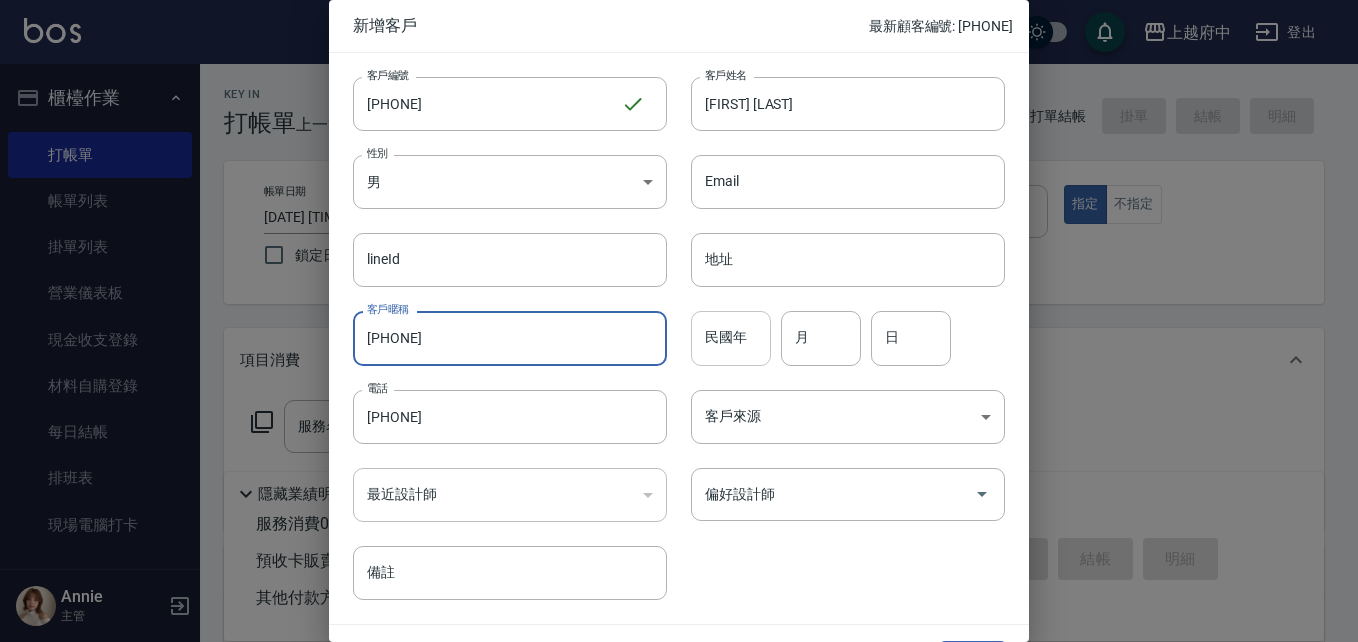 type on "0906978793" 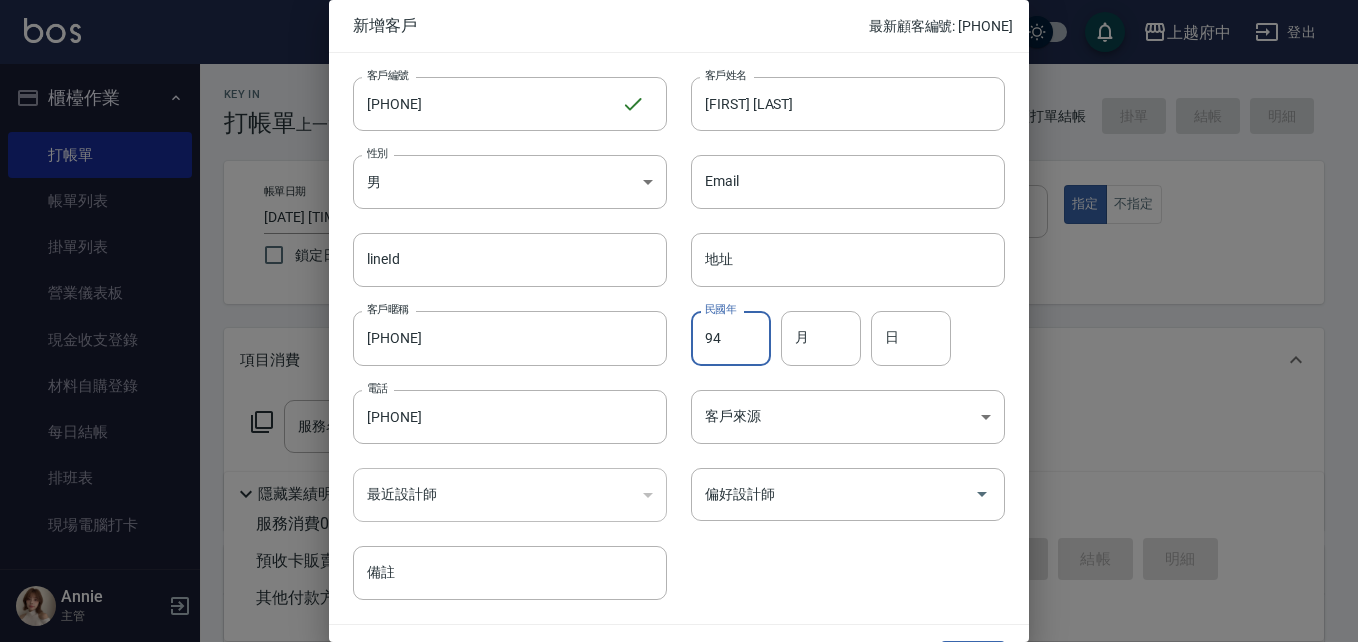 type on "94" 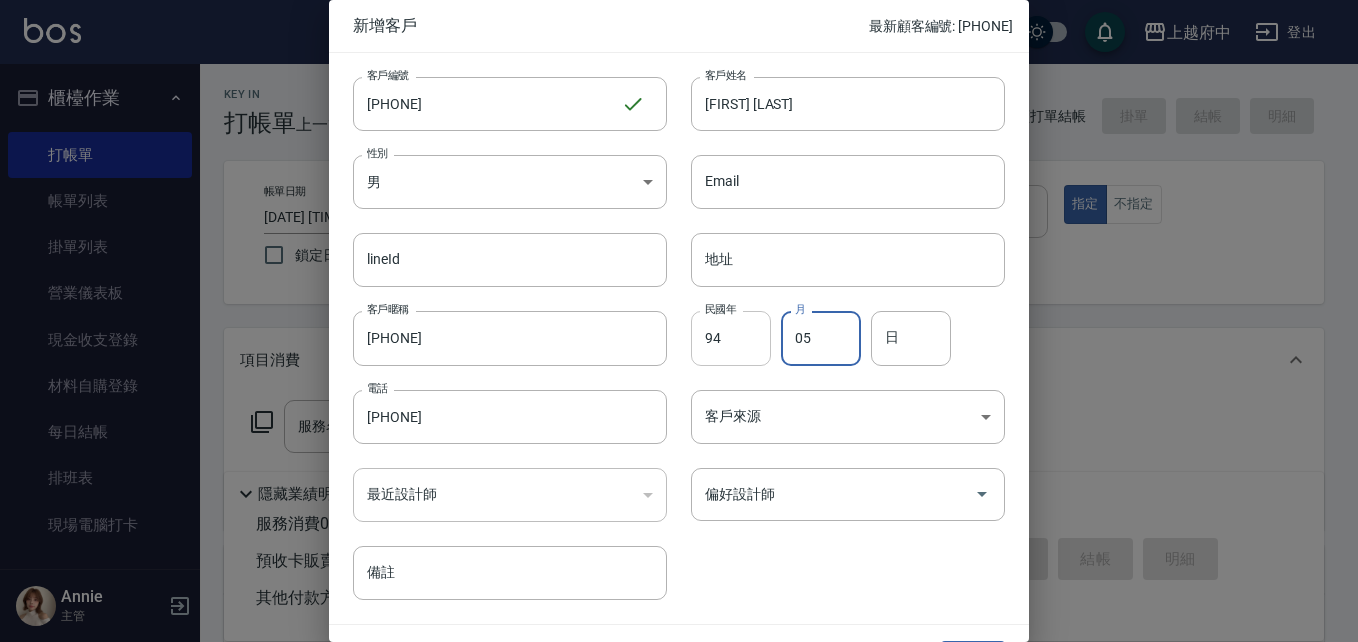type on "05" 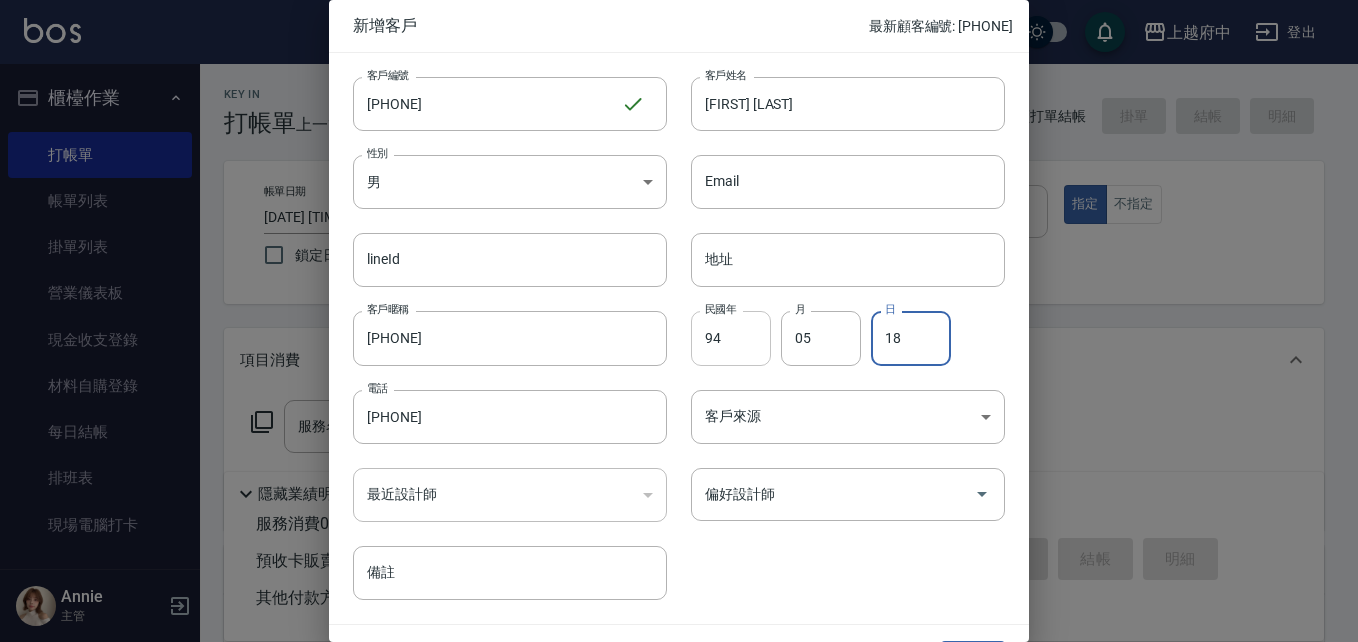 type on "18" 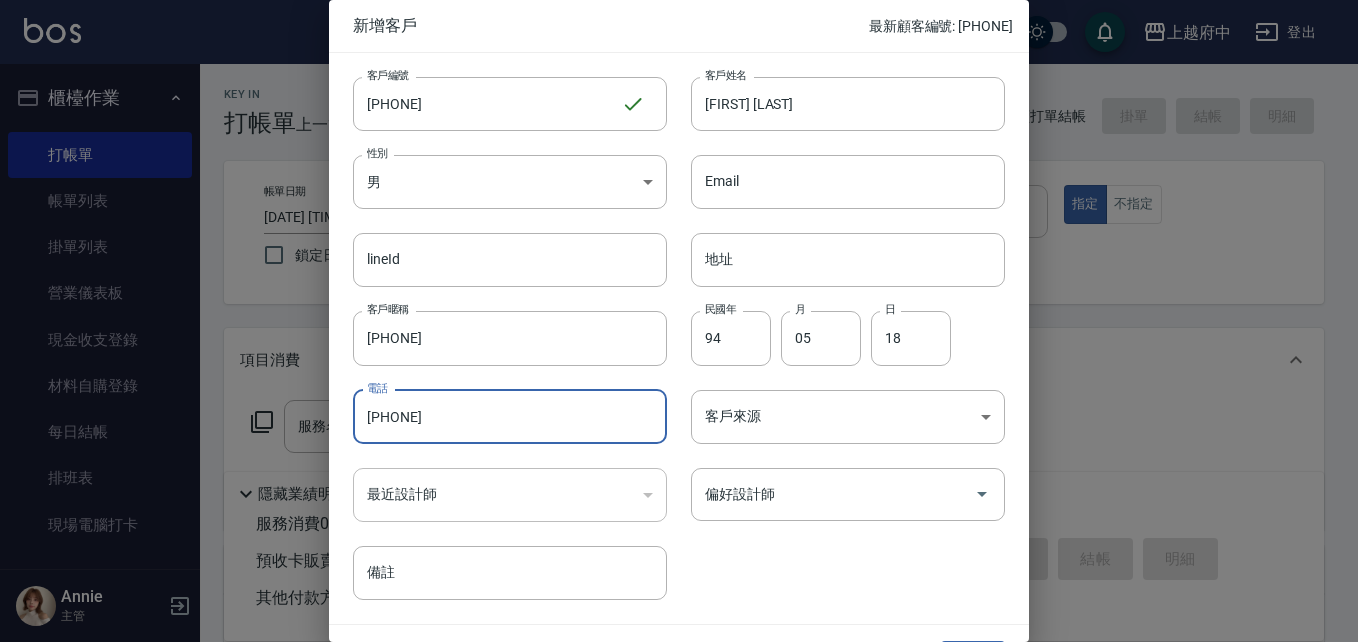 click on "客戶編號 0906978793 ​ 客戶編號 客戶姓名 黃祺皓 客戶姓名 性別 男 MALE 性別 Email Email lineId lineId 地址 地址 客戶暱稱 0906978793 客戶暱稱 民國年 94 民國年 月 05 月 日 18 日 電話 0906978793 電話 客戶來源 ​ 客戶來源 最近設計師 ​ 最近設計師 偏好設計師 偏好設計師 備註 備註" at bounding box center (667, 326) 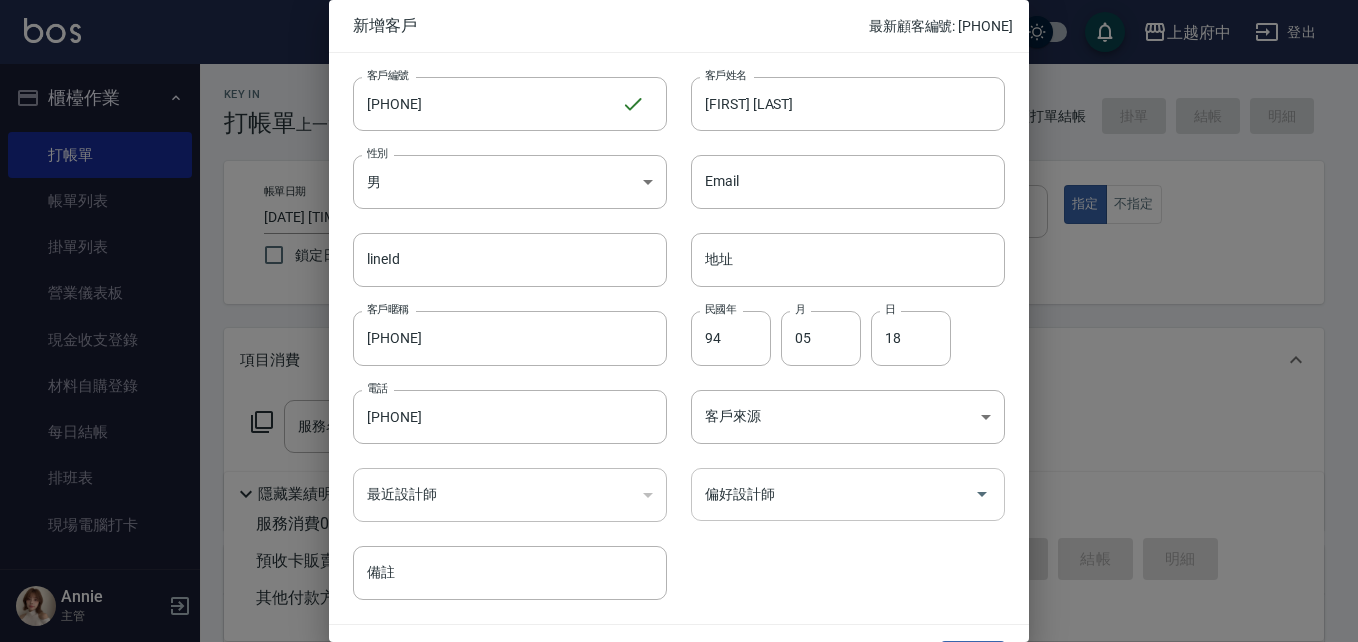 click on "偏好設計師" at bounding box center [833, 494] 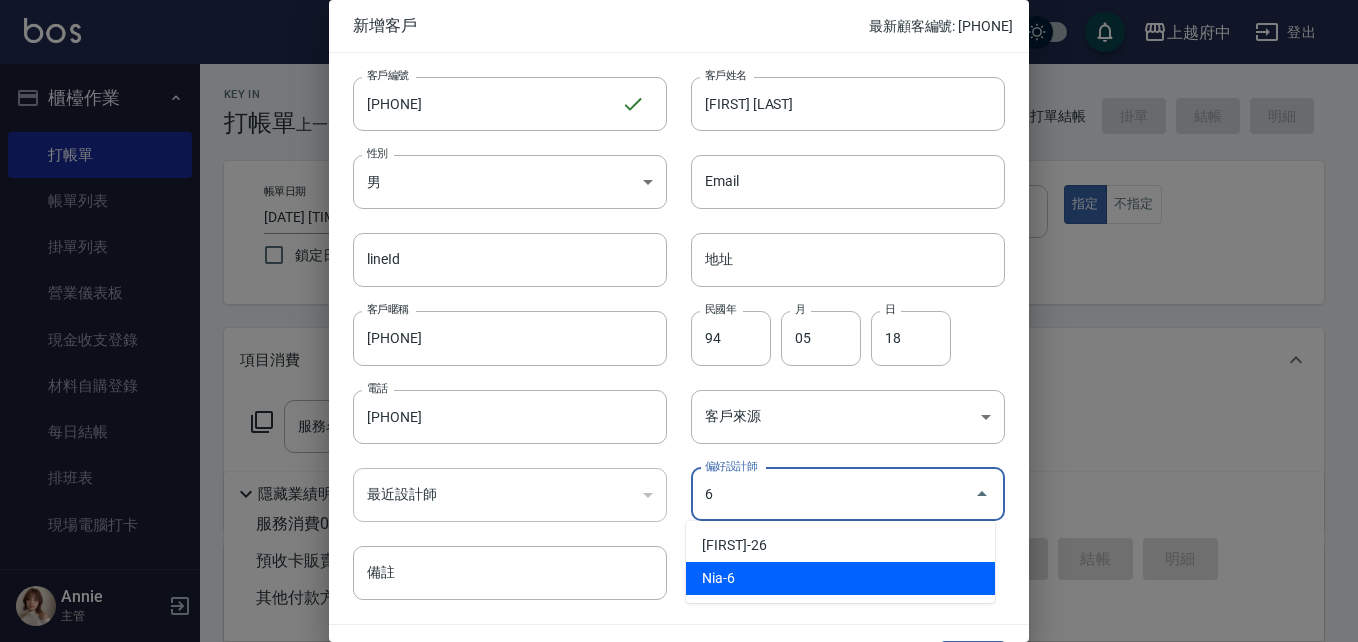 click on "Nia-6" at bounding box center [840, 578] 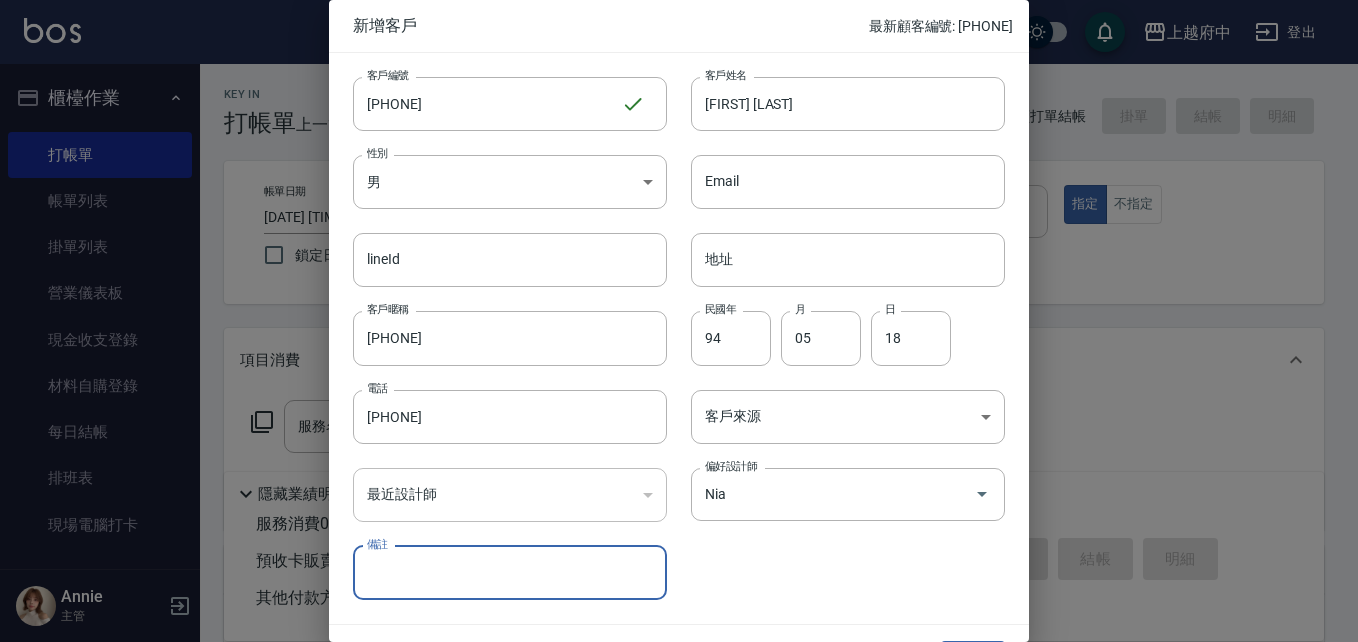 click on "客戶編號 0906978793 ​ 客戶編號 客戶姓名 黃祺皓 客戶姓名 性別 男 MALE 性別 Email Email lineId lineId 地址 地址 客戶暱稱 0906978793 客戶暱稱 民國年 94 民國年 月 05 月 日 18 日 電話 0906978793 電話 客戶來源 ​ 客戶來源 最近設計師 ​ 最近設計師 偏好設計師 Nia 偏好設計師 備註 備註" at bounding box center (667, 326) 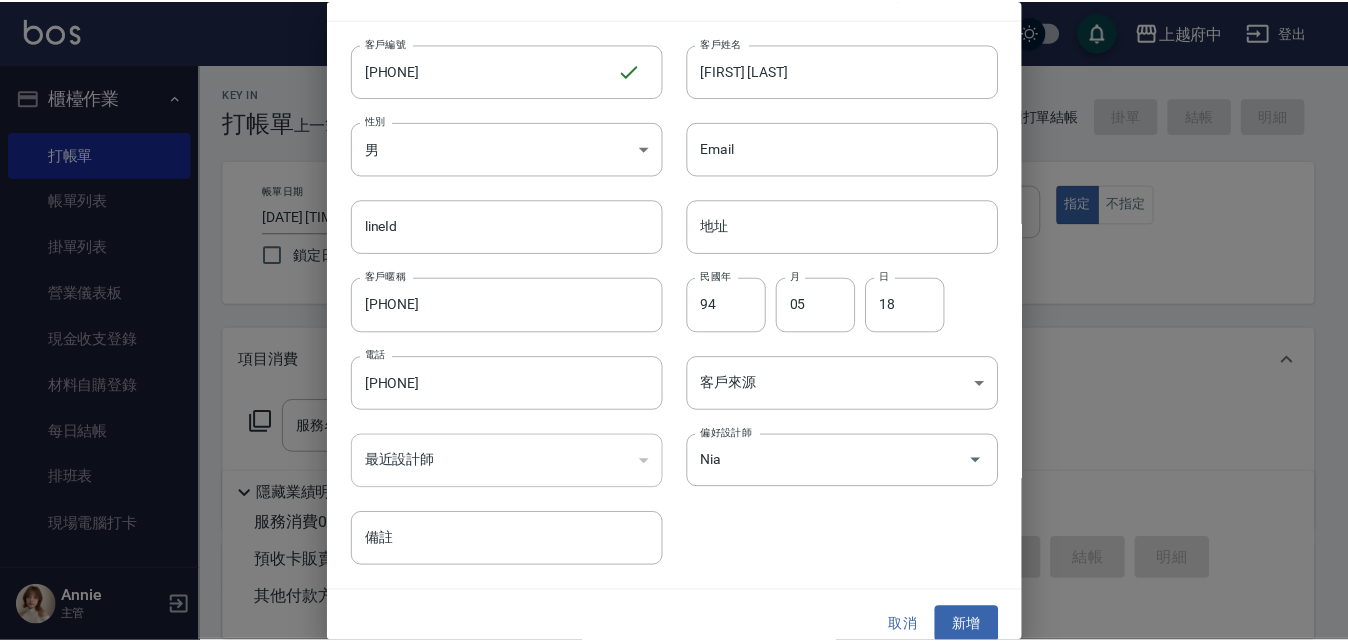 scroll, scrollTop: 51, scrollLeft: 0, axis: vertical 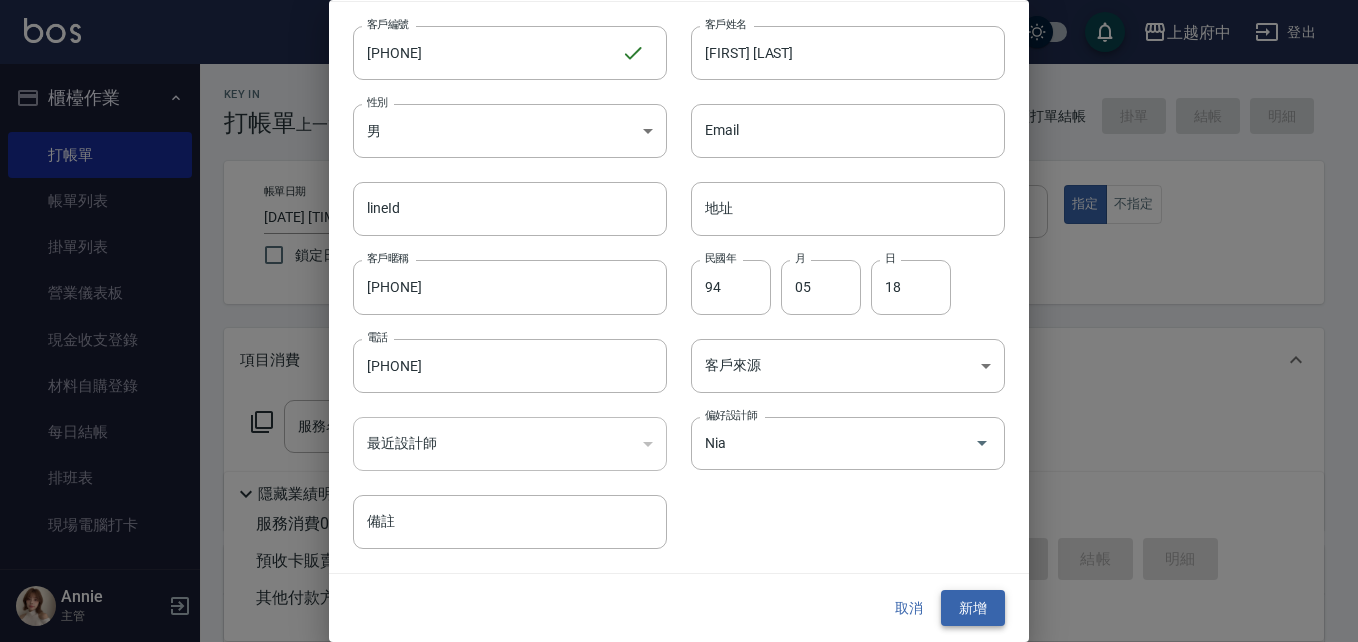 click on "新增" at bounding box center [973, 608] 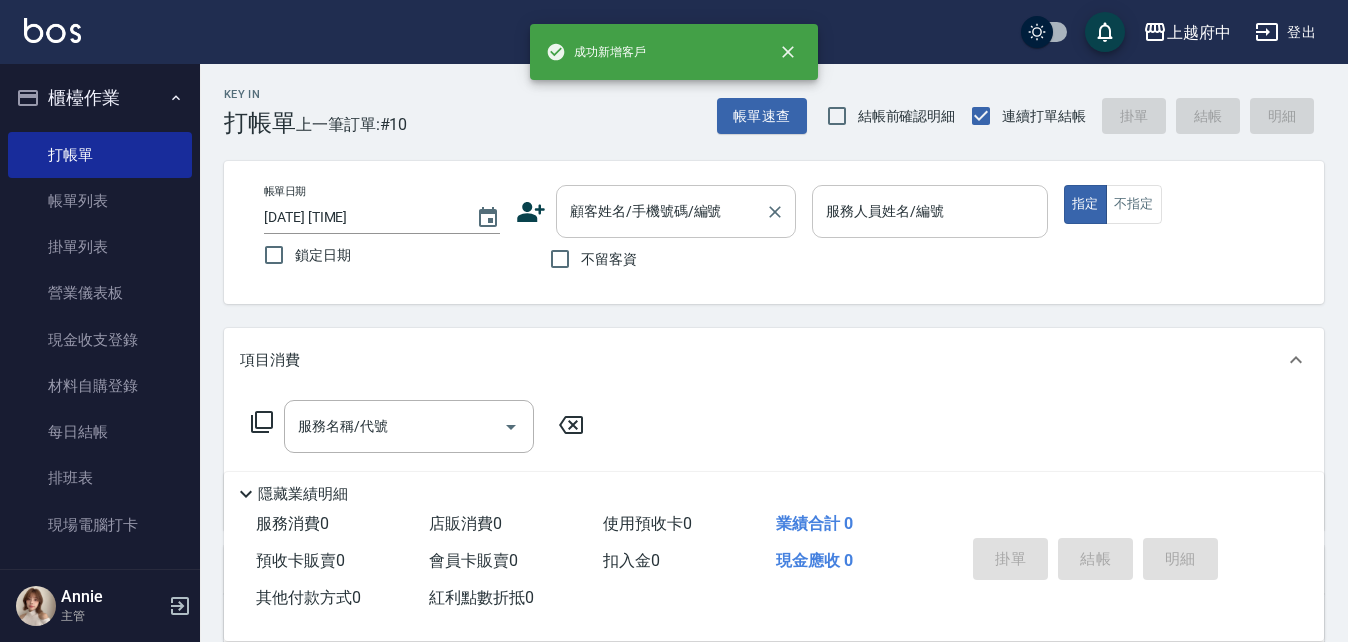 click on "顧客姓名/手機號碼/編號" at bounding box center [661, 211] 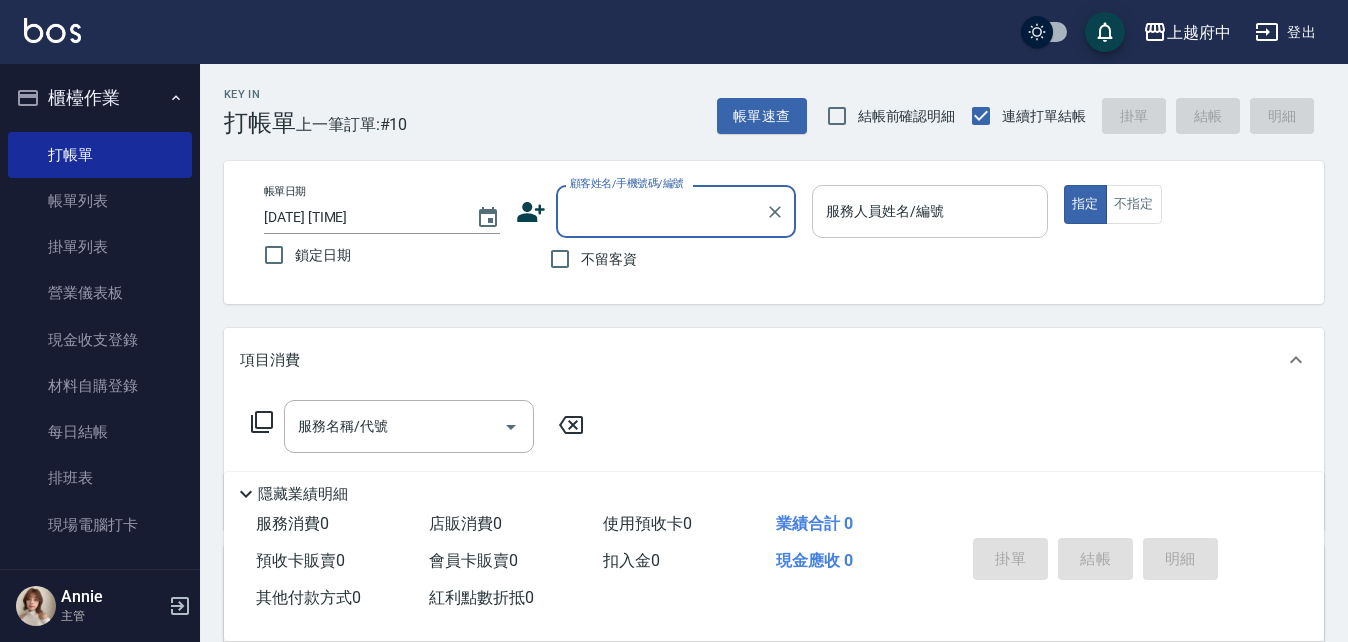 paste on "0906978793" 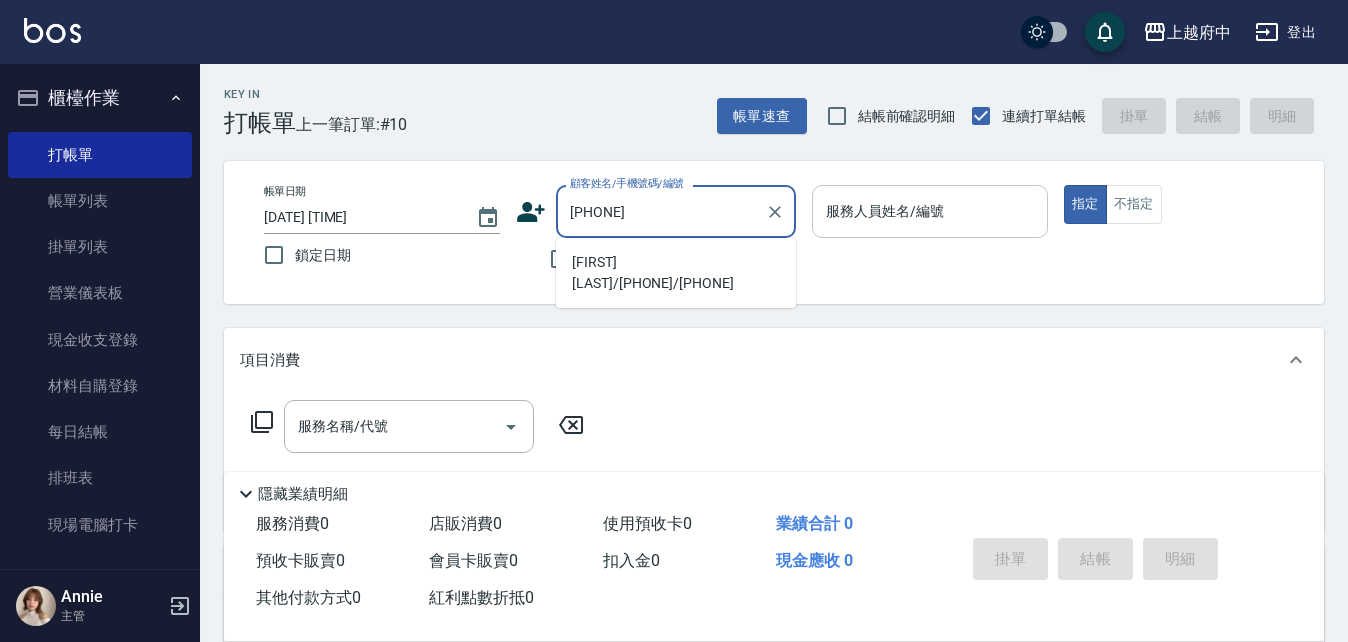 click on "黃祺皓/0906978793/0906978793" at bounding box center [676, 273] 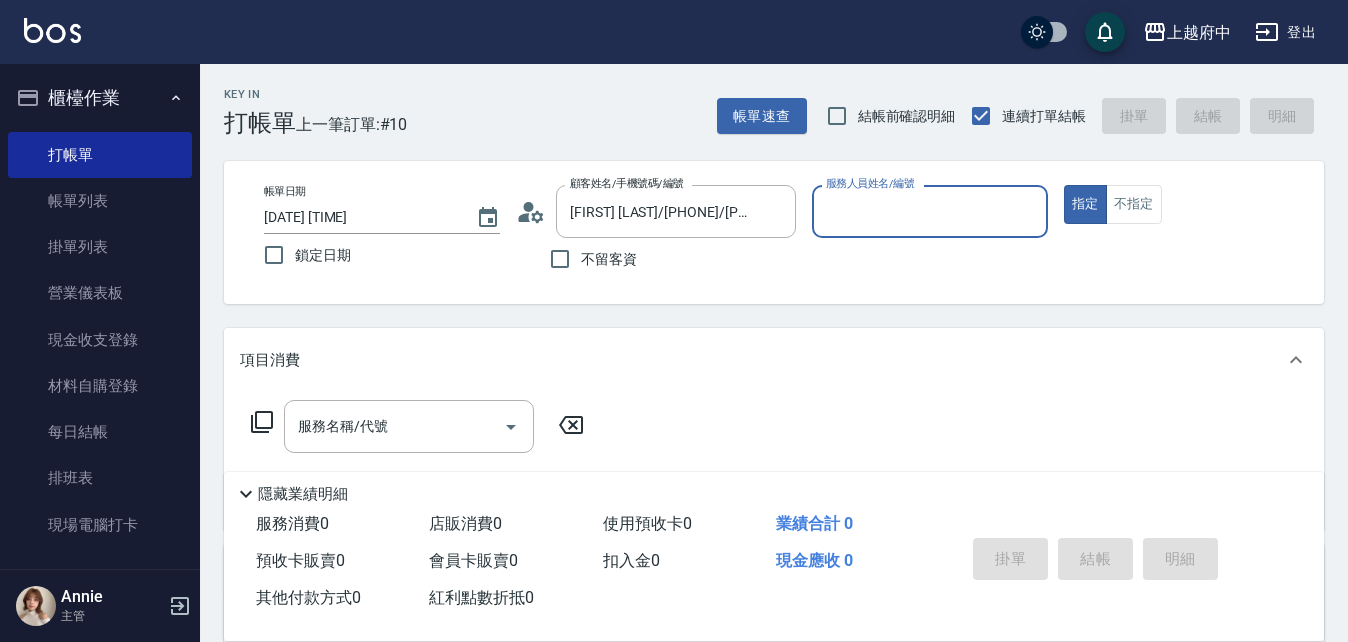 type on "Nia-6" 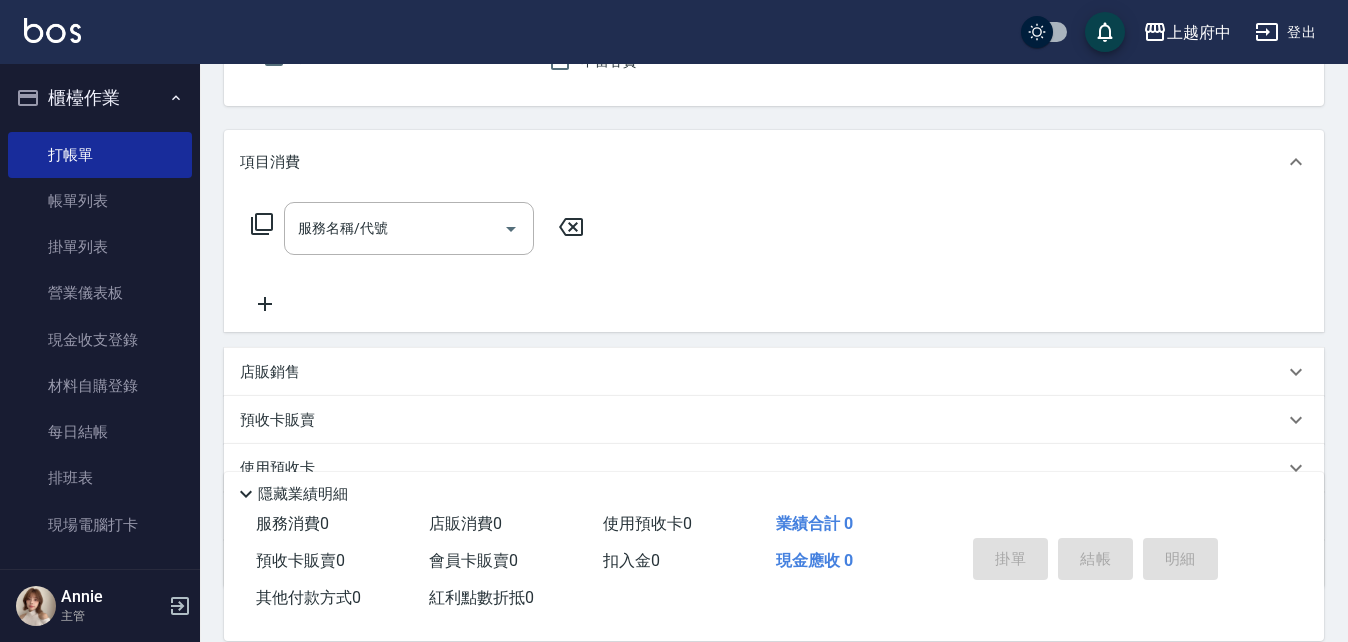 scroll, scrollTop: 200, scrollLeft: 0, axis: vertical 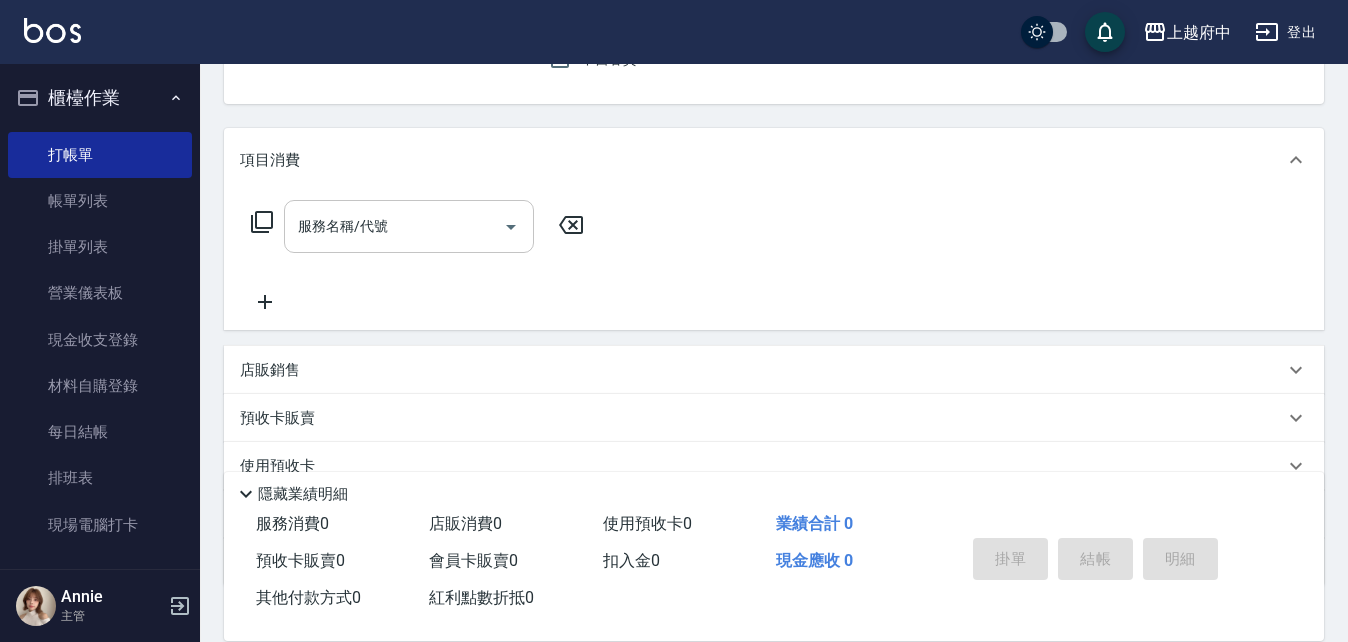 click on "服務名稱/代號 服務名稱/代號" at bounding box center [409, 226] 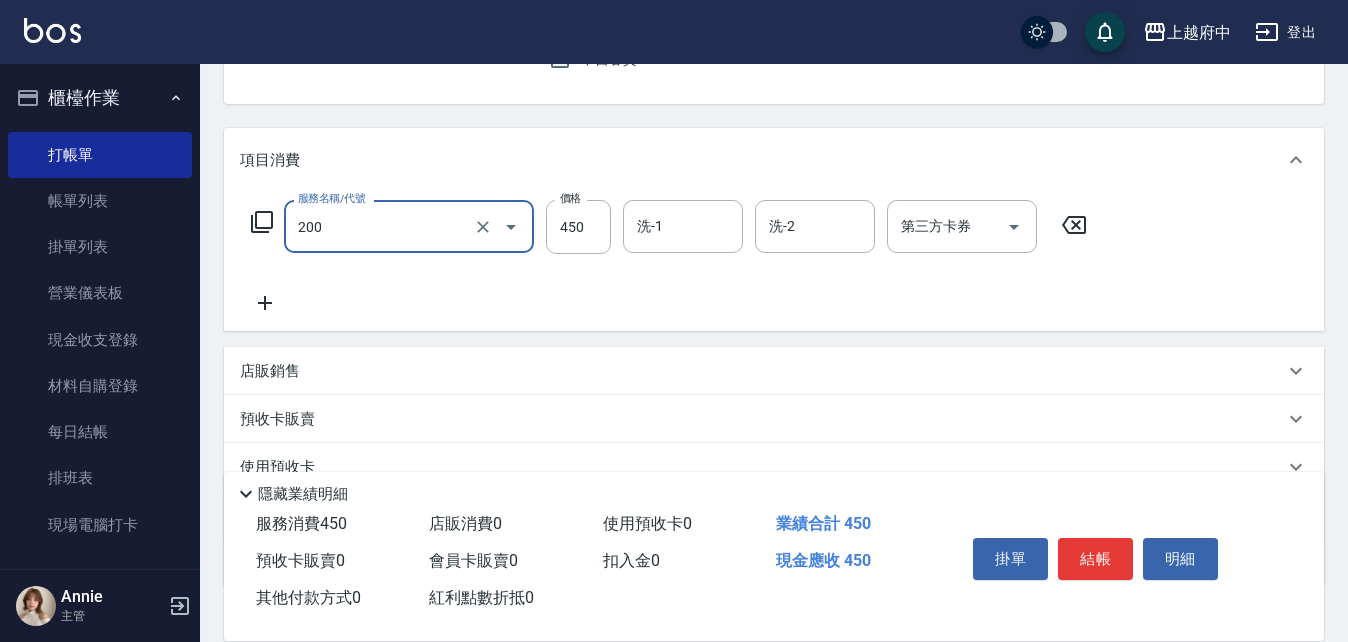 type on "有機洗髮(200)" 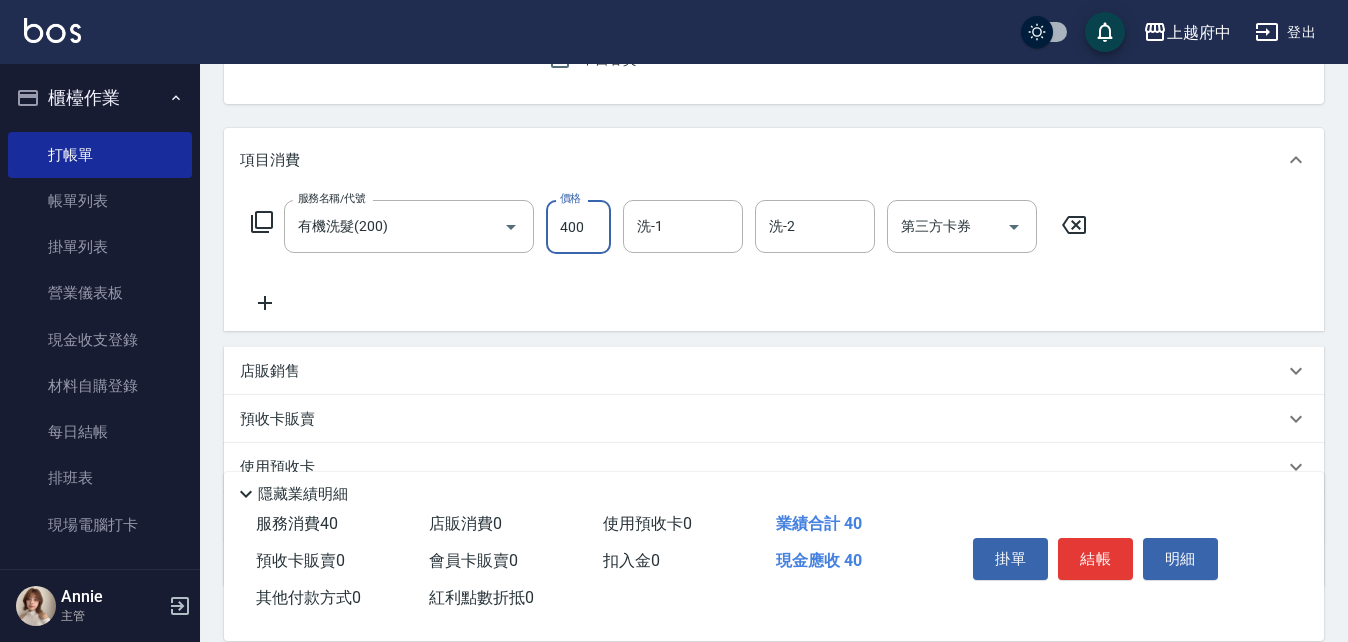 type on "400" 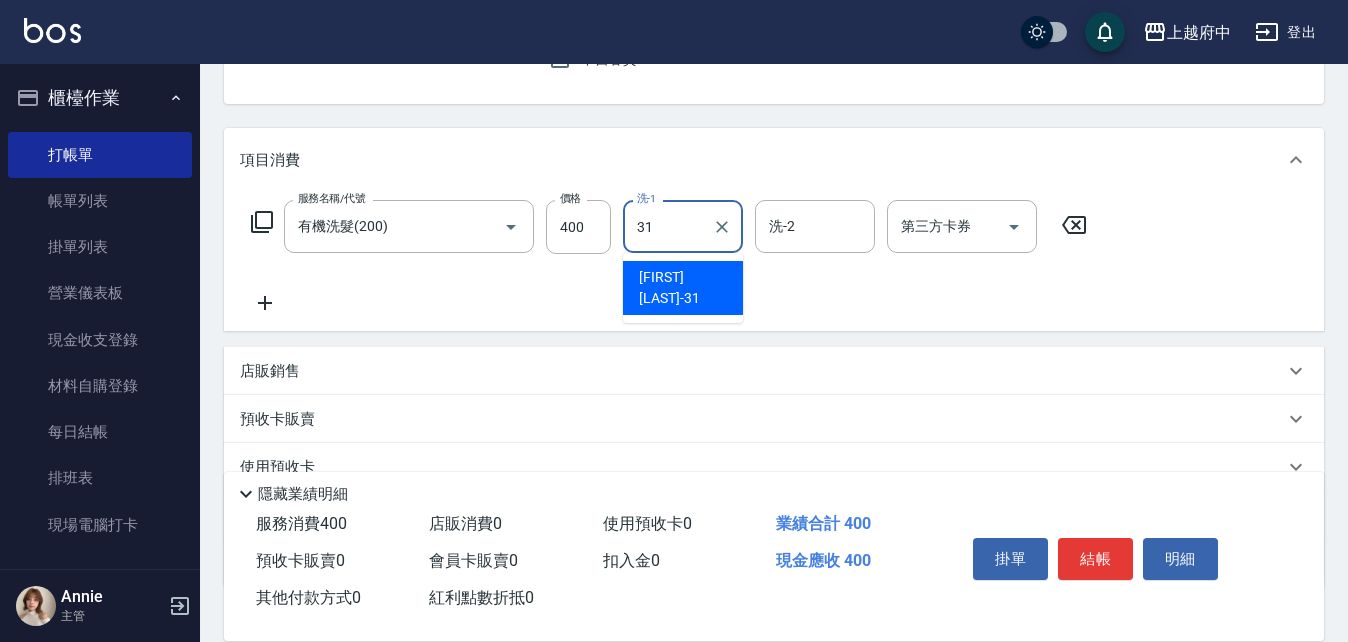 type on "王品云-31" 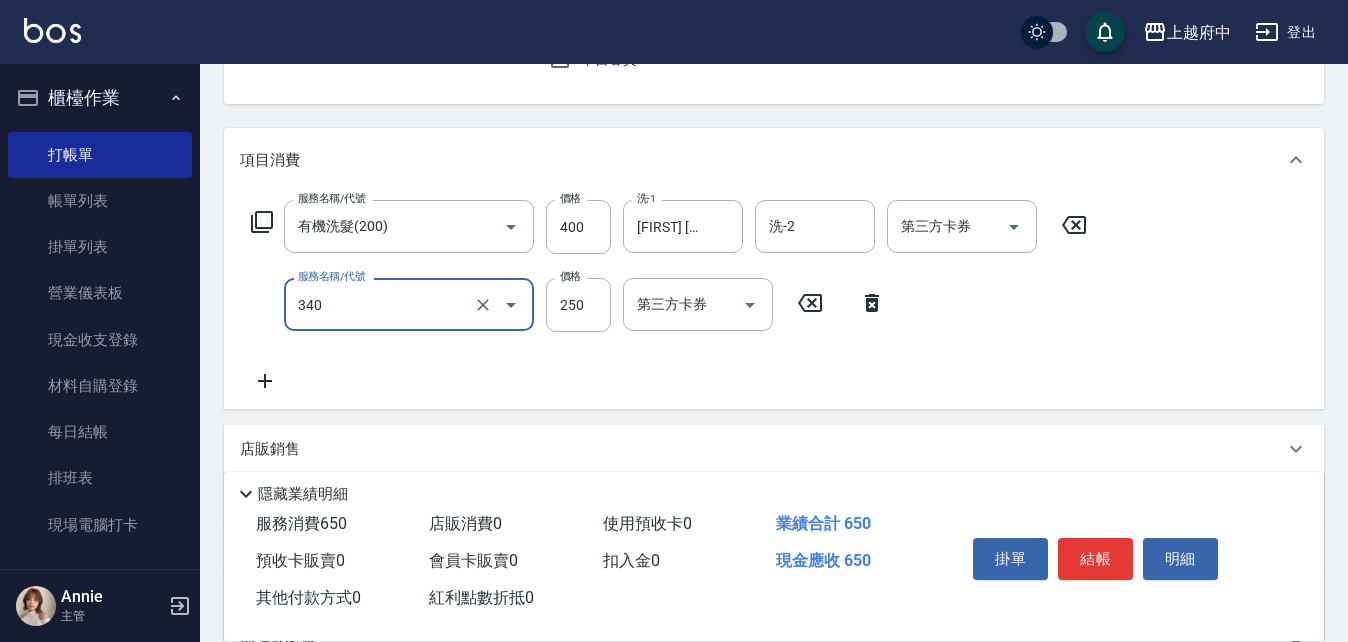 type on "剪髮(340)" 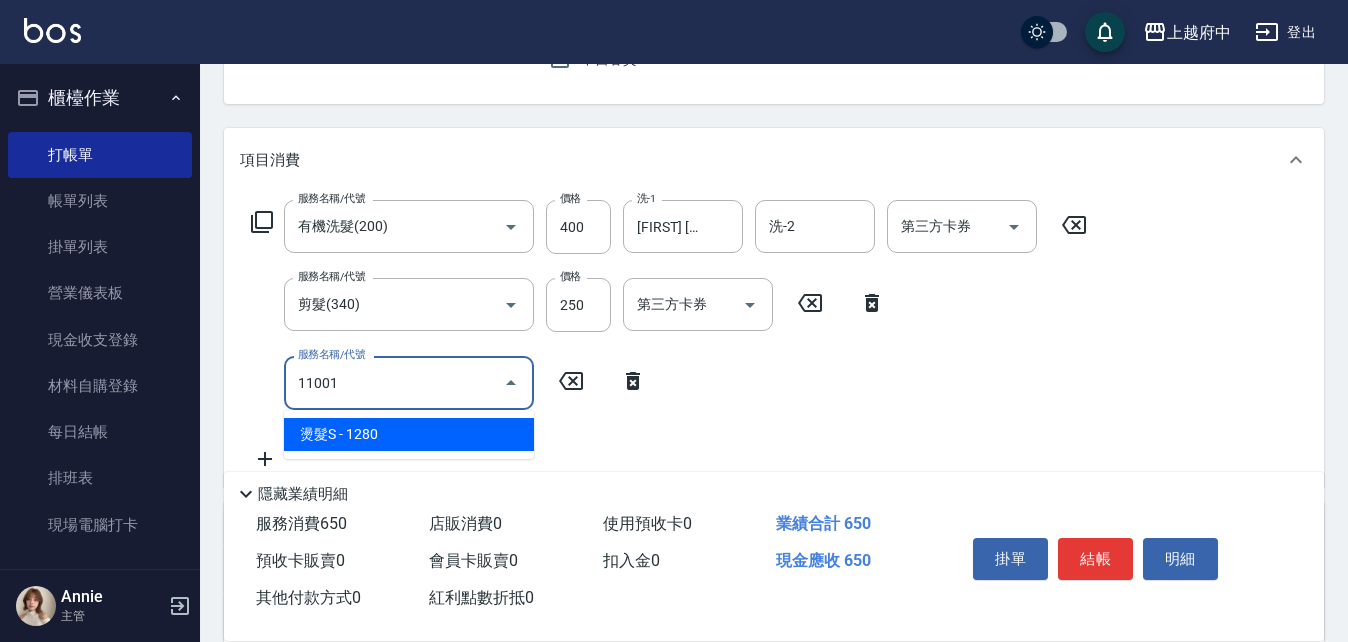 type on "燙髮S(11001)" 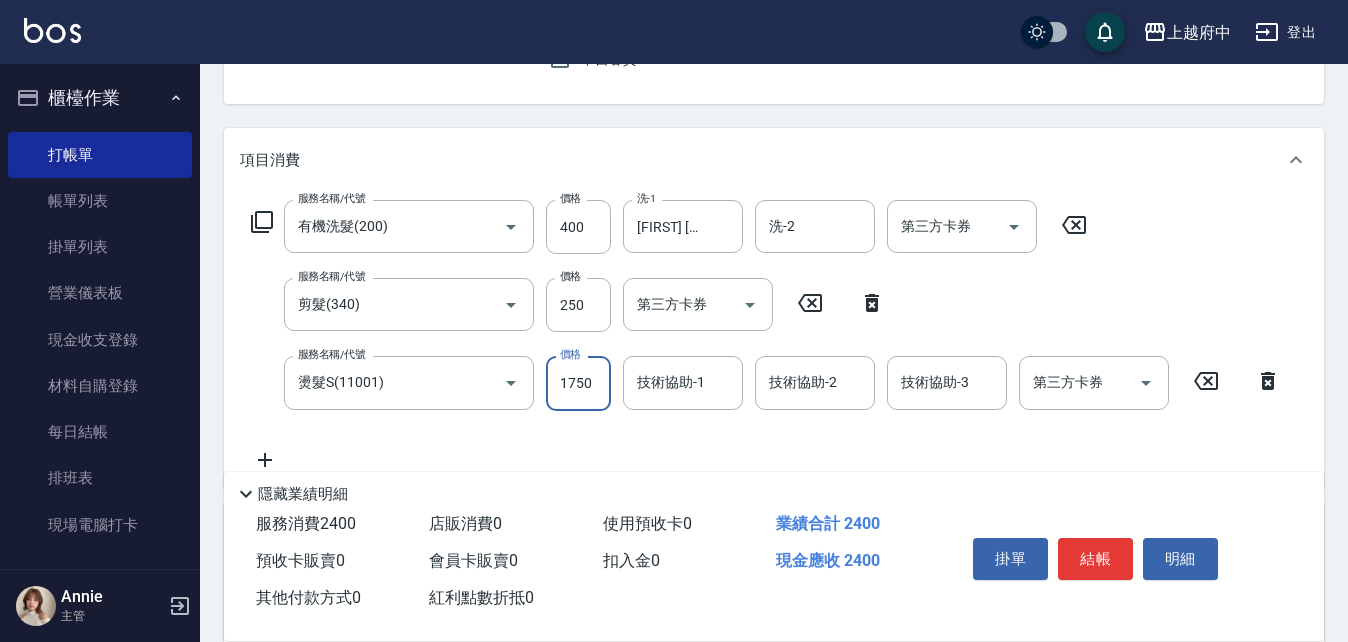 type on "1750" 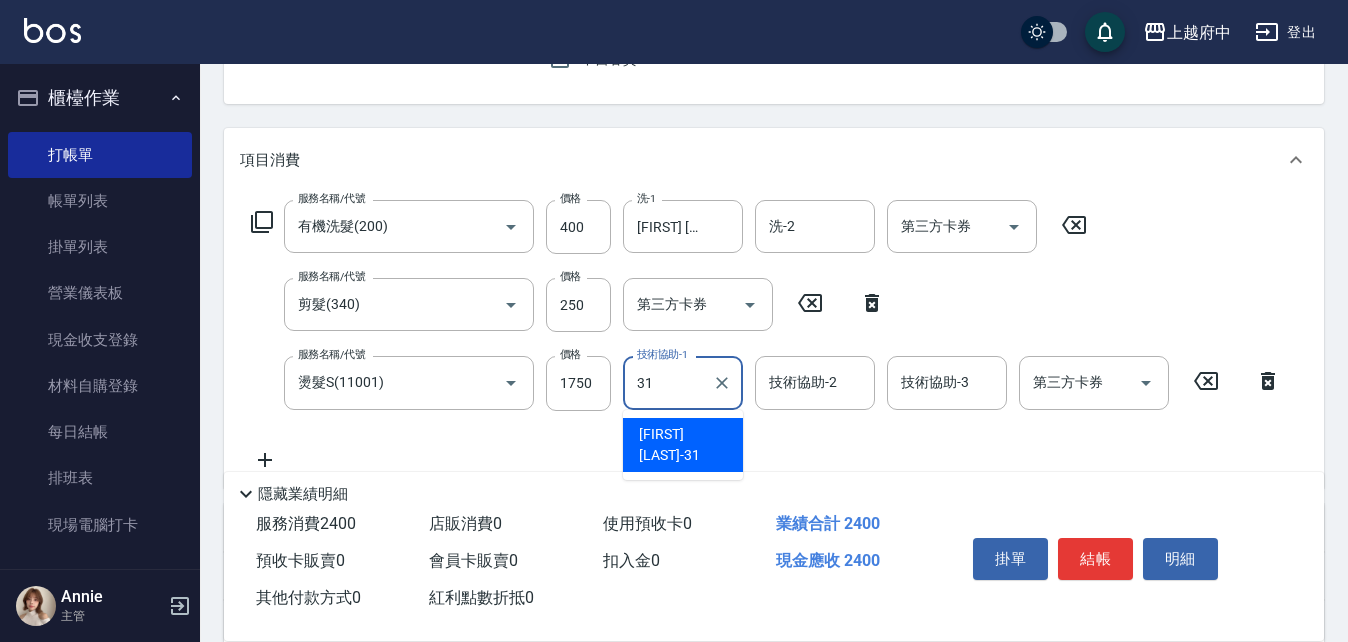 type on "王品云-31" 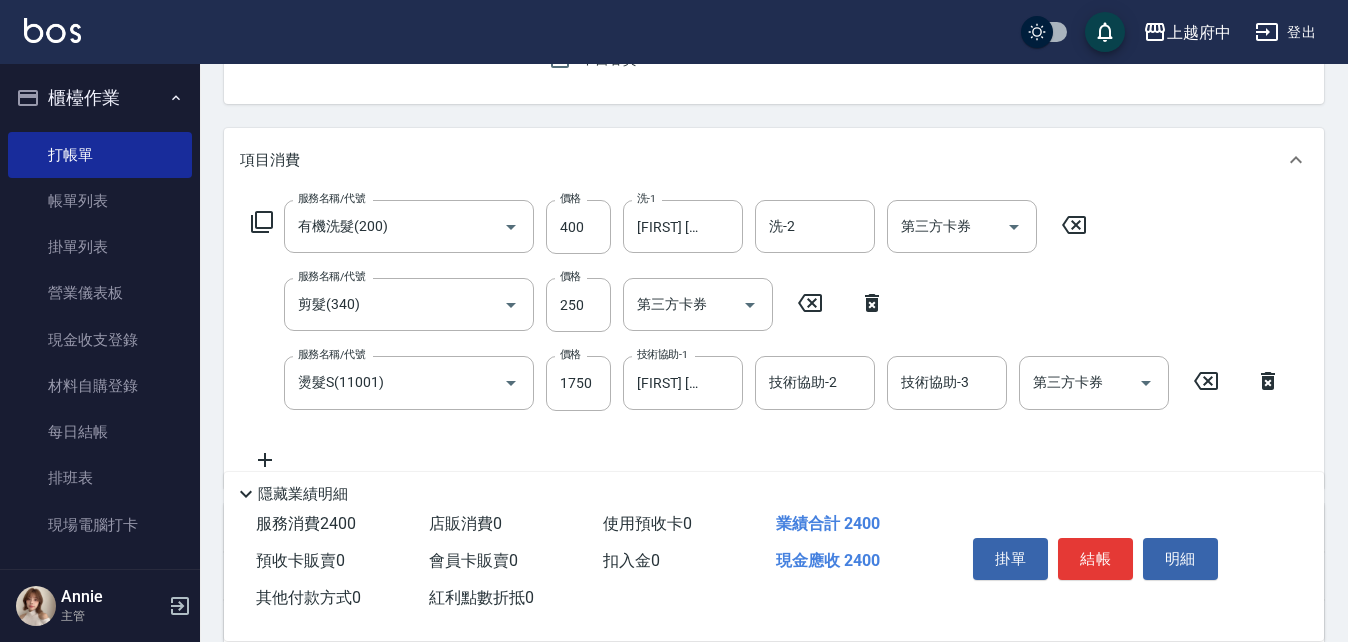 click on "隱藏業績明細" at bounding box center (774, 489) 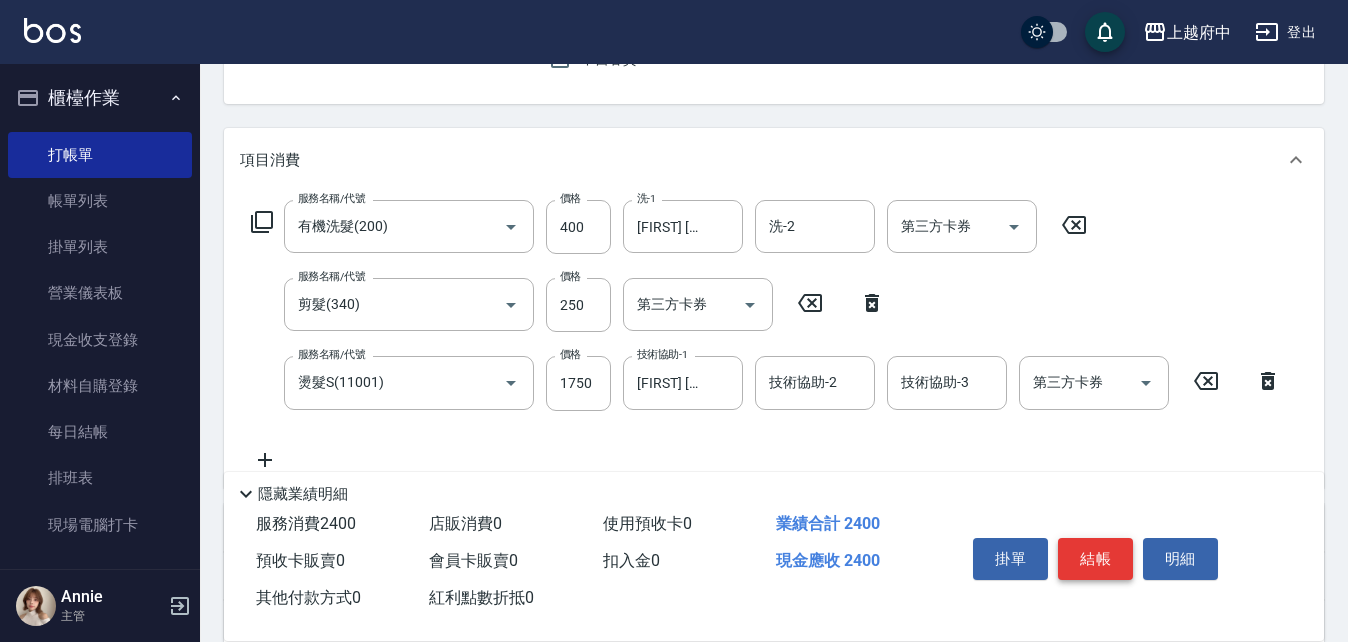 click on "結帳" at bounding box center (1095, 559) 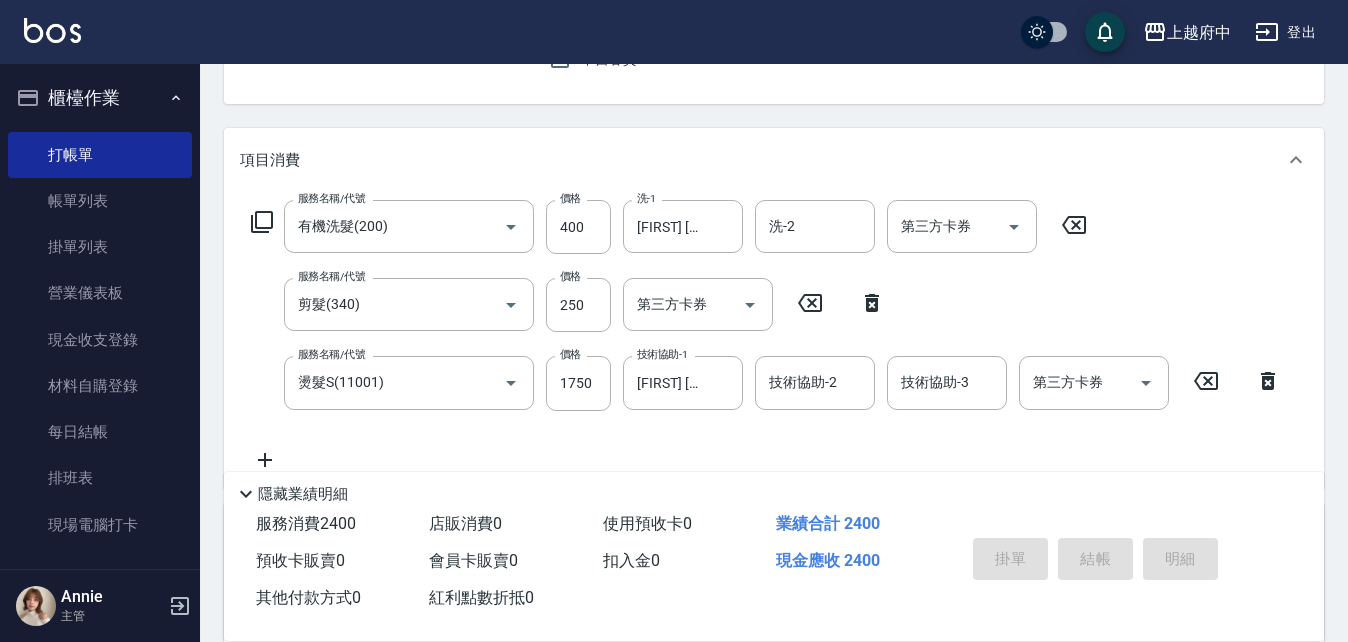 type on "2025/08/06 19:19" 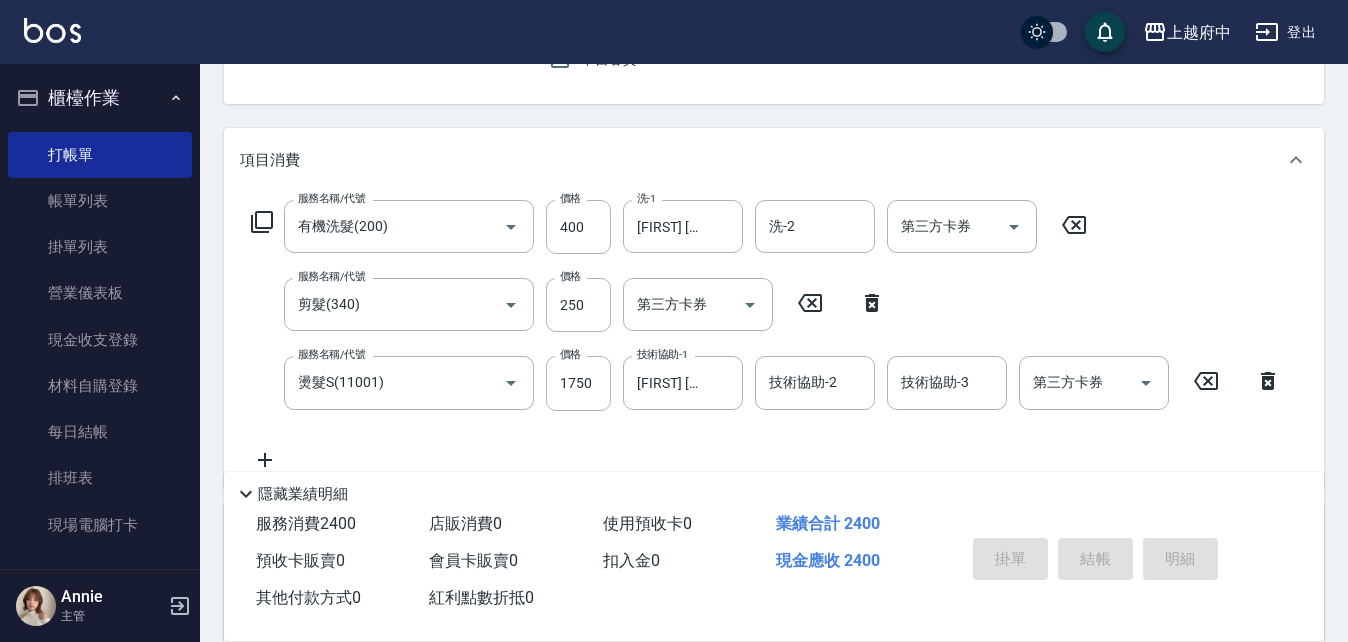 type 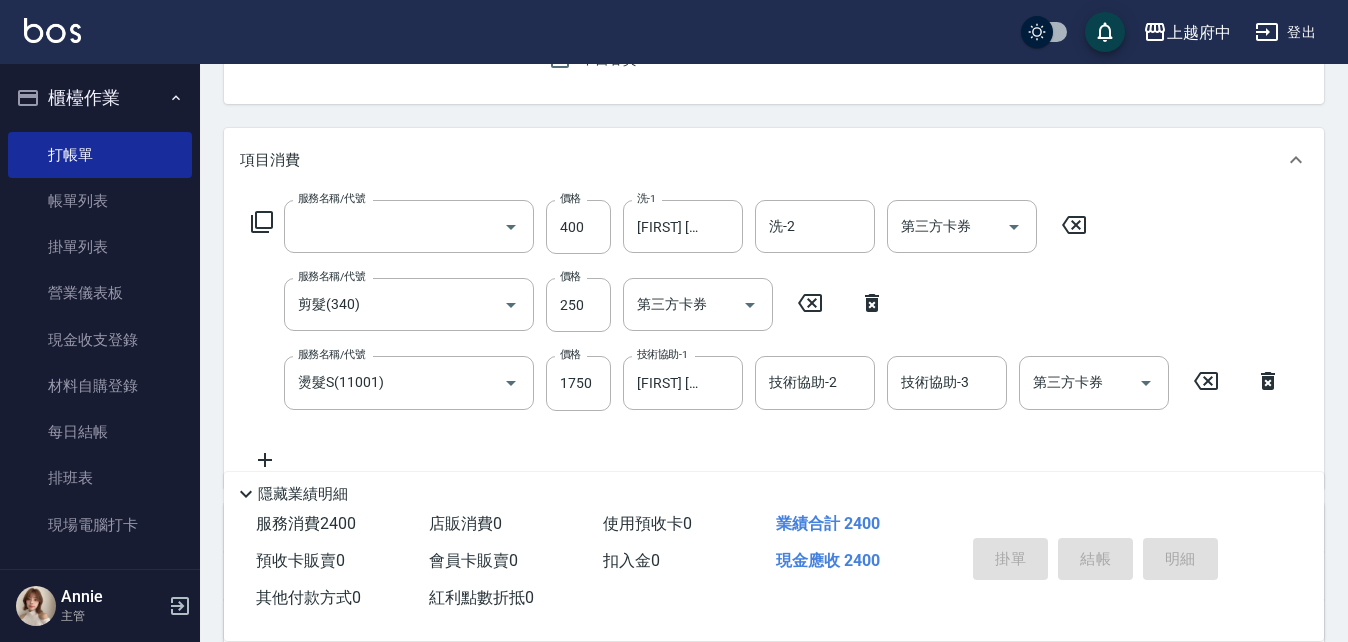scroll, scrollTop: 194, scrollLeft: 0, axis: vertical 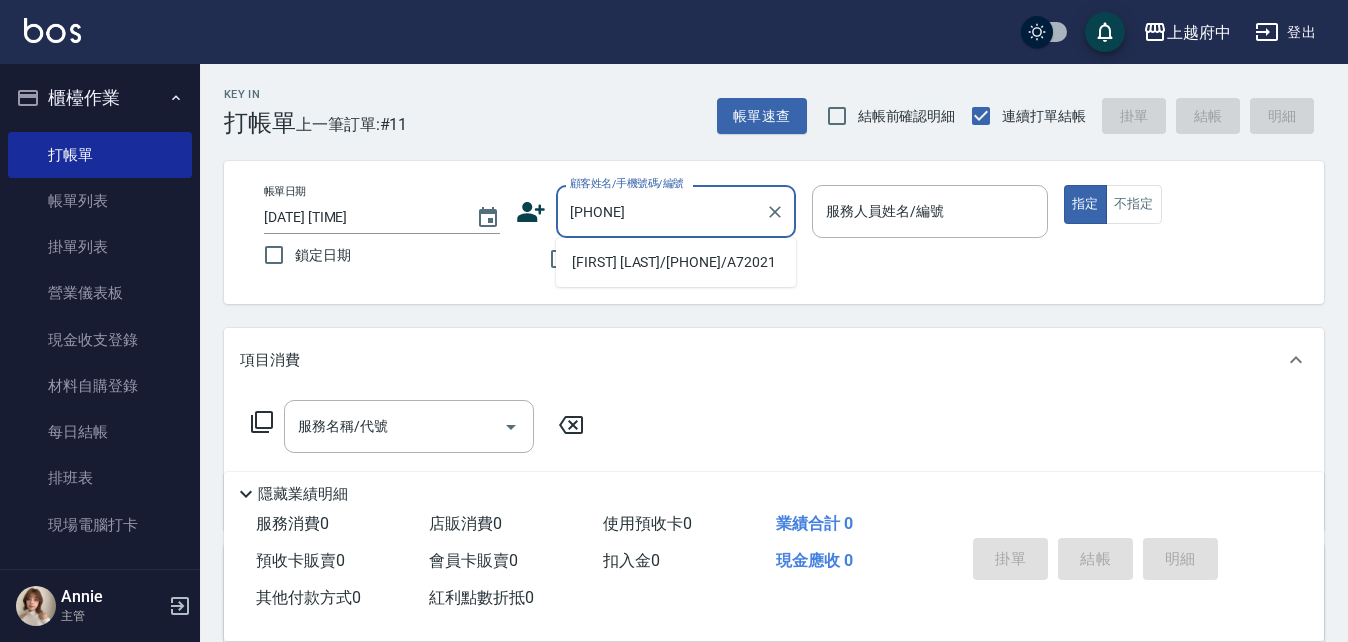 click on "張昇洋/0986153771/A72021" at bounding box center (676, 262) 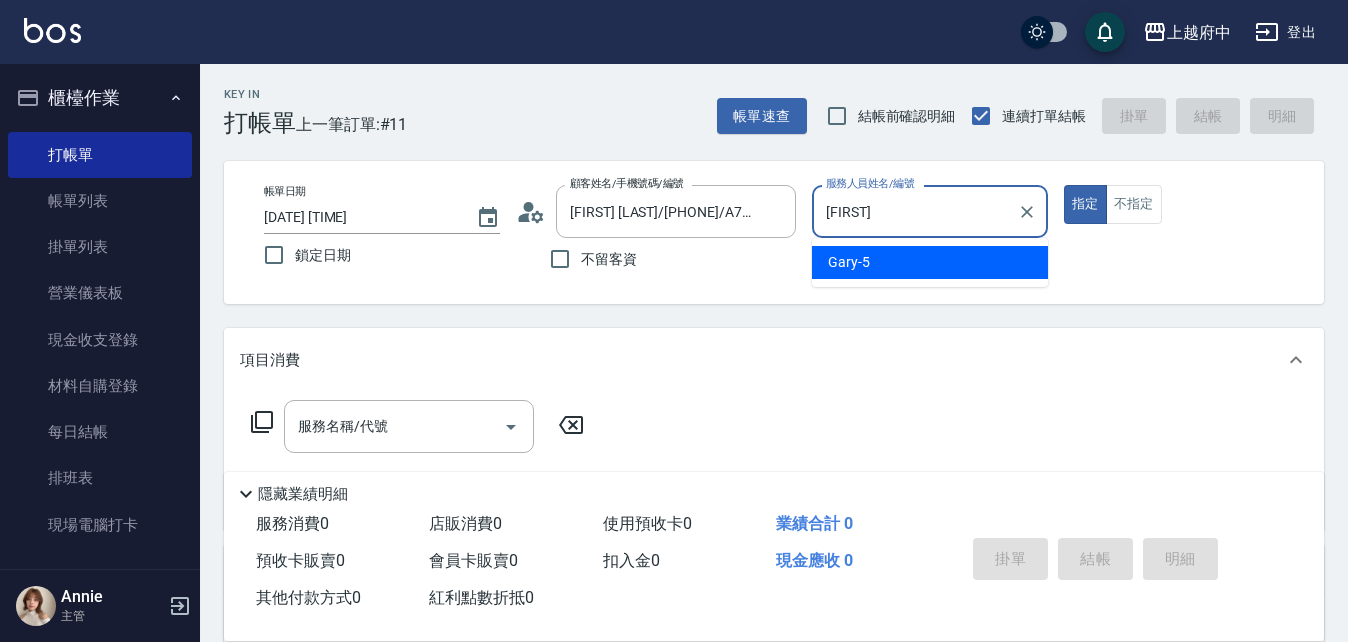 type on "G" 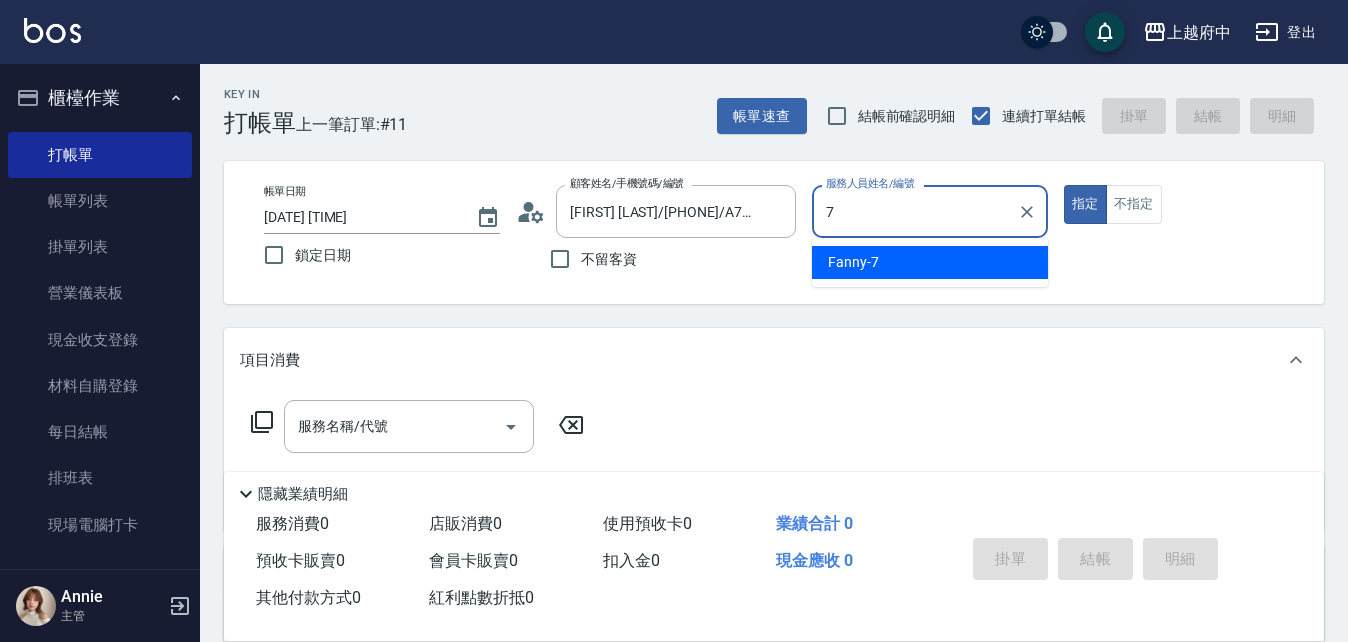 click on "Fanny -7" at bounding box center [853, 262] 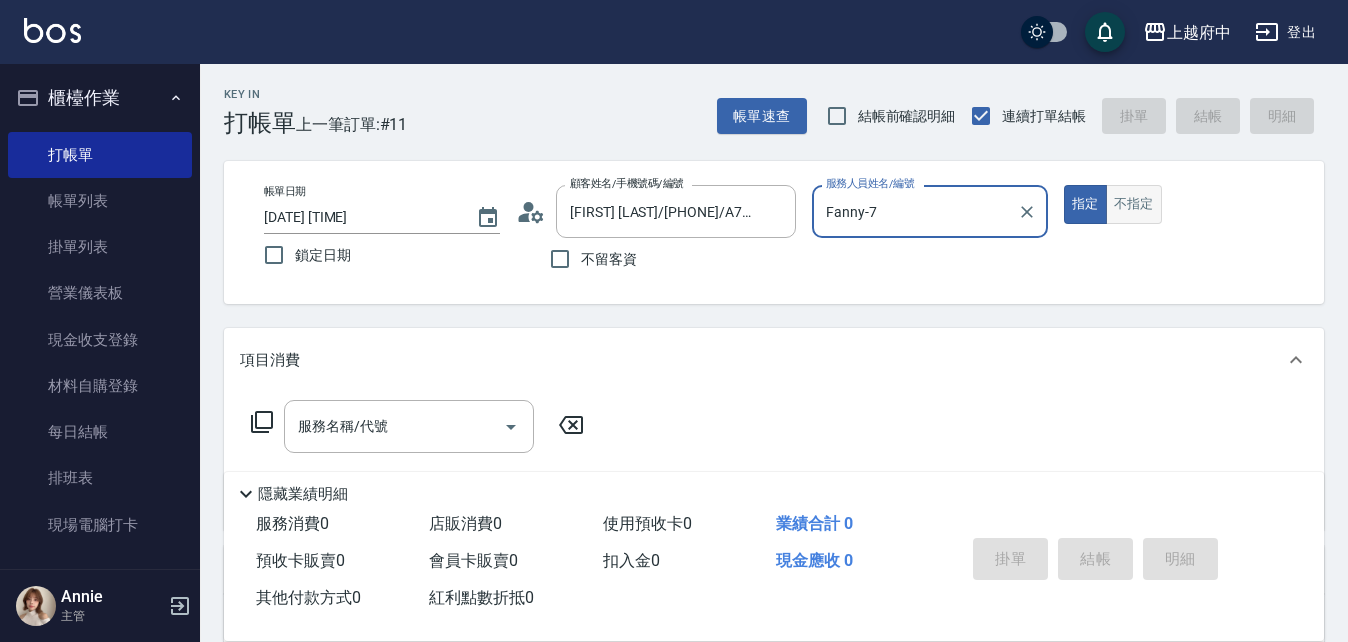 type on "Fanny-7" 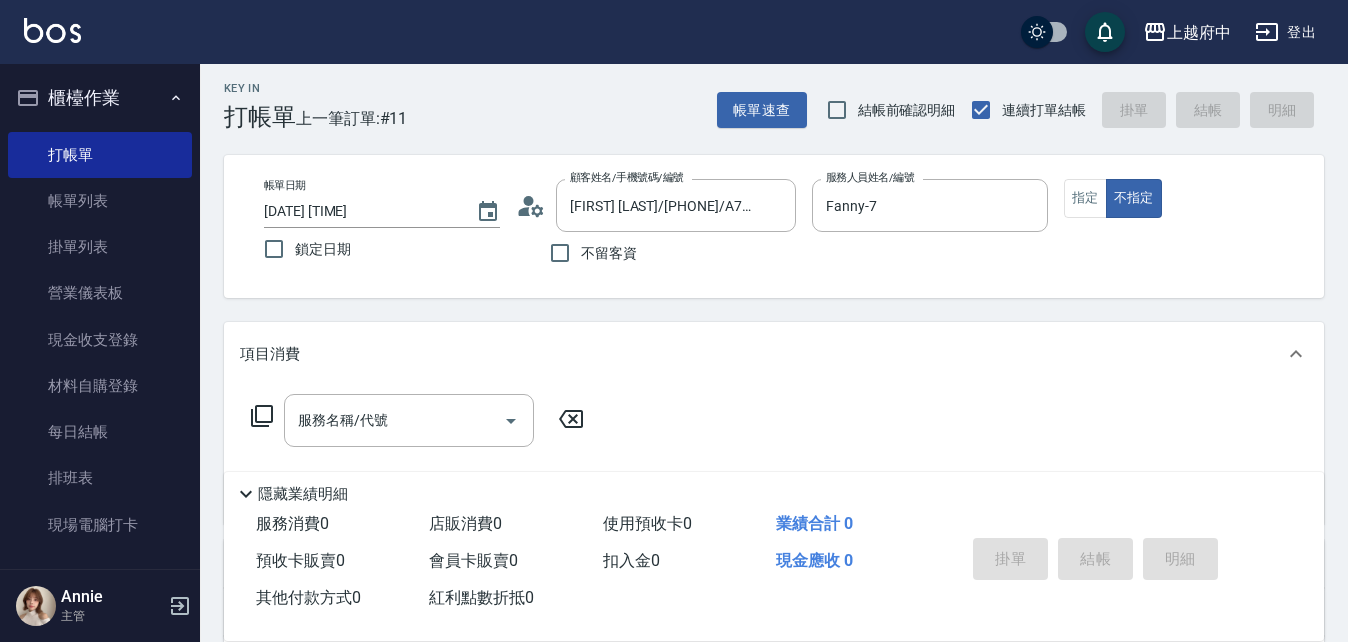 scroll, scrollTop: 100, scrollLeft: 0, axis: vertical 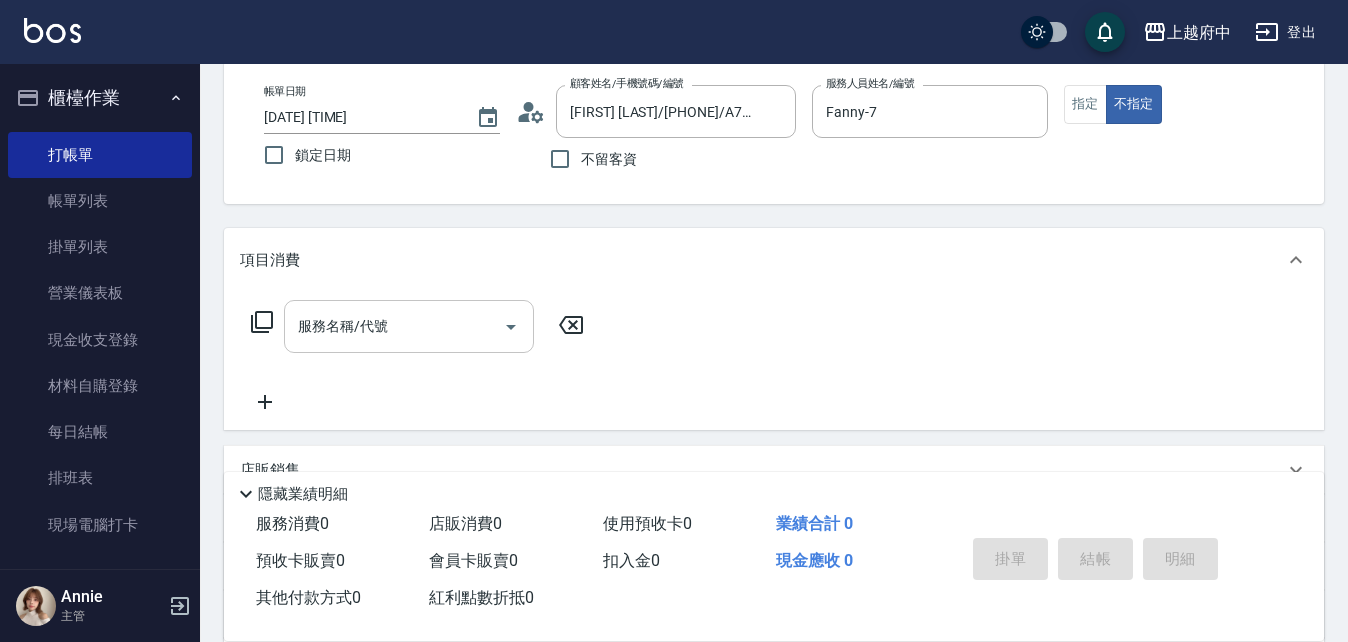 click on "服務名稱/代號" at bounding box center (394, 326) 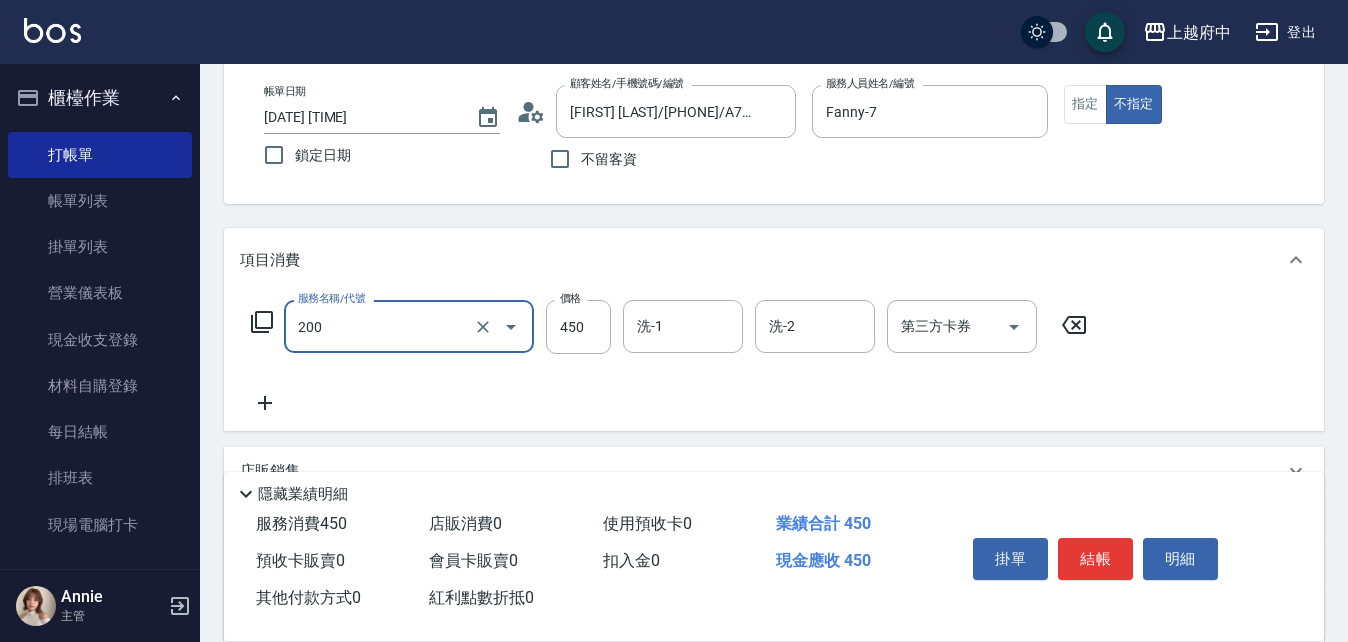 type on "有機洗髮(200)" 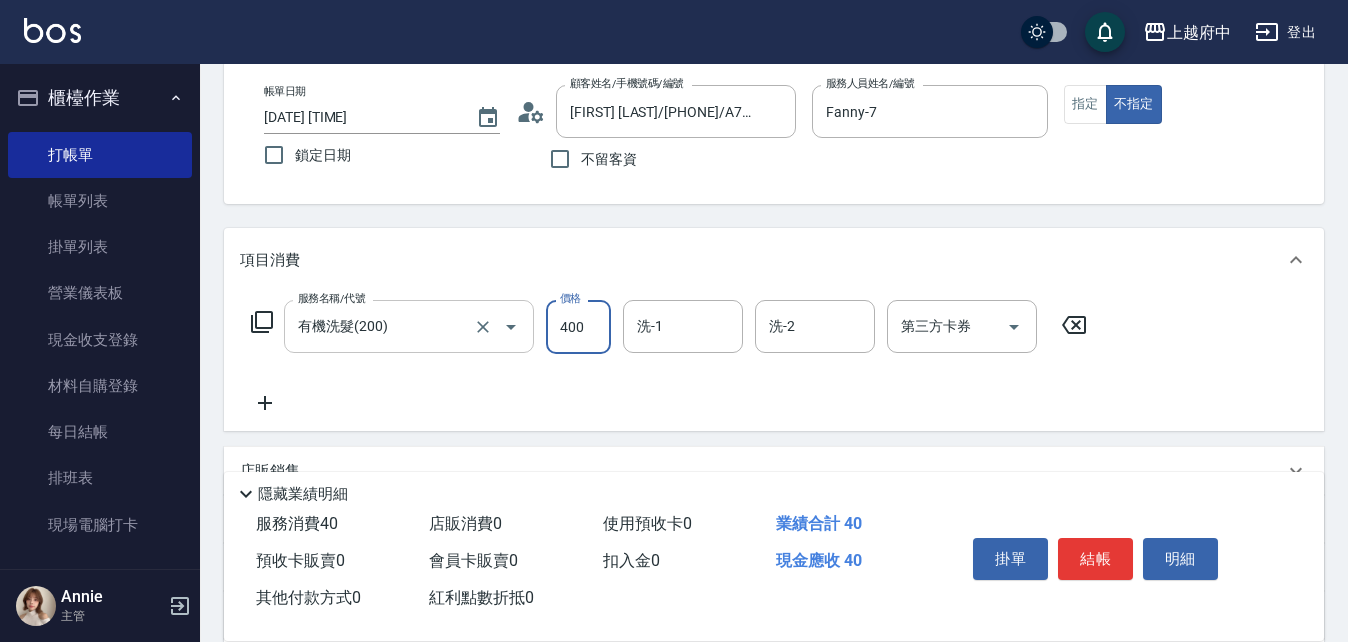 type on "400" 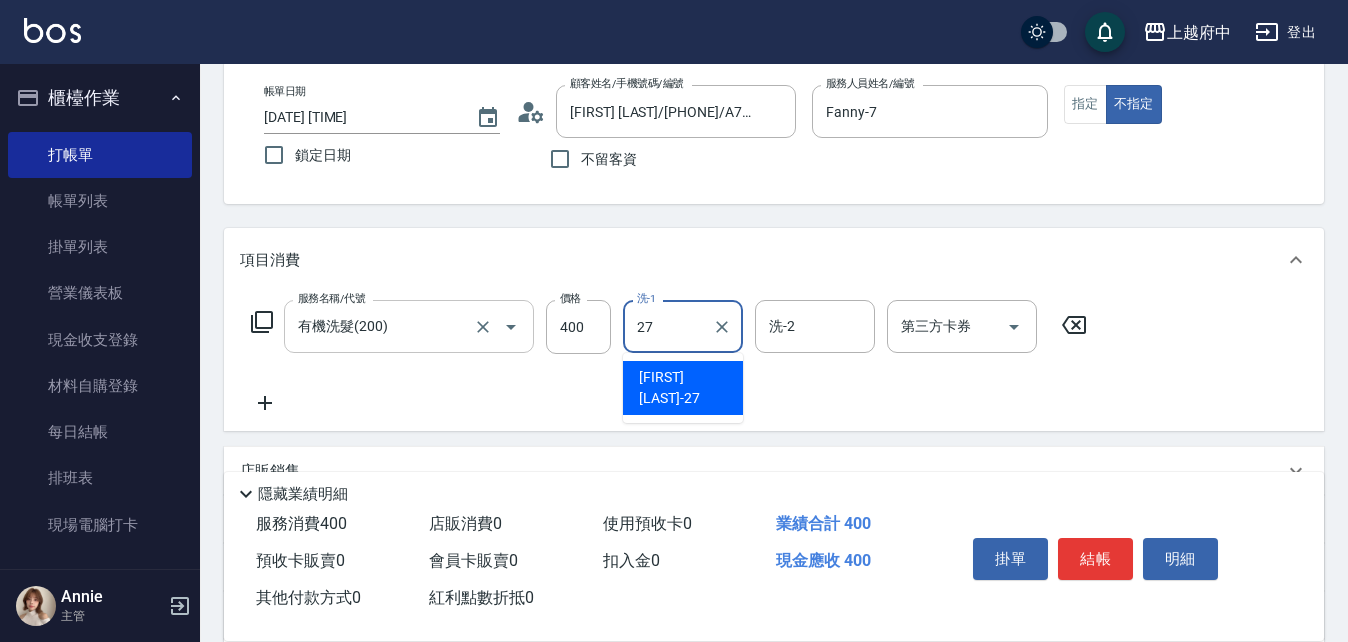 type on "陳韋均-27" 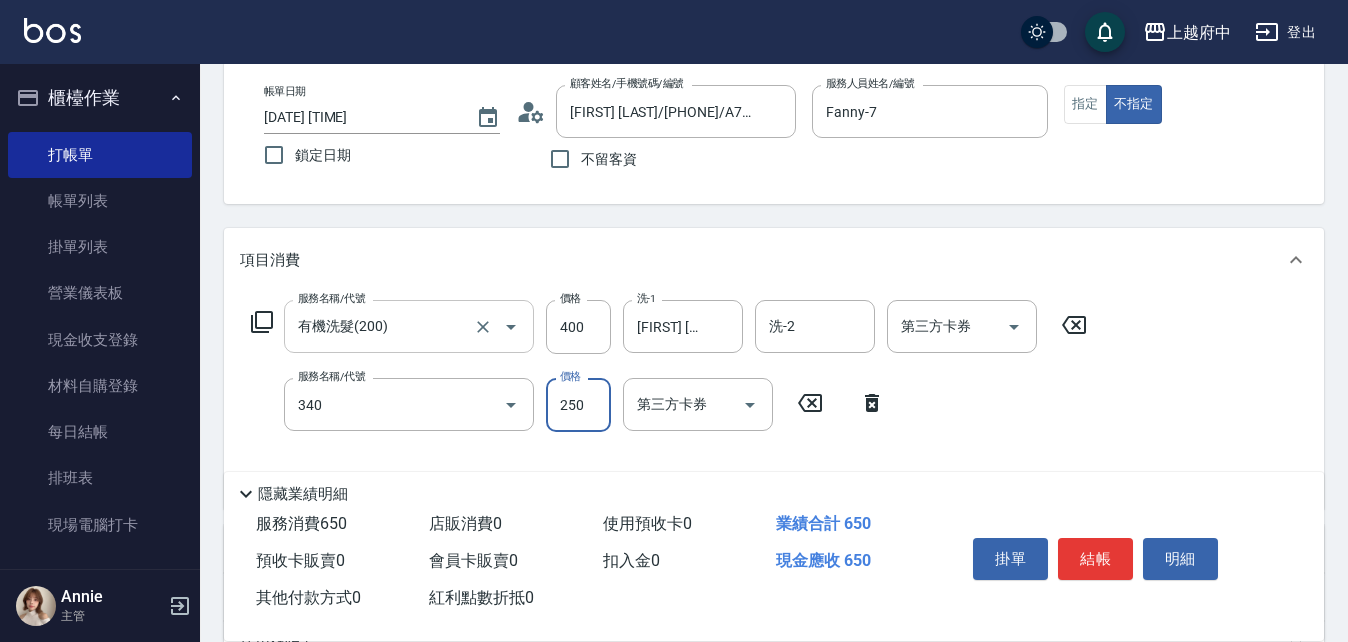type on "剪髮(340)" 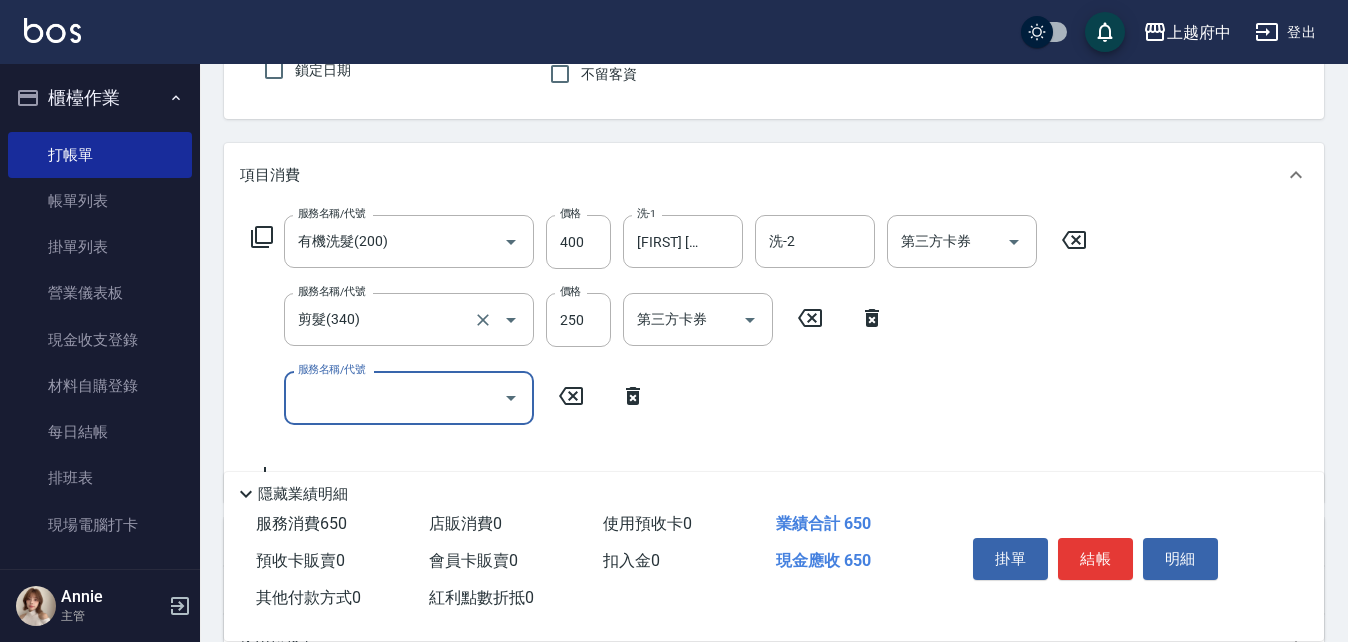 scroll, scrollTop: 300, scrollLeft: 0, axis: vertical 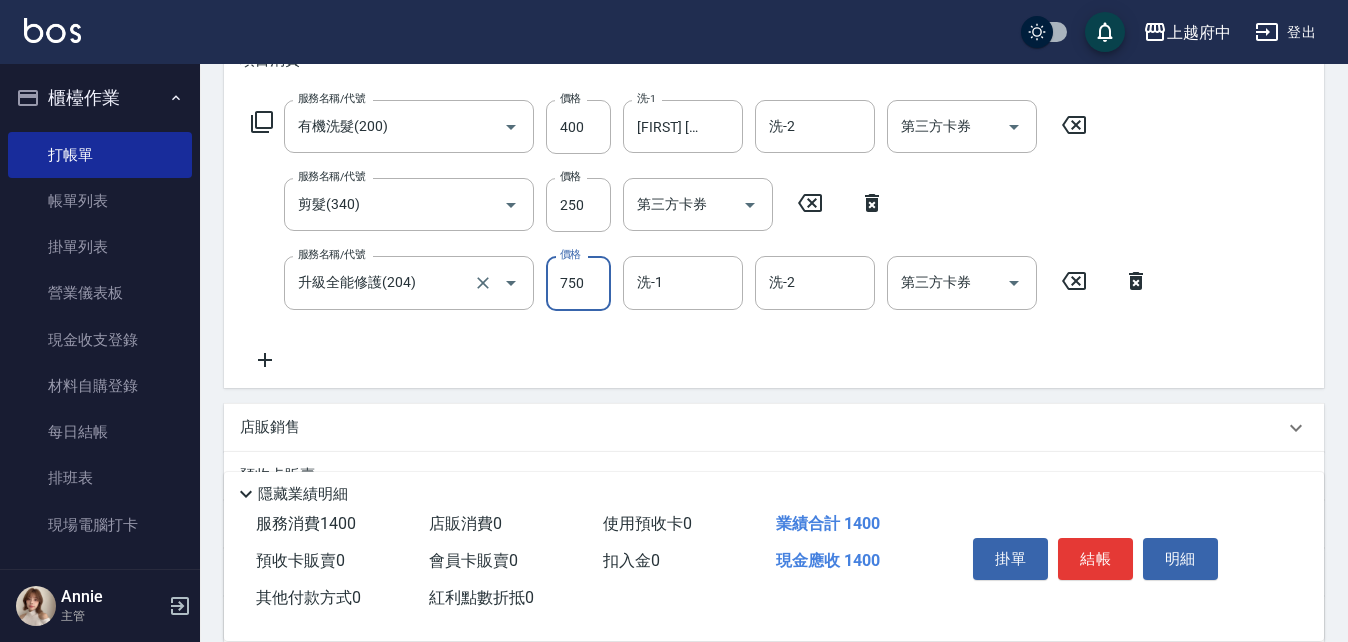 click on "服務名稱/代號 升級全能修護(204) 服務名稱/代號" at bounding box center [409, 283] 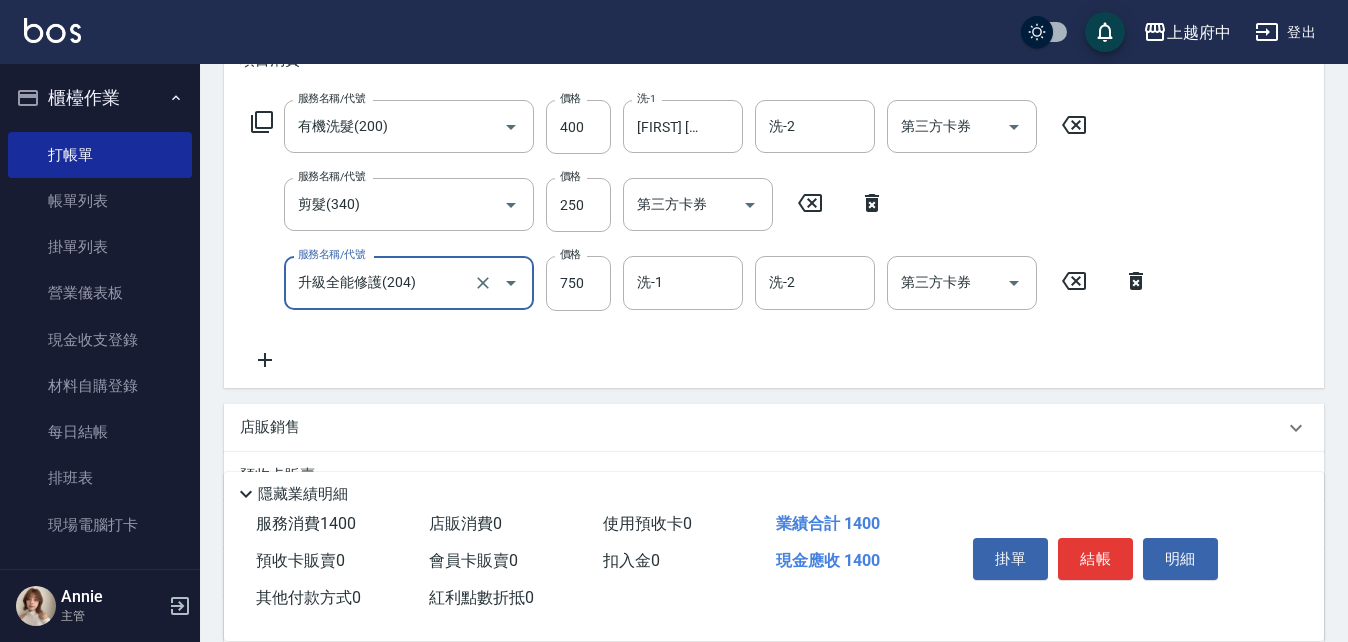 click on "服務名稱/代號 升級全能修護(204) 服務名稱/代號" at bounding box center (409, 283) 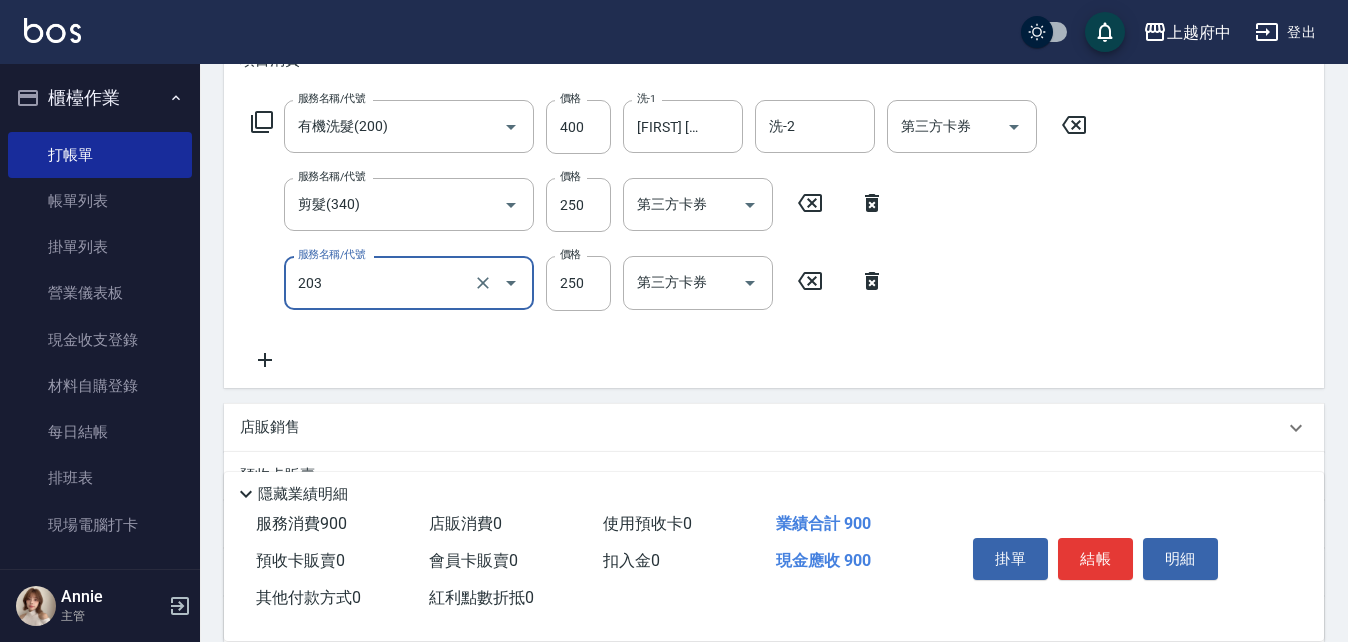 type on "升級滋養護髮(203)" 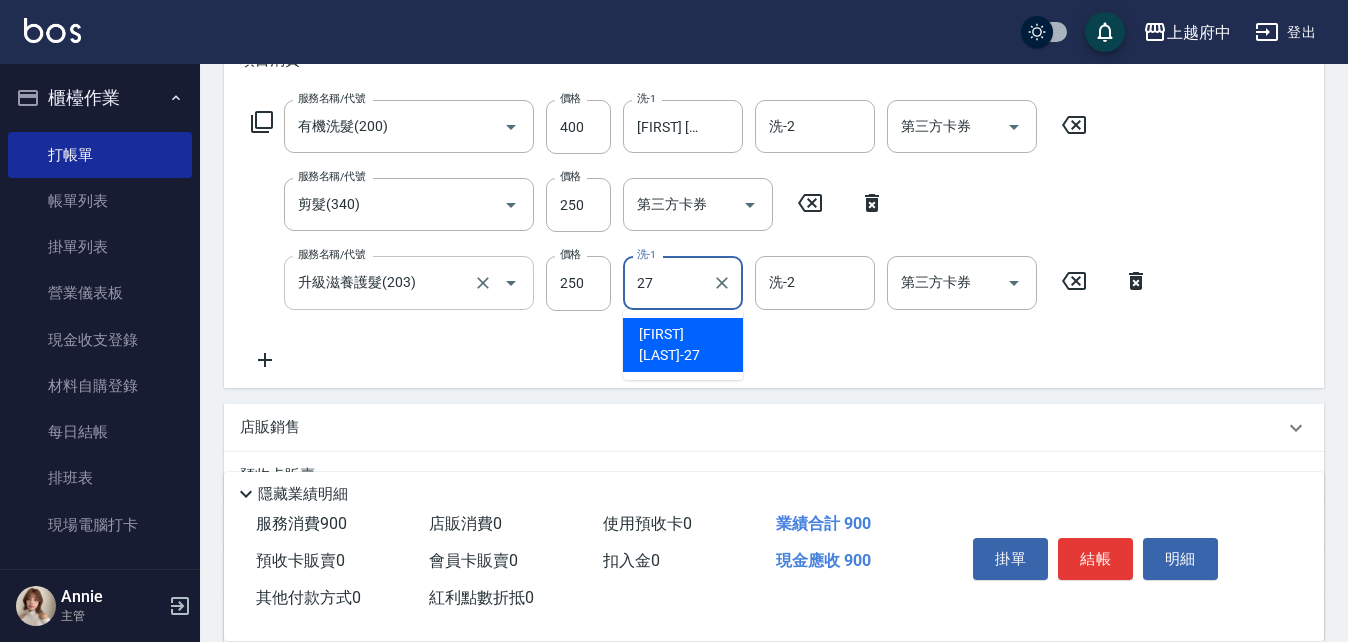 type on "陳韋均-27" 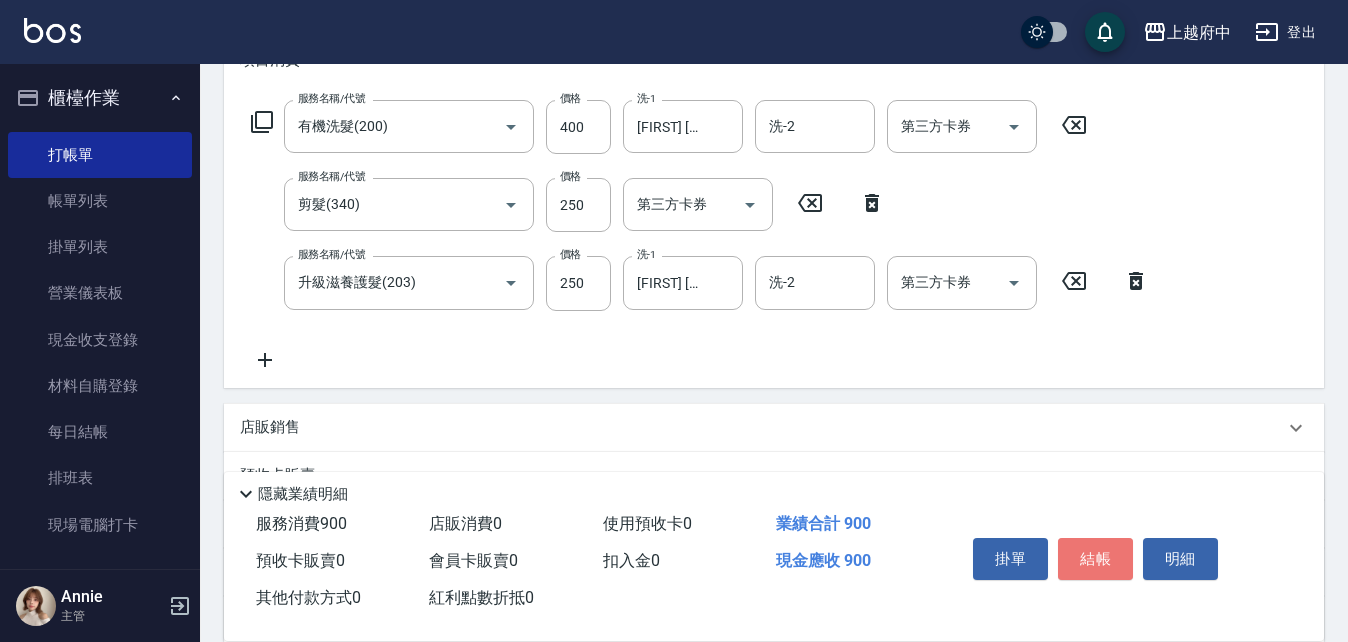 click on "結帳" at bounding box center [1095, 559] 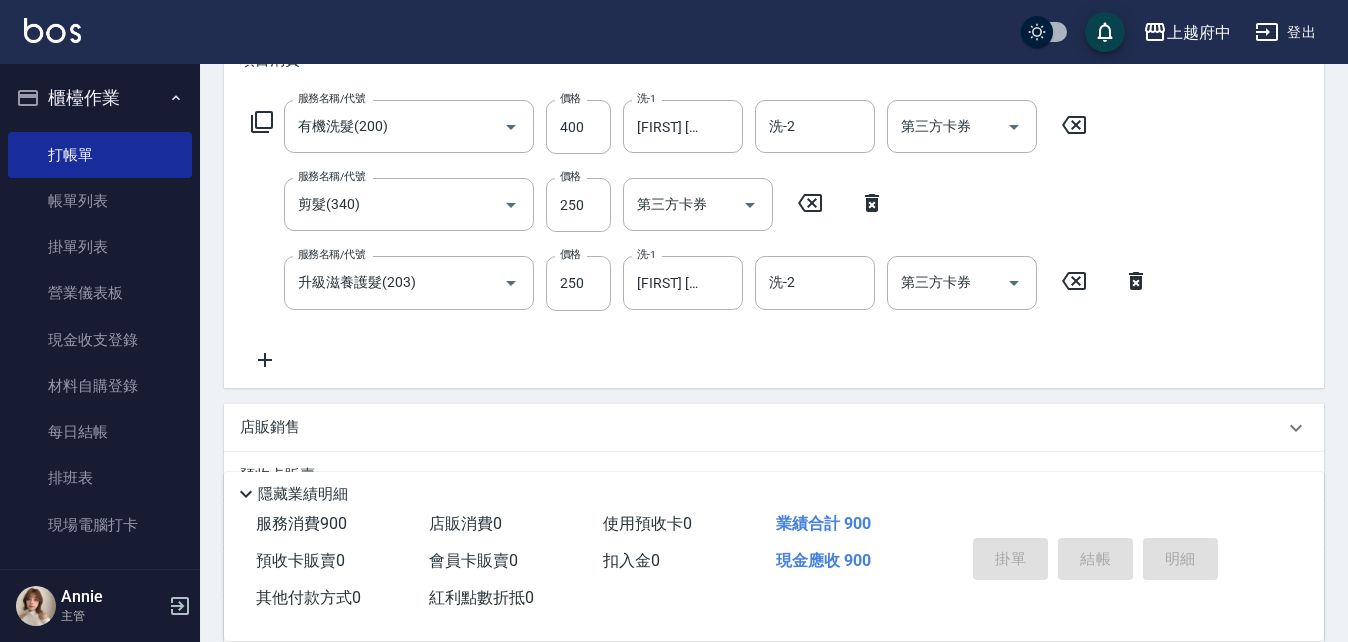 type on "2025/08/06 19:20" 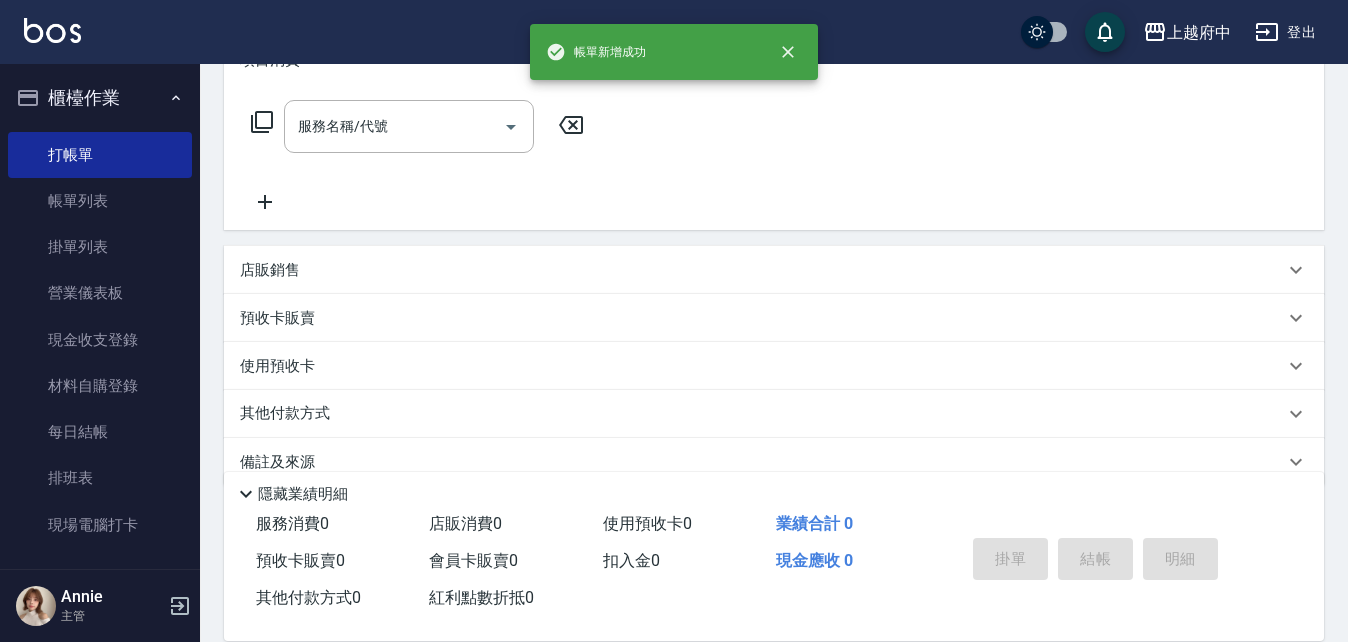 scroll, scrollTop: 0, scrollLeft: 0, axis: both 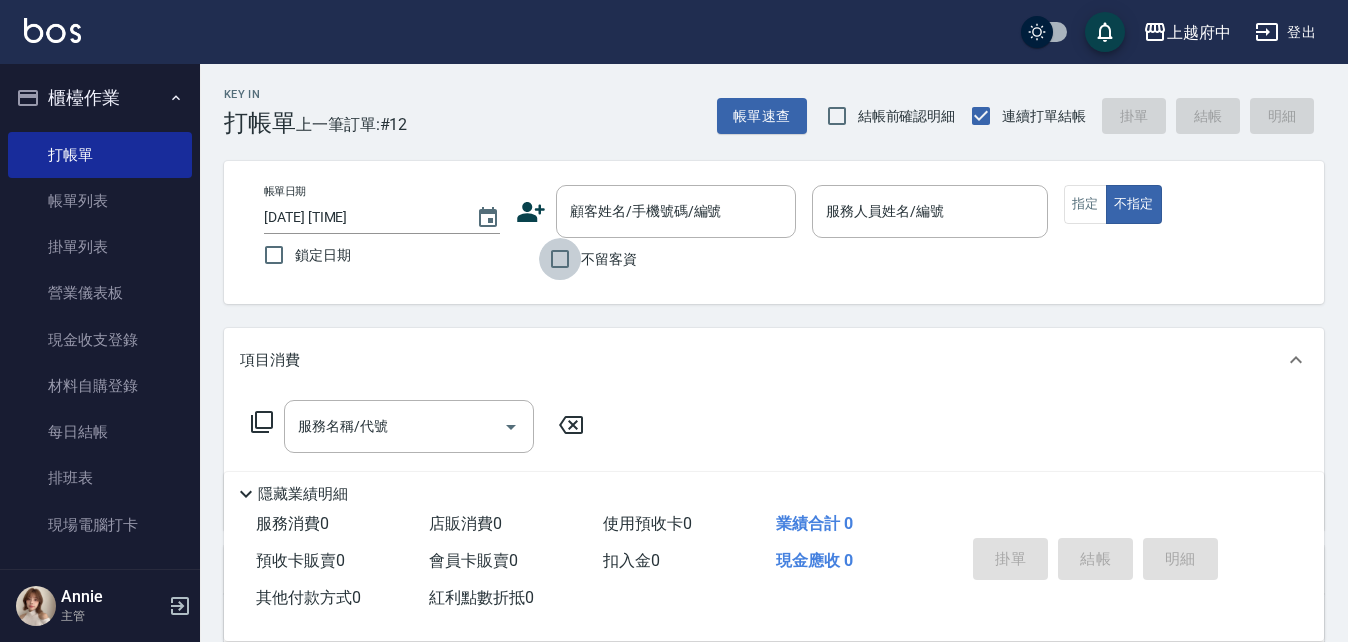 click on "不留客資" at bounding box center (560, 259) 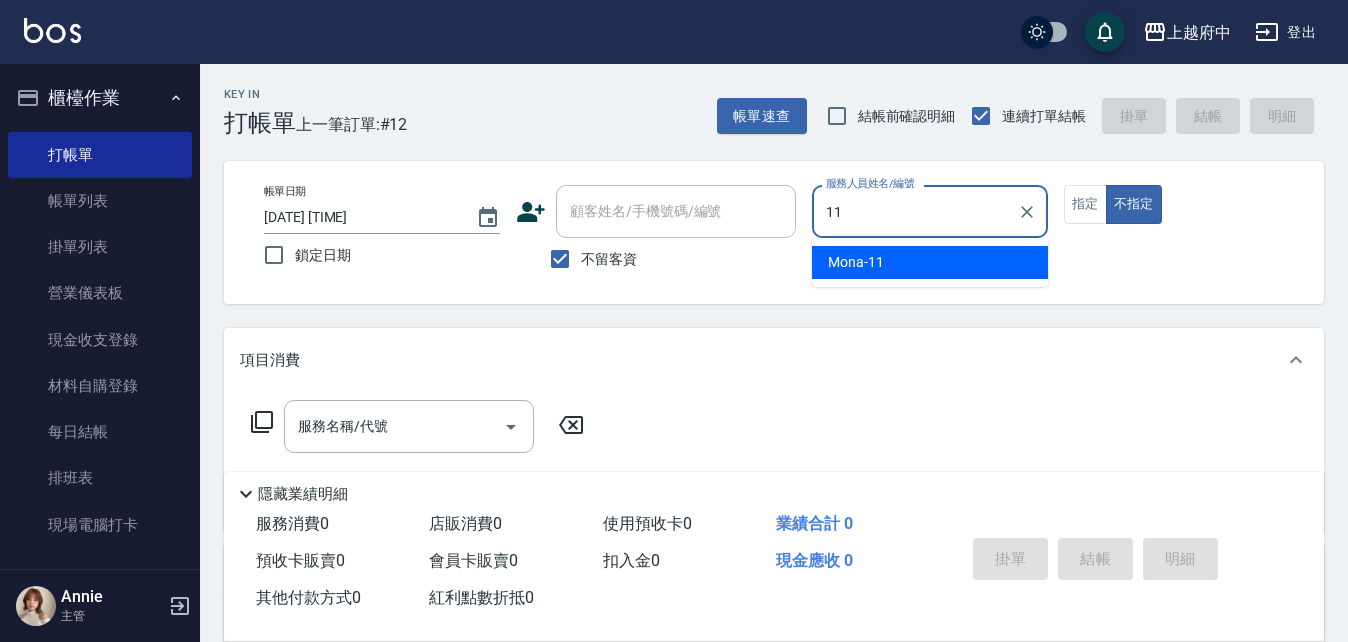 type on "Mona-11" 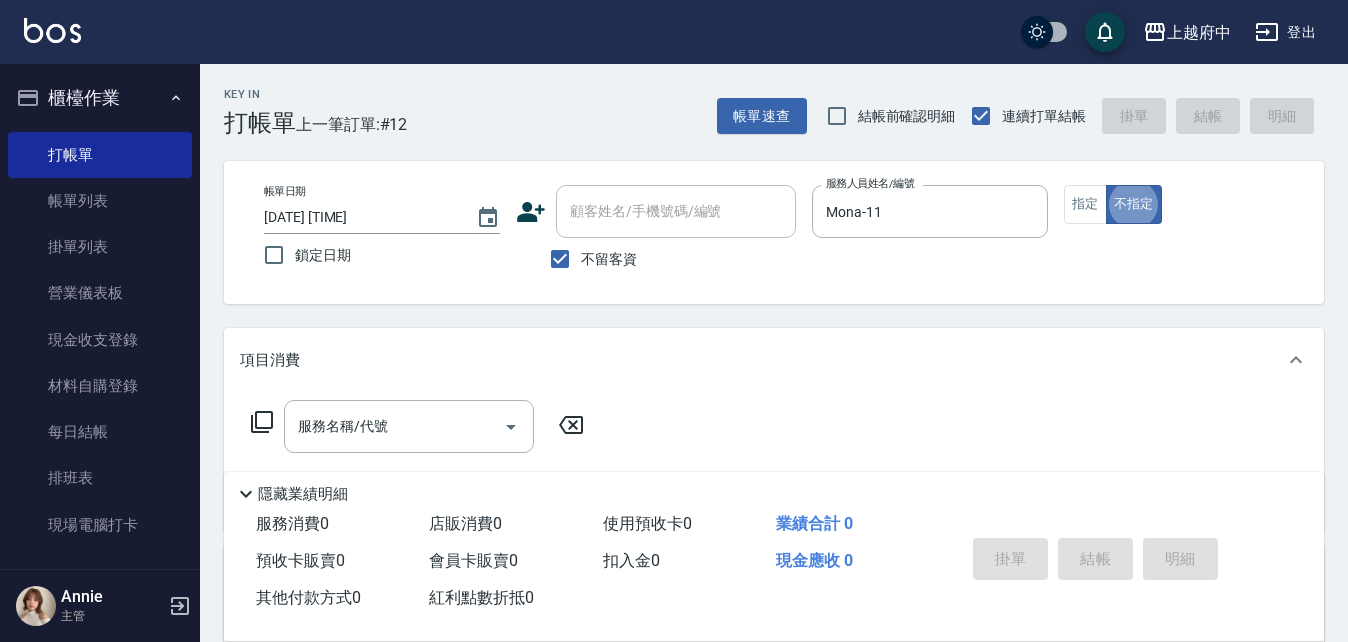 type on "false" 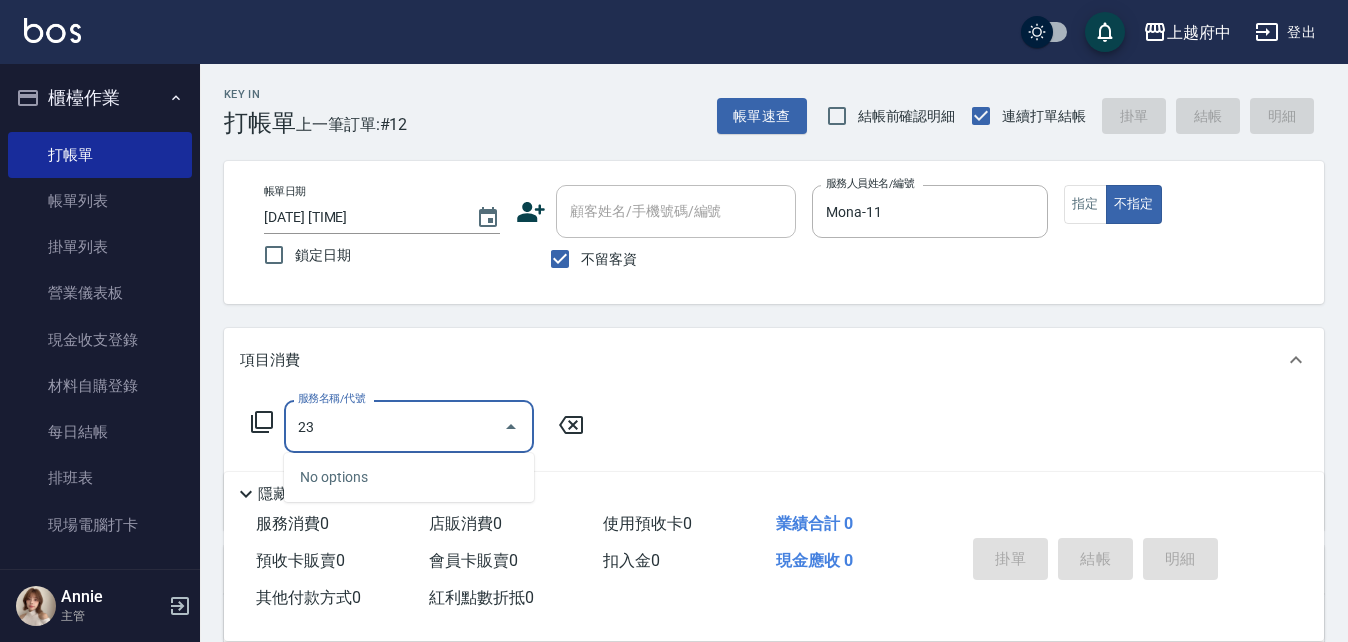 type on "2" 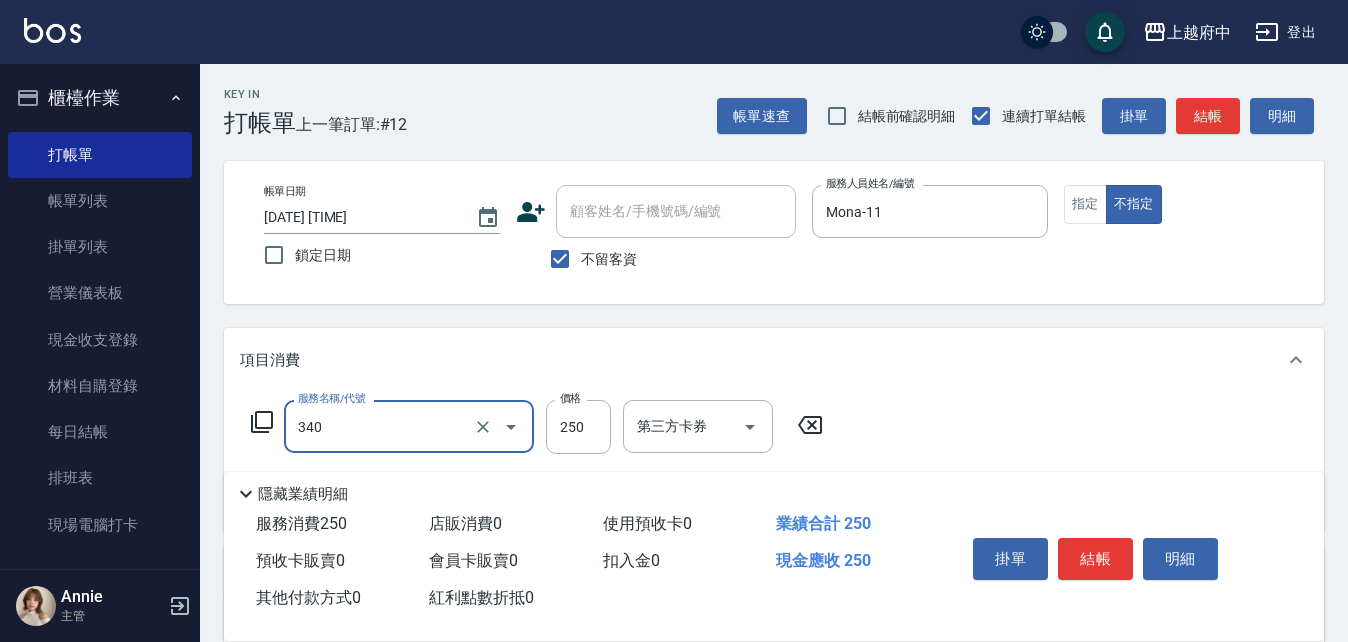 type on "剪髮(340)" 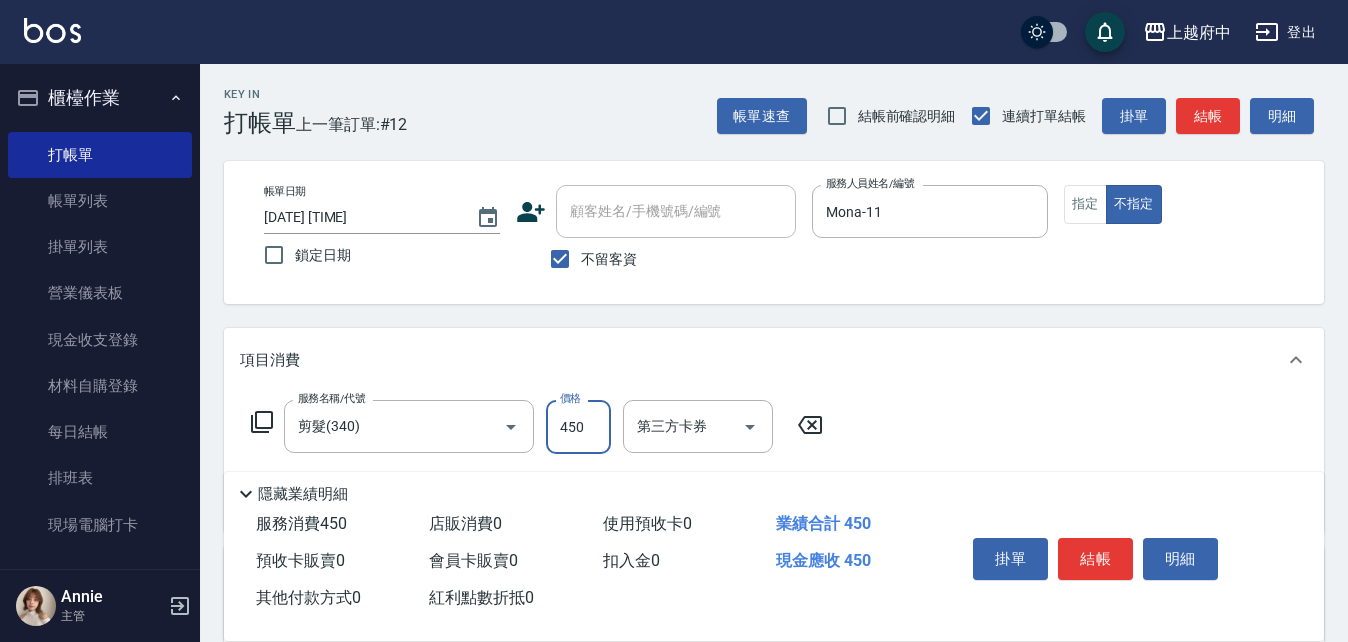 type on "450" 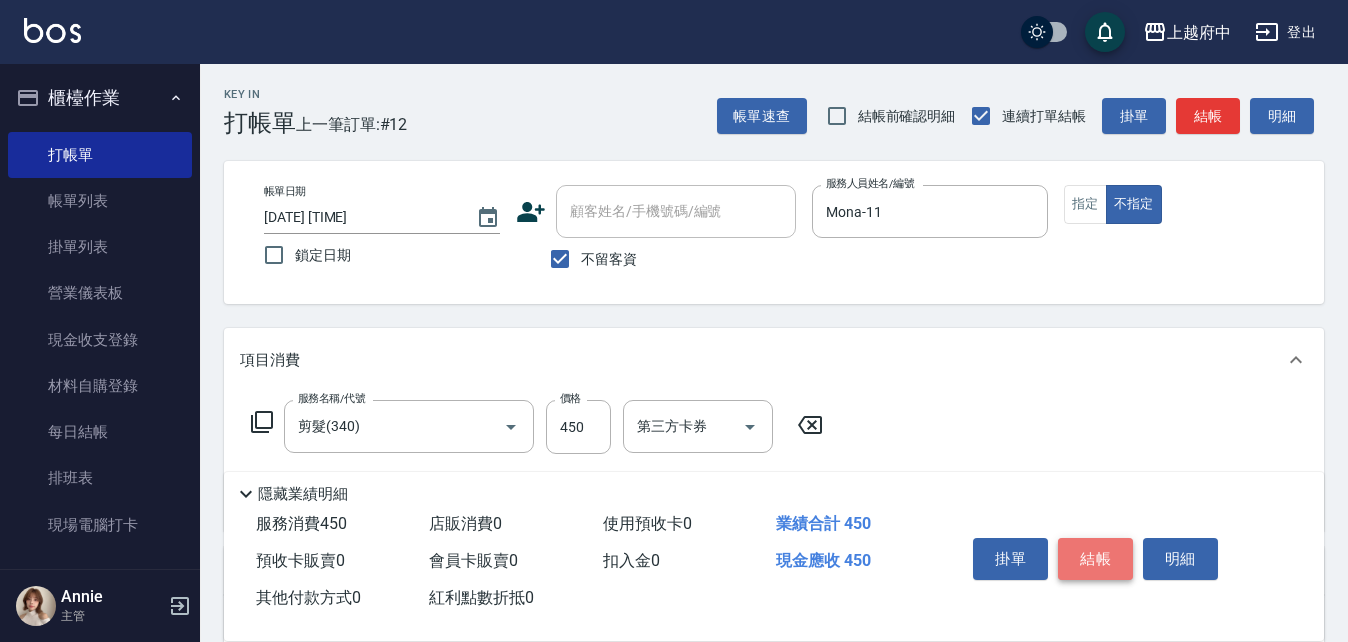 click on "結帳" at bounding box center [1095, 559] 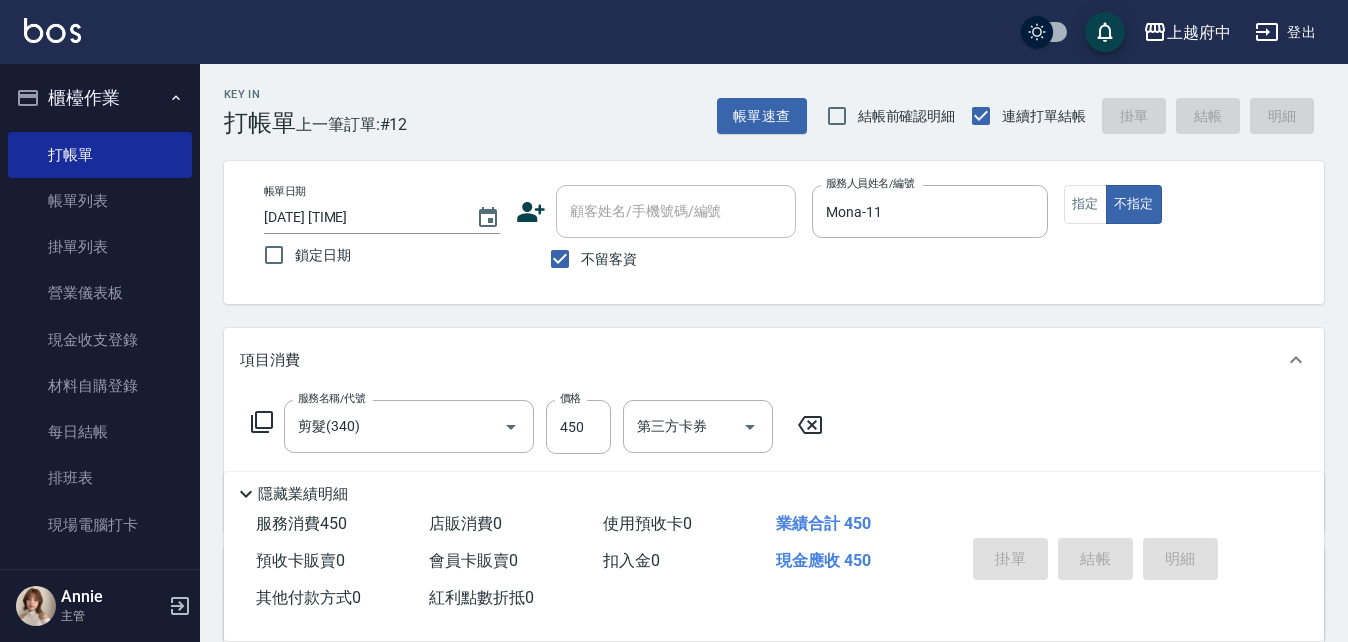 type 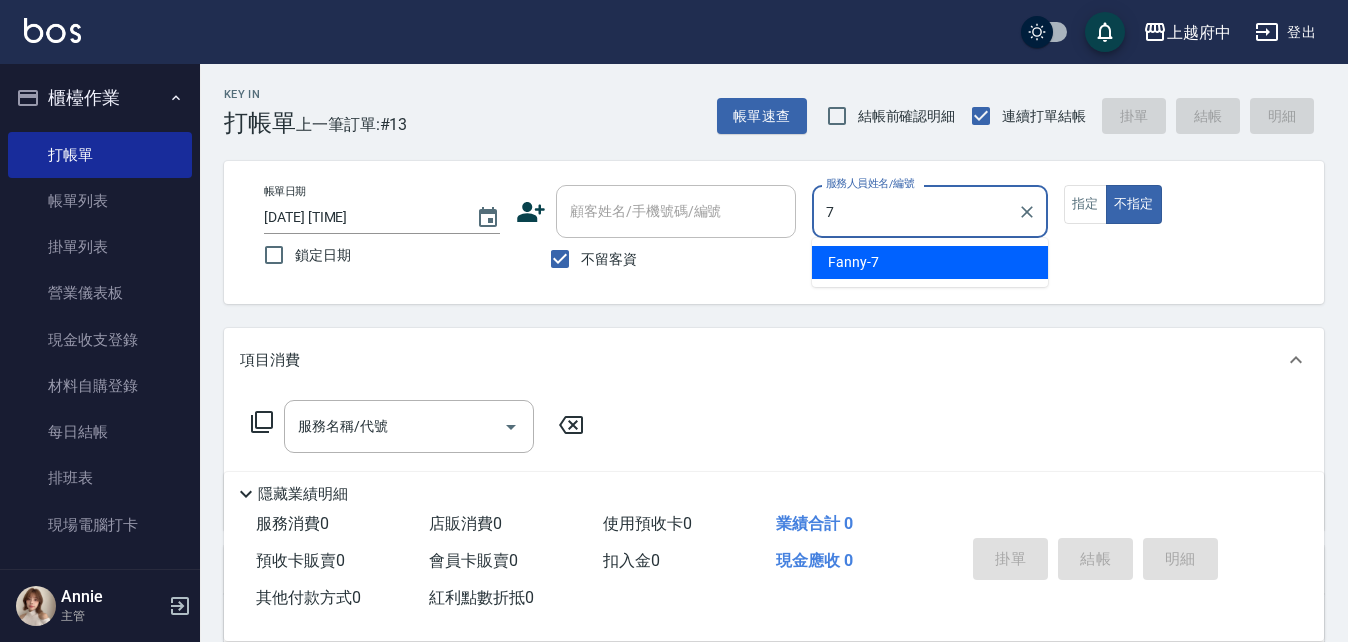 type on "Fanny-7" 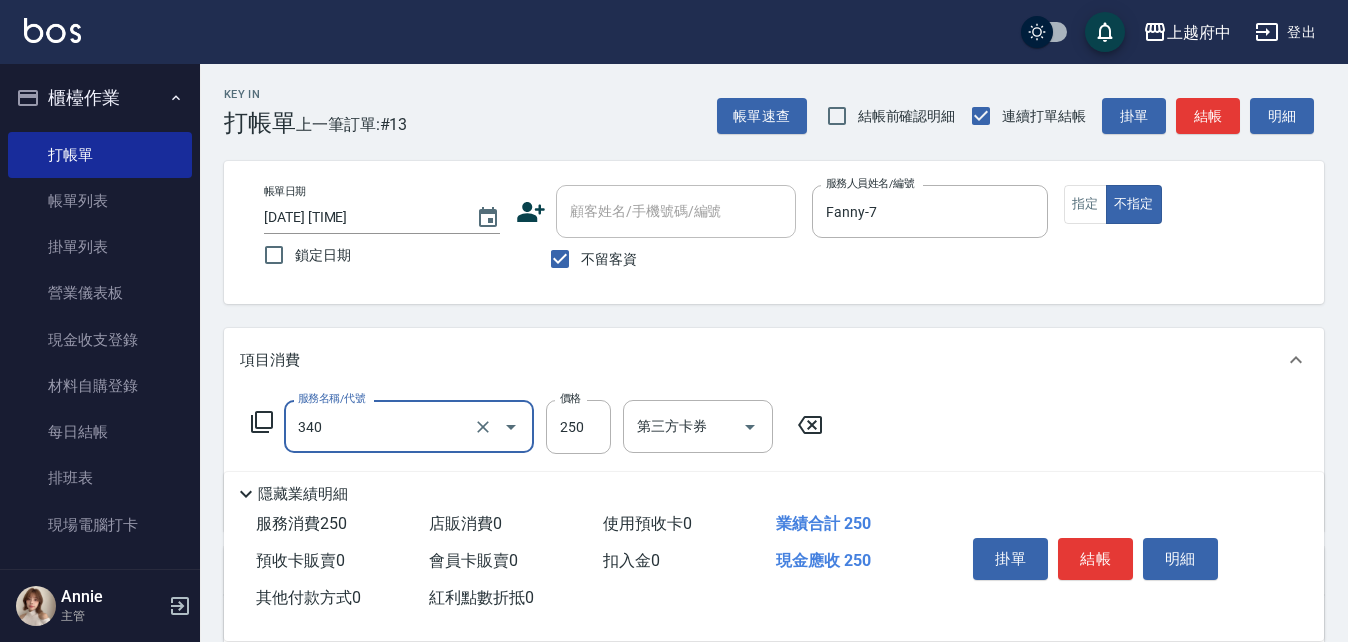 type on "剪髮(340)" 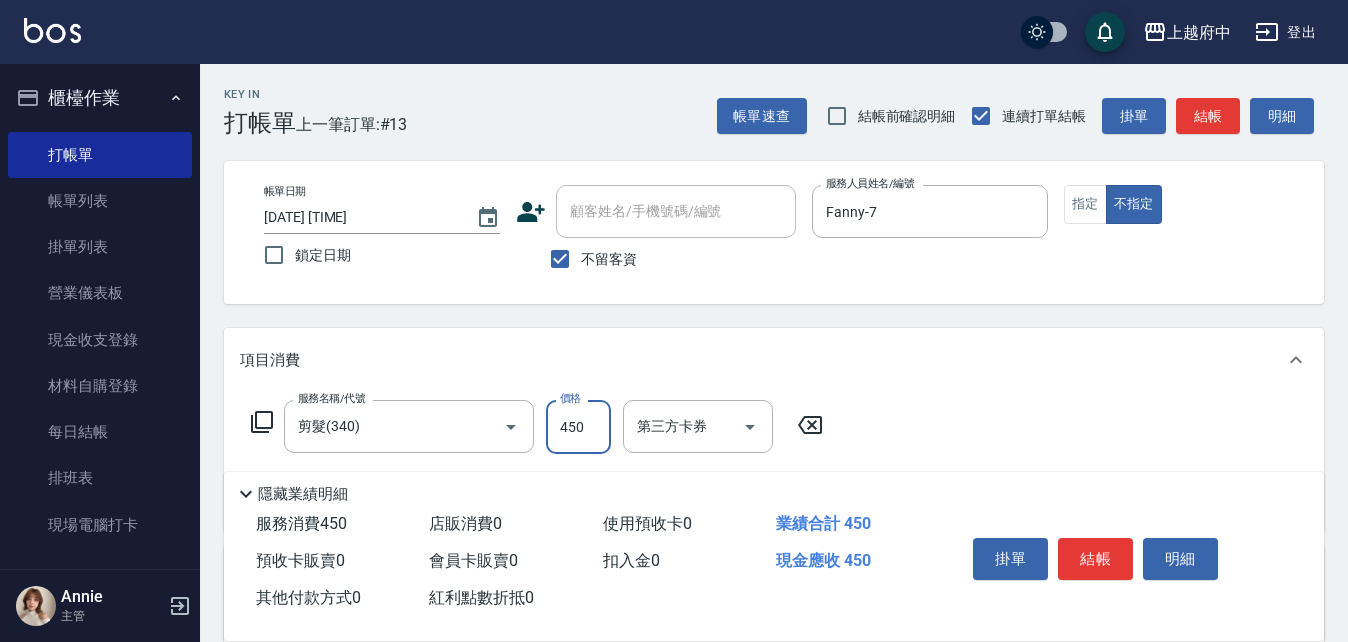 type on "450" 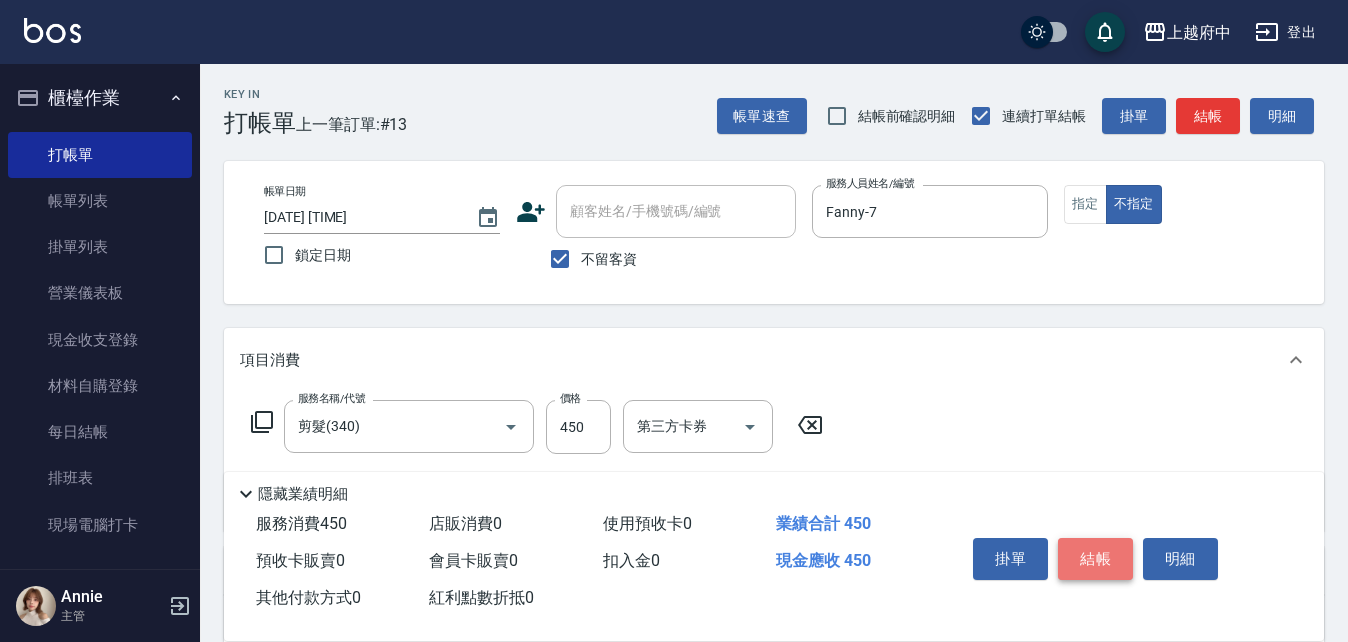 click on "結帳" at bounding box center (1095, 559) 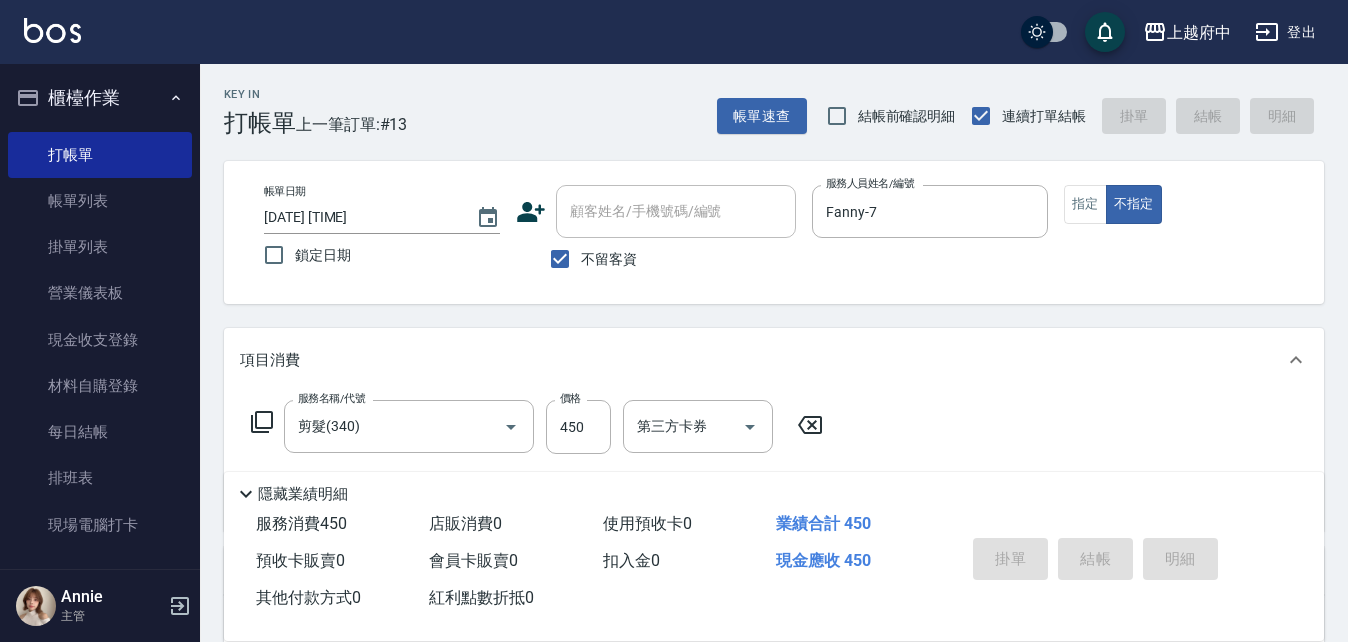 type 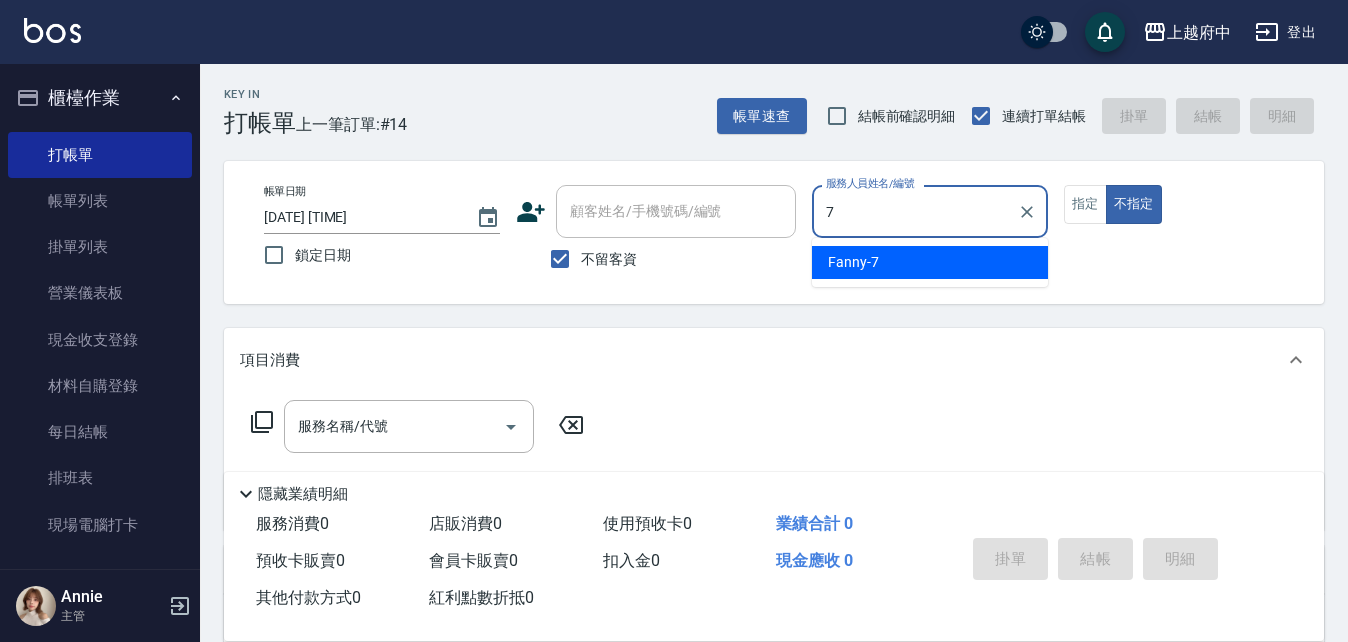 type on "Fanny-7" 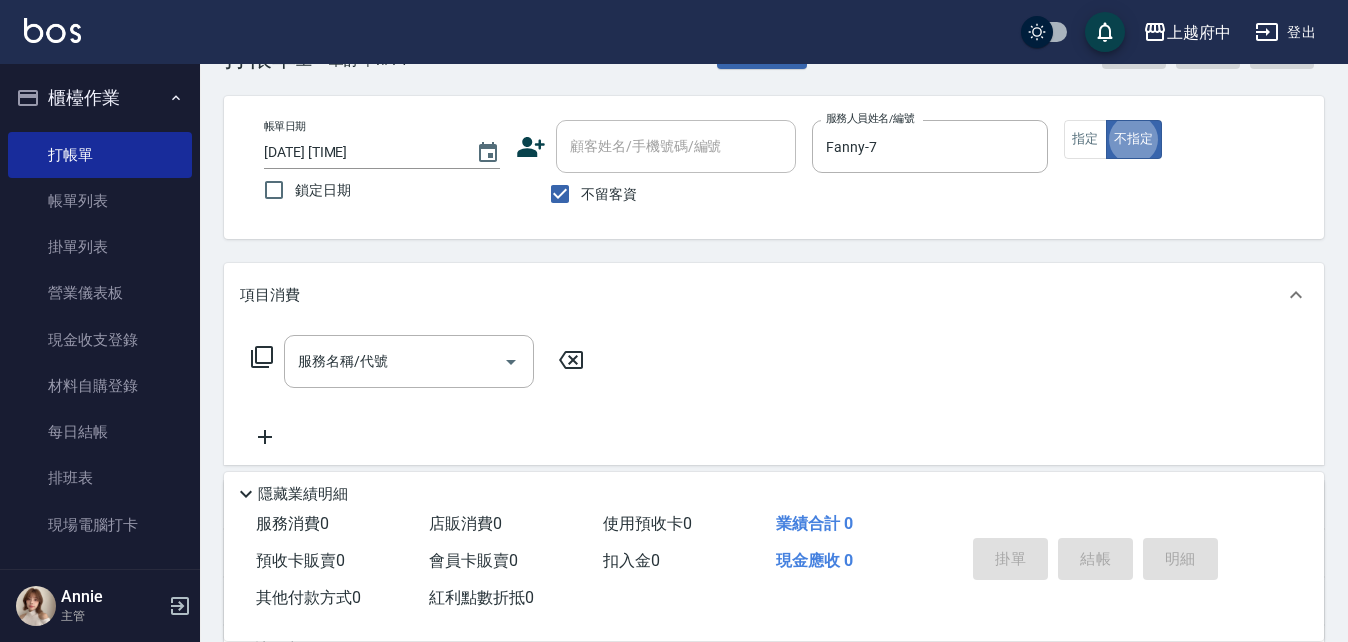 scroll, scrollTop: 100, scrollLeft: 0, axis: vertical 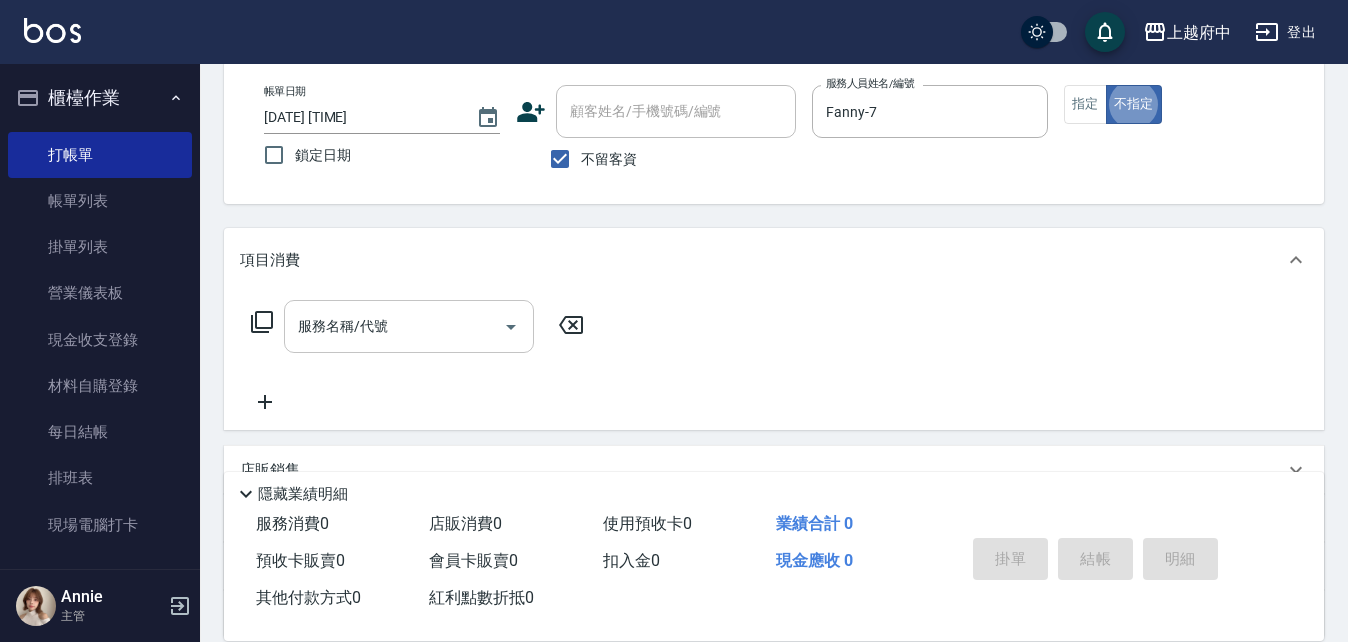 click on "服務名稱/代號 服務名稱/代號" at bounding box center (409, 326) 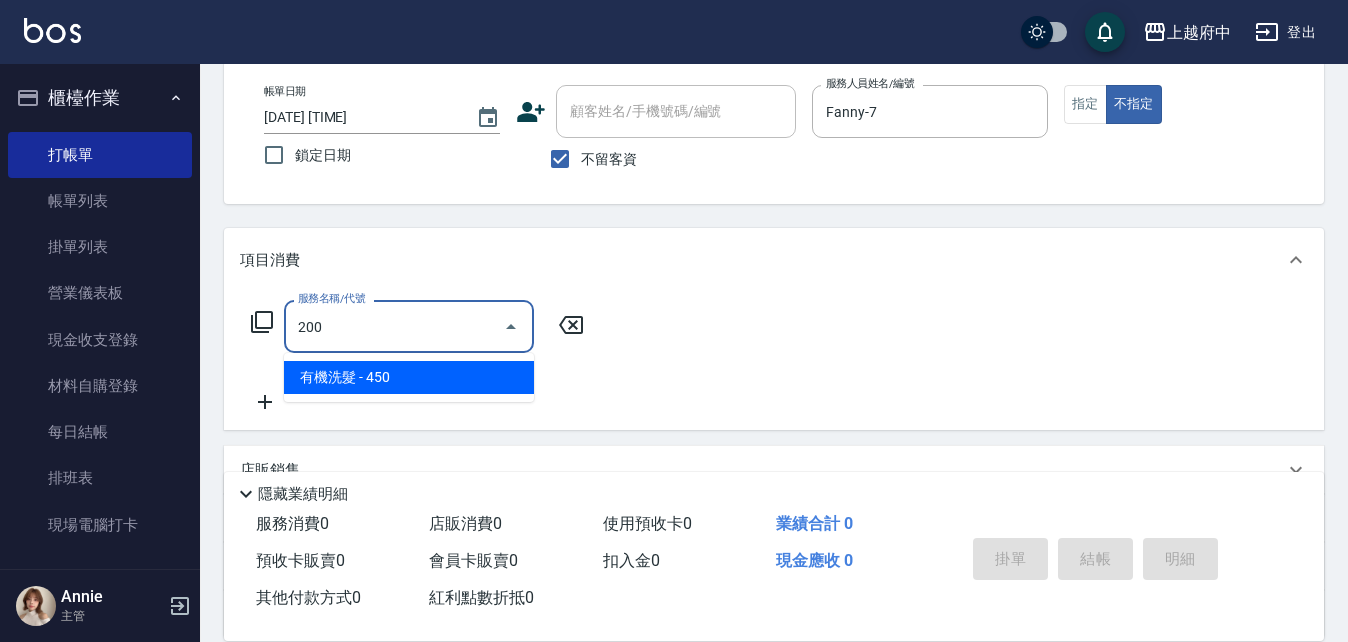 type on "有機洗髮(200)" 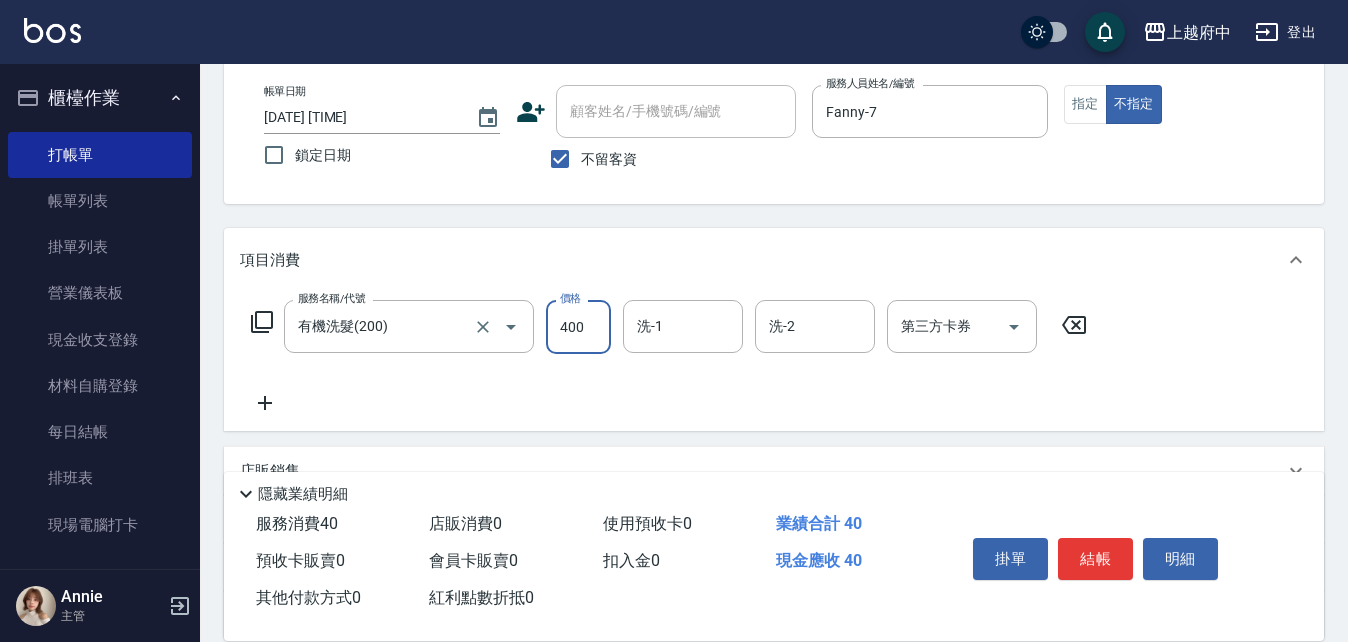 type on "400" 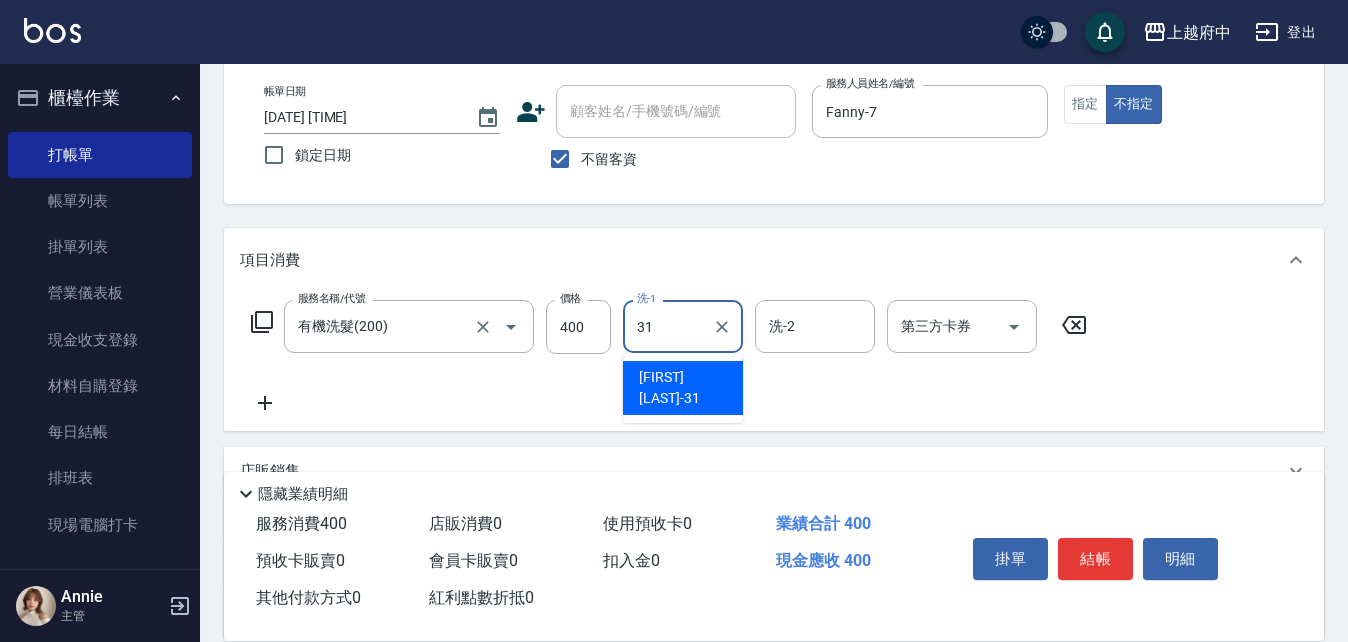 type on "王品云-31" 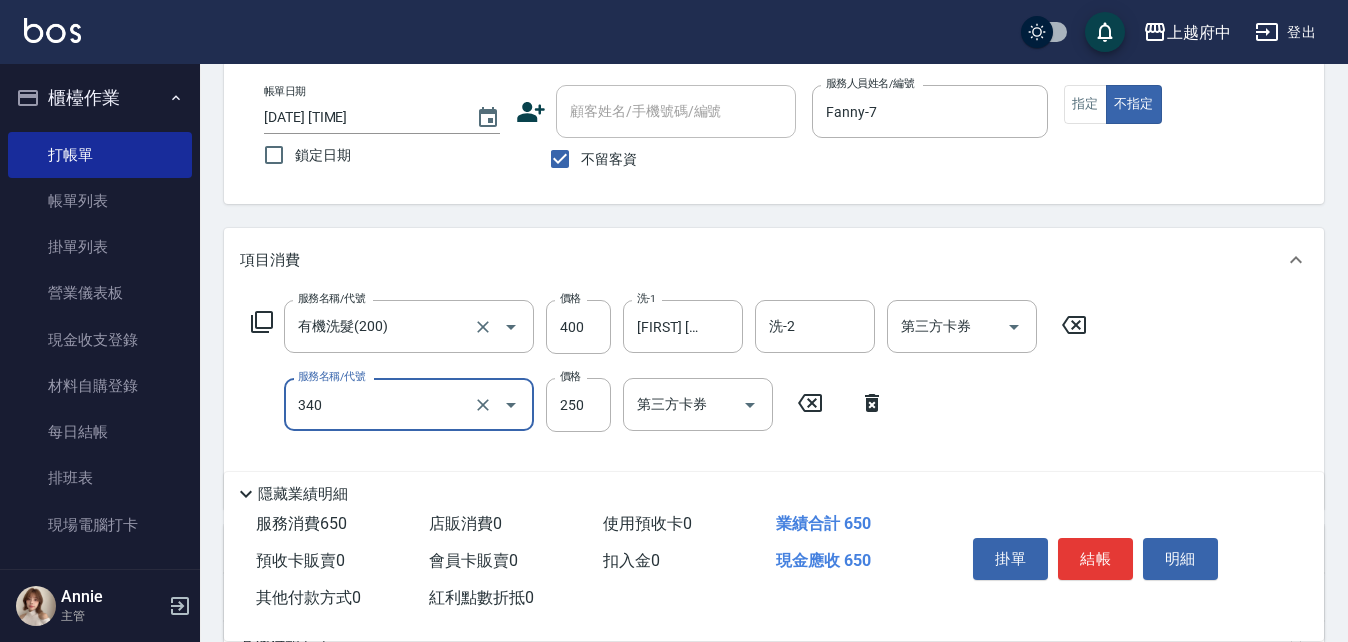 type on "剪髮(340)" 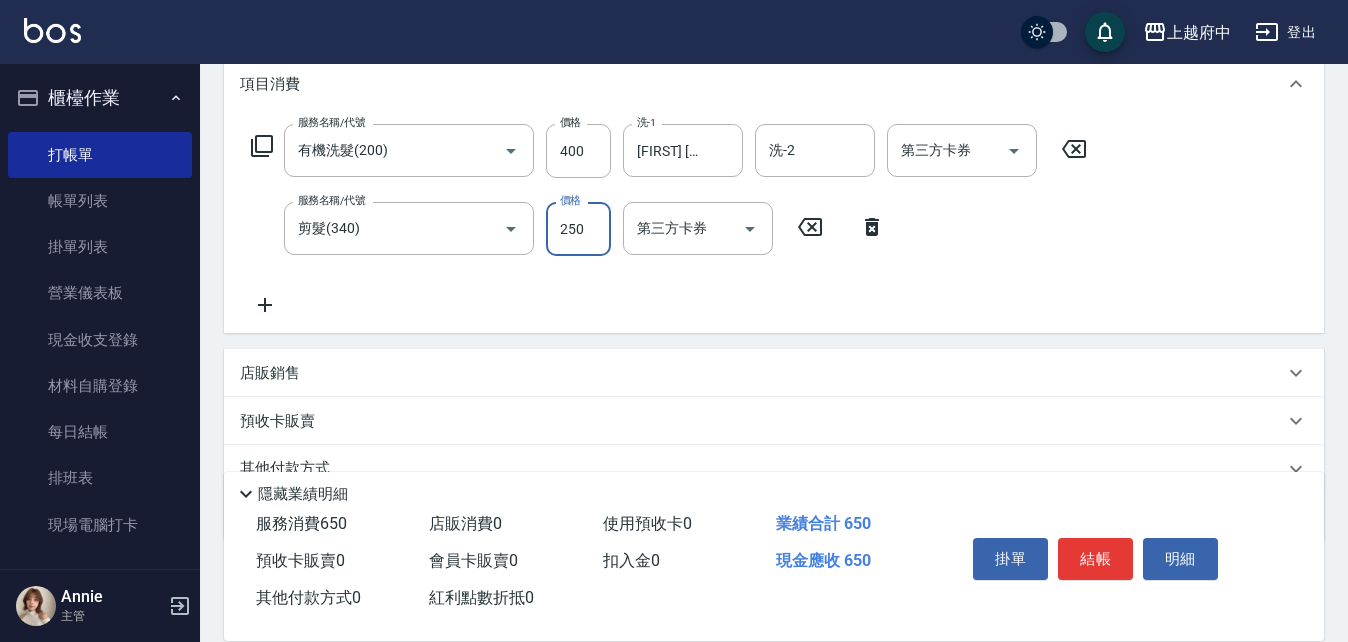 scroll, scrollTop: 300, scrollLeft: 0, axis: vertical 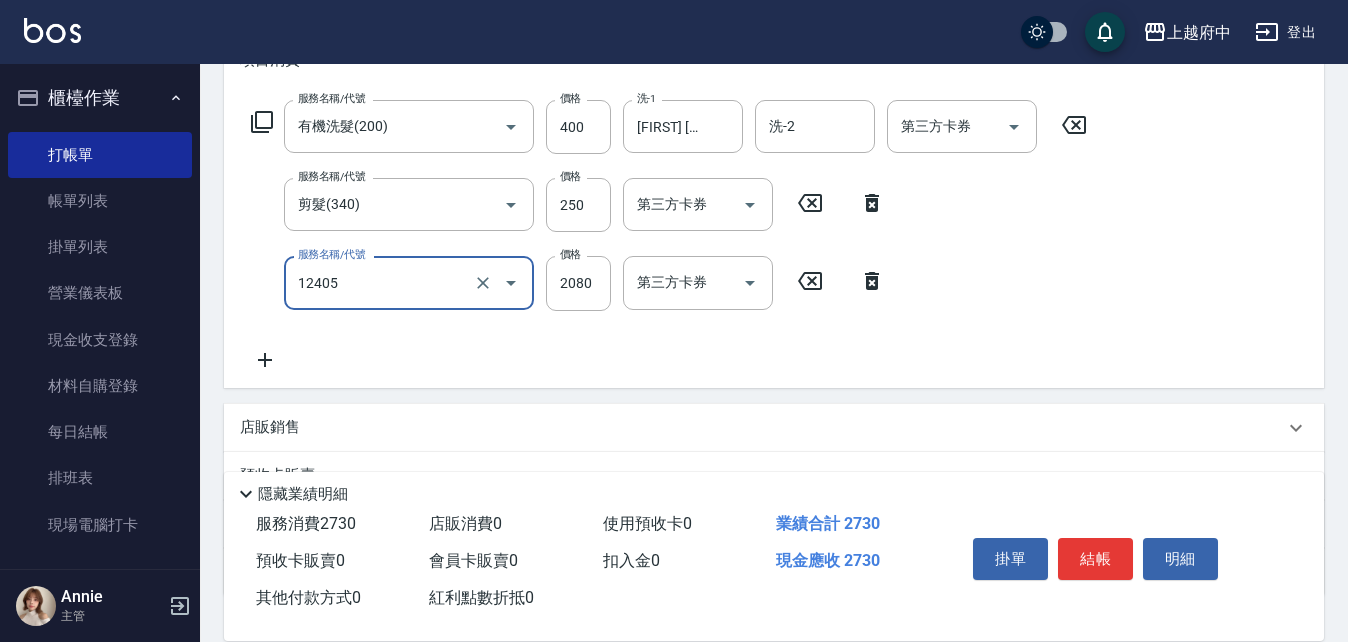 type on "染髮L(12405)" 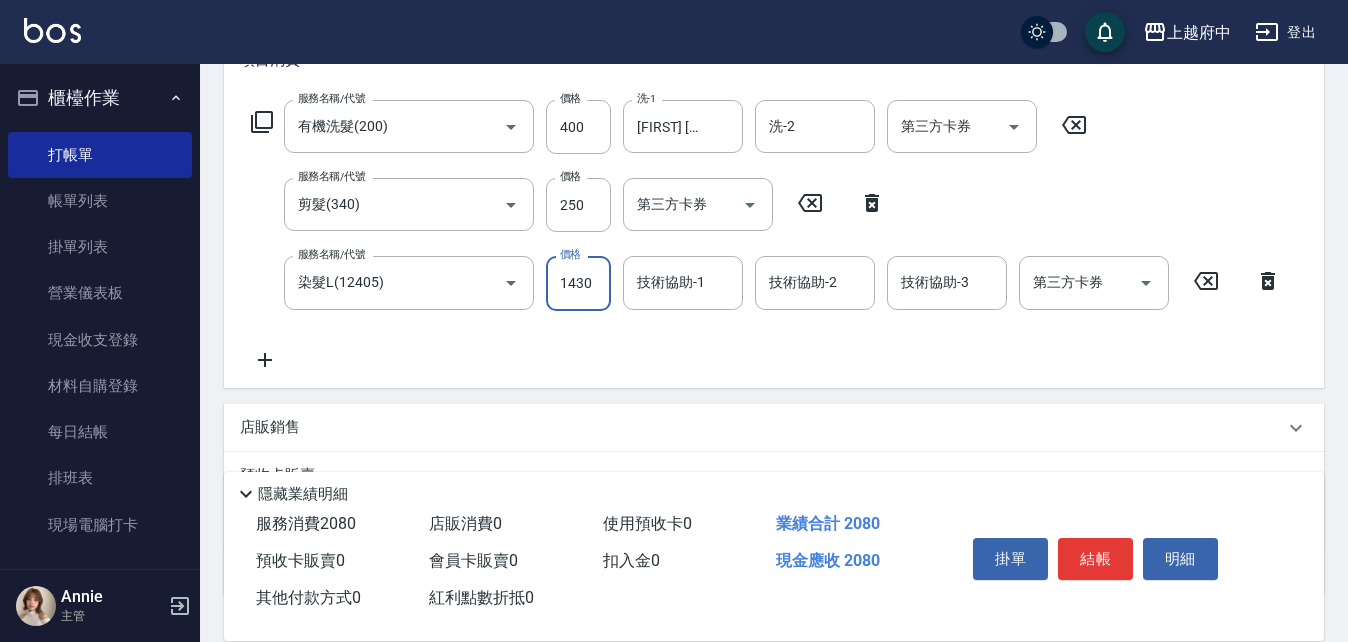 type on "1430" 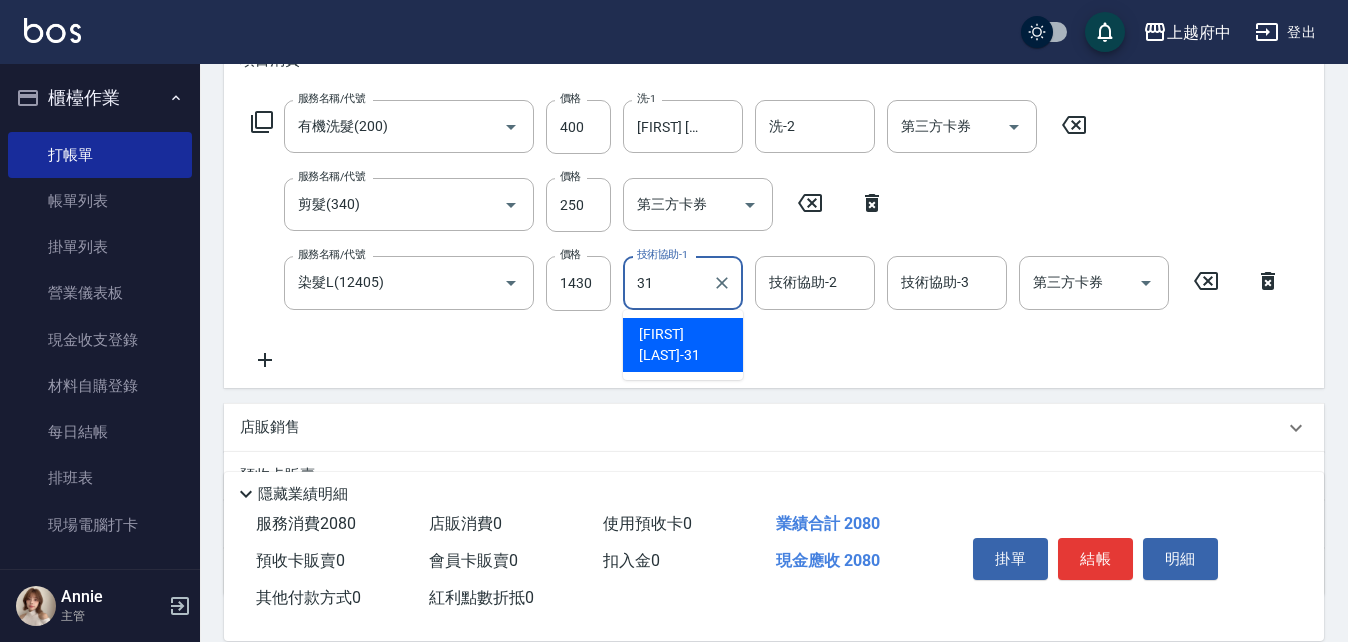 type on "王品云-31" 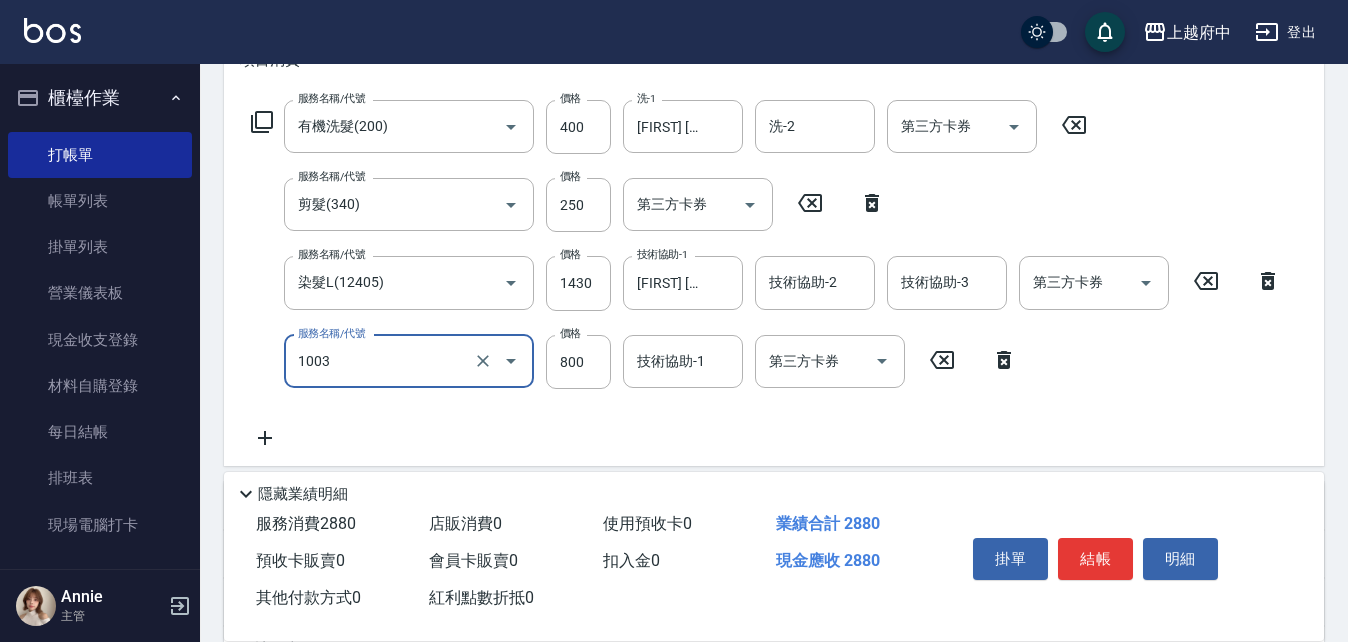 type on "+升級結構染 (含隔離)(1003)" 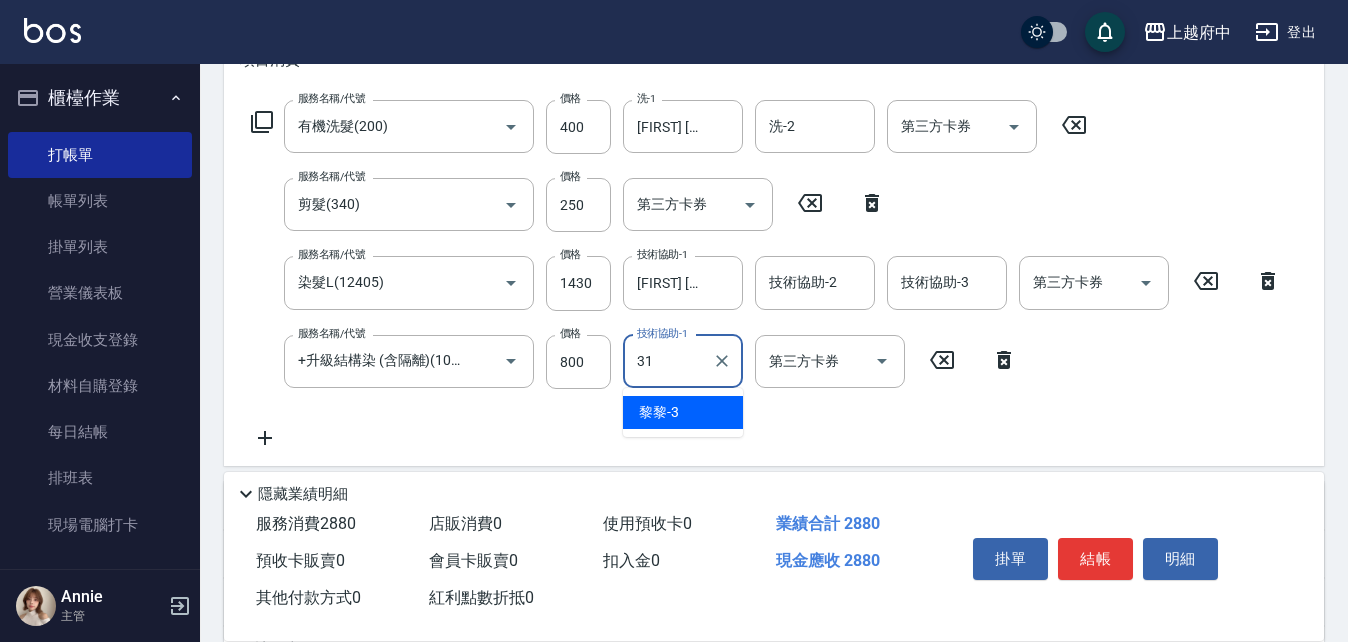 type on "王品云-31" 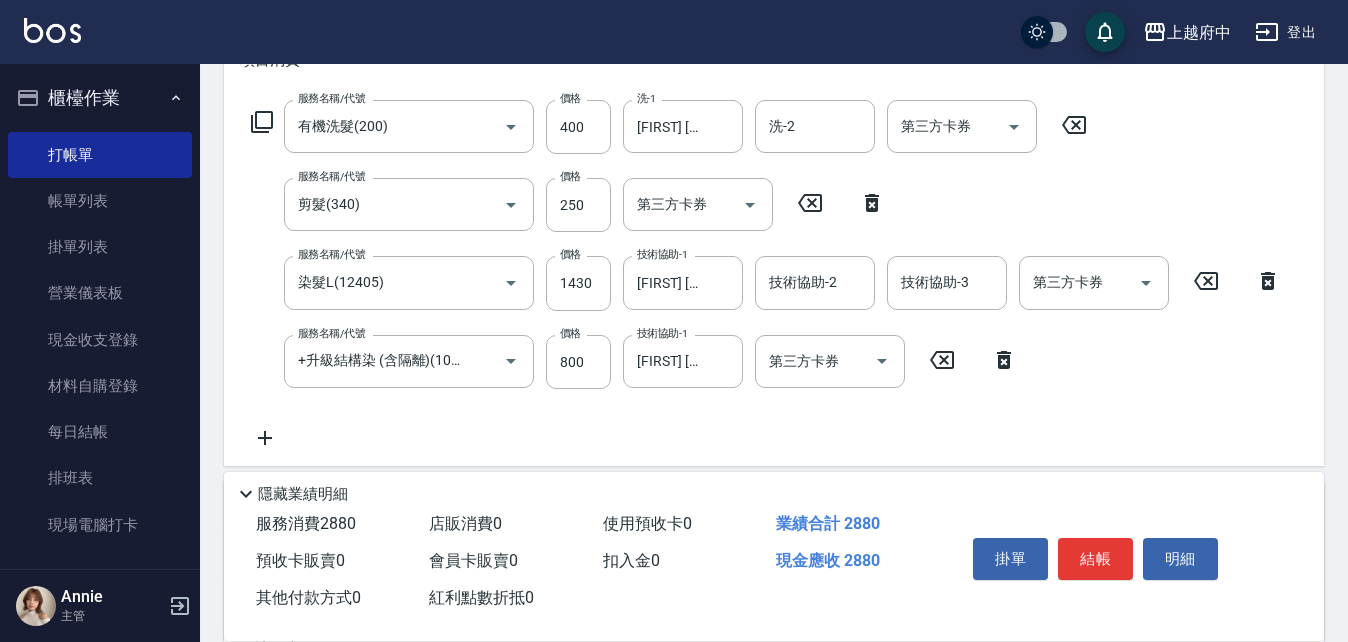 click on "服務名稱/代號 有機洗髮(200) 服務名稱/代號 價格 400 價格 洗-1 王品云-31 洗-1 洗-2 洗-2 第三方卡券 第三方卡券 服務名稱/代號 剪髮(340) 服務名稱/代號 價格 250 價格 第三方卡券 第三方卡券 服務名稱/代號 染髮L(12405) 服務名稱/代號 價格 1430 價格 技術協助-1 王品云-31 技術協助-1 技術協助-2 技術協助-2 技術協助-3 技術協助-3 第三方卡券 第三方卡券 服務名稱/代號 +升級結構染 (含隔離)(1003) 服務名稱/代號 價格 800 價格 技術協助-1 王品云-31 技術協助-1 第三方卡券 第三方卡券" at bounding box center [774, 279] 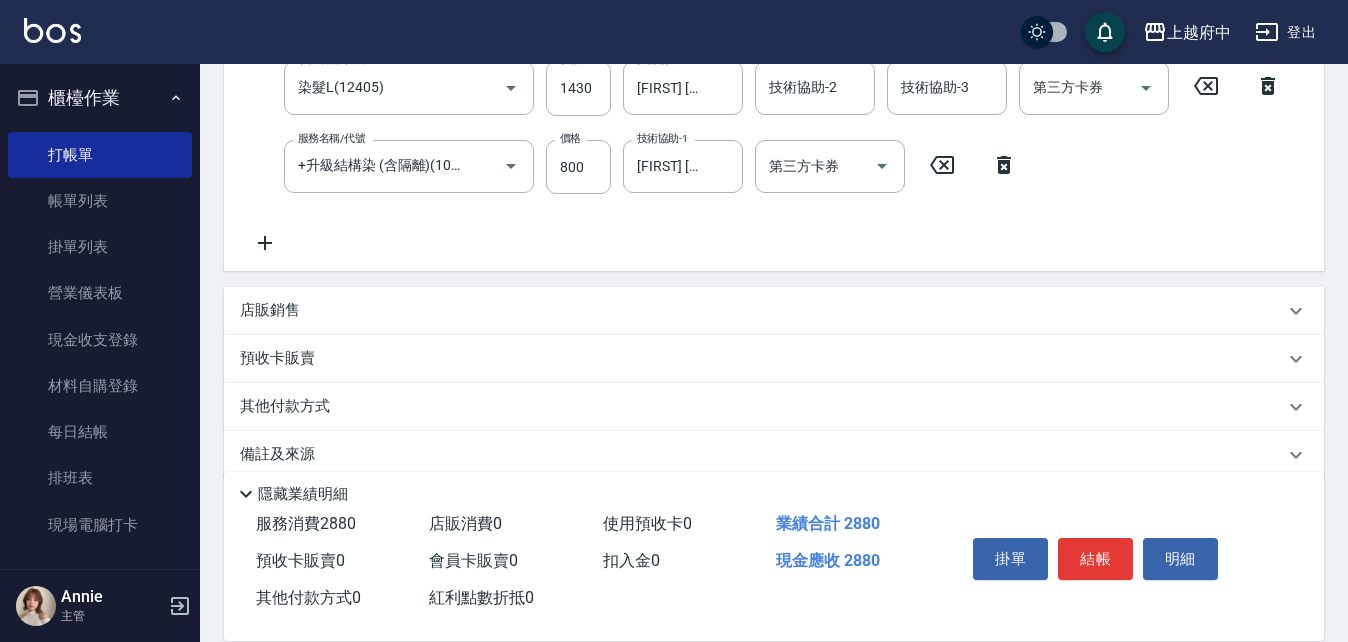 scroll, scrollTop: 500, scrollLeft: 0, axis: vertical 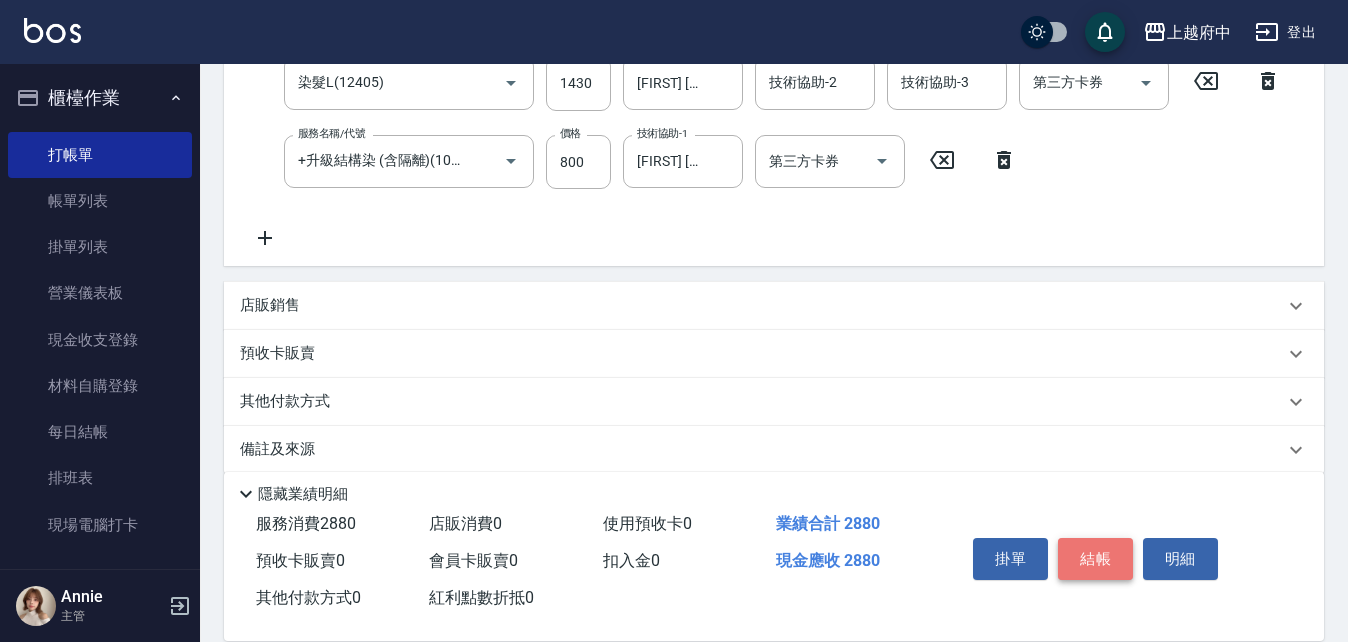 click on "結帳" at bounding box center (1095, 559) 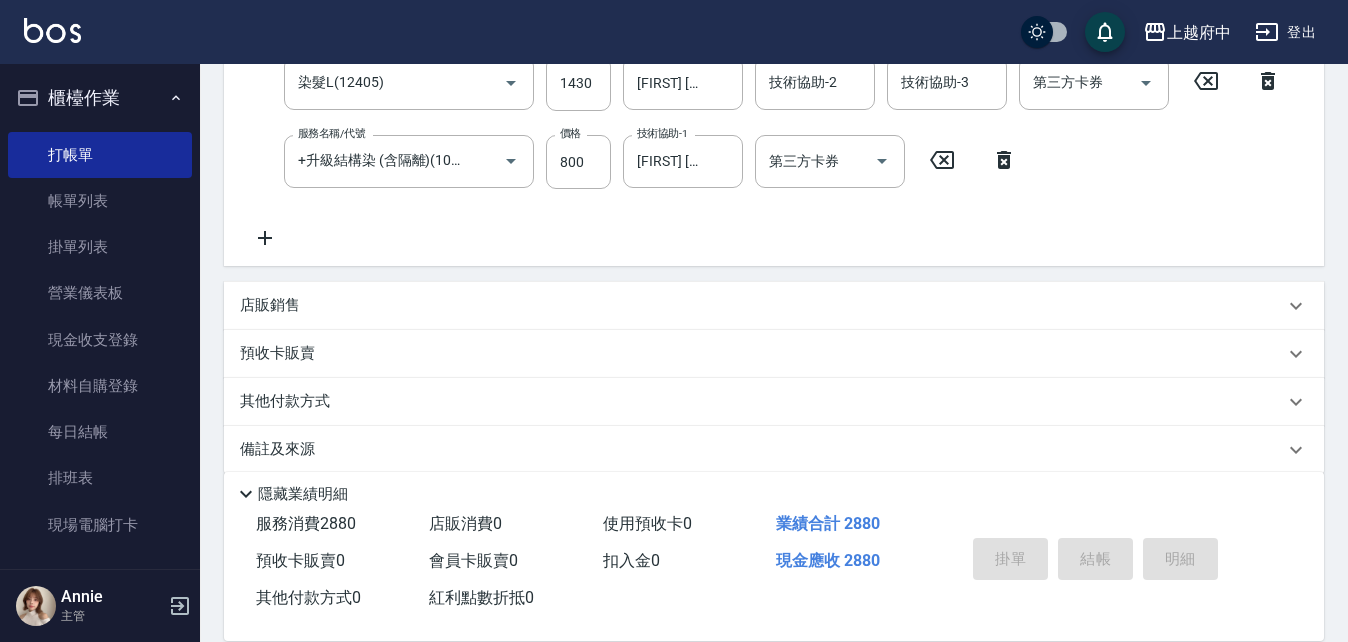 type on "2025/08/06 19:22" 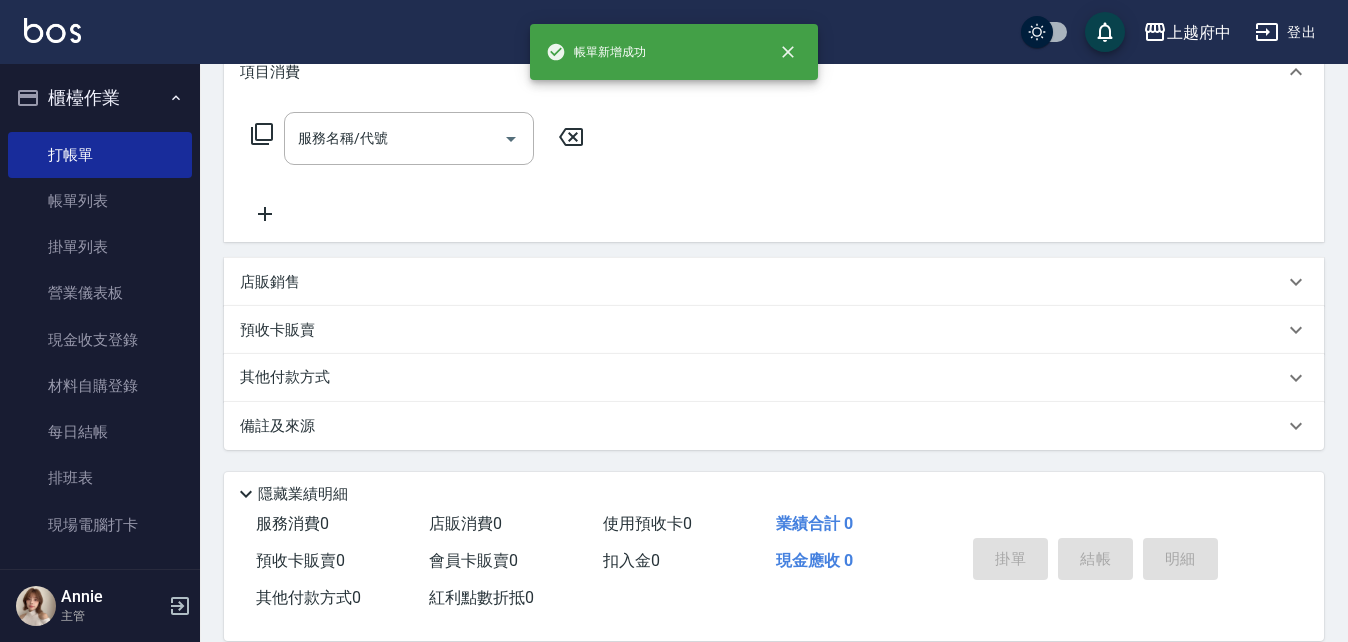 scroll, scrollTop: 0, scrollLeft: 0, axis: both 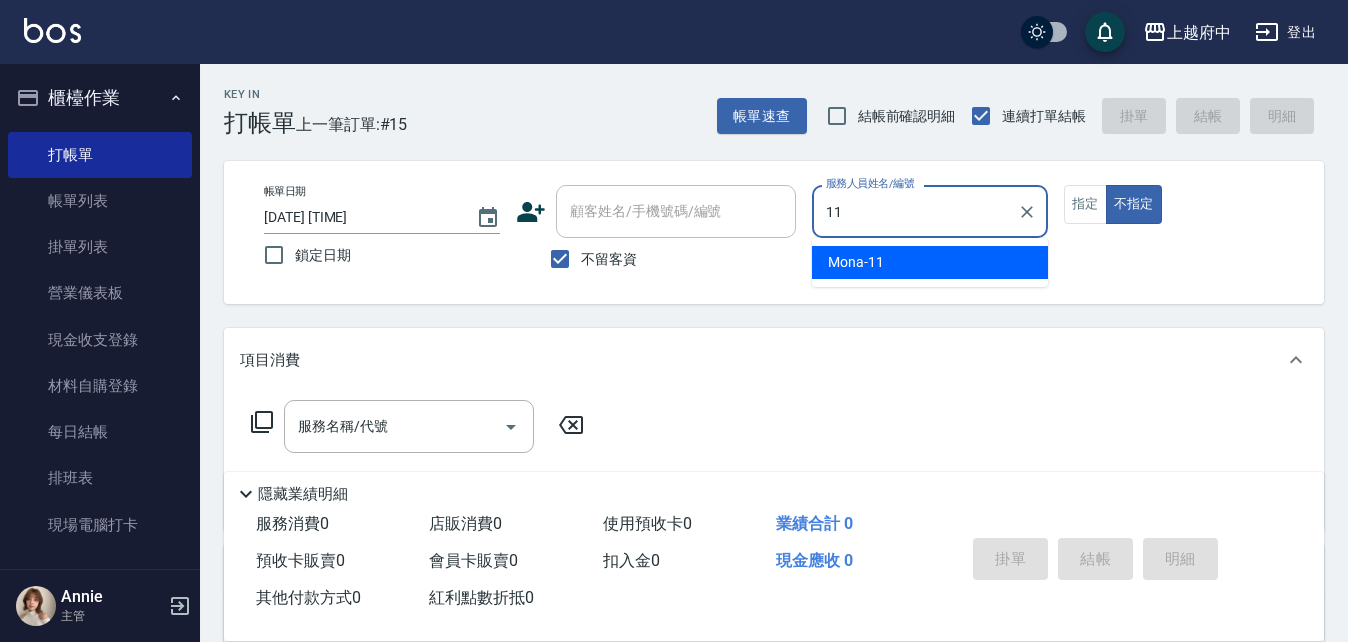 type on "Mona-11" 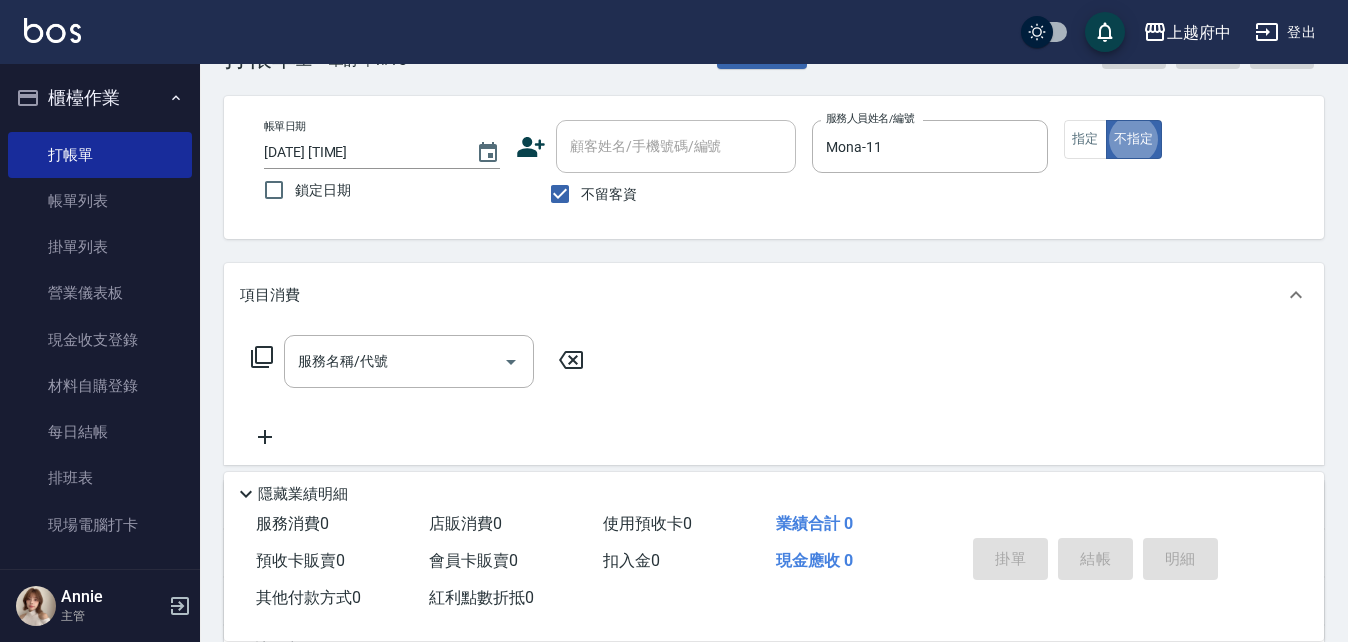 scroll, scrollTop: 100, scrollLeft: 0, axis: vertical 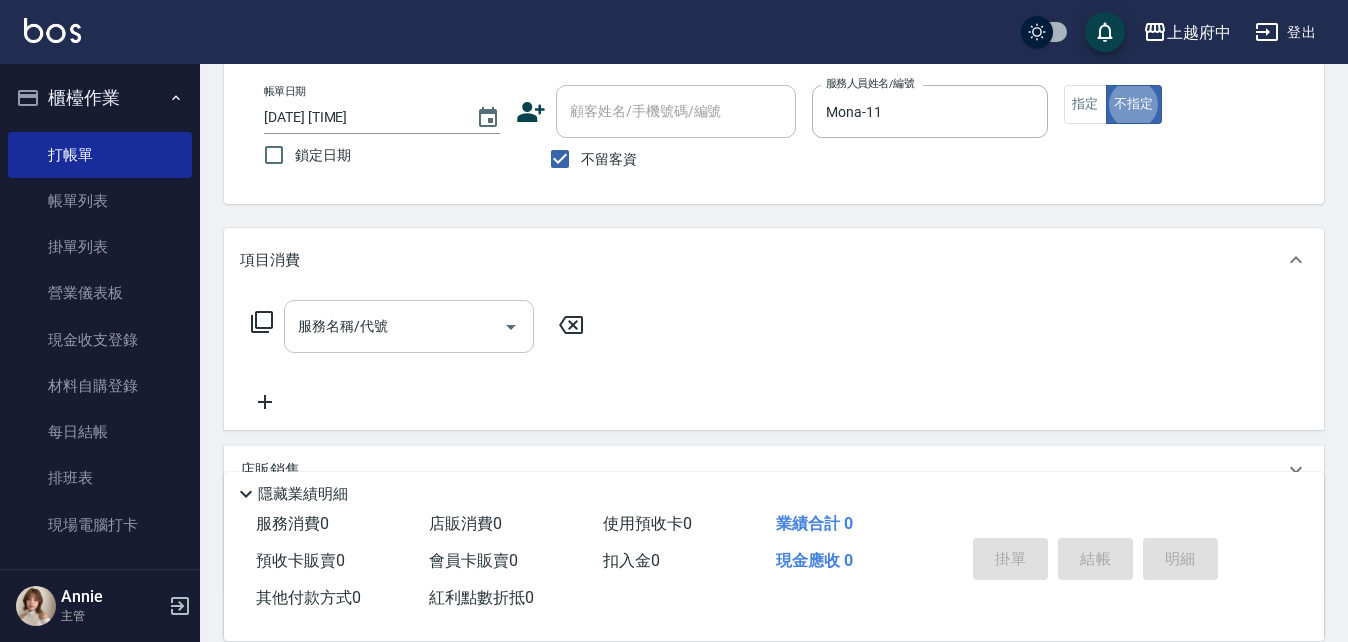 click on "服務名稱/代號" at bounding box center [394, 326] 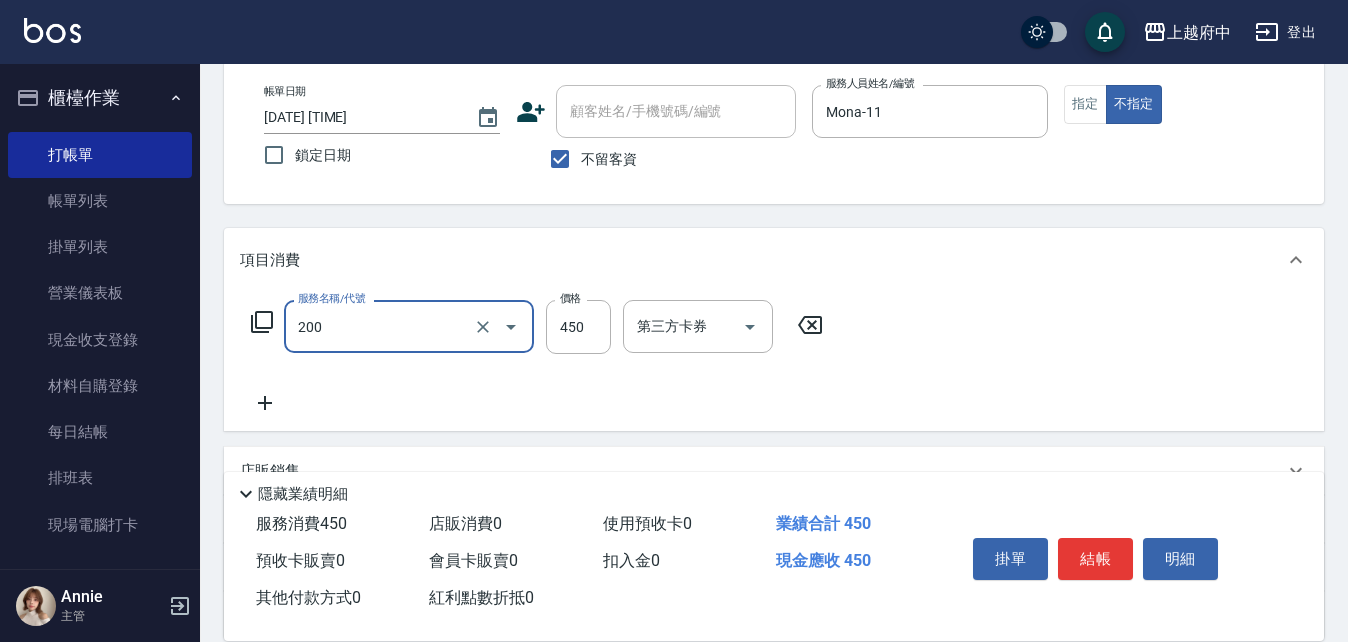 type on "有機洗髮(200)" 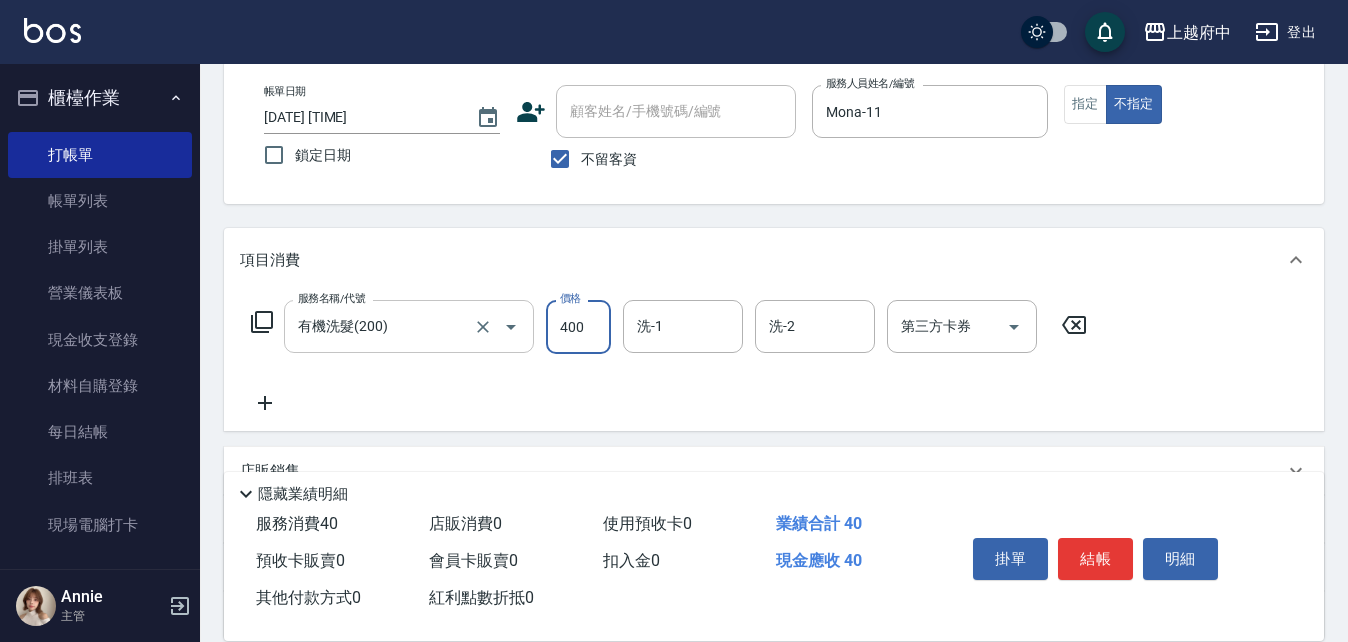 type on "400" 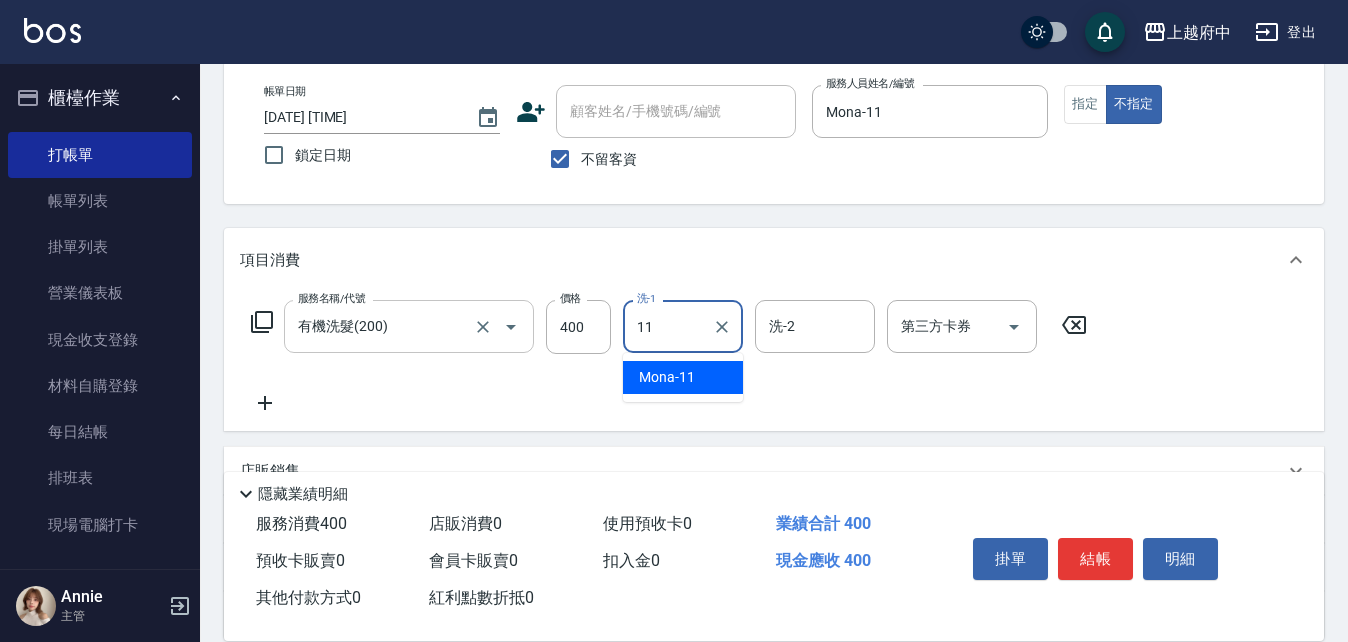 type on "Mona-11" 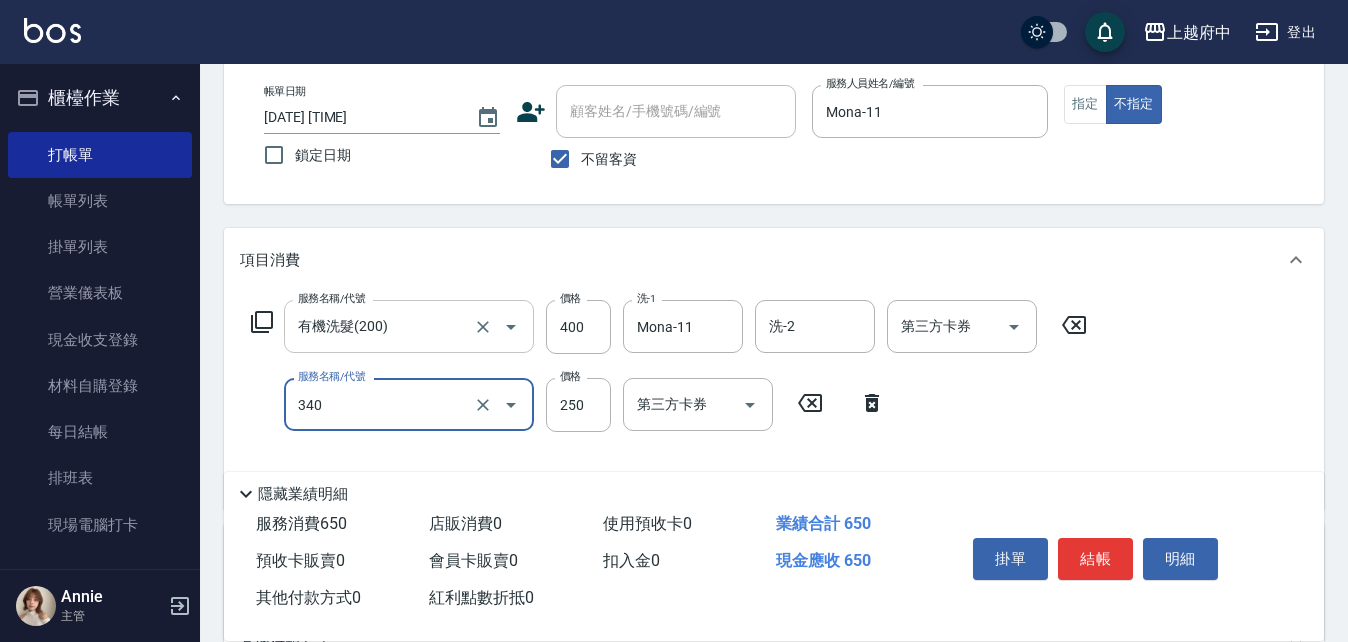 type on "剪髮(340)" 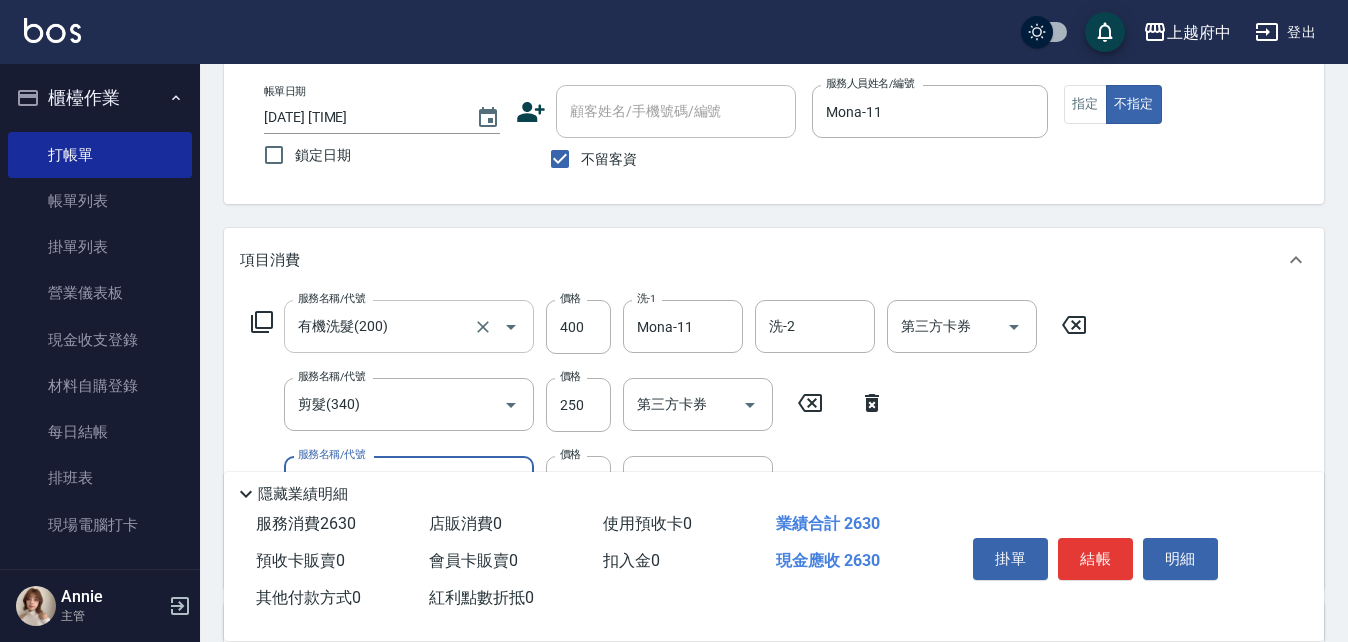 type on "染髮S(11002)" 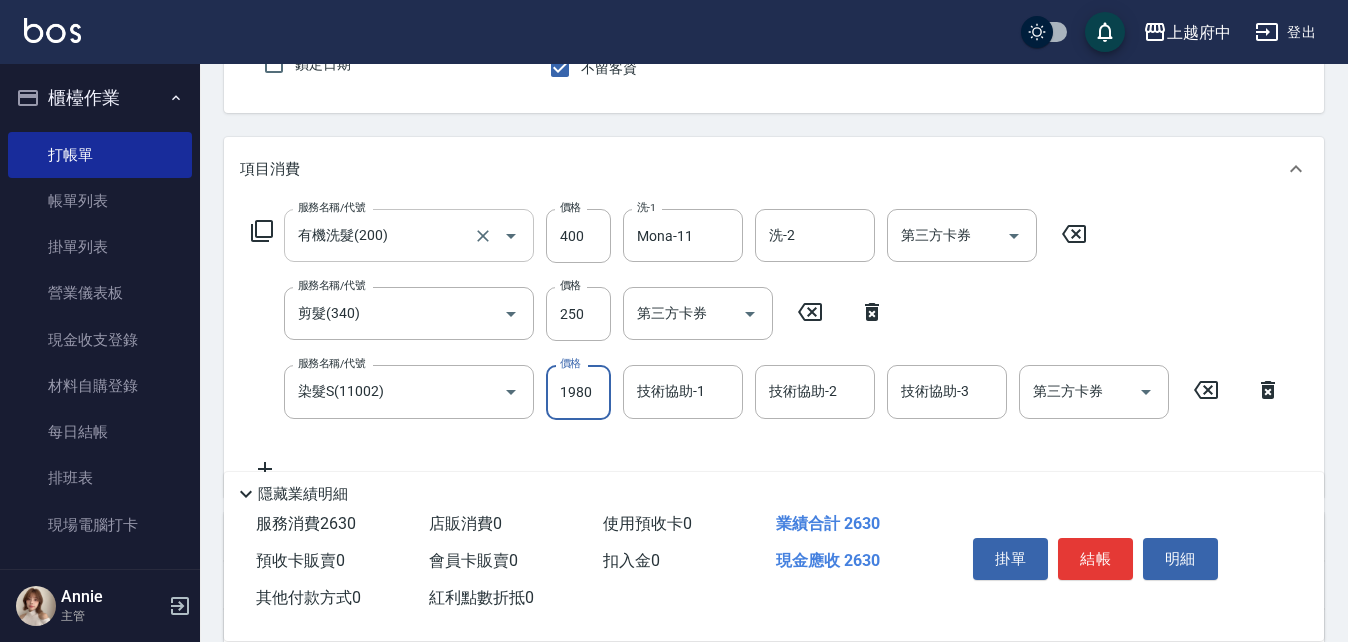 scroll, scrollTop: 300, scrollLeft: 0, axis: vertical 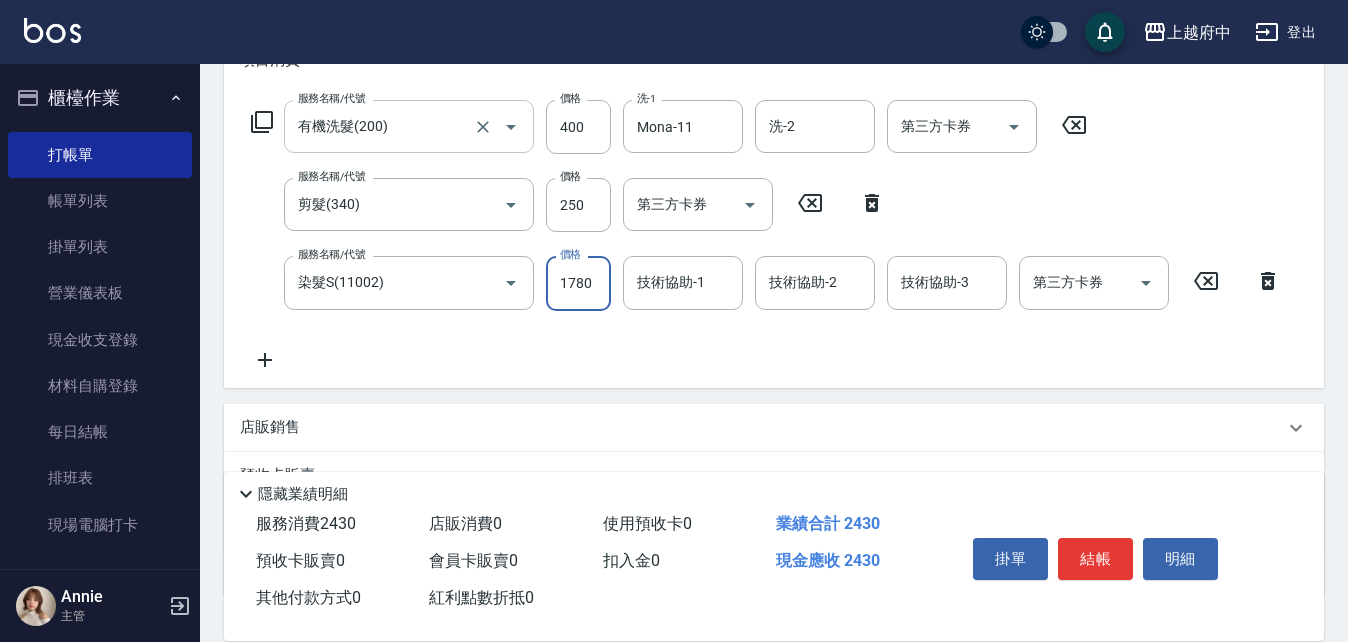 type on "1780" 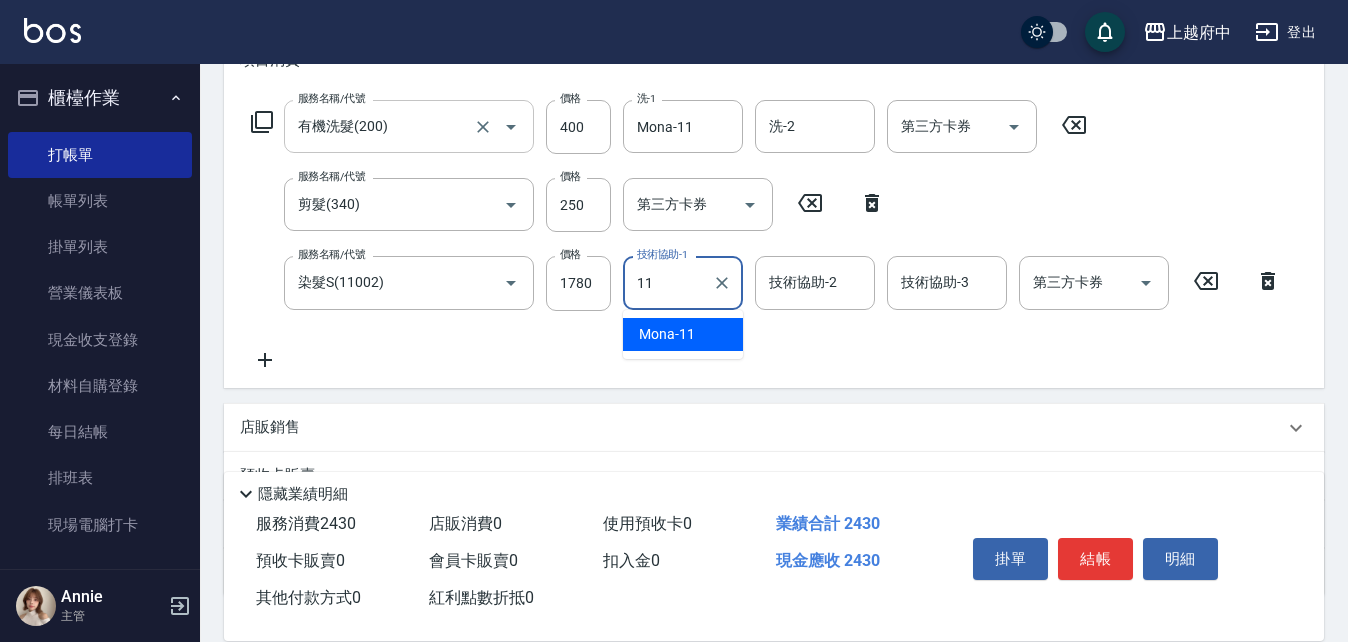type on "Mona-11" 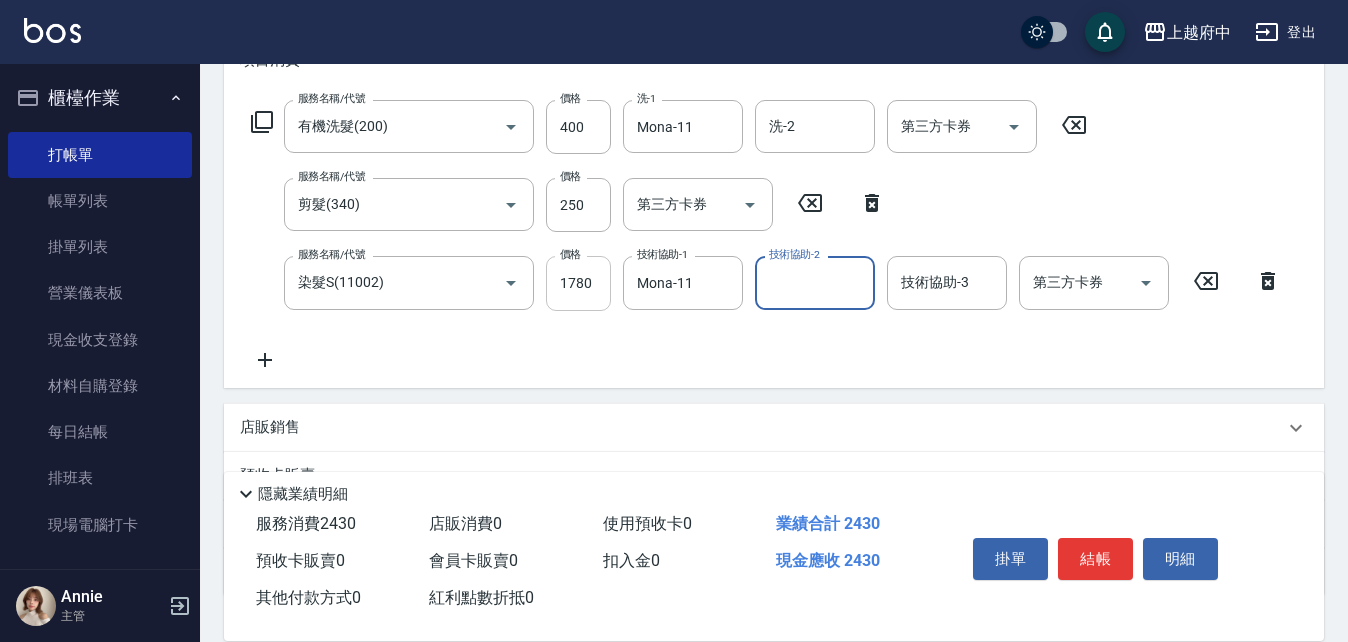 click on "1780" at bounding box center (578, 283) 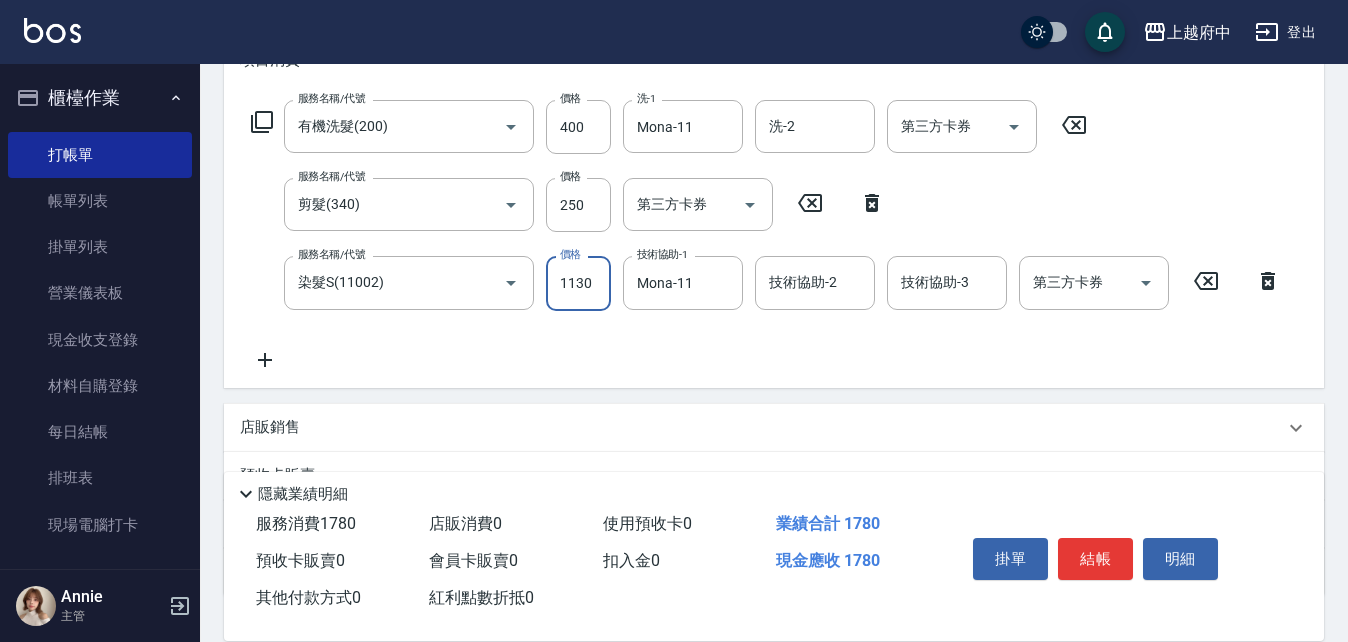 type on "1130" 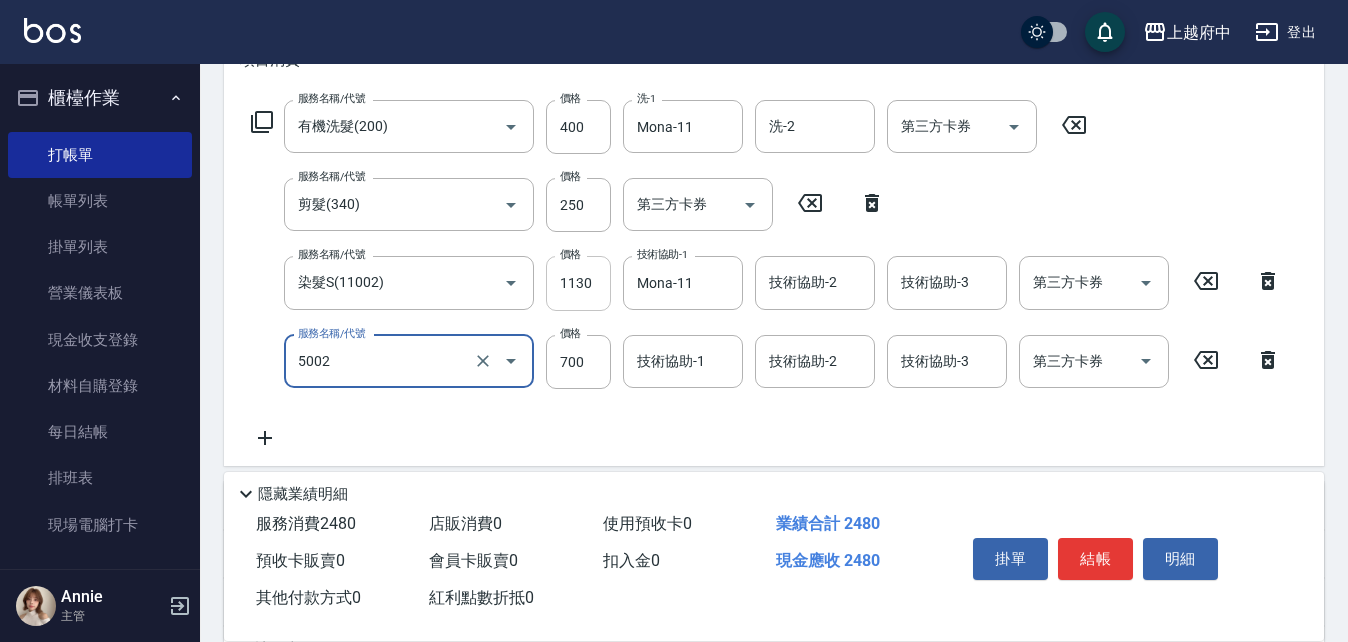 type on "漂髮 短(5002)" 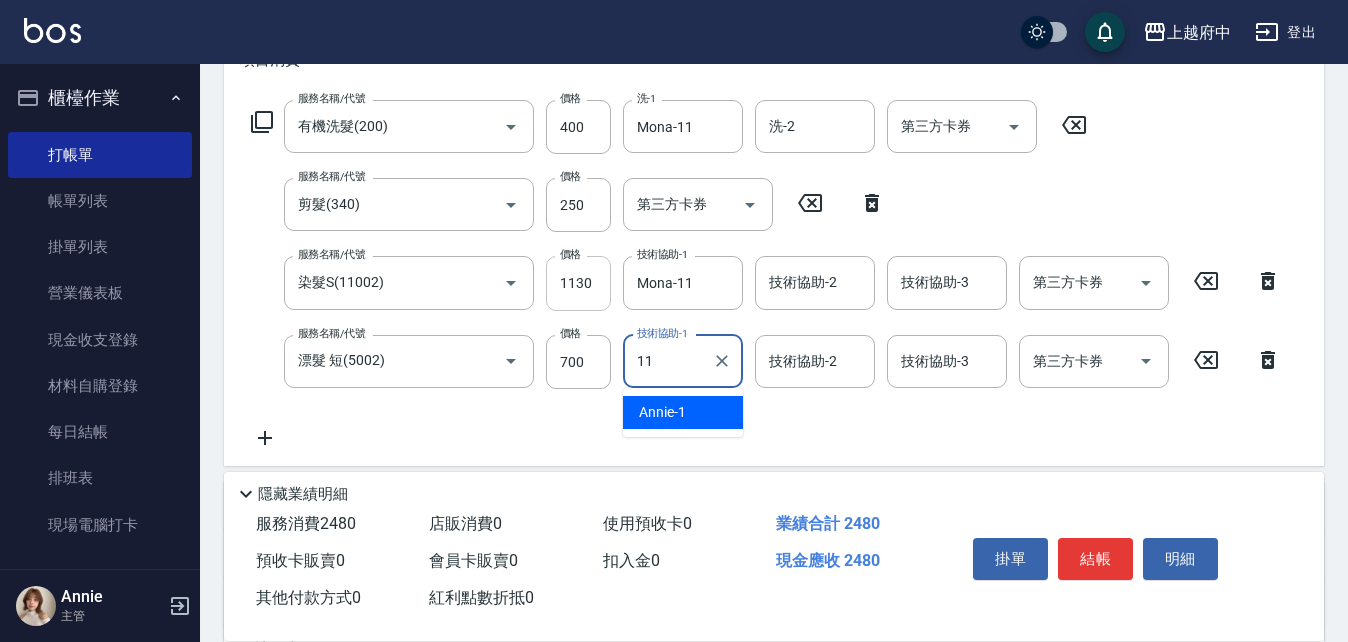 type on "Mona-11" 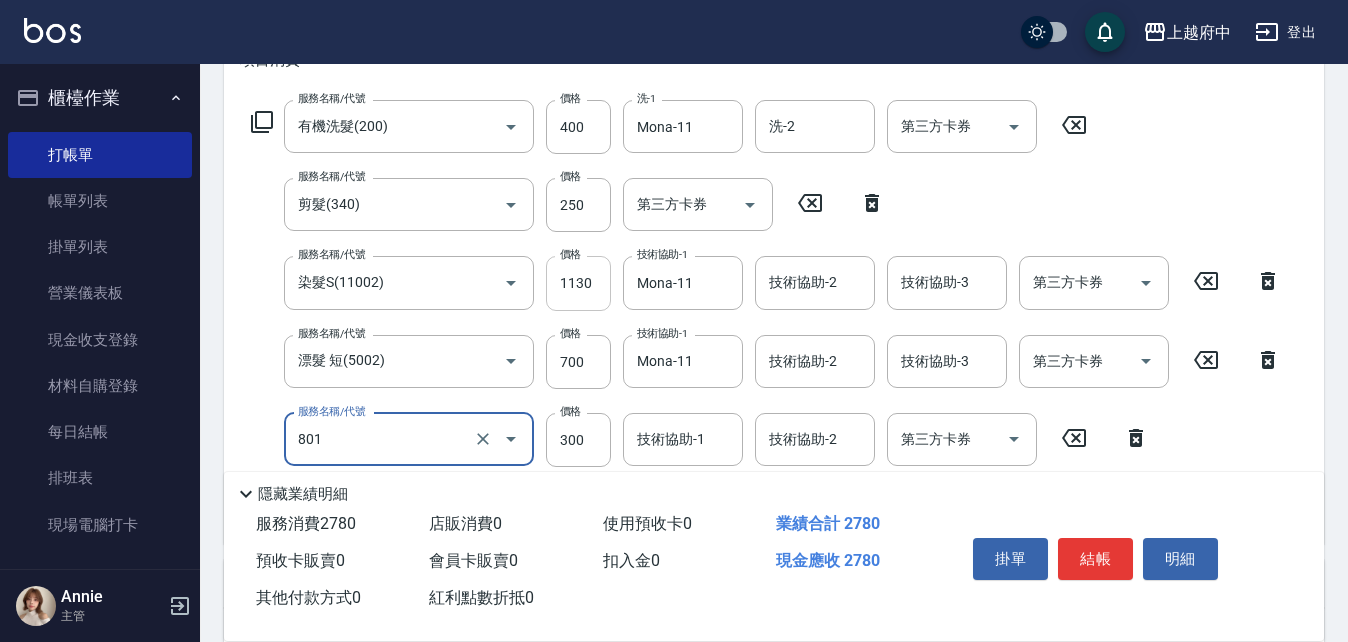 type on "區塊染髮(801)" 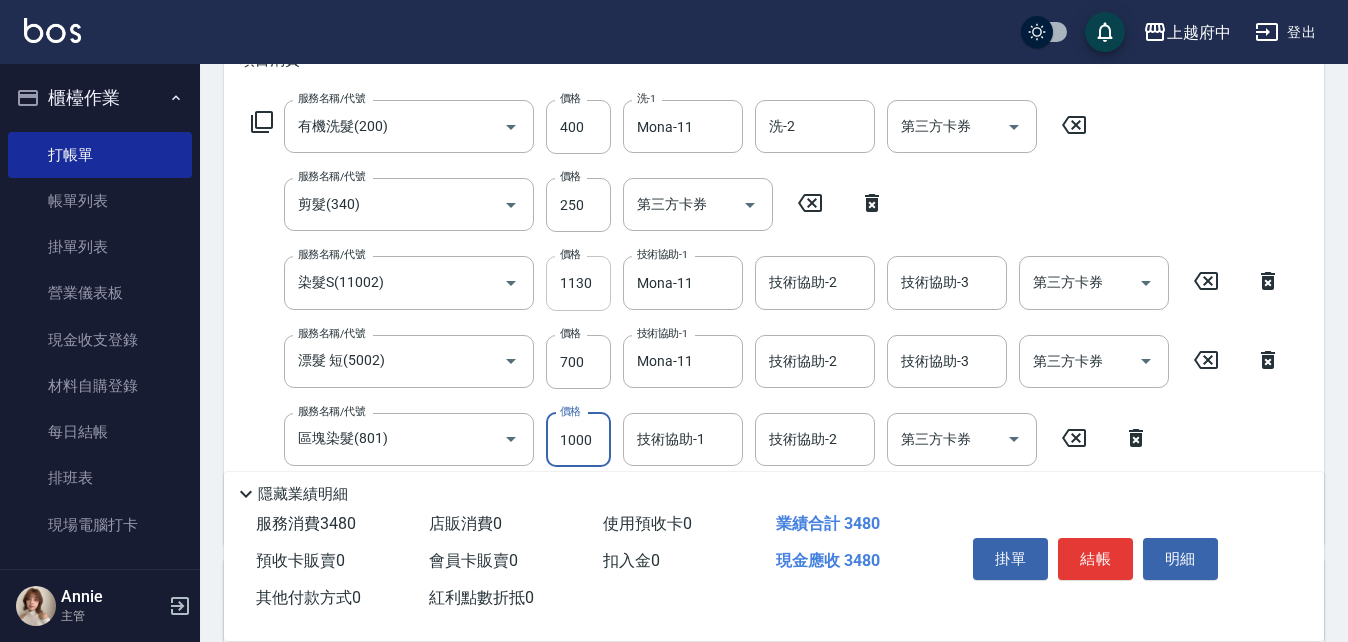type on "1000" 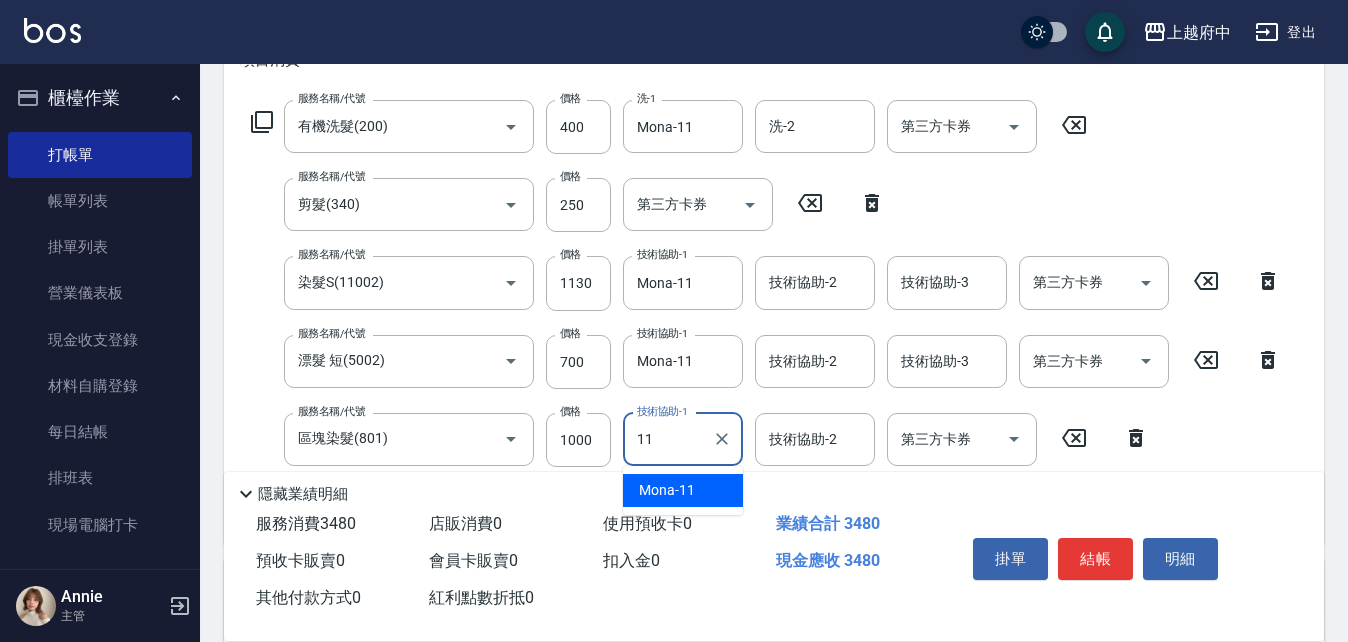 click on "Mona -11" at bounding box center (683, 490) 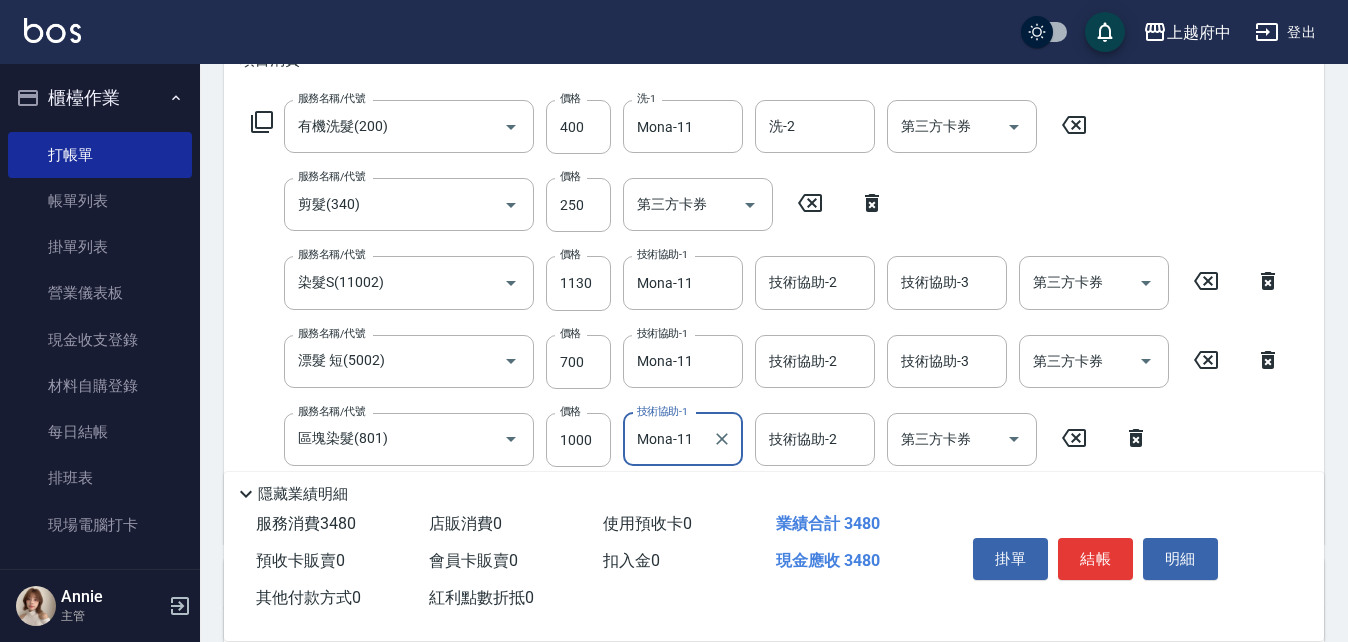 type on "Mona-11" 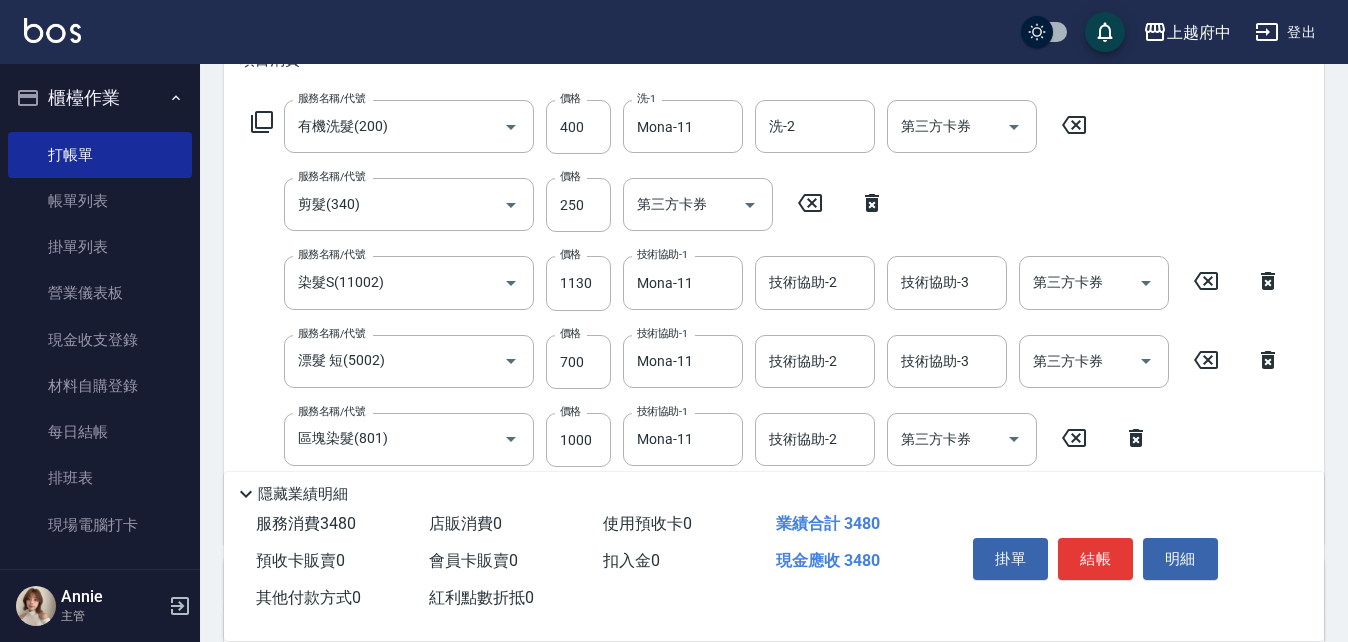 click on "服務名稱/代號 有機洗髮(200) 服務名稱/代號 價格 400 價格 洗-1 Mona-11 洗-1 洗-2 洗-2 第三方卡券 第三方卡券 服務名稱/代號 剪髮(340) 服務名稱/代號 價格 250 價格 第三方卡券 第三方卡券 服務名稱/代號 染髮S(11002) 服務名稱/代號 價格 1130 價格 技術協助-1 Mona-11 技術協助-1 技術協助-2 技術協助-2 技術協助-3 技術協助-3 第三方卡券 第三方卡券 服務名稱/代號 漂髮 短(5002) 服務名稱/代號 價格 700 價格 技術協助-1 Mona-11 技術協助-1 技術協助-2 技術協助-2 技術協助-3 技術協助-3 第三方卡券 第三方卡券 服務名稱/代號 區塊染髮(801) 服務名稱/代號 價格 1000 價格 技術協助-1 Mona-11 技術協助-1 技術協助-2 技術協助-2 第三方卡券 第三方卡券" at bounding box center (766, 314) 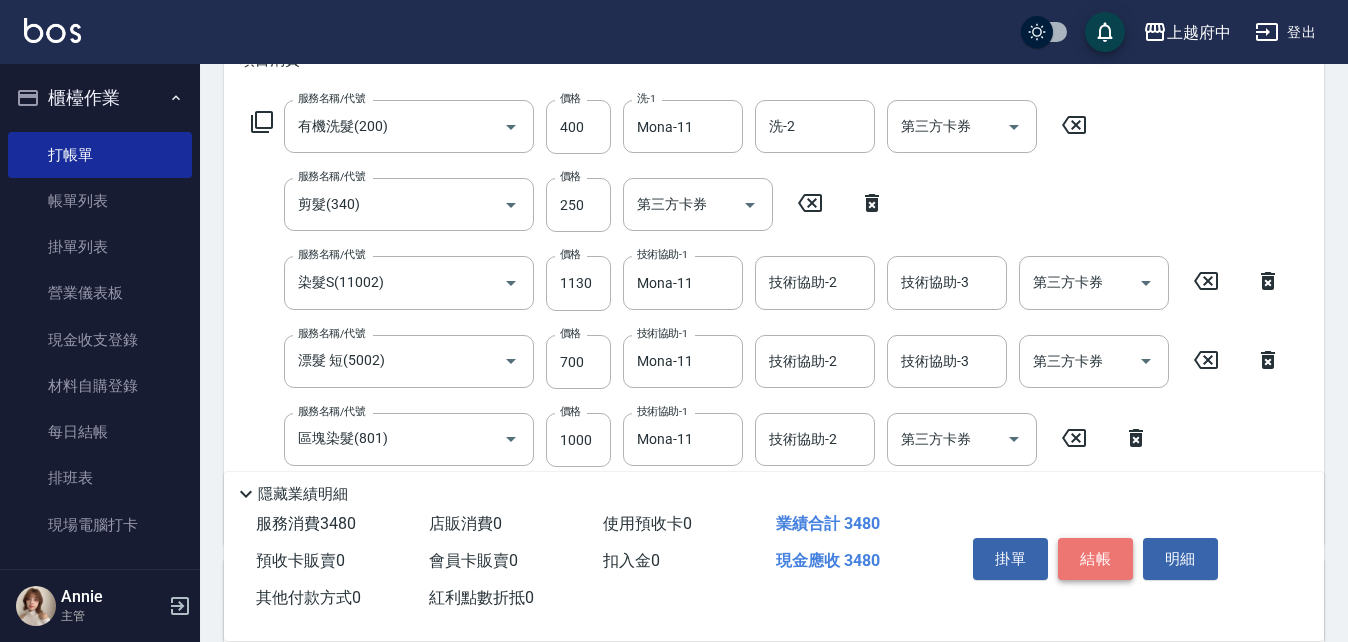 click on "結帳" at bounding box center [1095, 559] 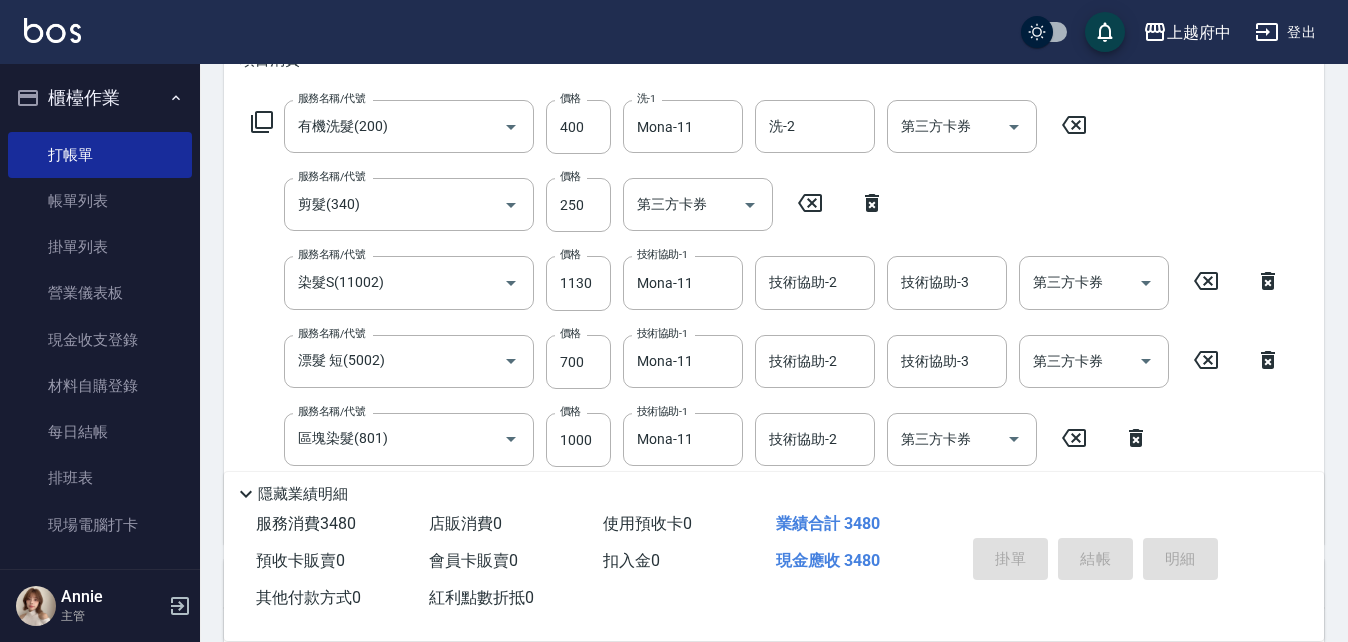 type on "2025/08/06 19:24" 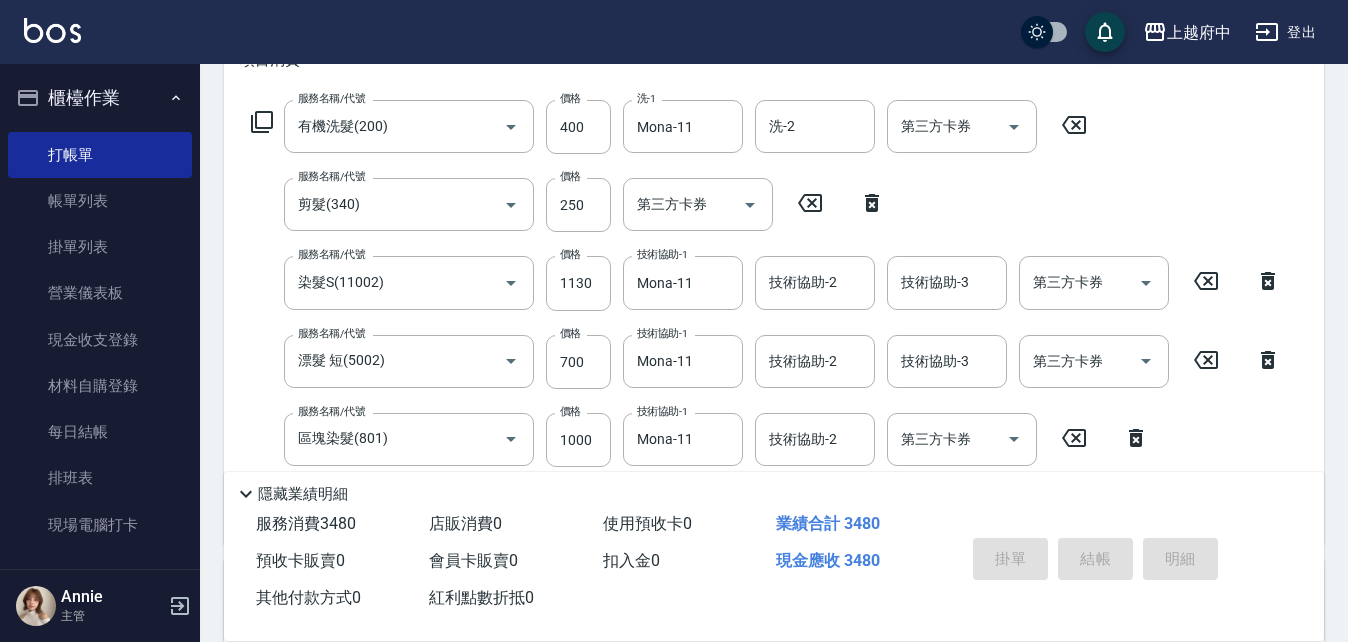 type 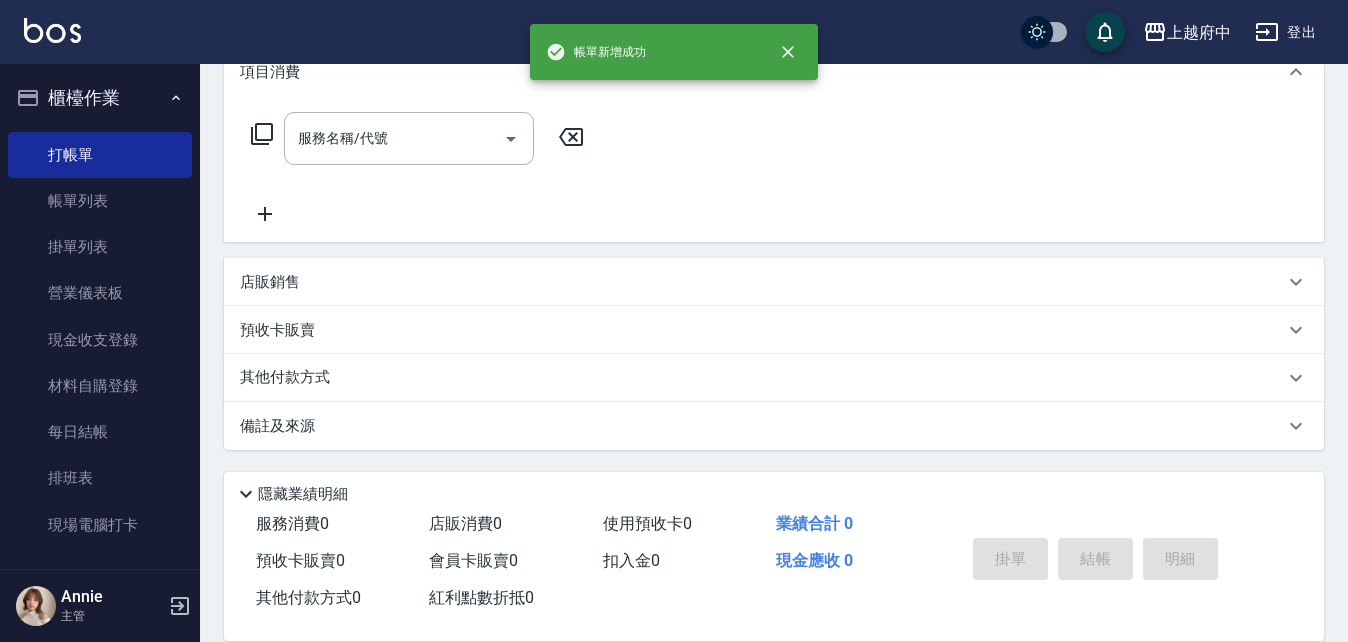 scroll, scrollTop: 0, scrollLeft: 0, axis: both 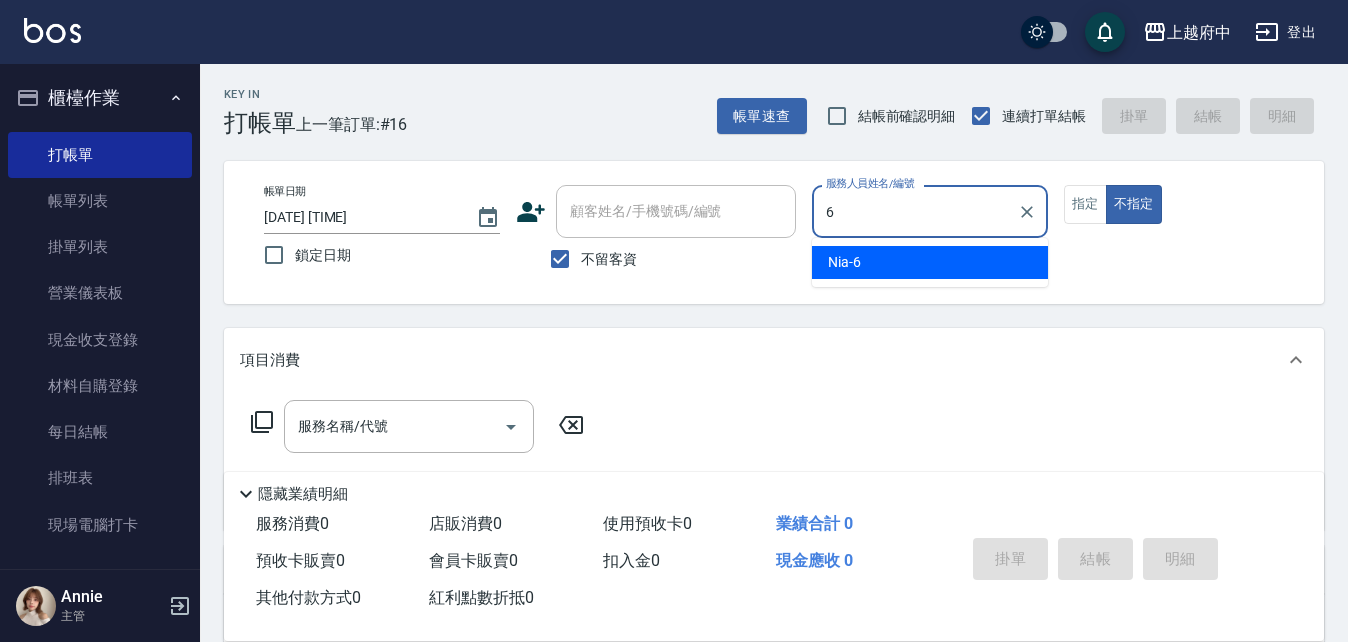 type on "Nia-6" 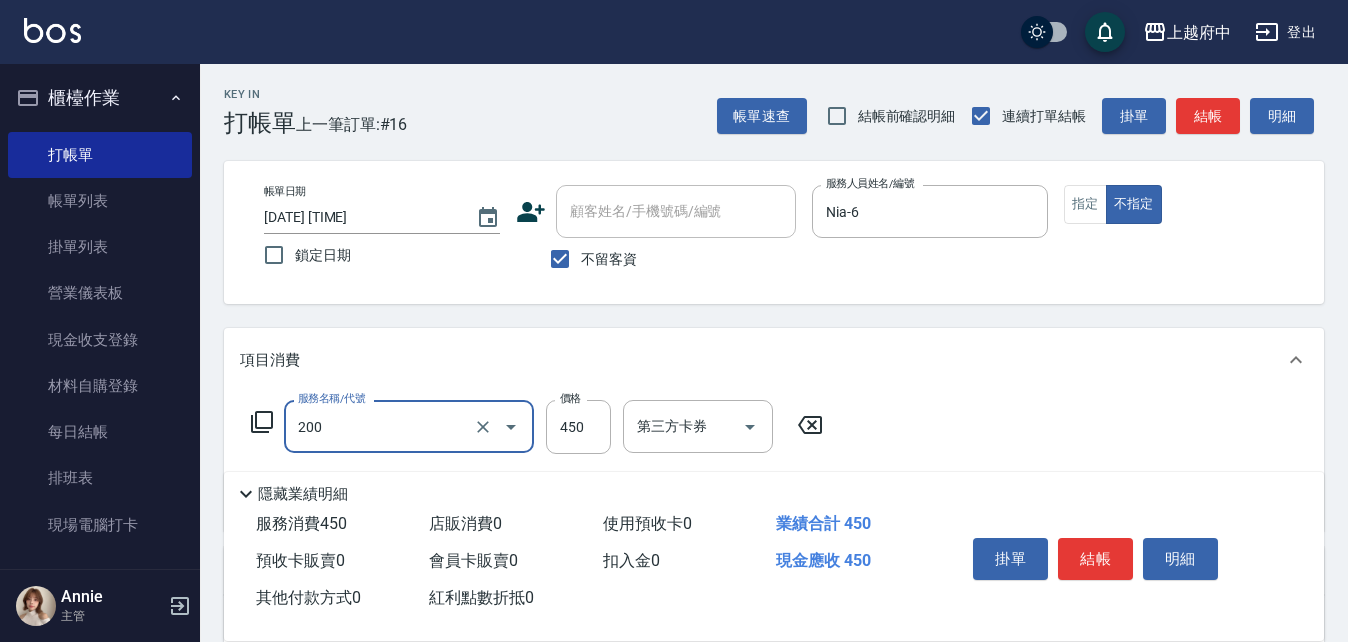 type on "有機洗髮(200)" 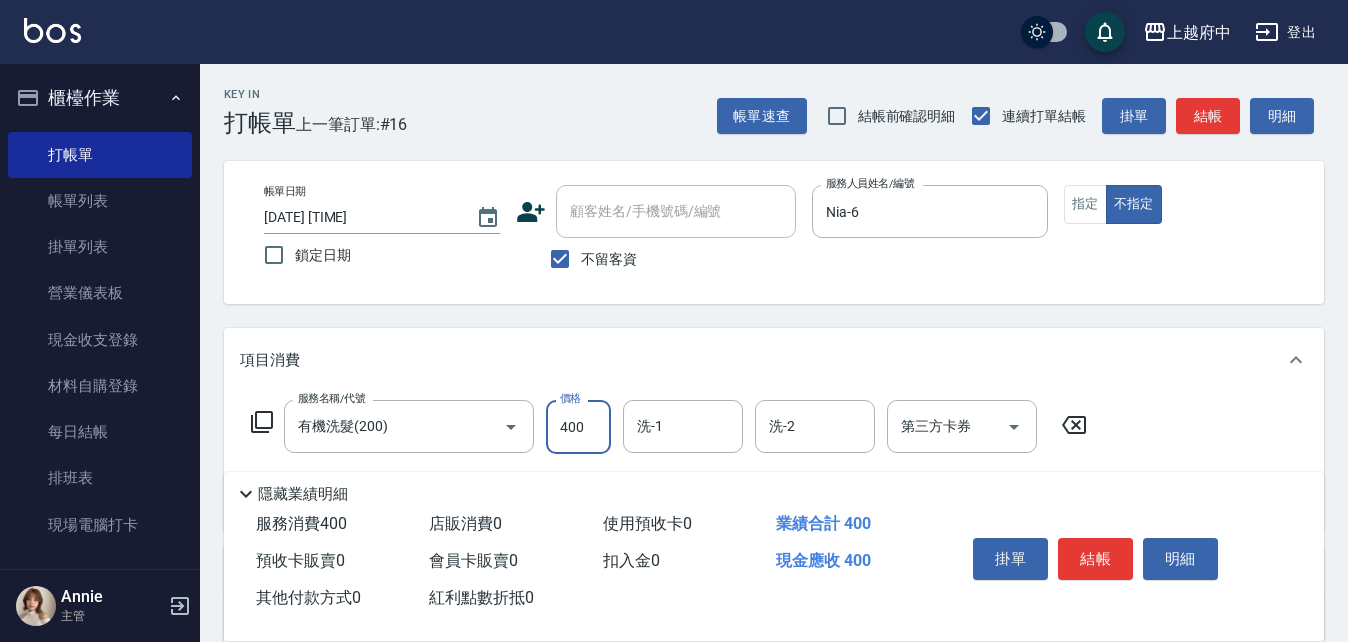 type on "400" 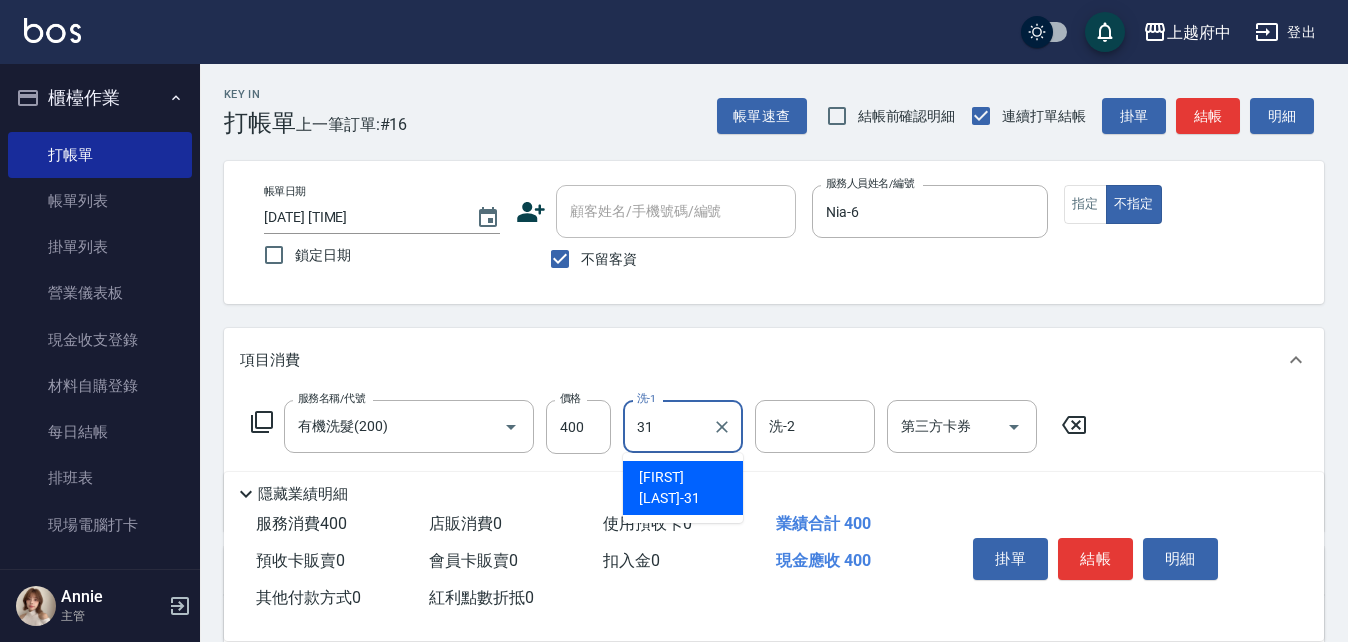 type on "王品云-31" 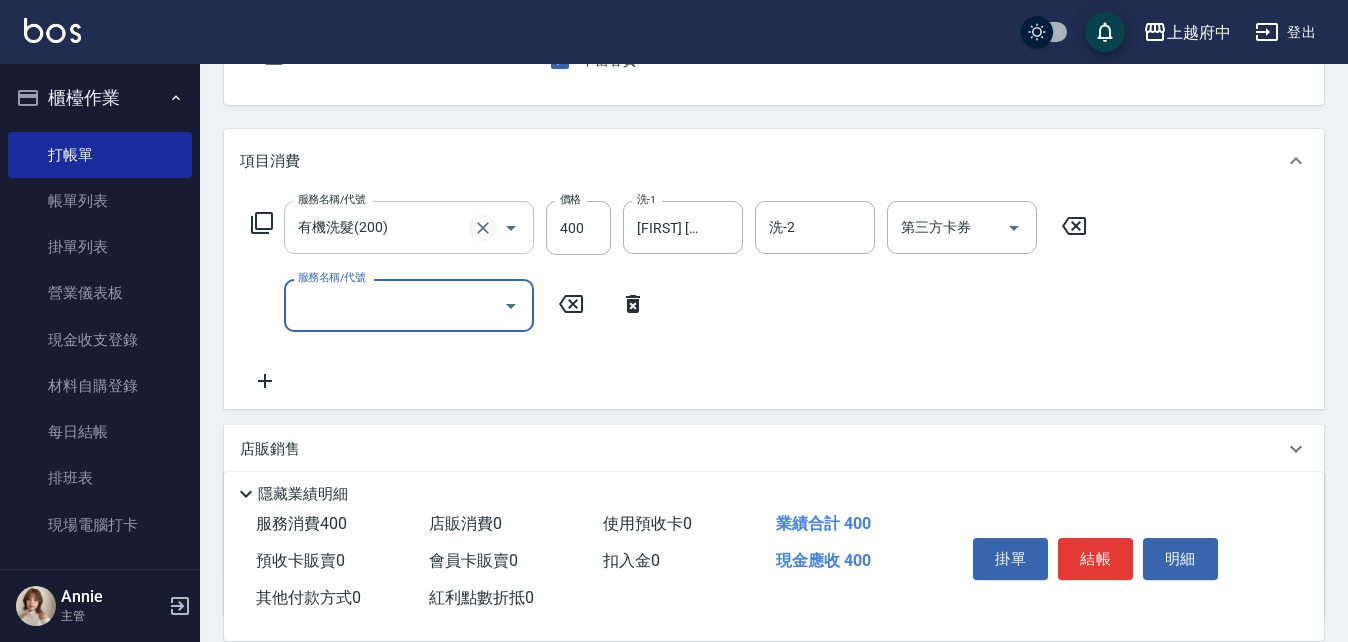 scroll, scrollTop: 200, scrollLeft: 0, axis: vertical 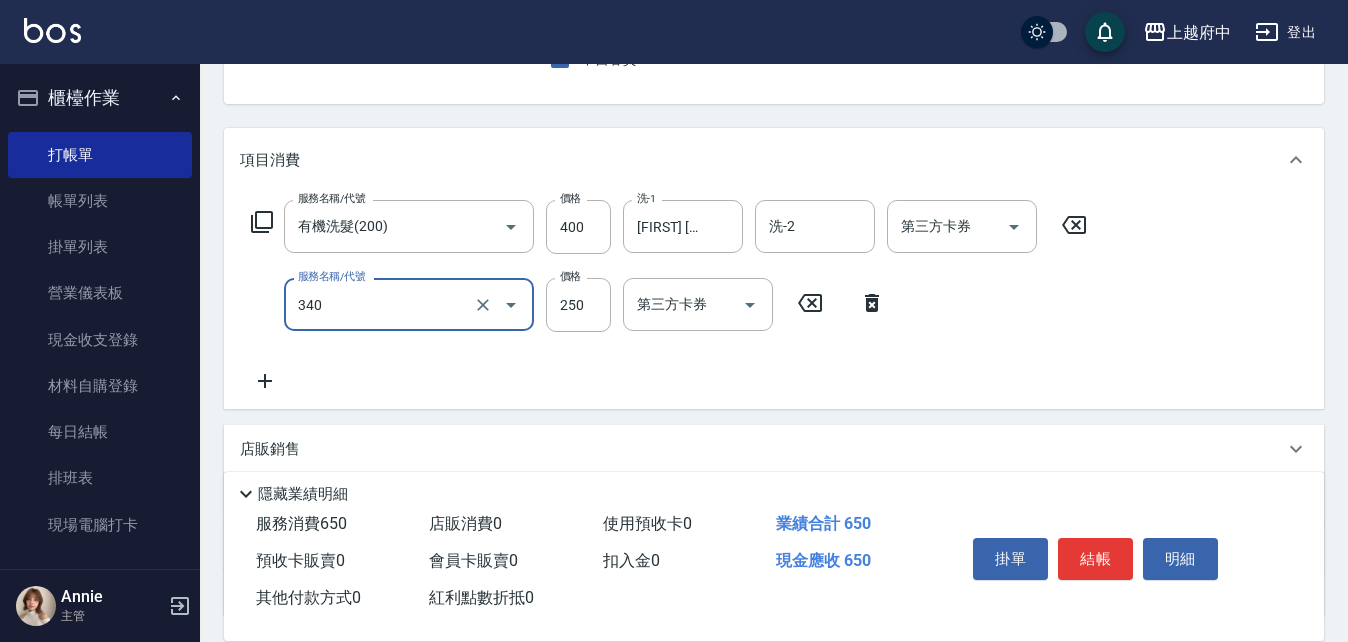 type on "剪髮(340)" 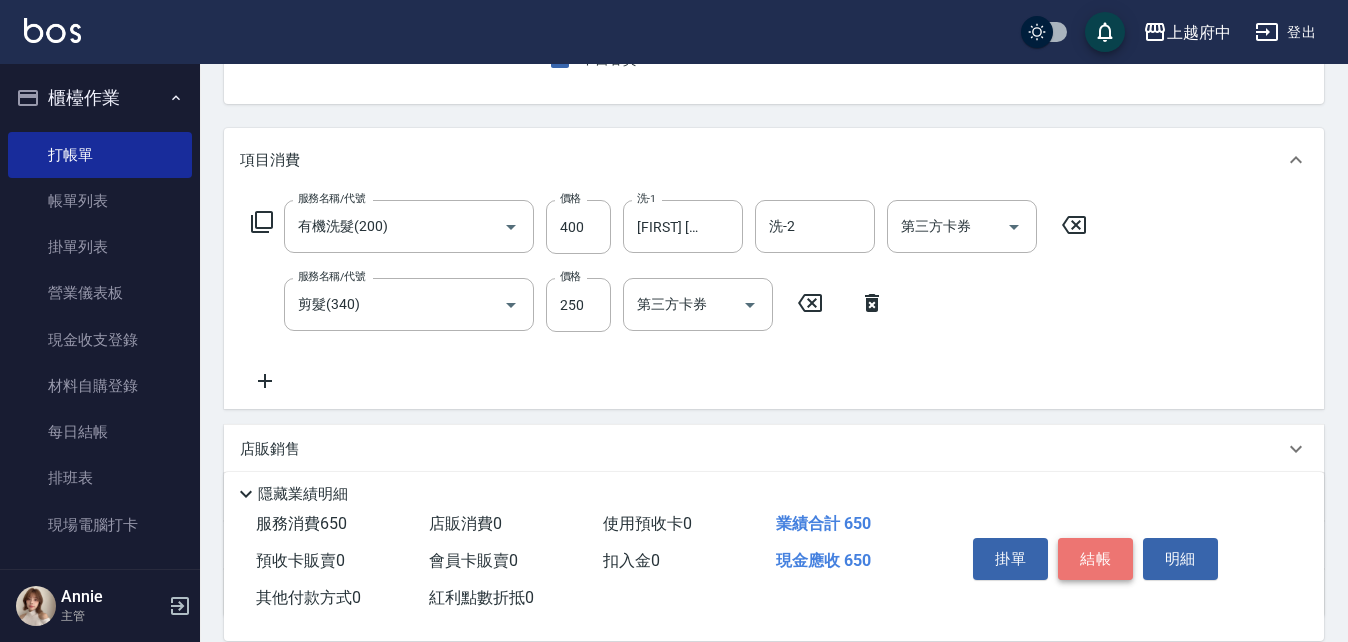 click on "結帳" at bounding box center [1095, 559] 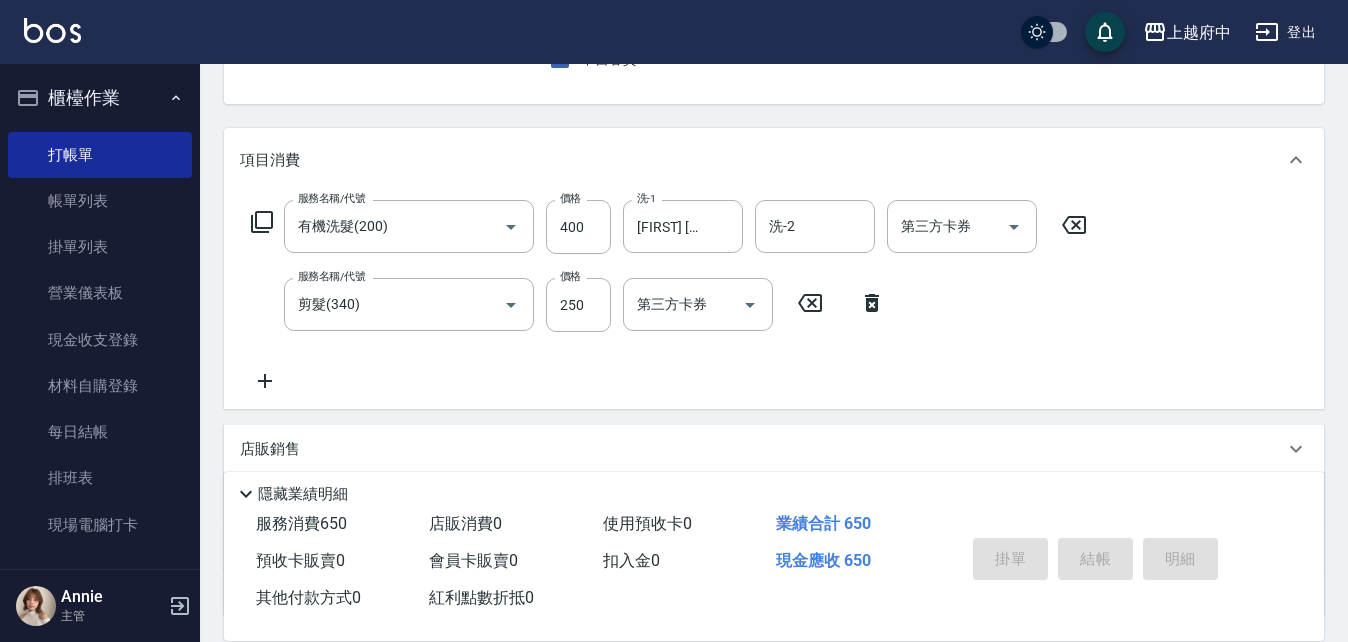 type 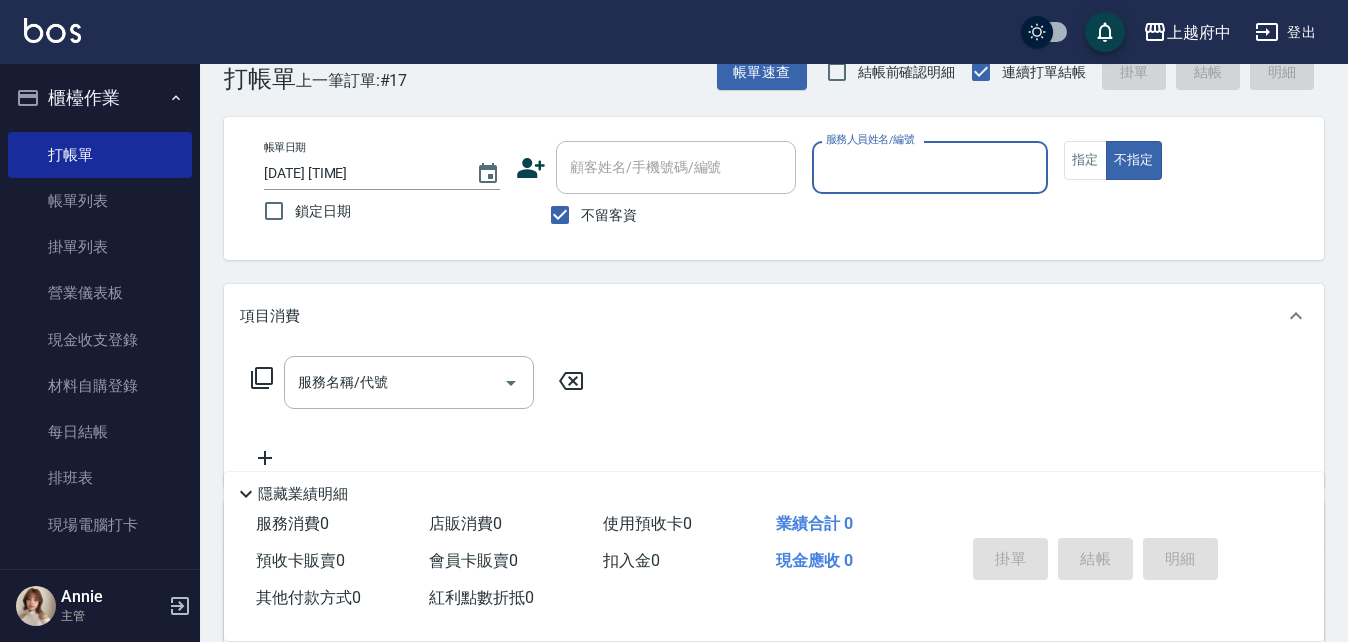 scroll, scrollTop: 0, scrollLeft: 0, axis: both 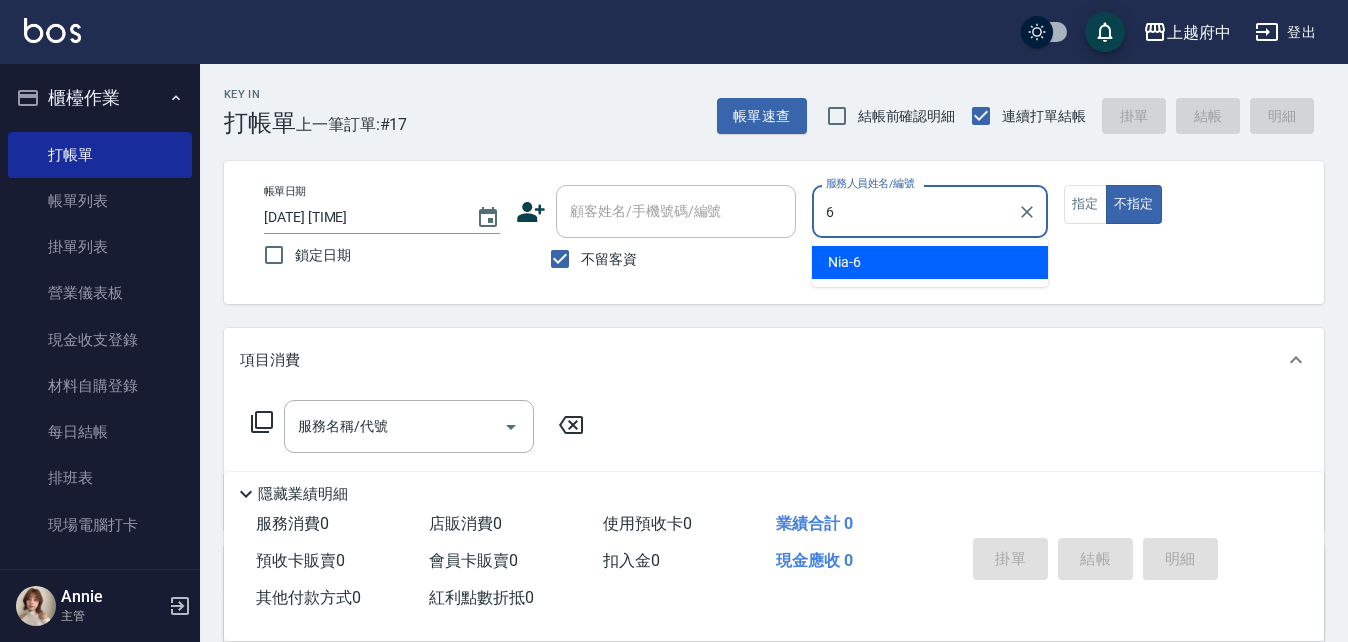 type on "Nia-6" 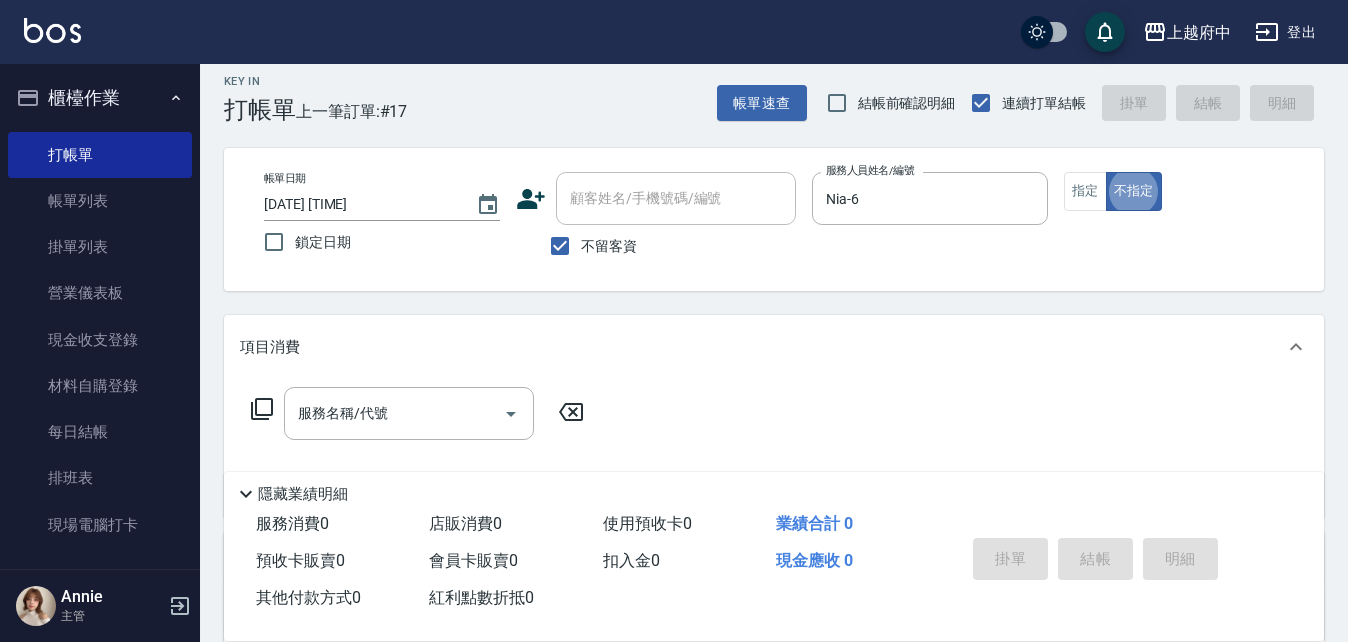 scroll, scrollTop: 200, scrollLeft: 0, axis: vertical 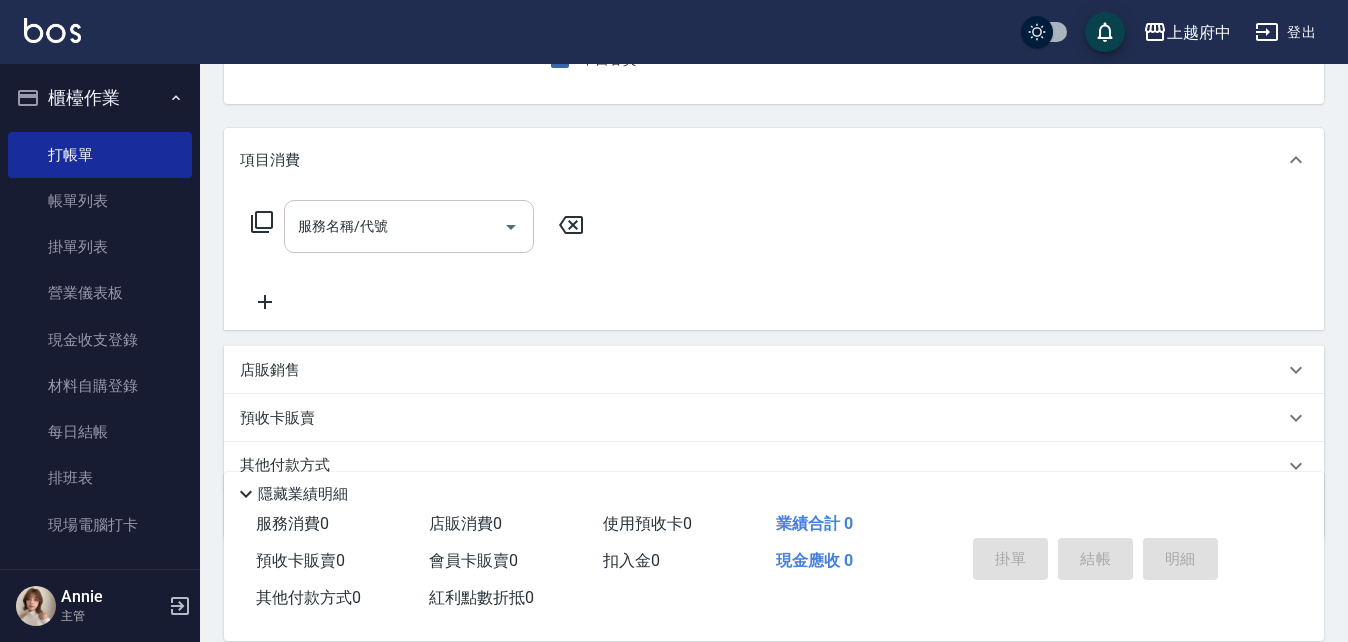 click on "服務名稱/代號" at bounding box center [409, 226] 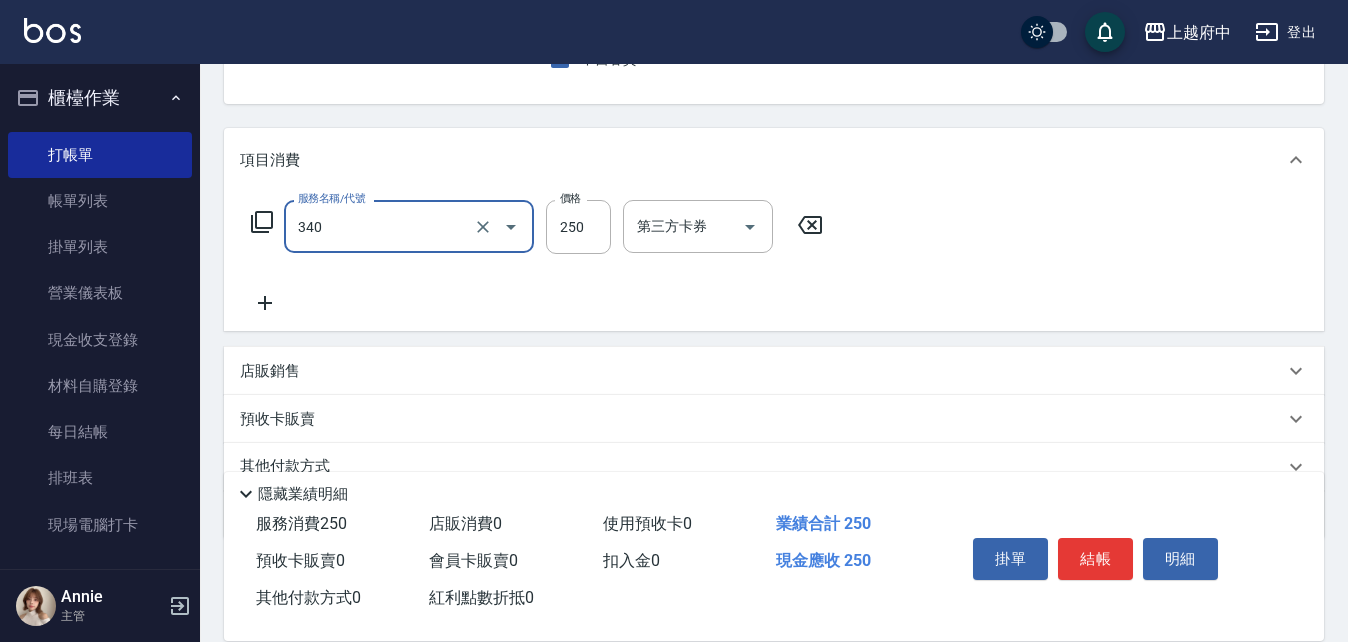 type on "剪髮(340)" 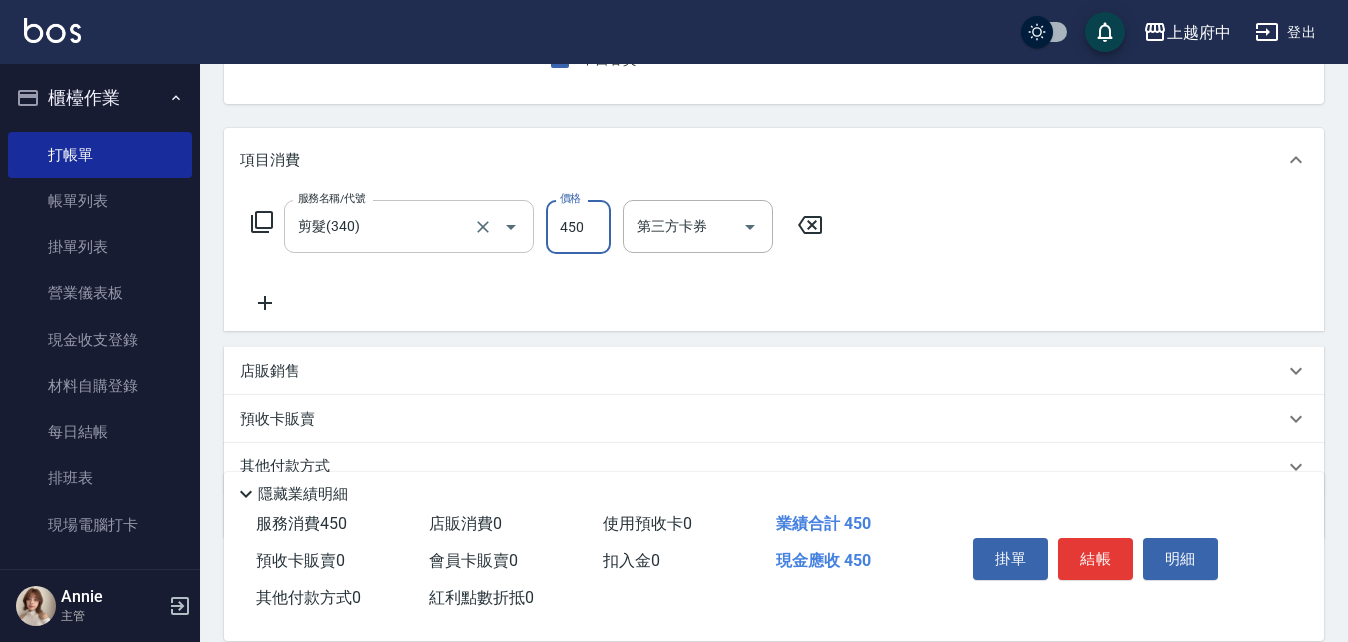 type on "450" 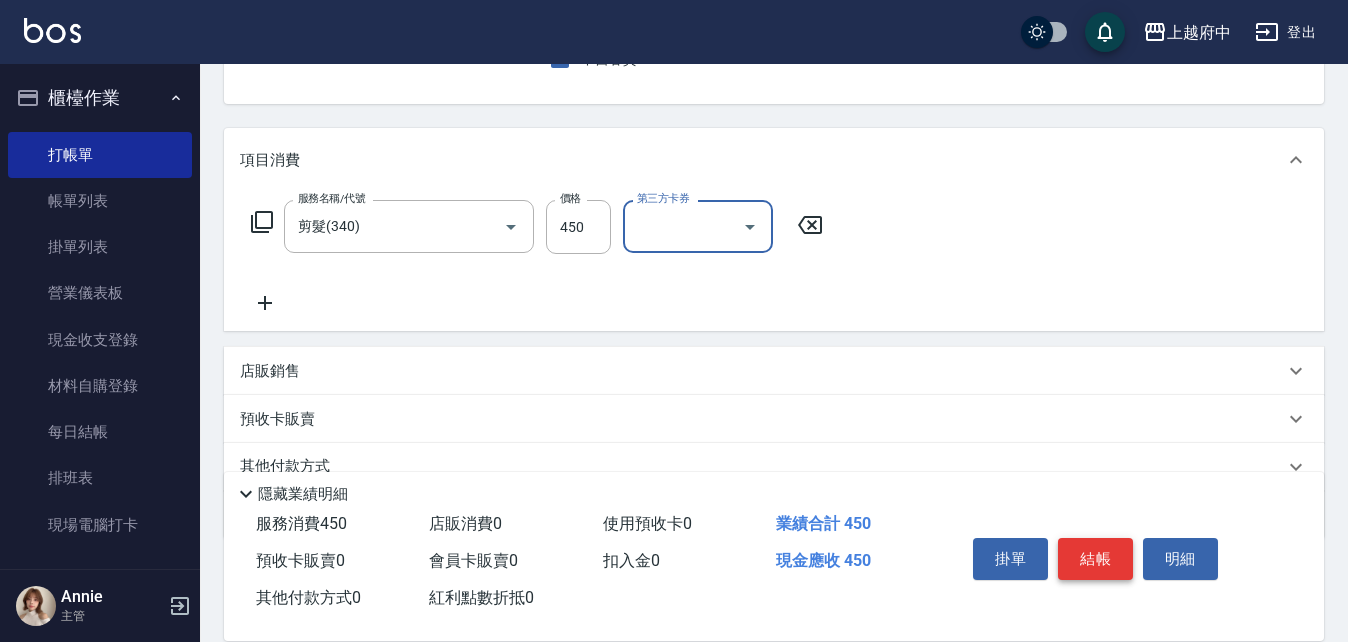 click on "結帳" at bounding box center (1095, 559) 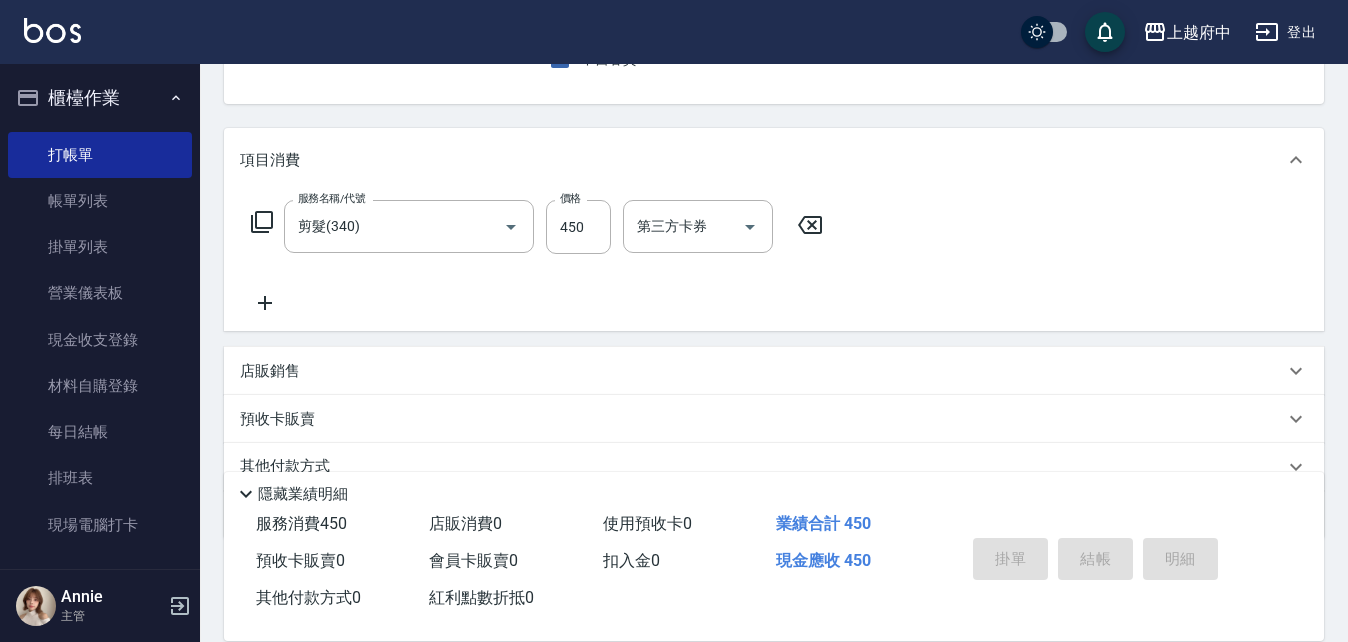 type 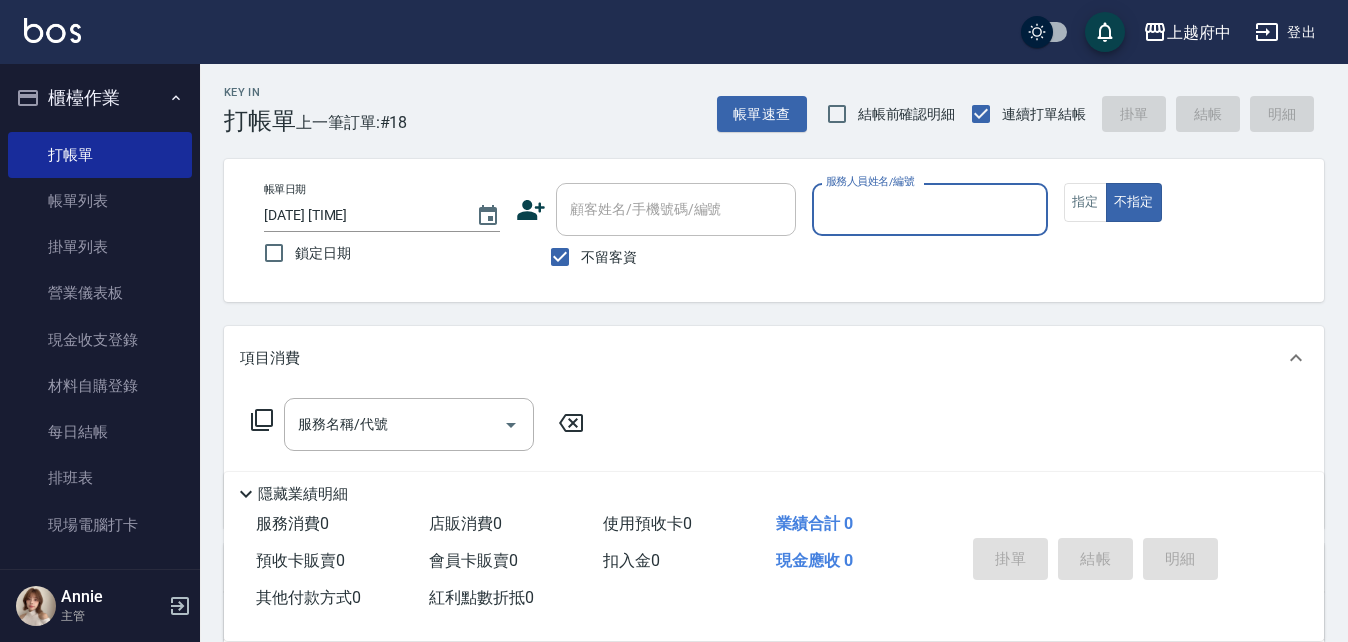 scroll, scrollTop: 0, scrollLeft: 0, axis: both 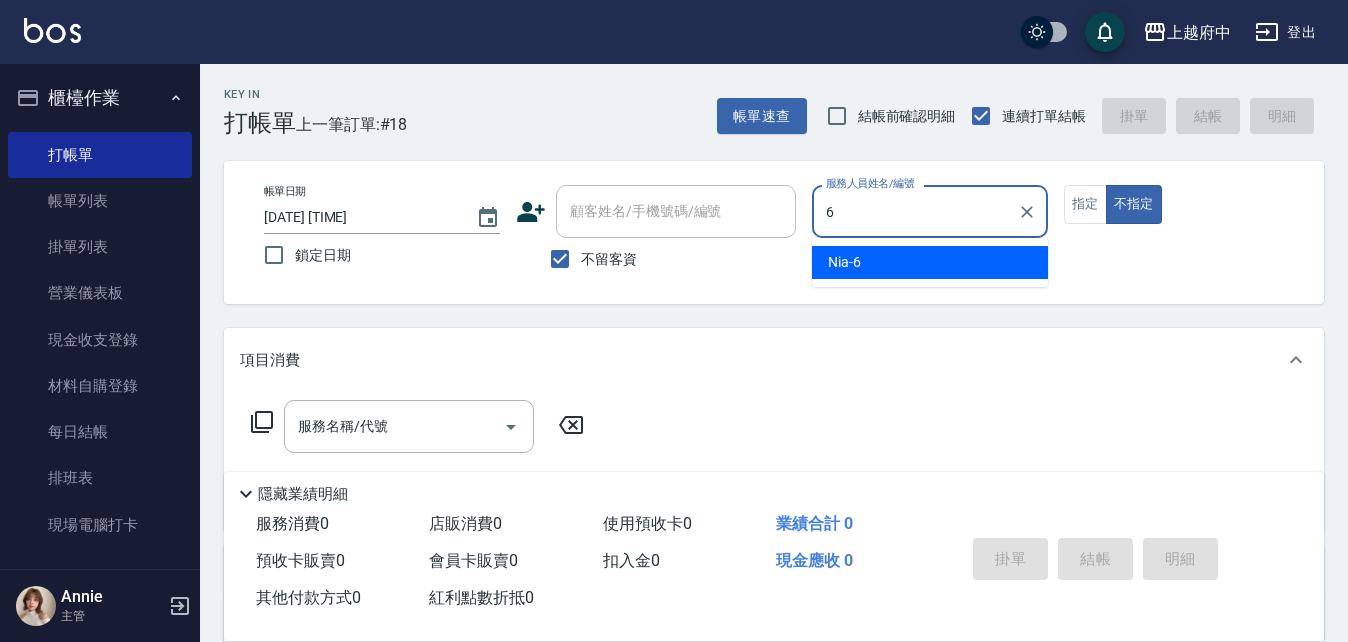 type on "Nia-6" 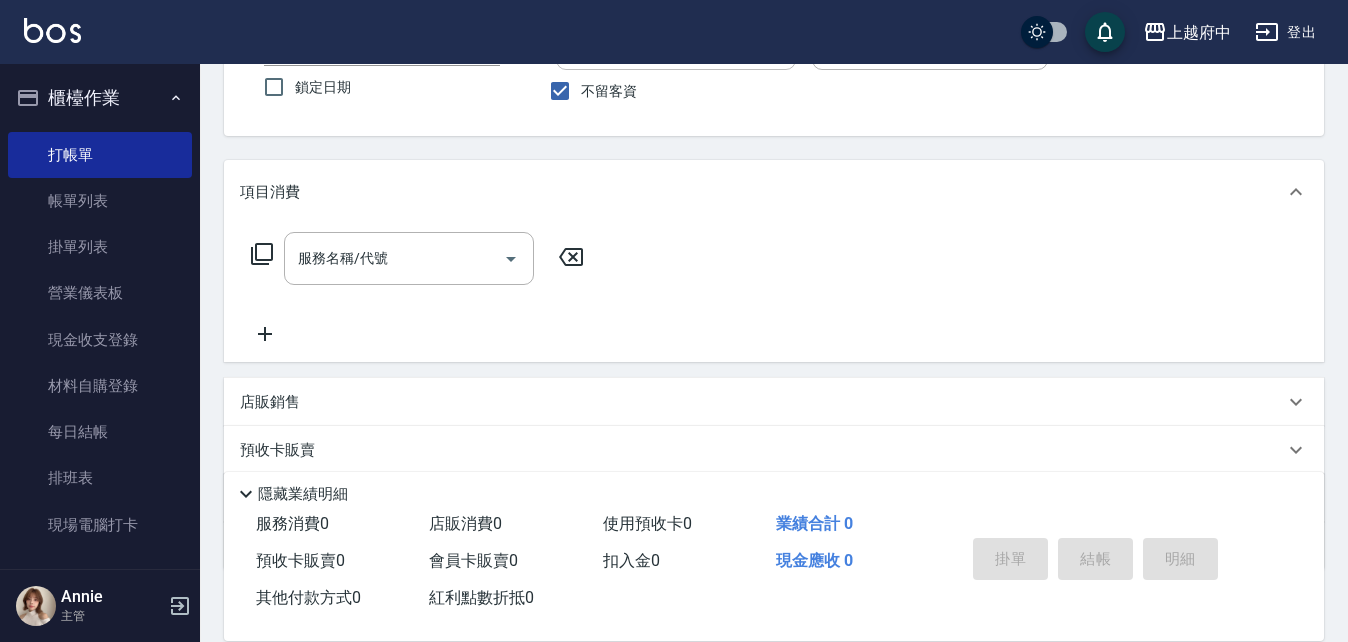 scroll, scrollTop: 200, scrollLeft: 0, axis: vertical 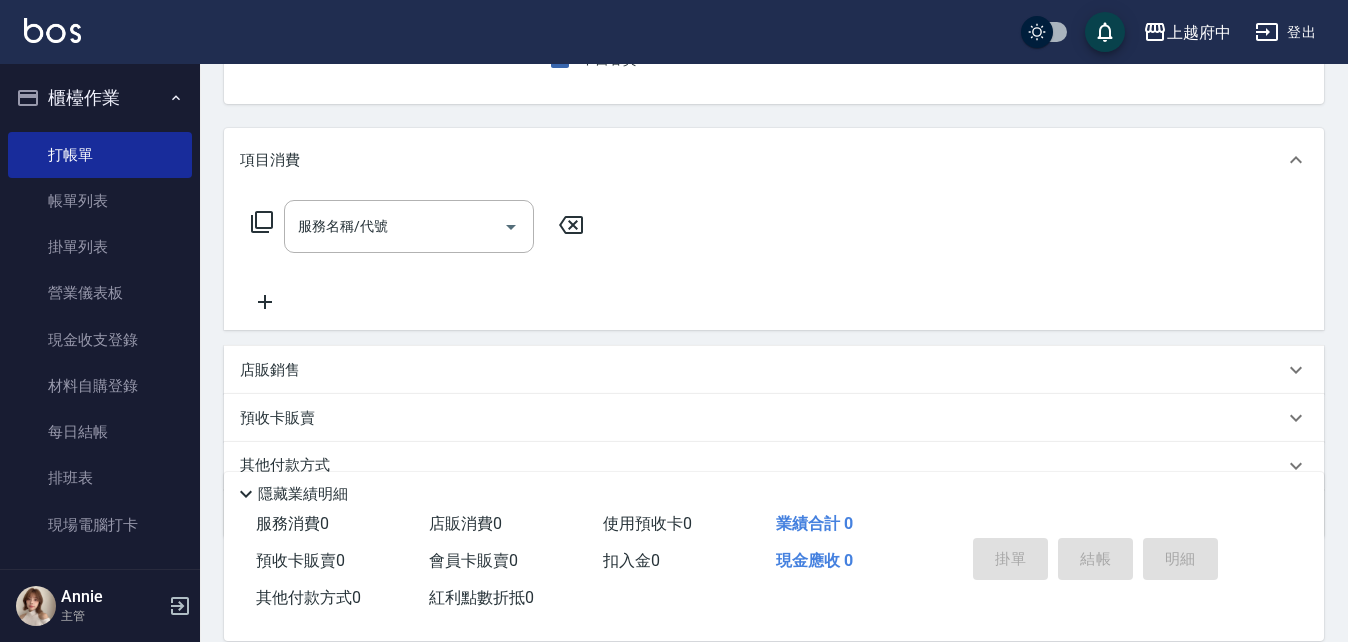 click on "服務名稱/代號 服務名稱/代號" at bounding box center [774, 261] 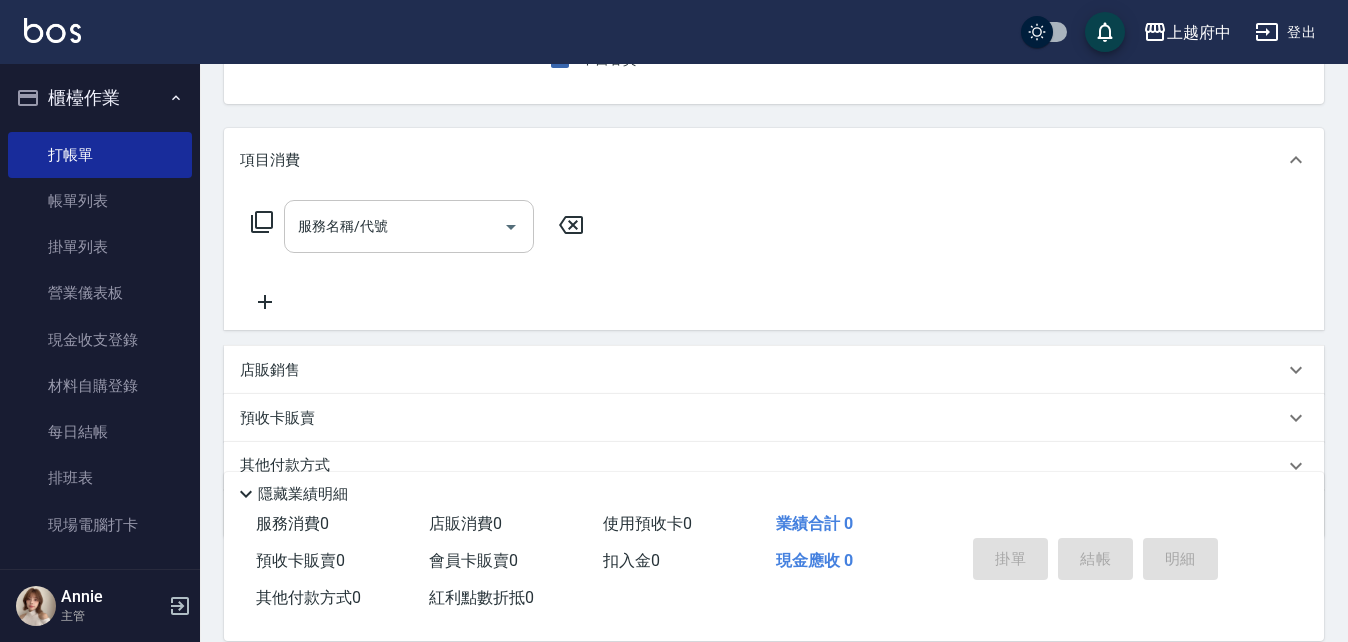 click on "服務名稱/代號" at bounding box center [394, 226] 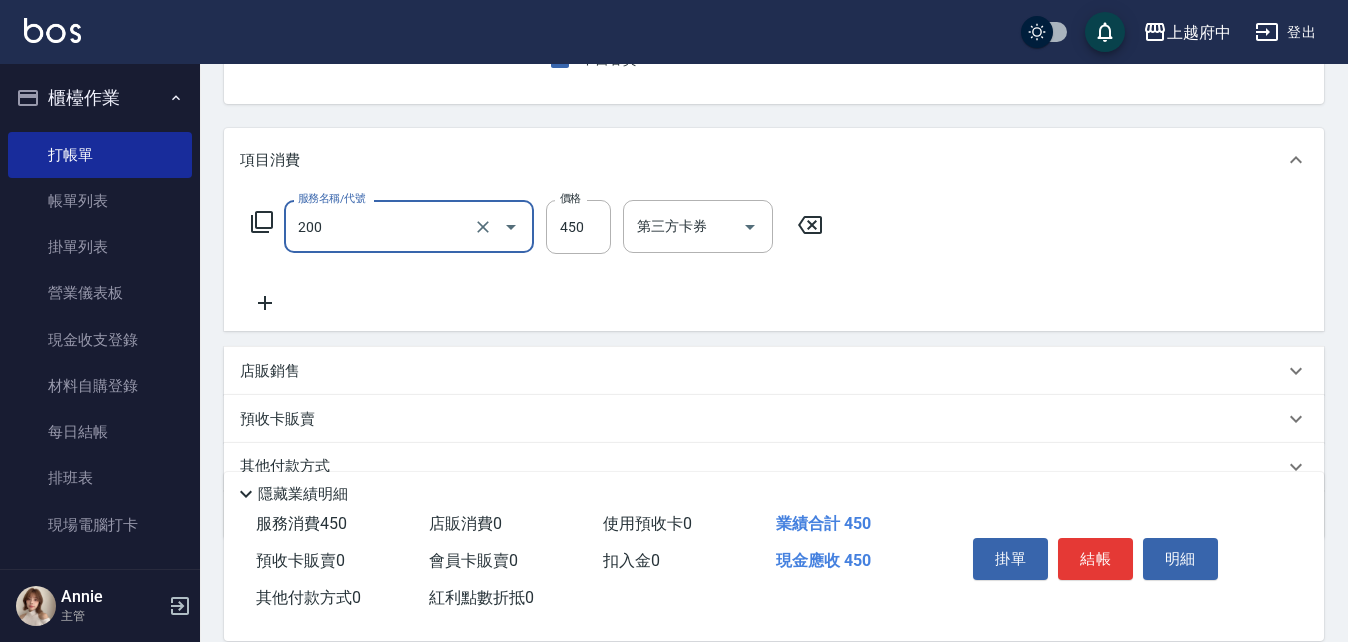 type on "有機洗髮(200)" 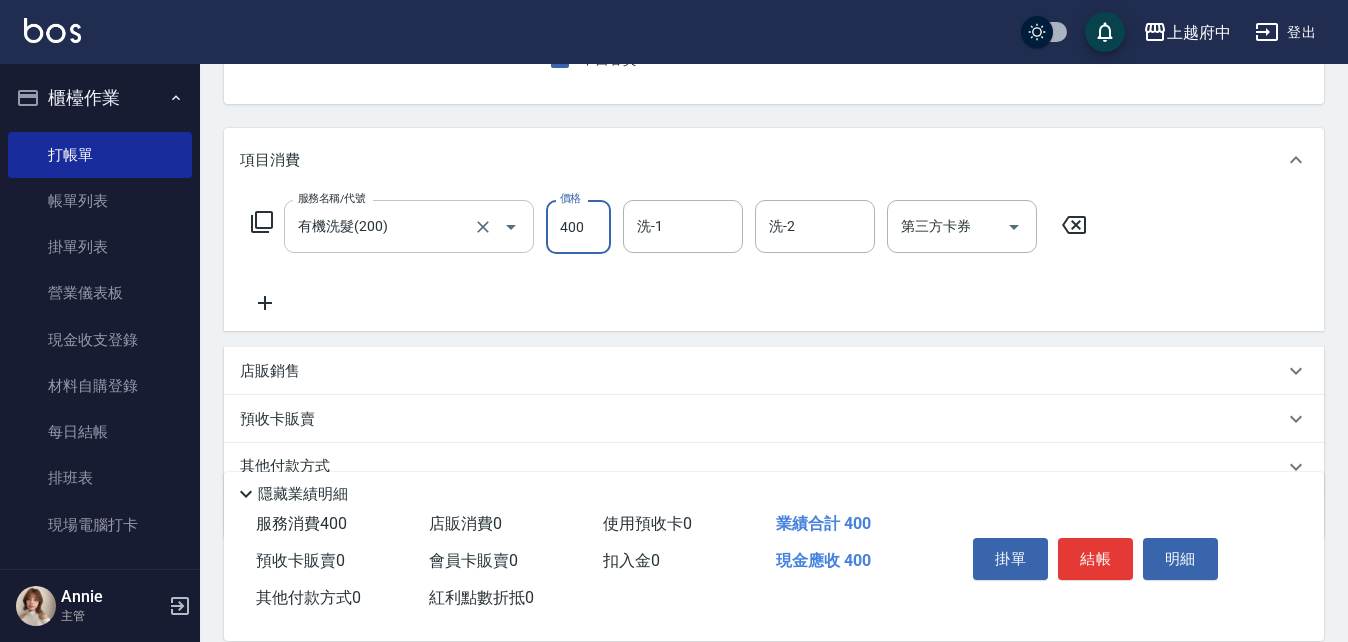 type on "400" 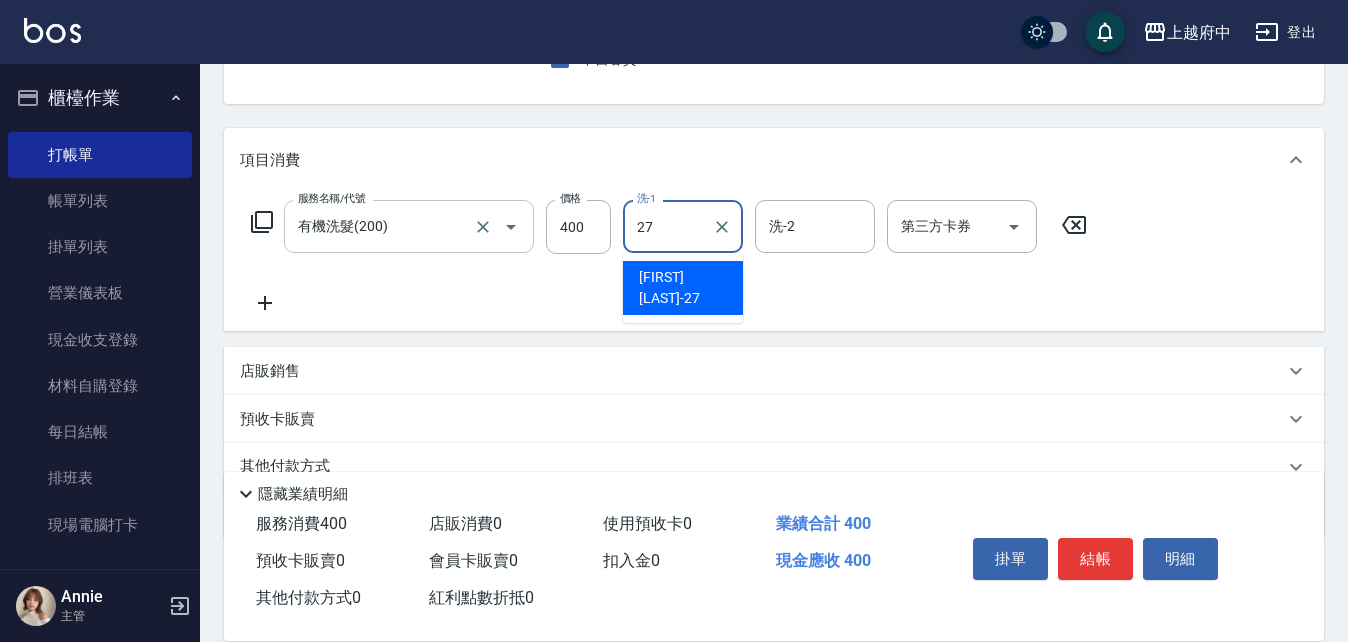 type on "陳韋均-27" 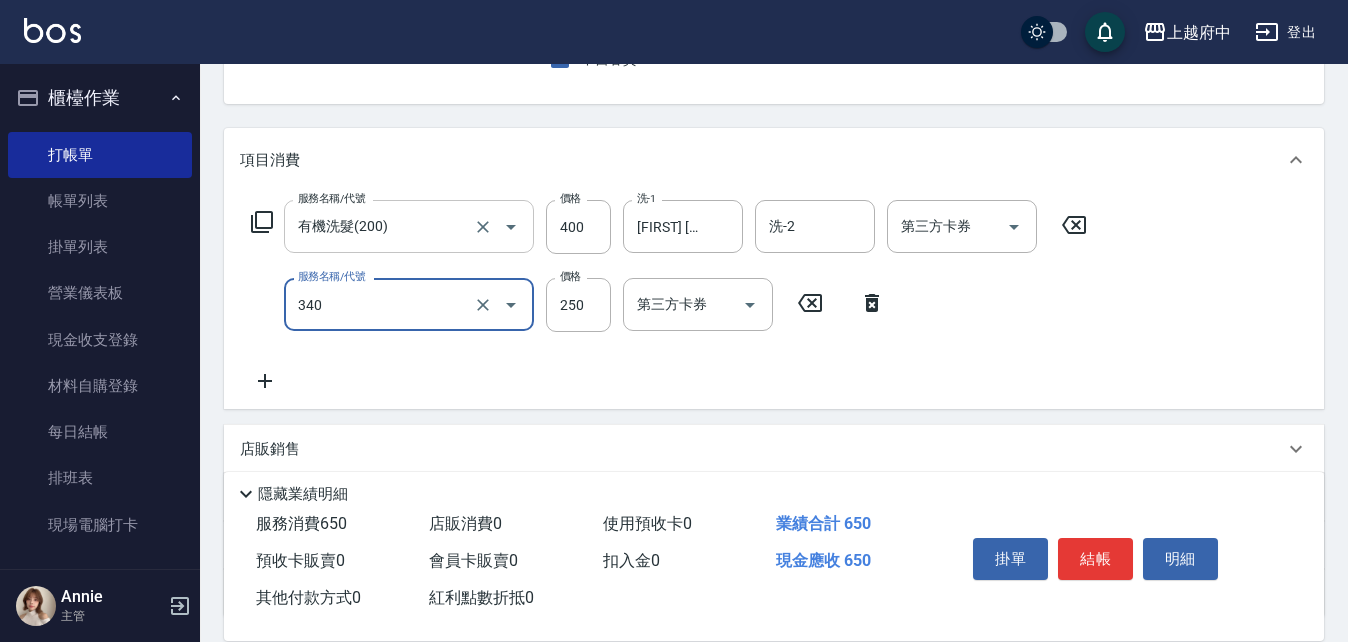 type on "剪髮(340)" 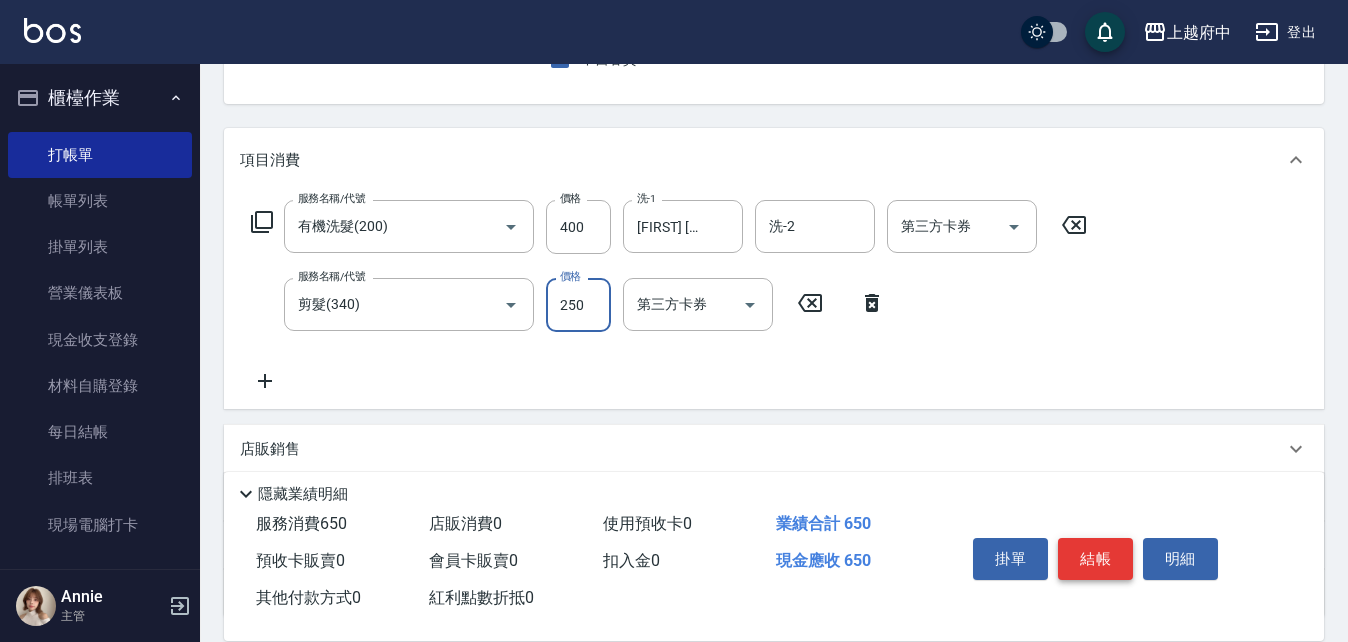 click on "結帳" at bounding box center [1095, 559] 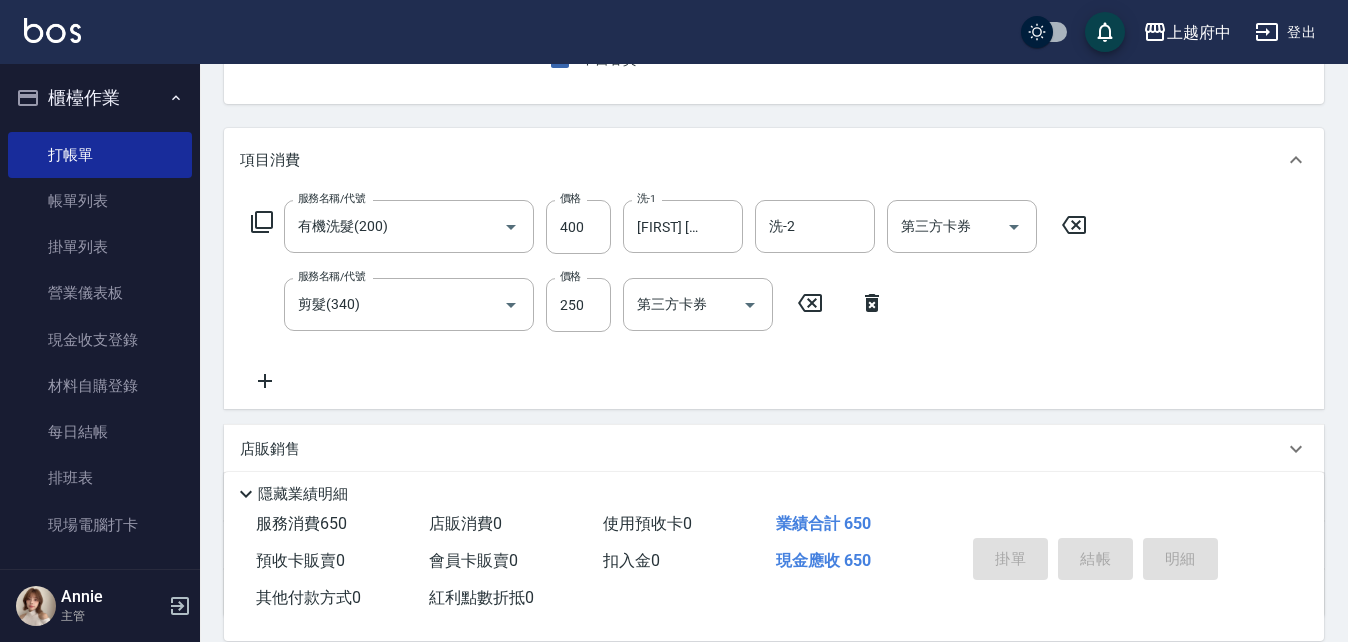 type on "2025/08/06 19:25" 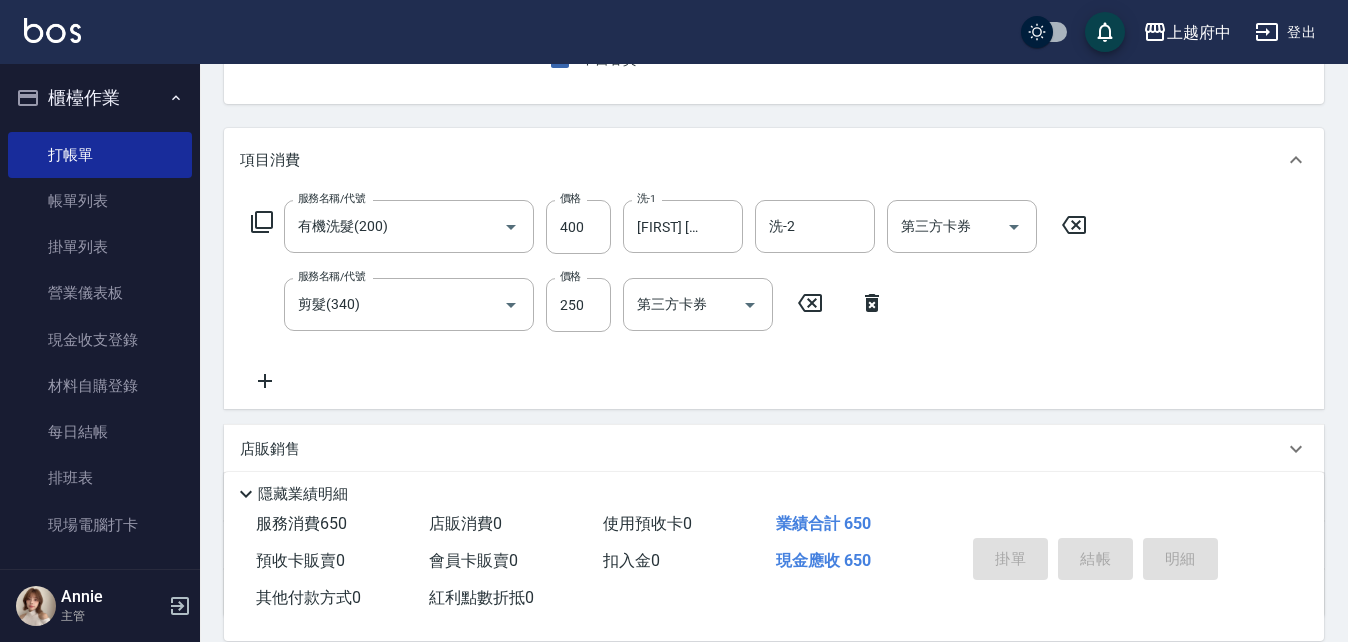 type 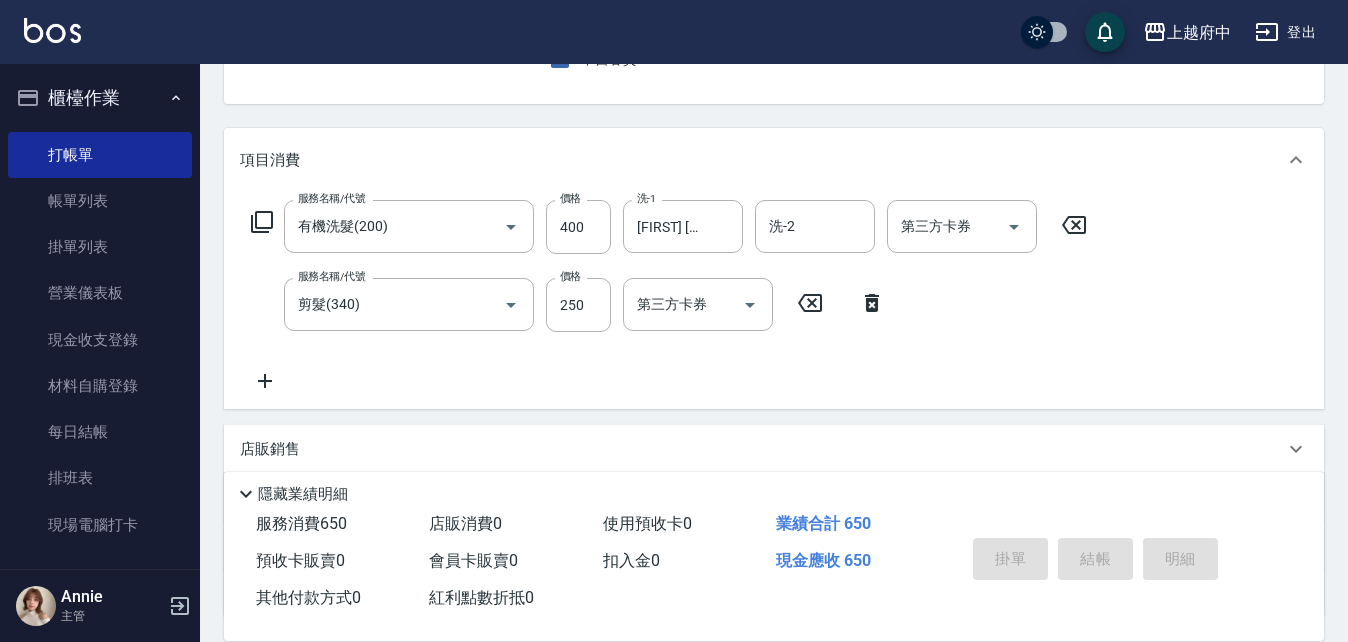 type 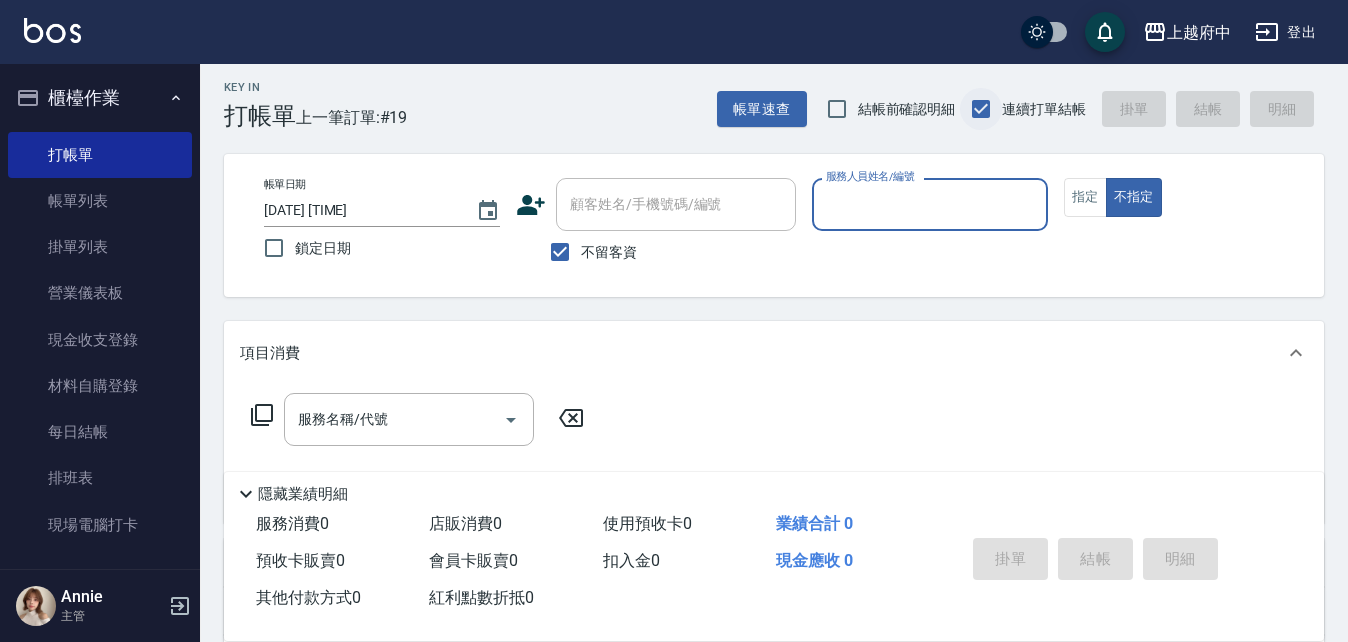 scroll, scrollTop: 0, scrollLeft: 0, axis: both 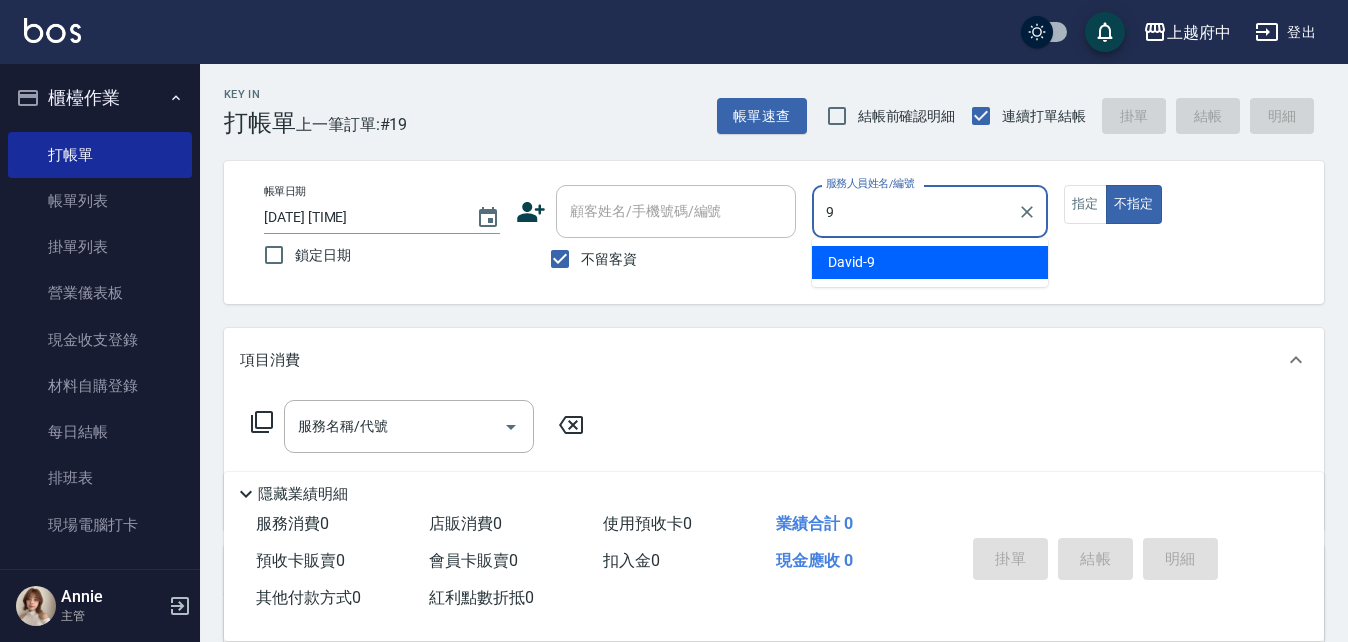 type on "David-9" 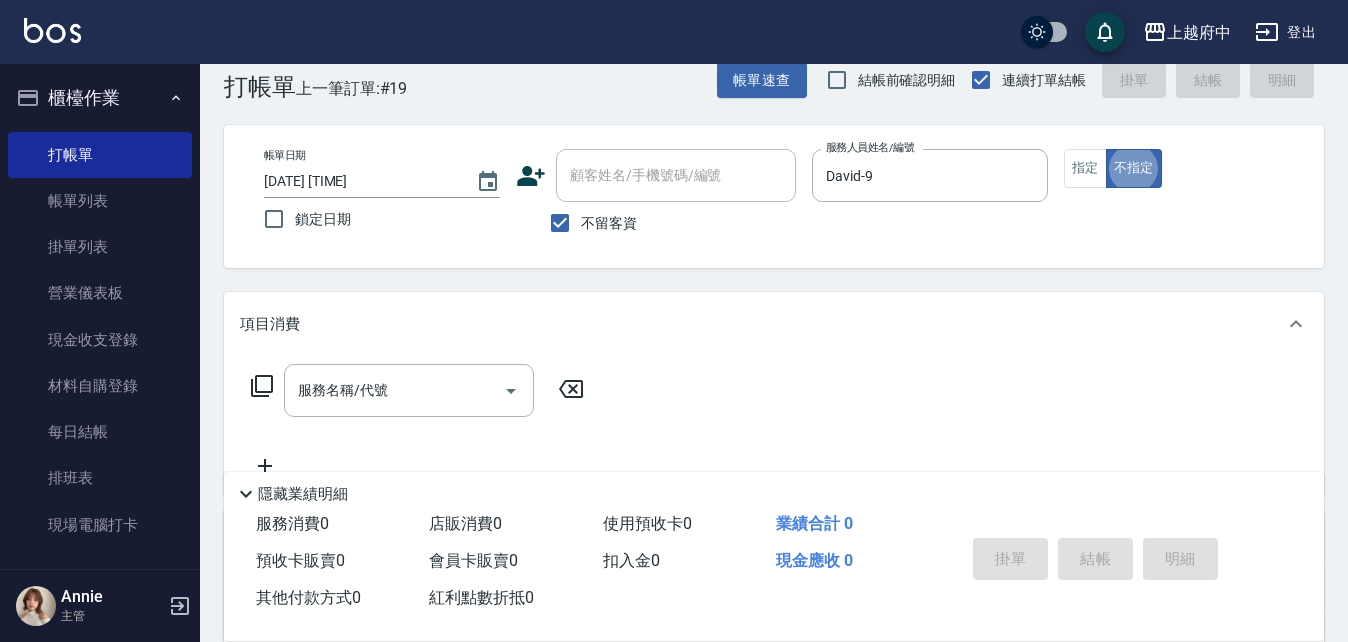 scroll, scrollTop: 100, scrollLeft: 0, axis: vertical 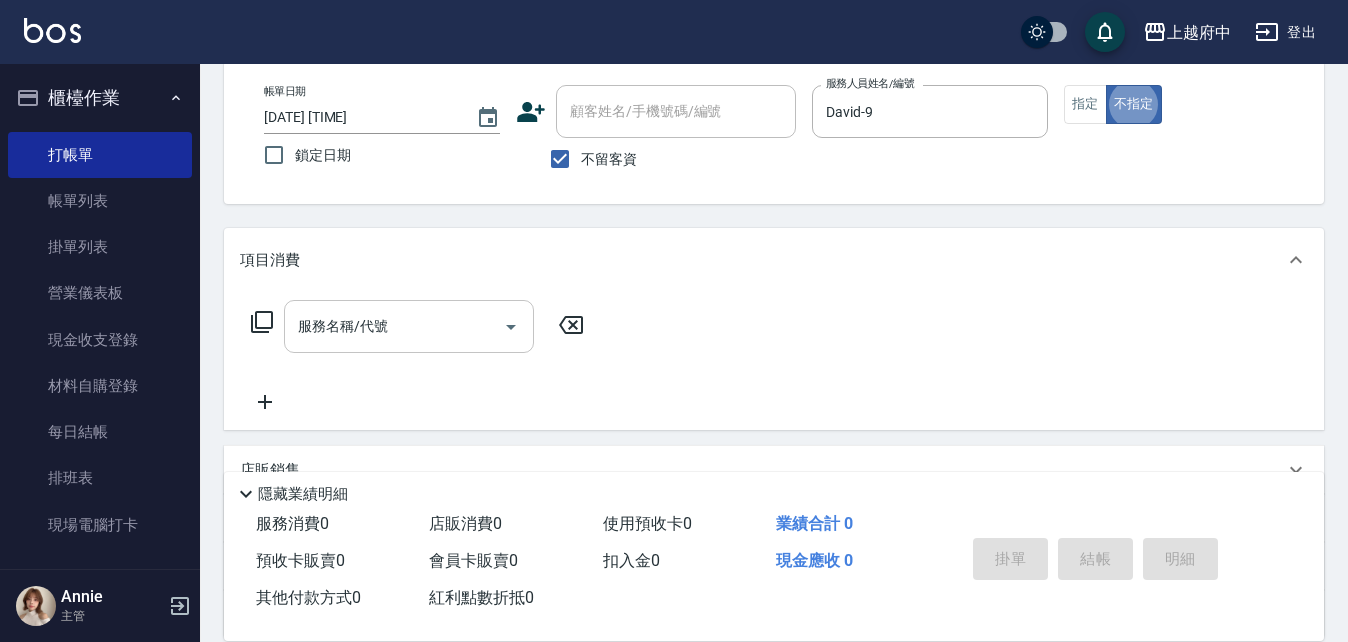 click on "服務名稱/代號" at bounding box center [394, 326] 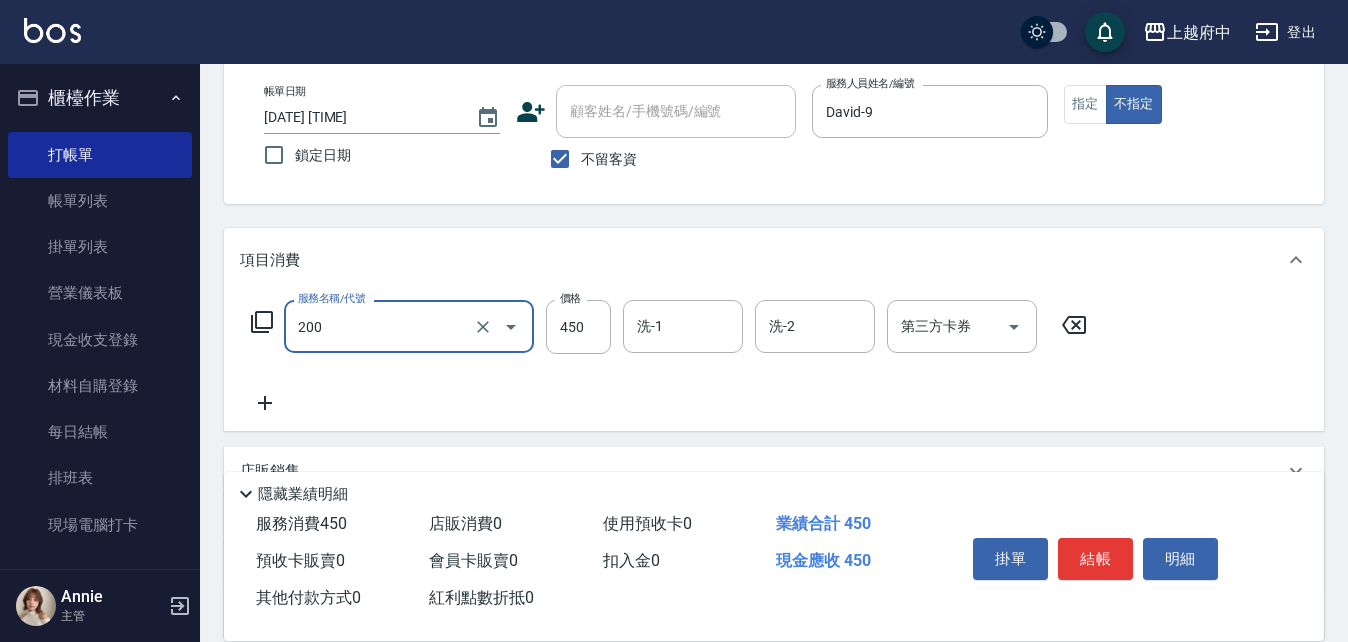 type on "有機洗髮(200)" 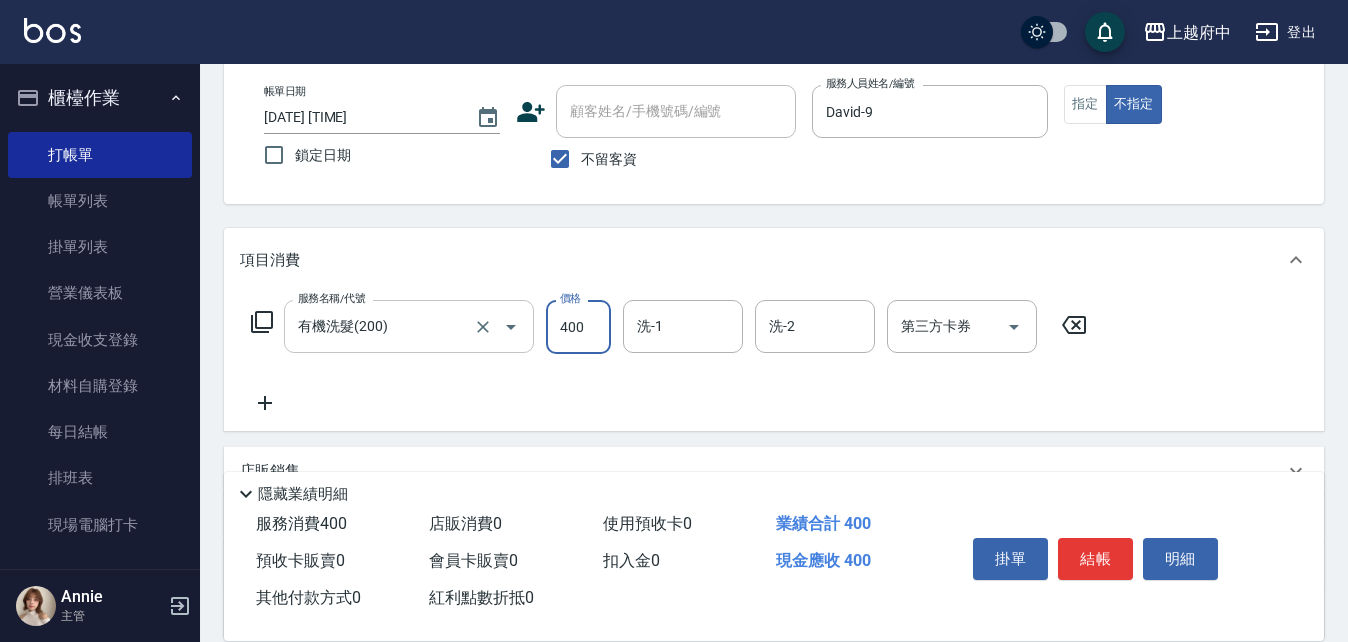 type on "400" 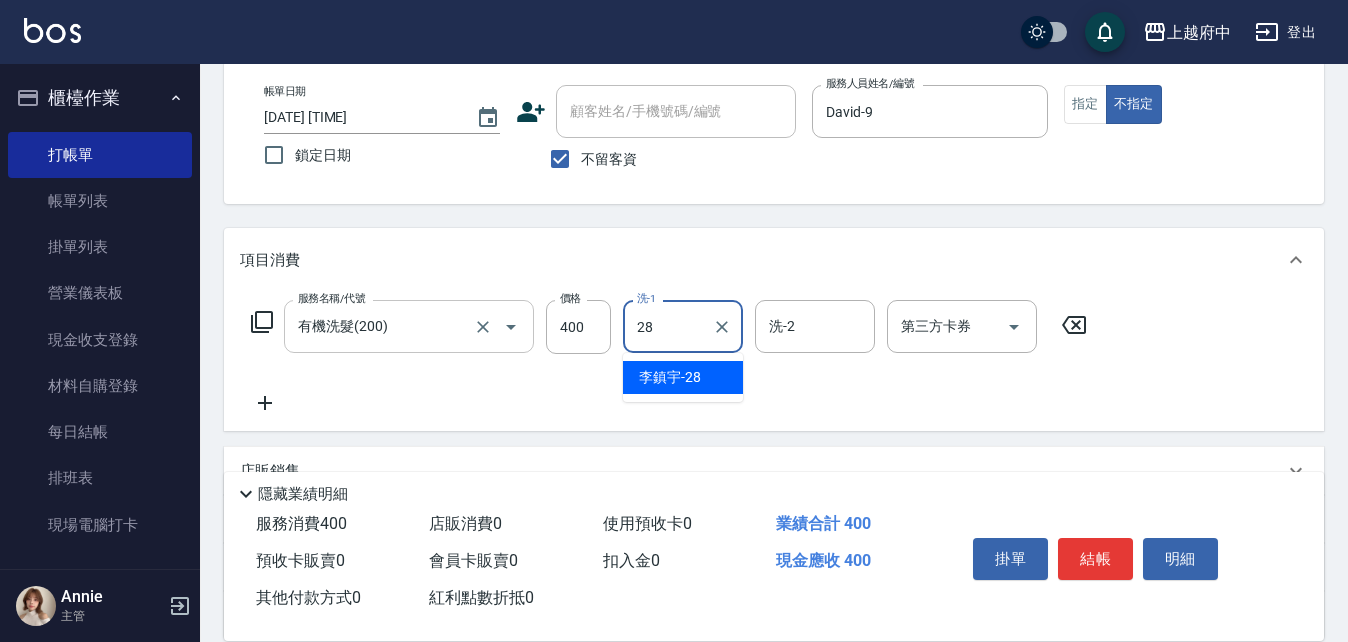 type on "李鎮宇-28" 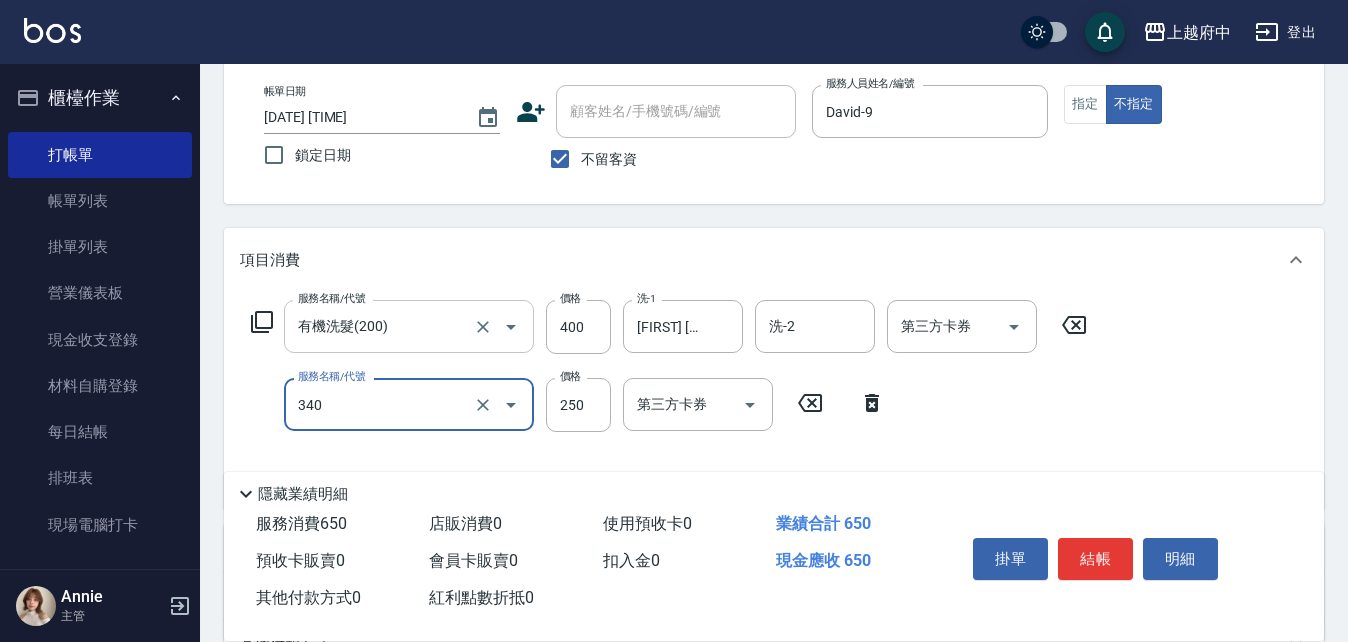 type on "剪髮(340)" 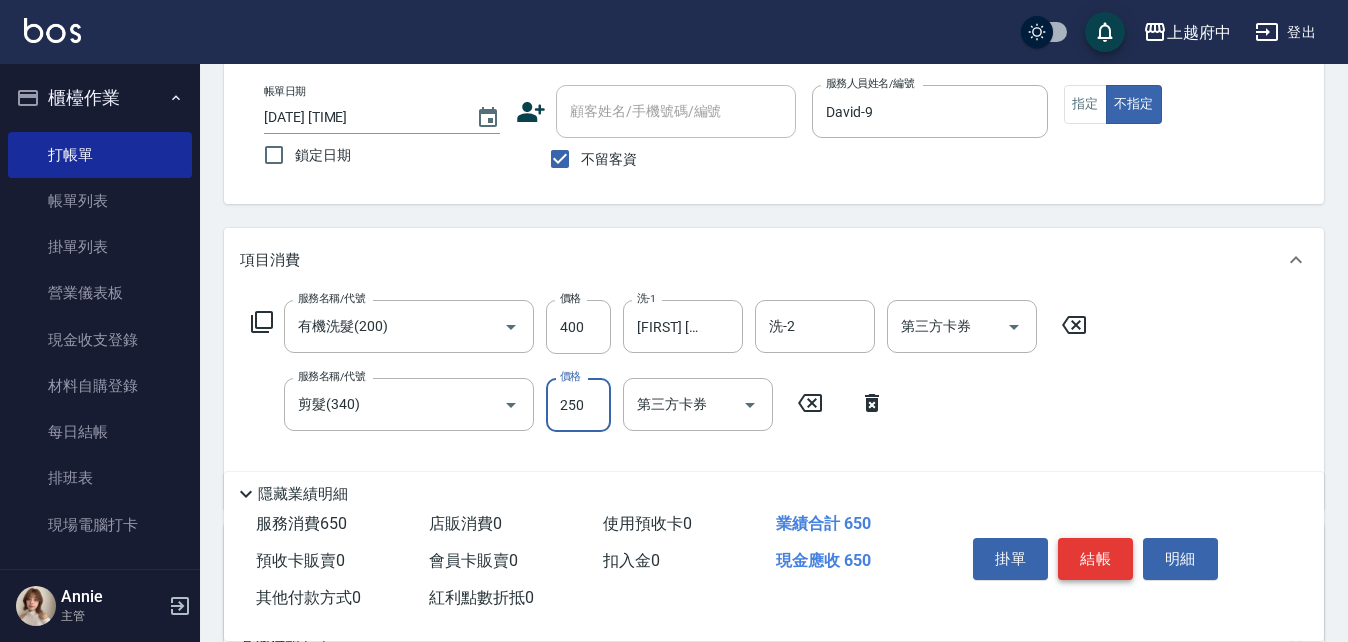 click on "結帳" at bounding box center [1095, 559] 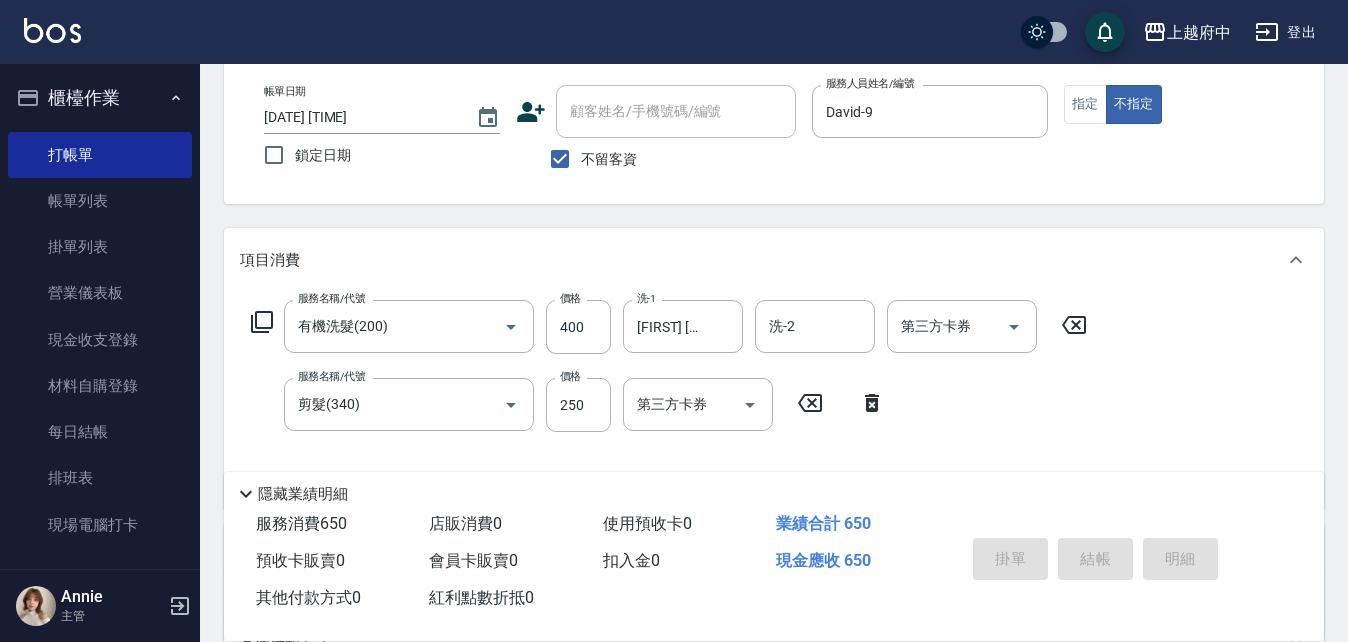 type 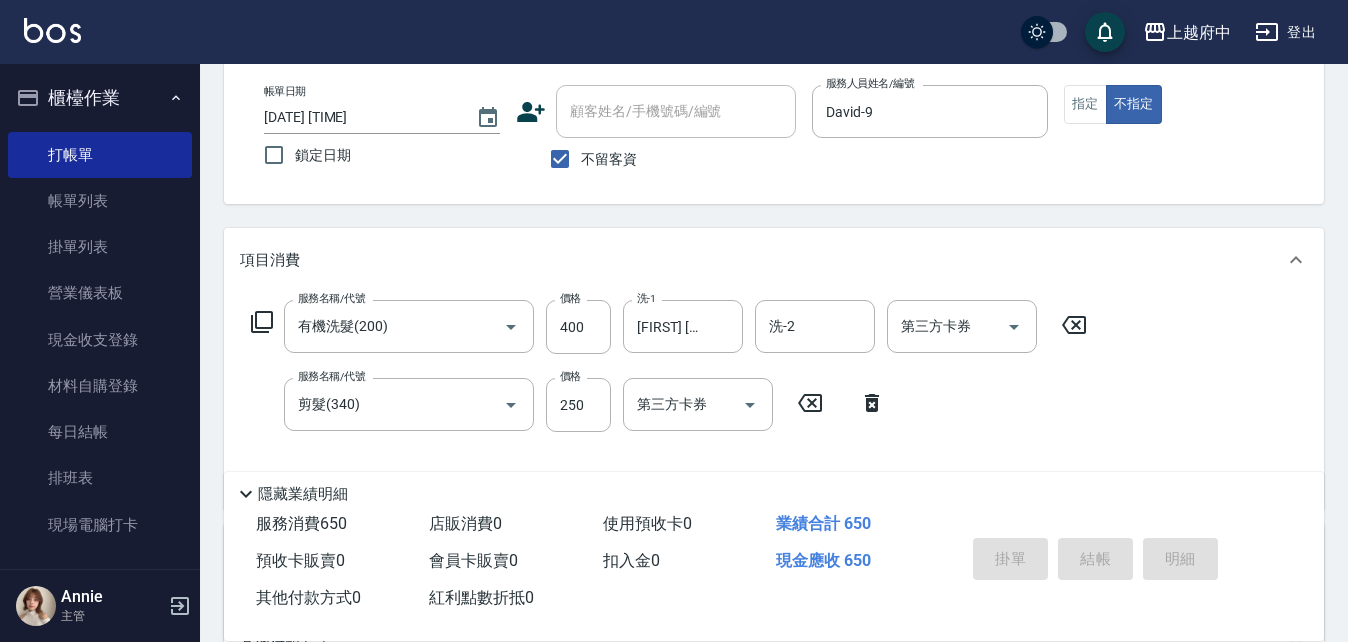 type 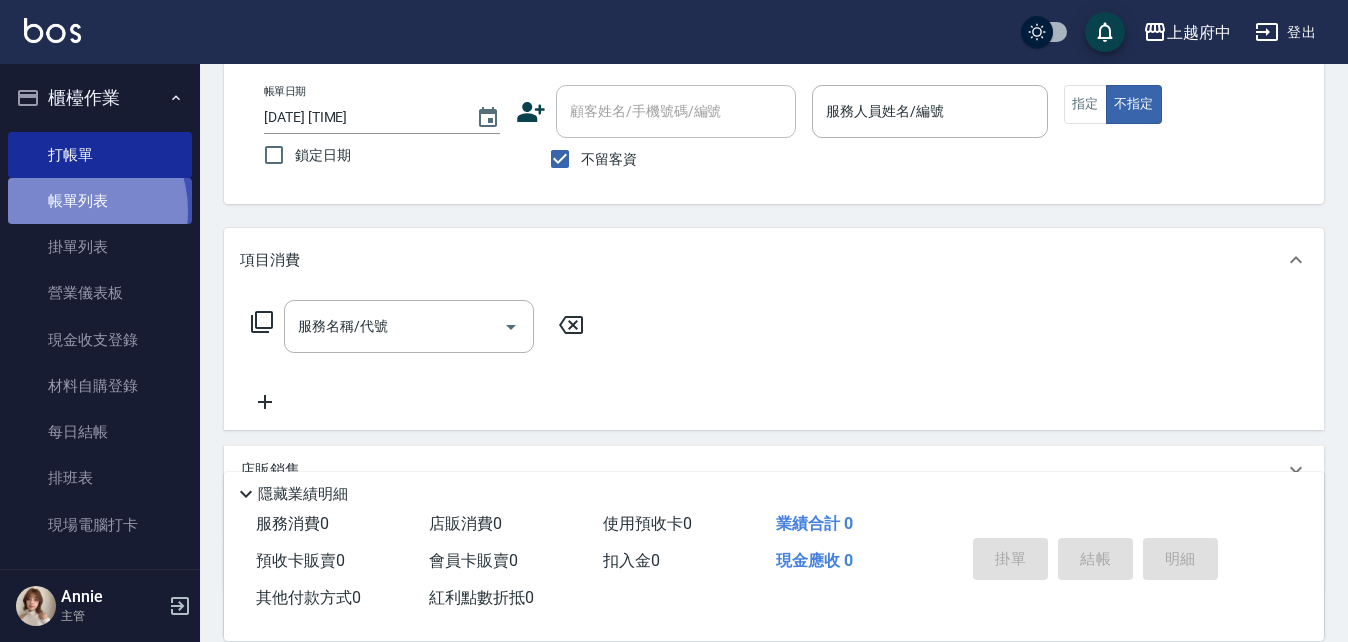 click on "帳單列表" at bounding box center [100, 201] 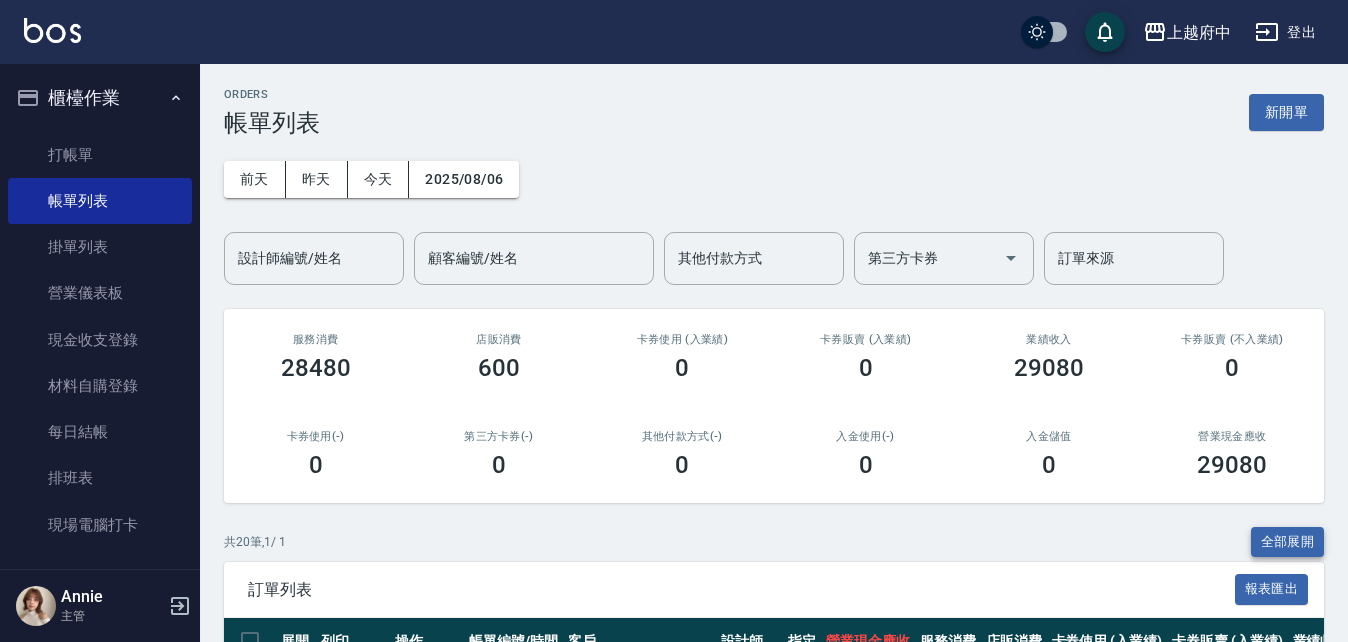 click on "全部展開" at bounding box center [1288, 542] 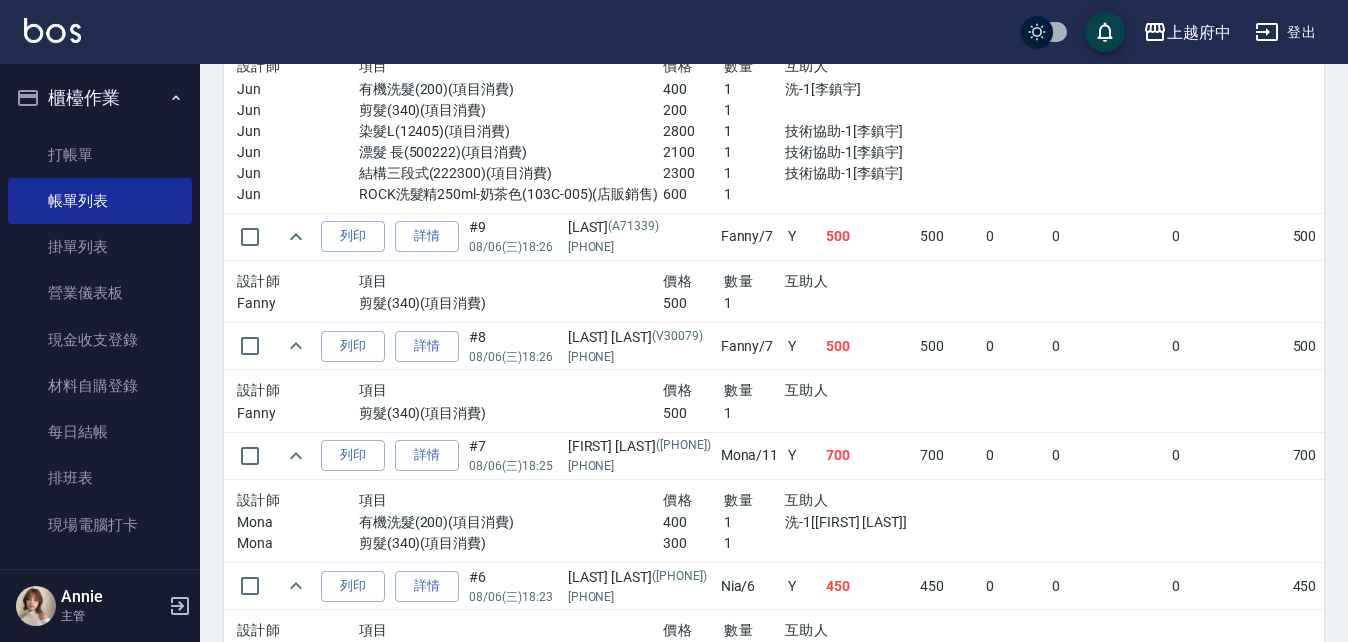 scroll, scrollTop: 2200, scrollLeft: 0, axis: vertical 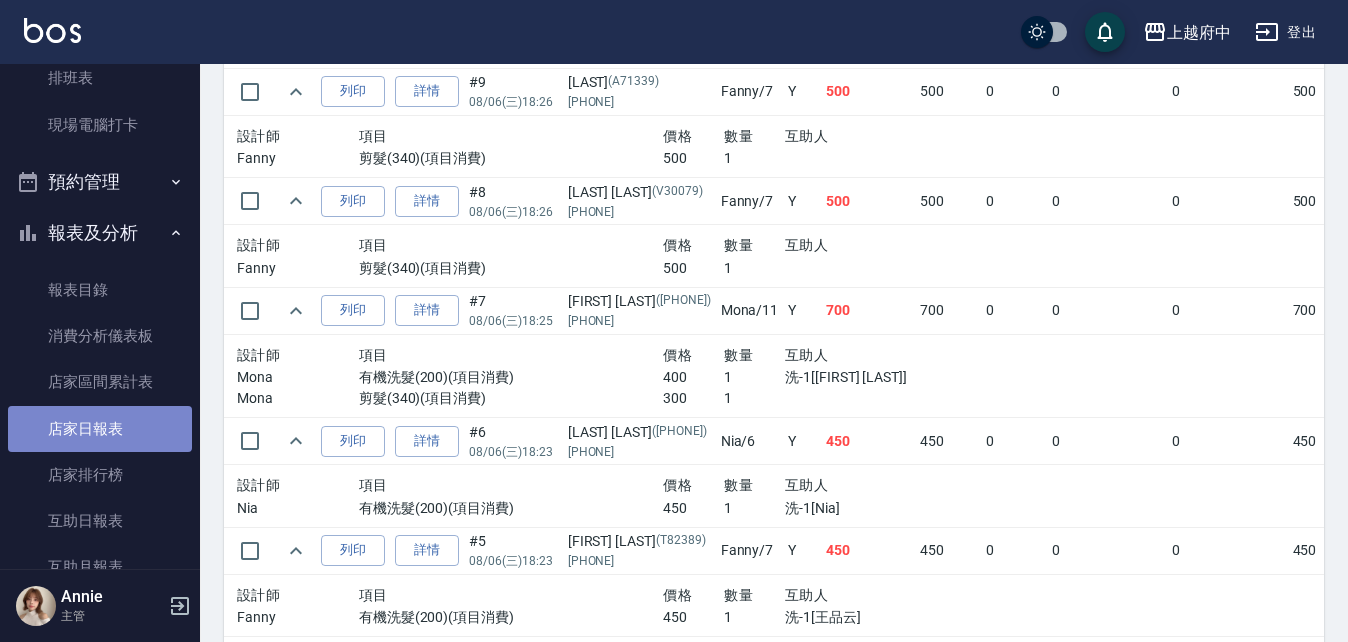 click on "店家日報表" at bounding box center [100, 429] 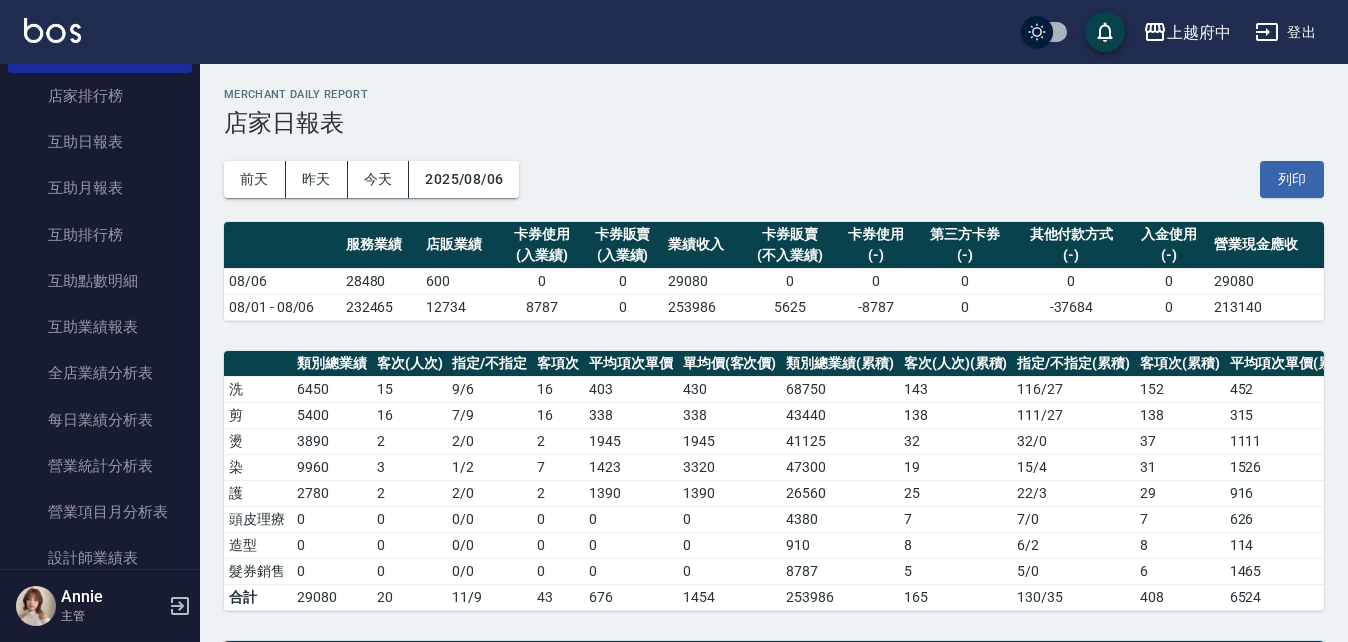 scroll, scrollTop: 1000, scrollLeft: 0, axis: vertical 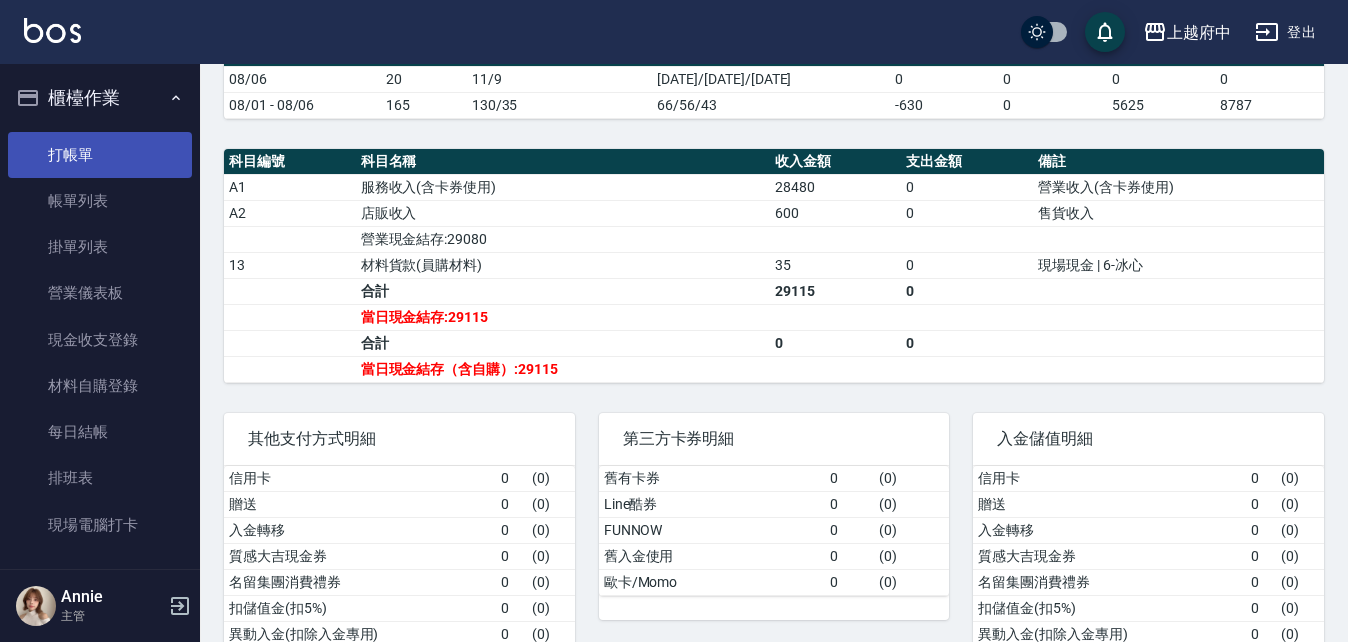click on "打帳單" at bounding box center [100, 155] 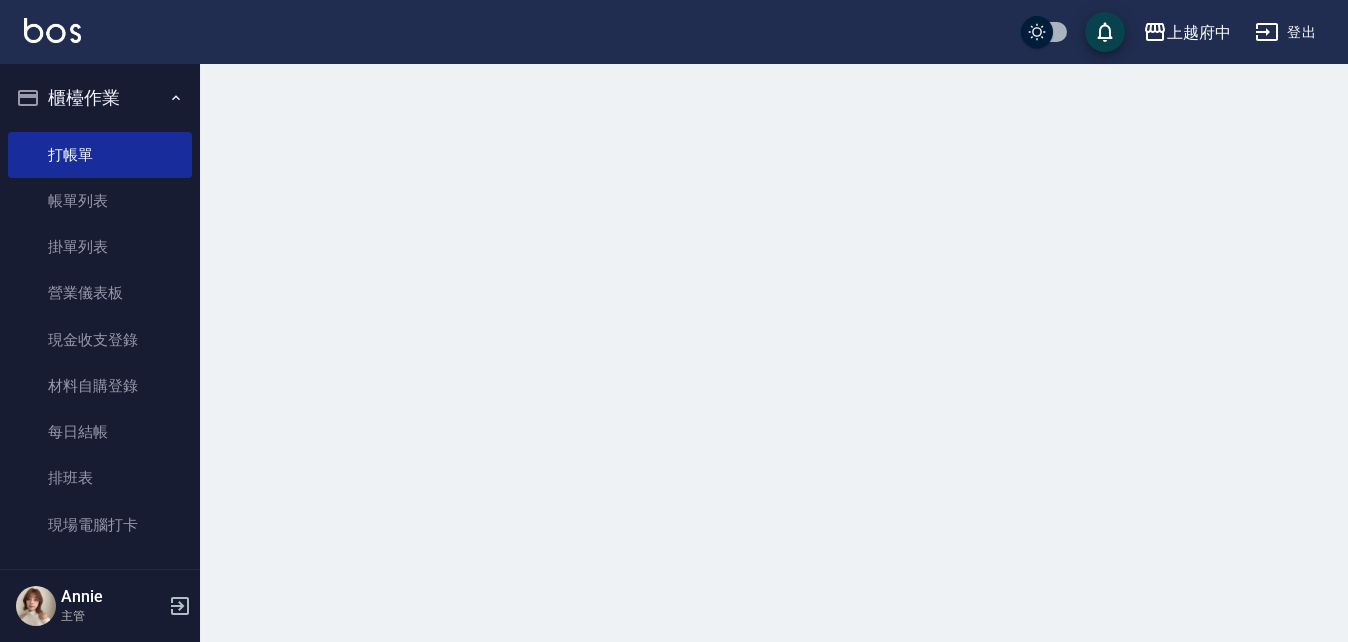scroll, scrollTop: 0, scrollLeft: 0, axis: both 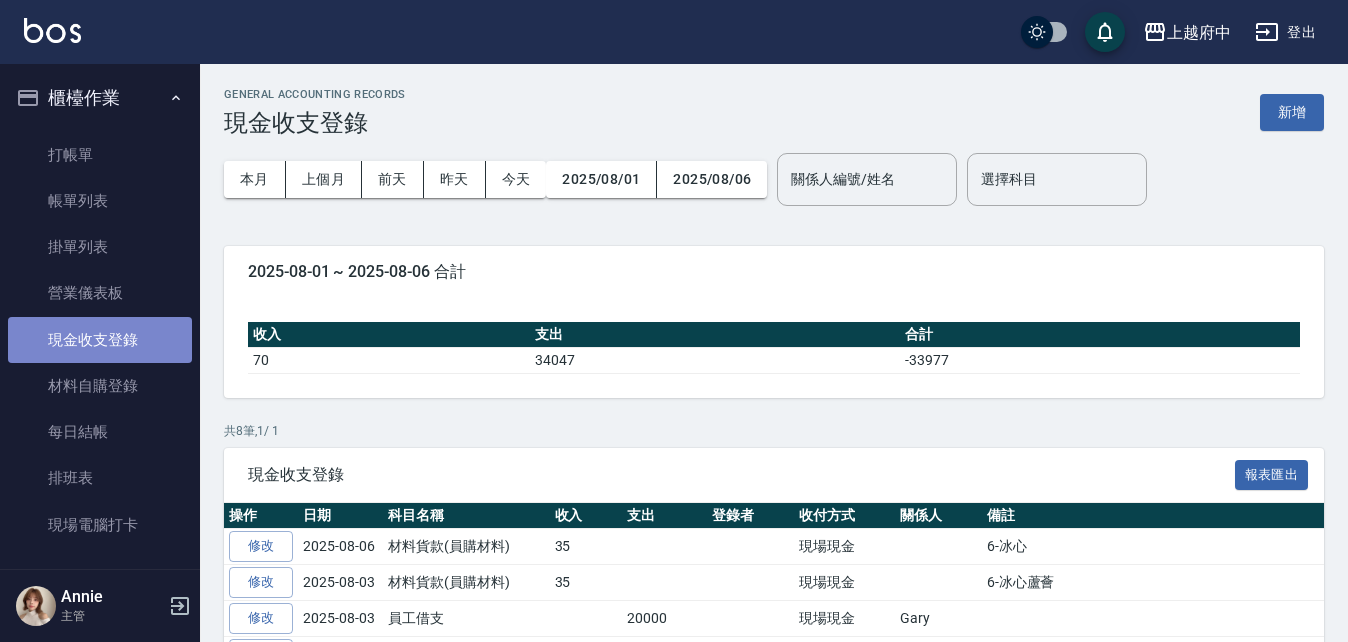 click on "現金收支登錄" at bounding box center [100, 340] 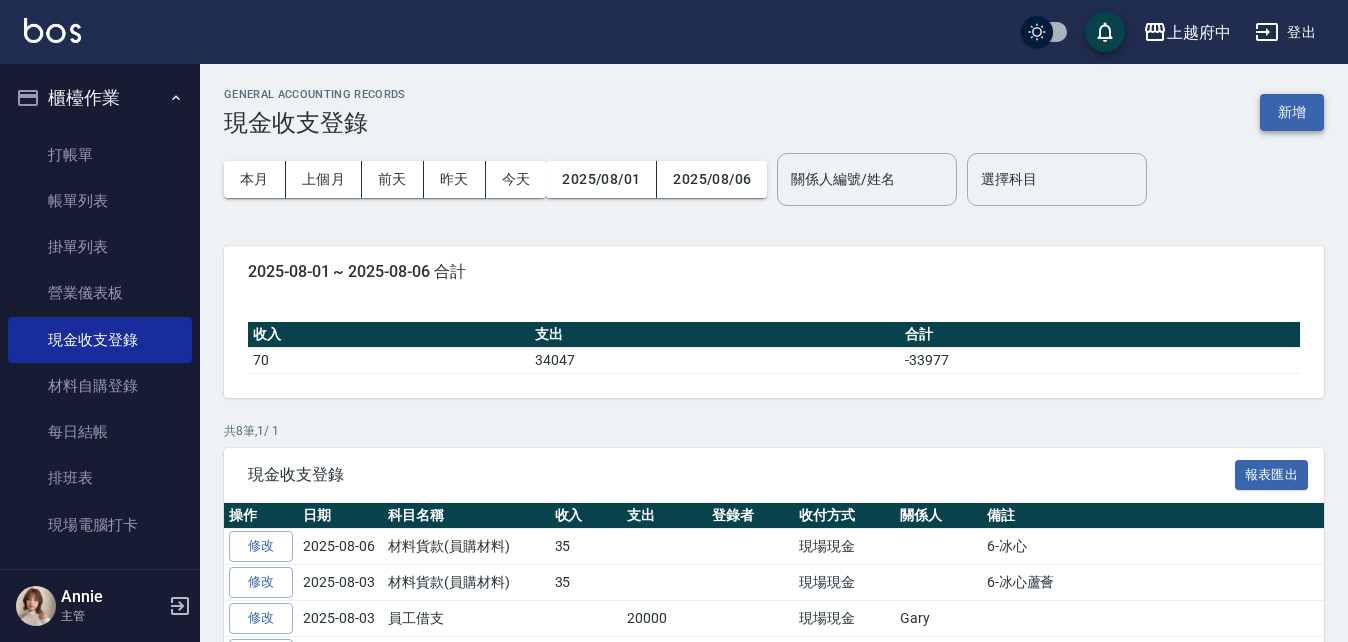 click on "新增" at bounding box center [1292, 112] 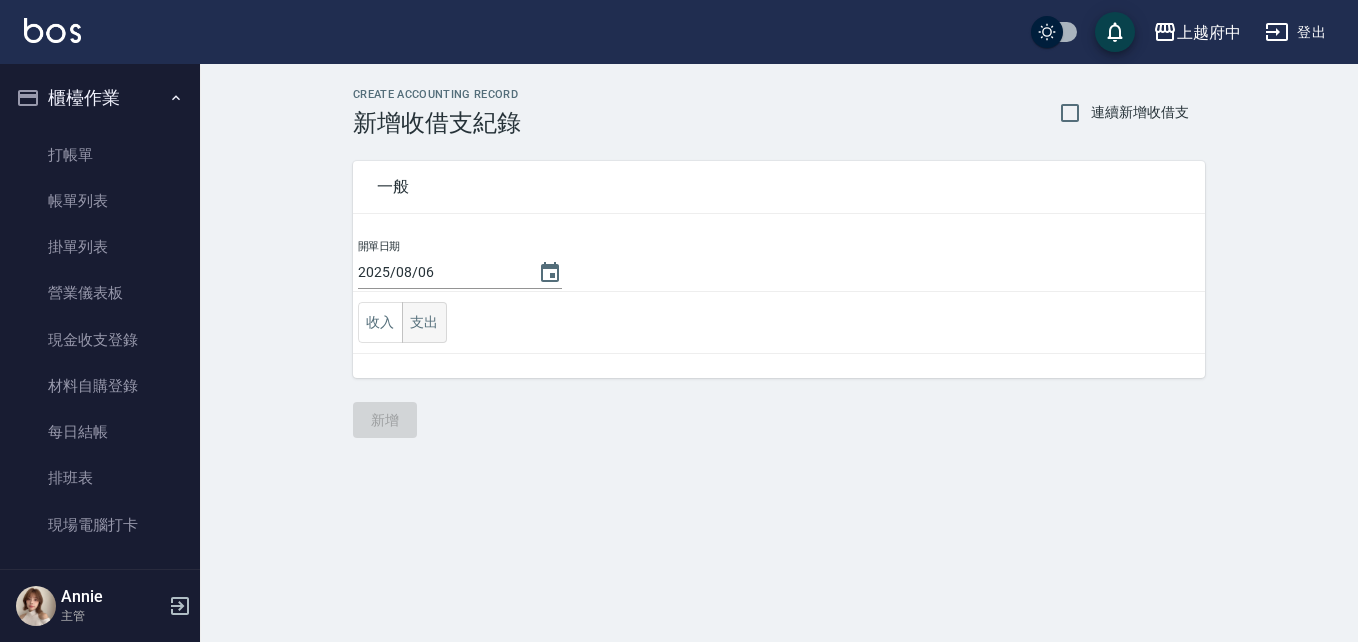 click on "支出" at bounding box center (424, 322) 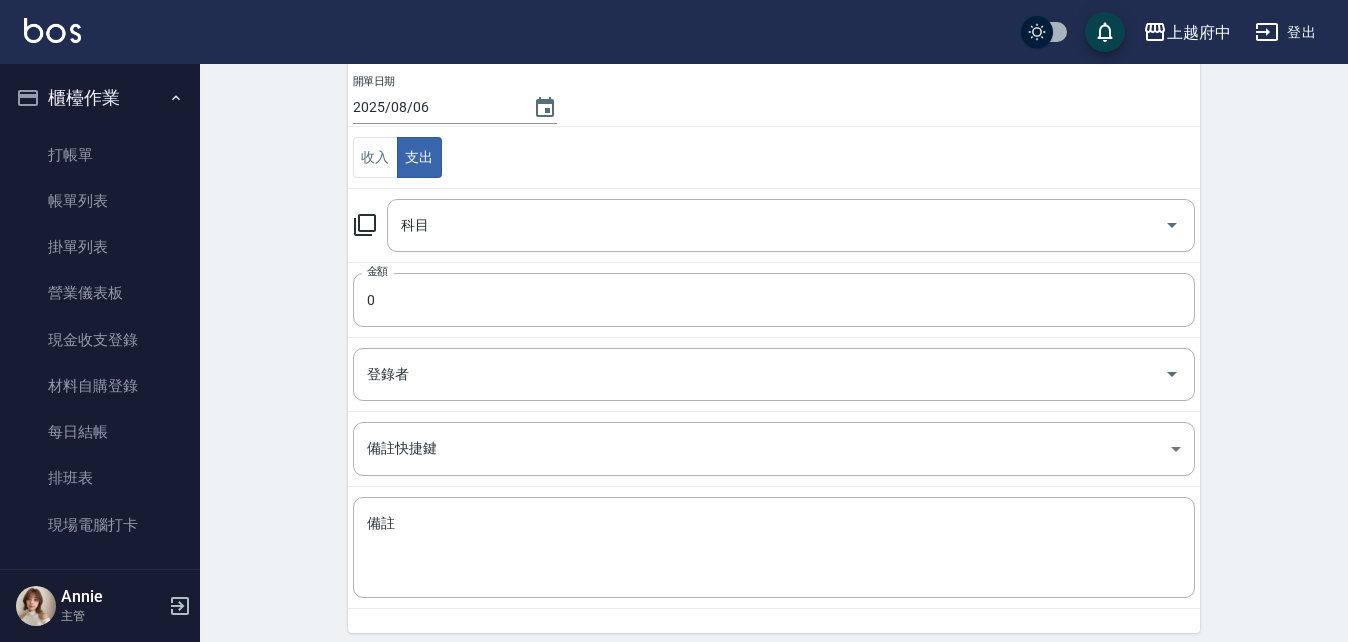 scroll, scrollTop: 200, scrollLeft: 0, axis: vertical 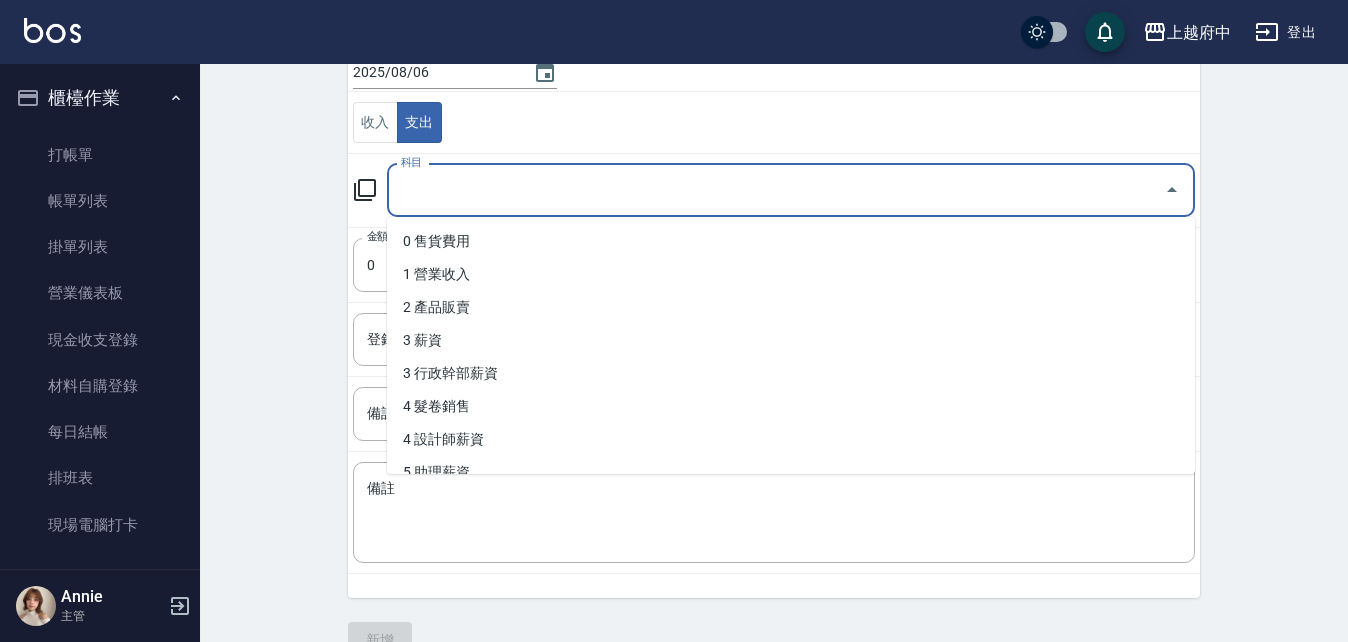 click on "科目" at bounding box center [776, 190] 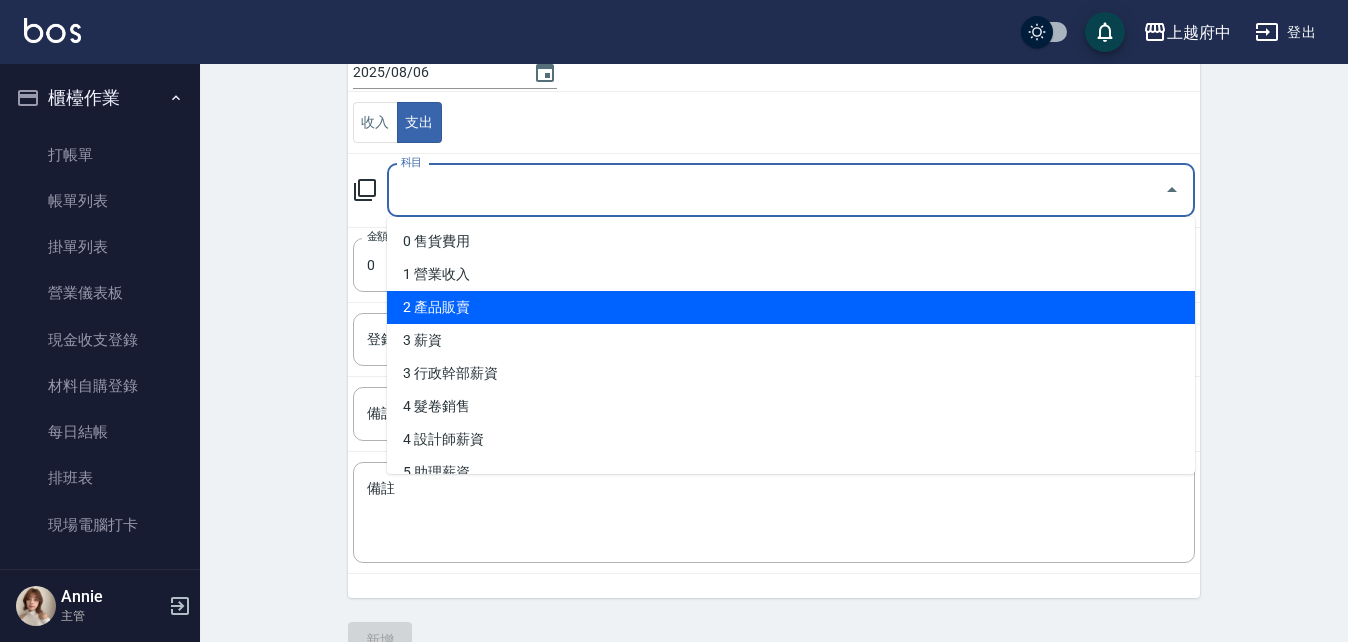 scroll, scrollTop: 100, scrollLeft: 0, axis: vertical 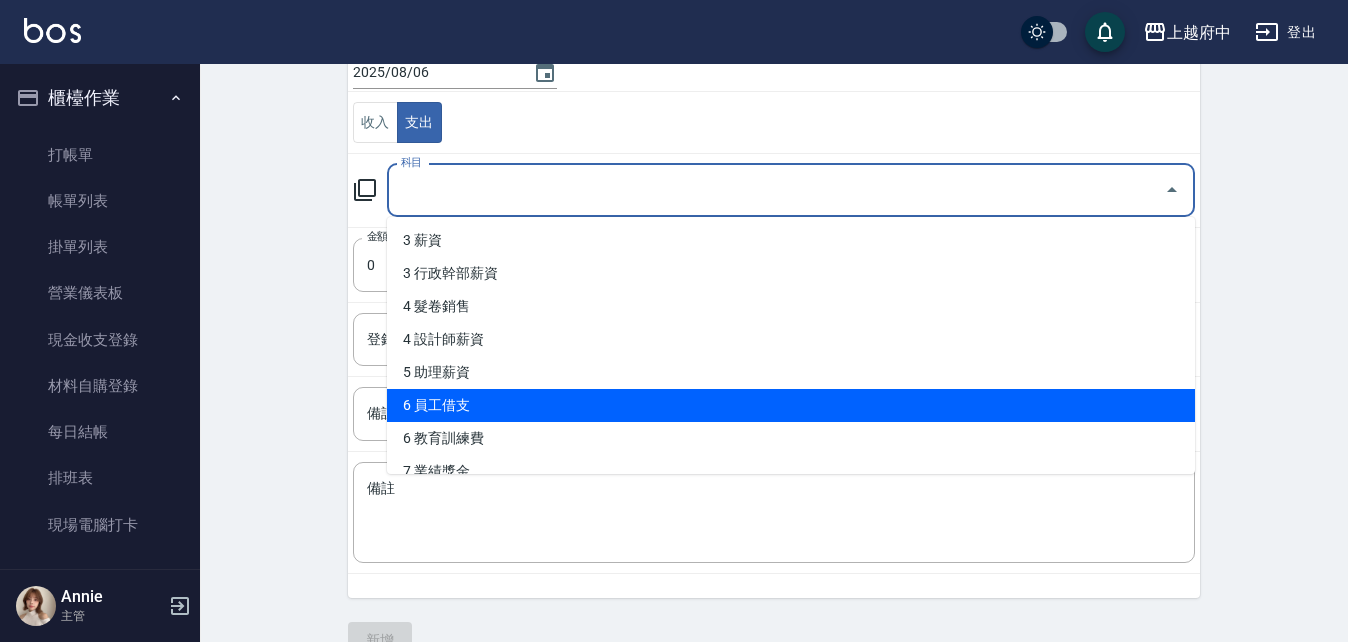 click on "6 員工借支" at bounding box center (791, 405) 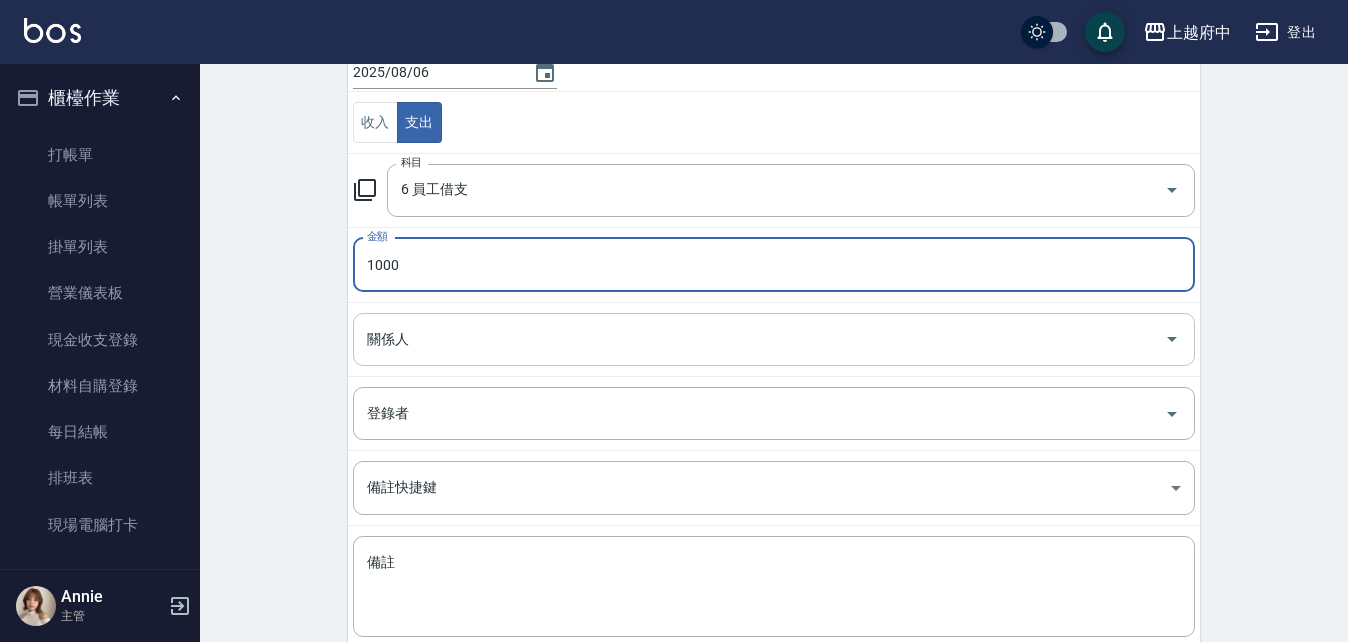 type on "1000" 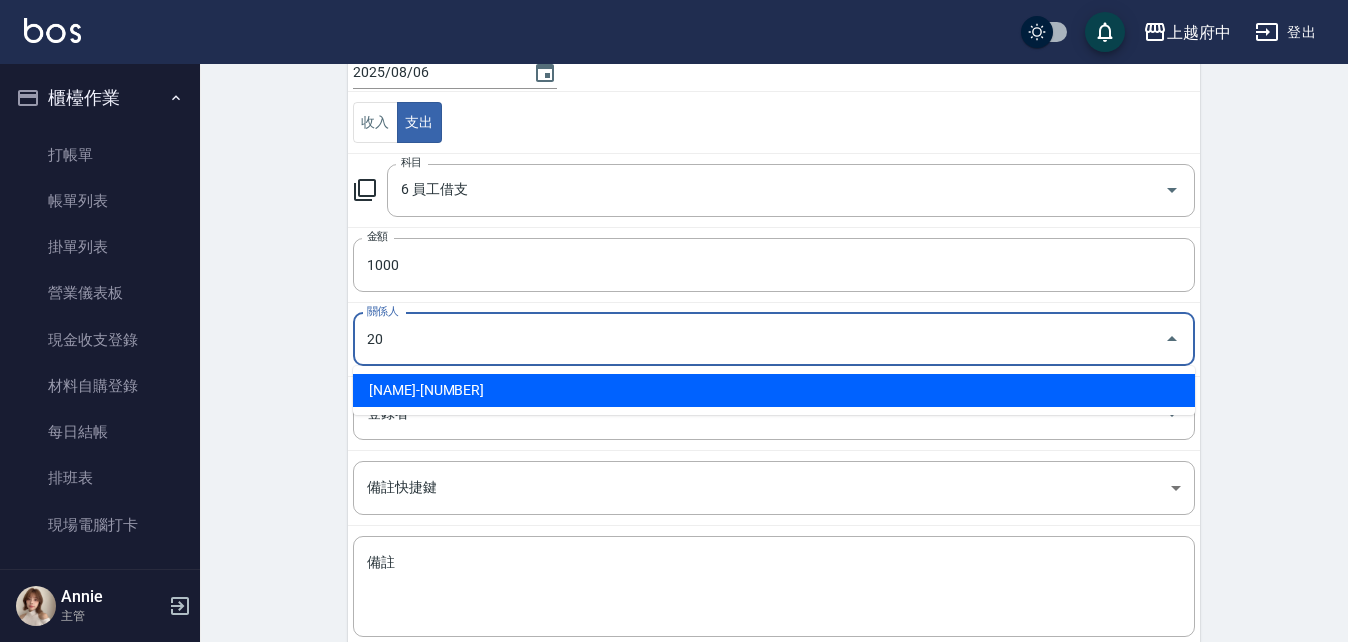click on "[FIRST]-20" at bounding box center [774, 390] 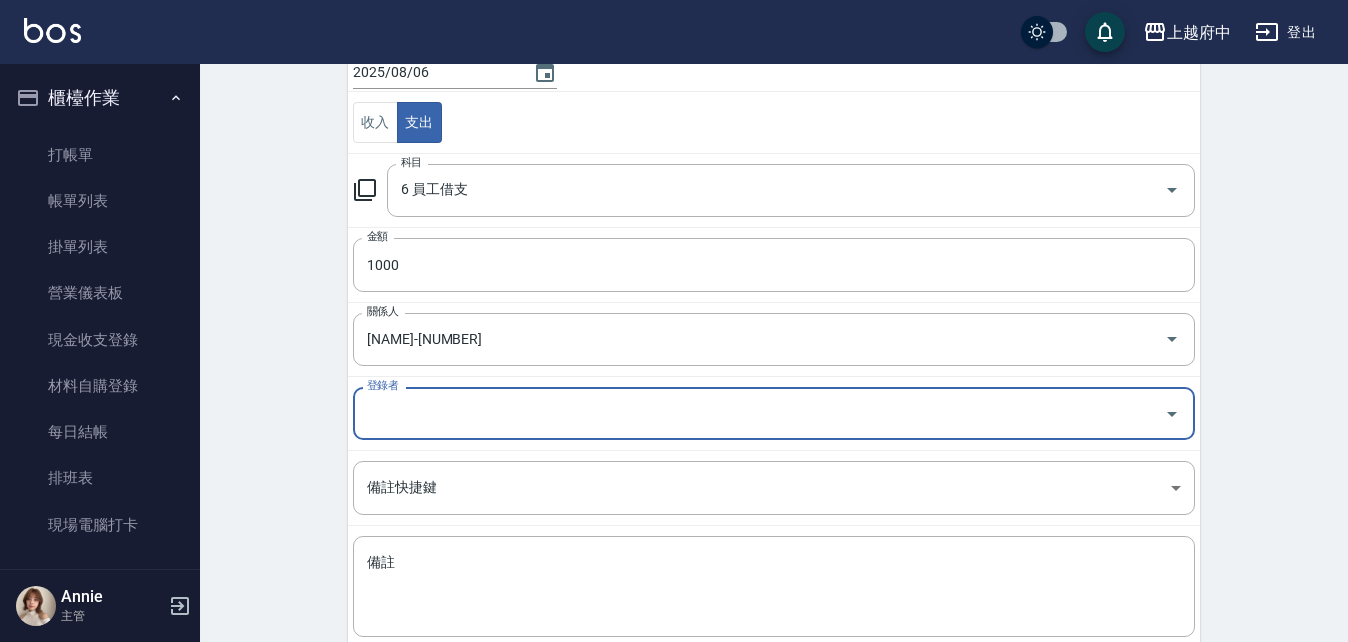 scroll, scrollTop: 300, scrollLeft: 0, axis: vertical 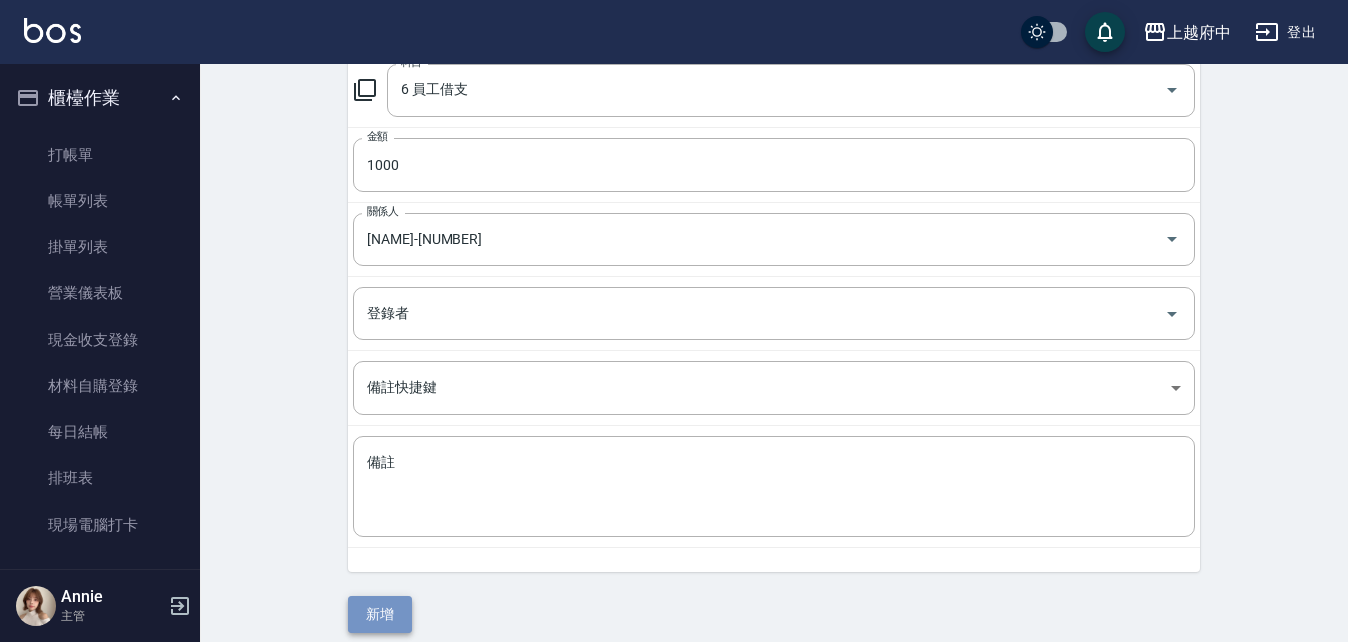 click on "新增" at bounding box center (380, 614) 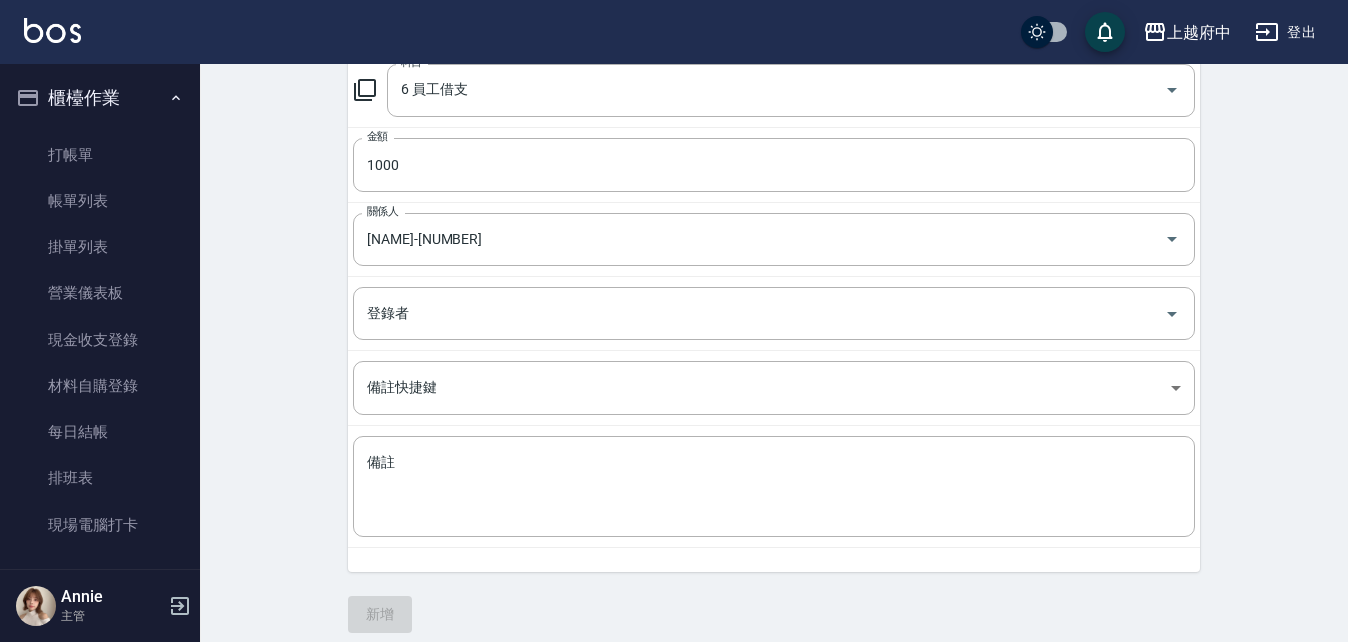 scroll, scrollTop: 0, scrollLeft: 0, axis: both 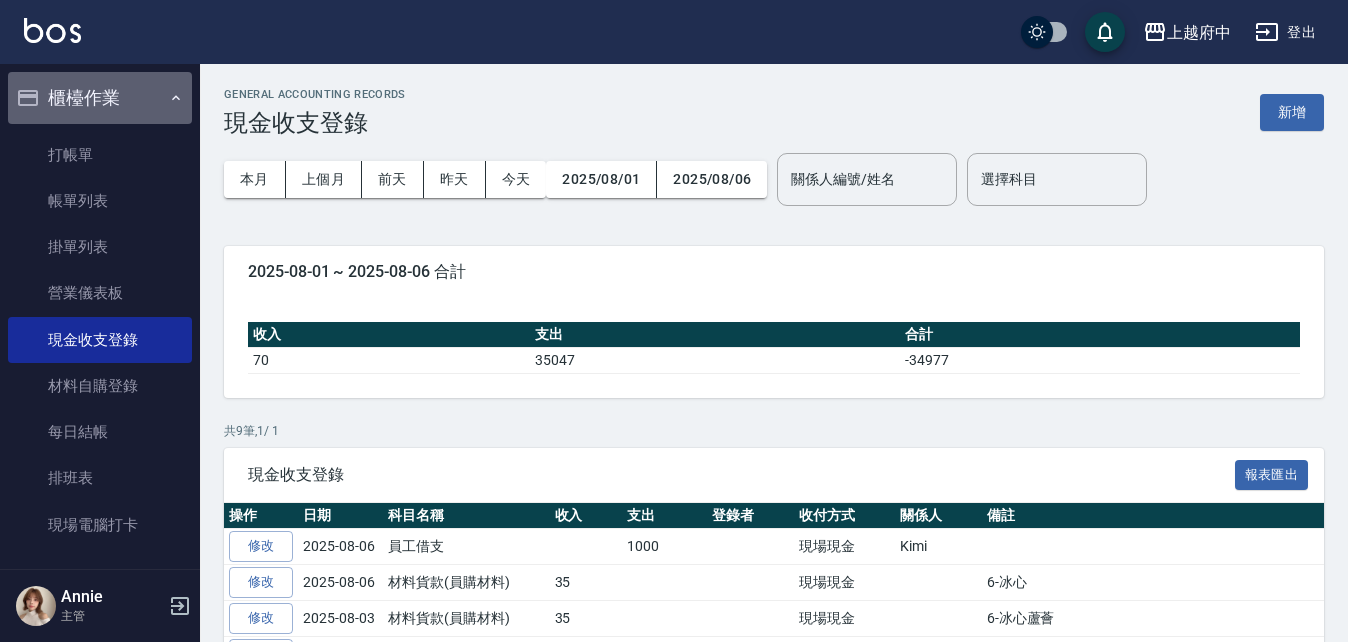 click 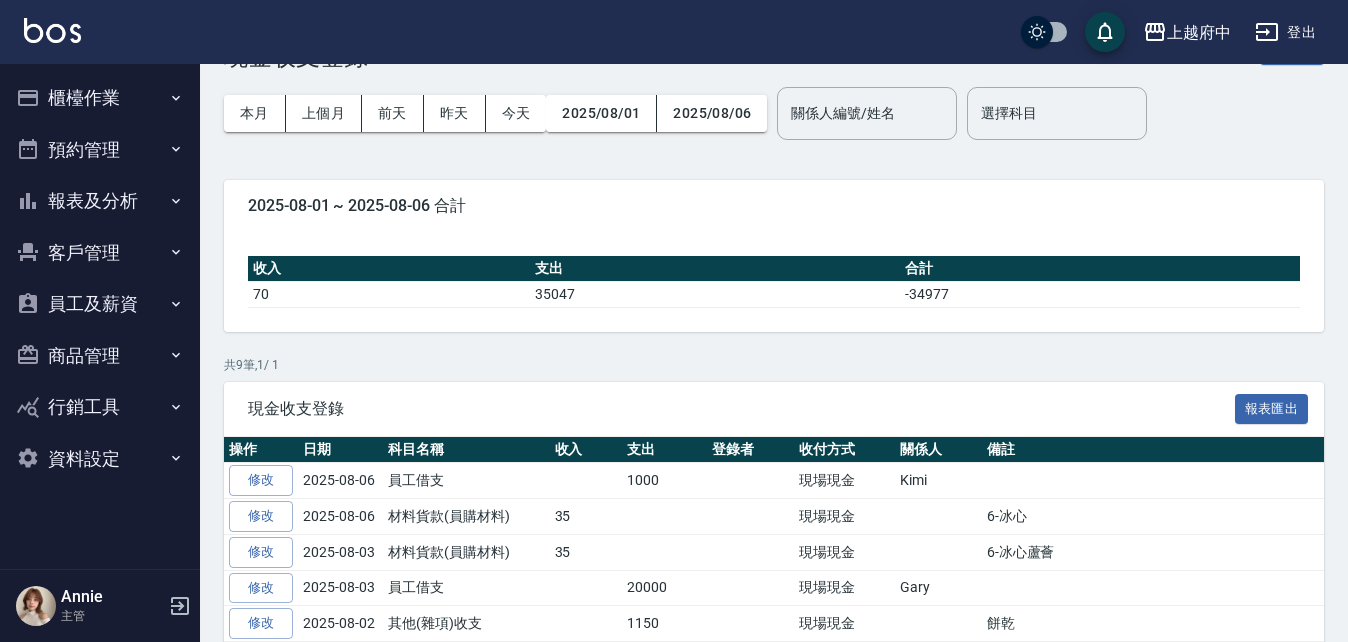 scroll, scrollTop: 100, scrollLeft: 0, axis: vertical 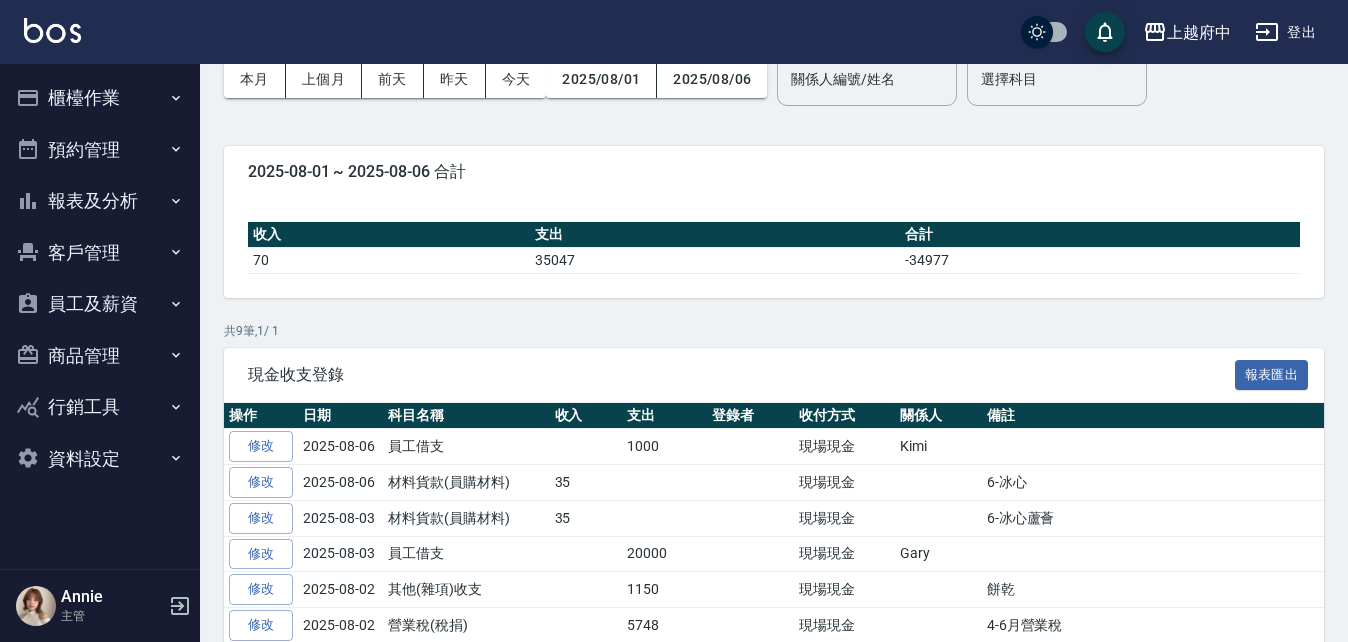 click on "商品管理" at bounding box center (100, 356) 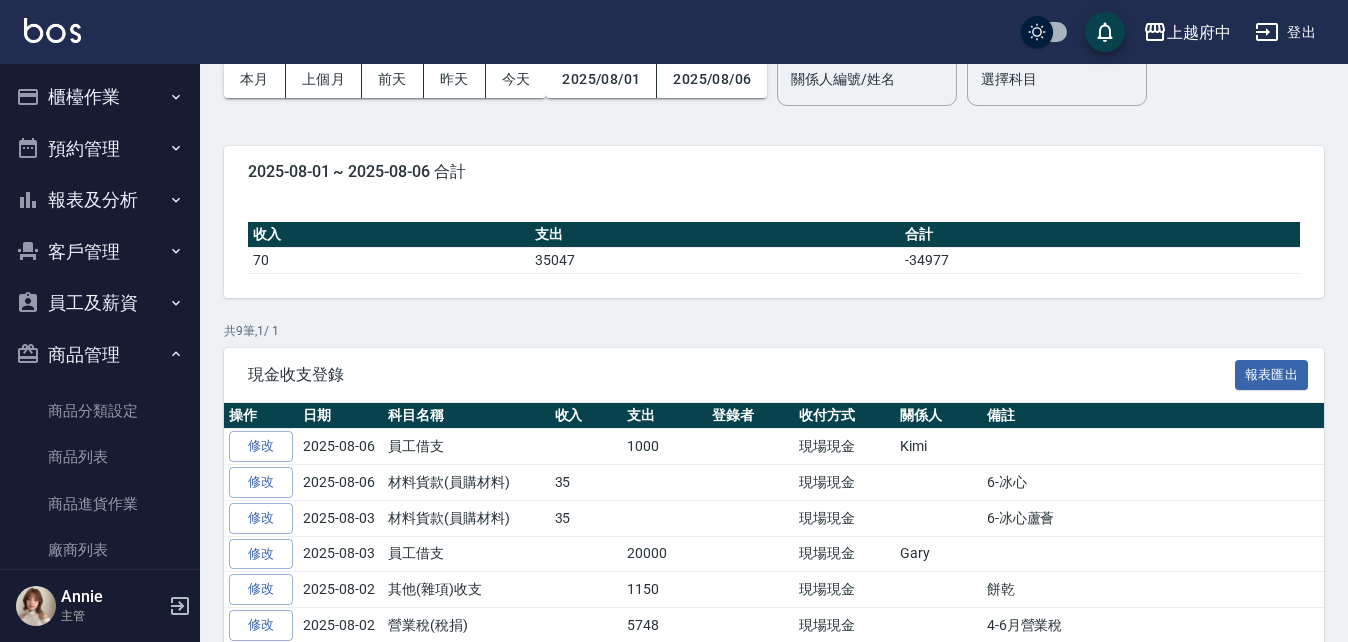 scroll, scrollTop: 0, scrollLeft: 0, axis: both 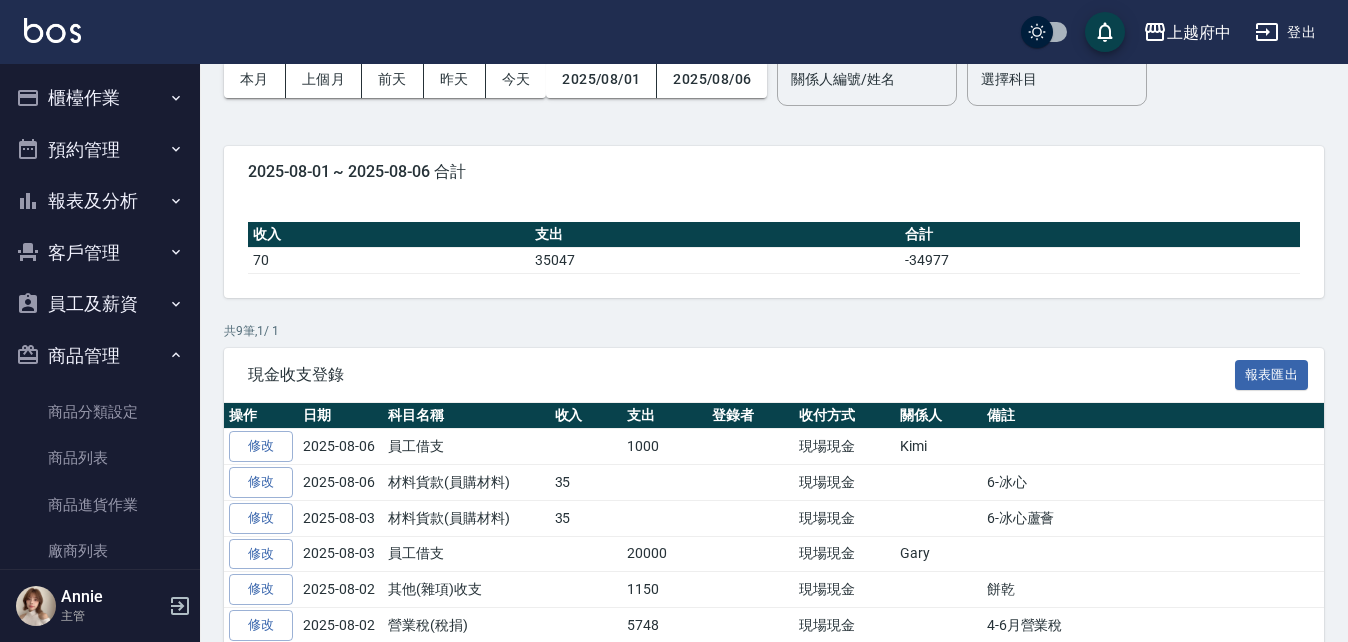 click on "報表及分析" at bounding box center [100, 201] 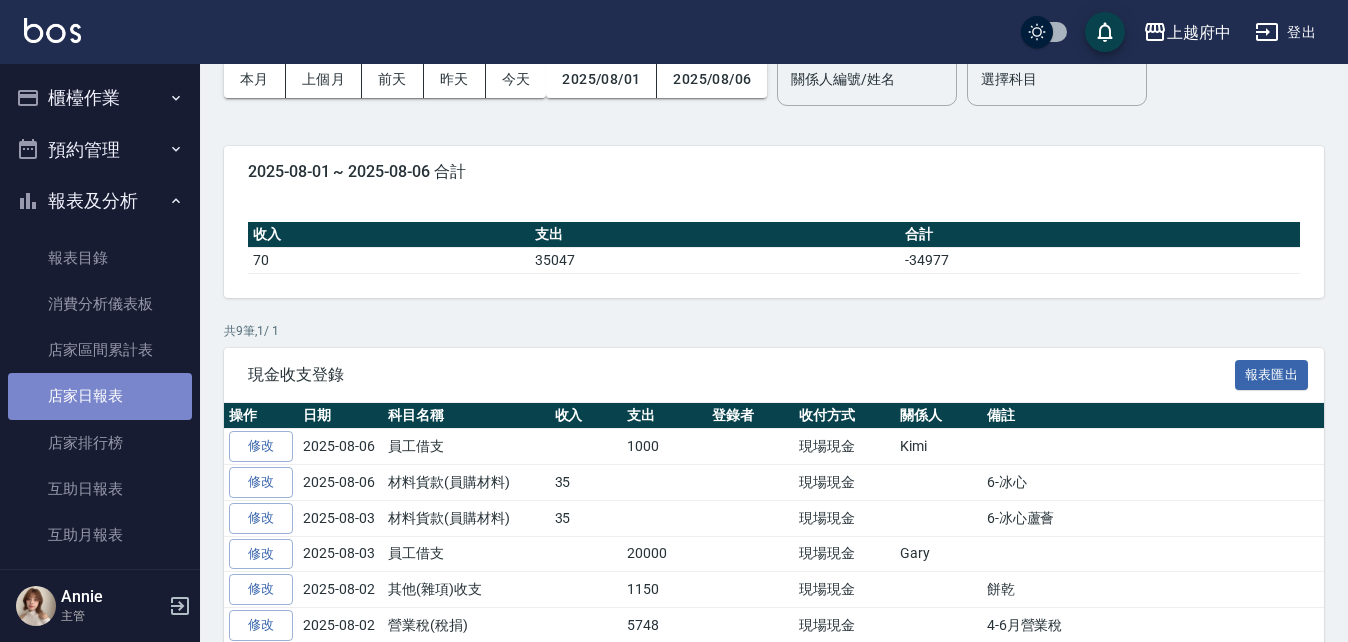 click on "店家日報表" at bounding box center [100, 396] 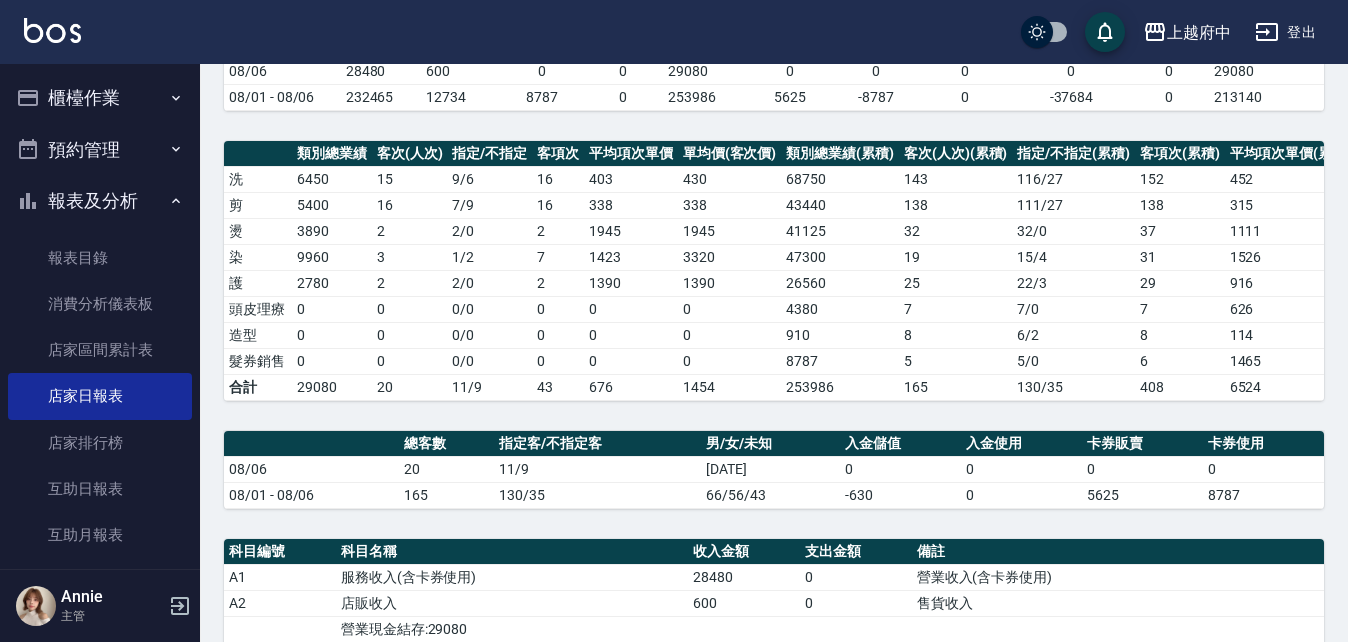scroll, scrollTop: 500, scrollLeft: 0, axis: vertical 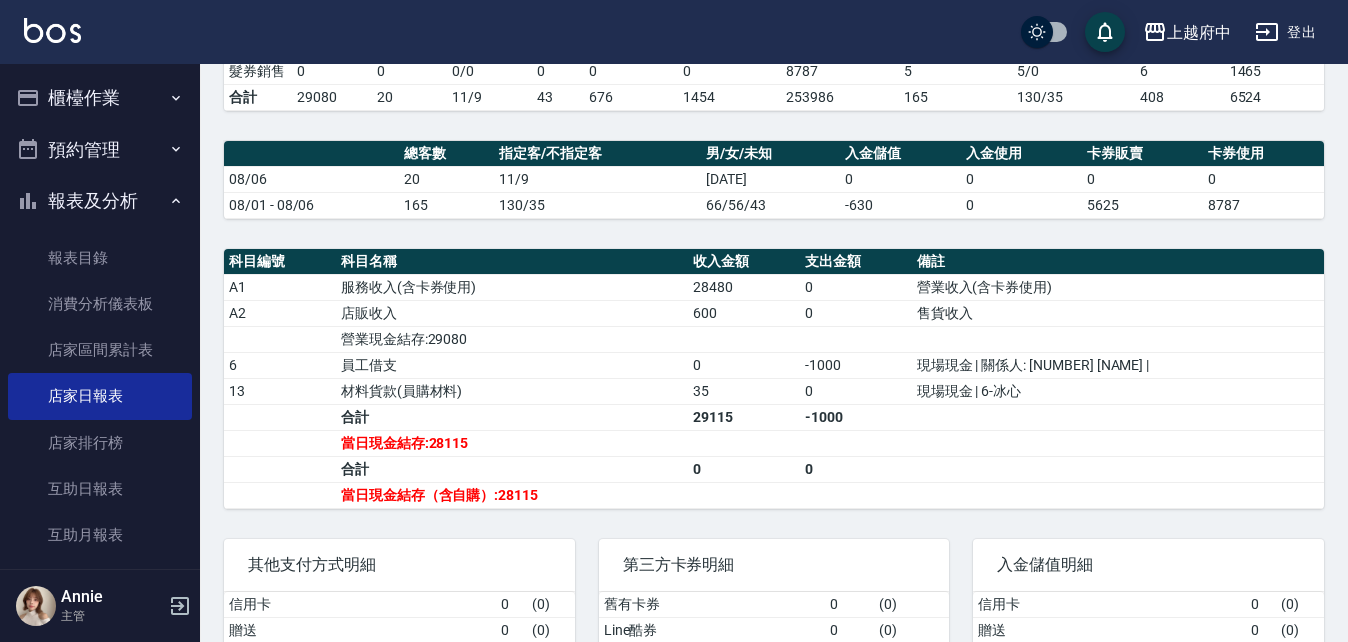 click on "櫃檯作業" at bounding box center (100, 98) 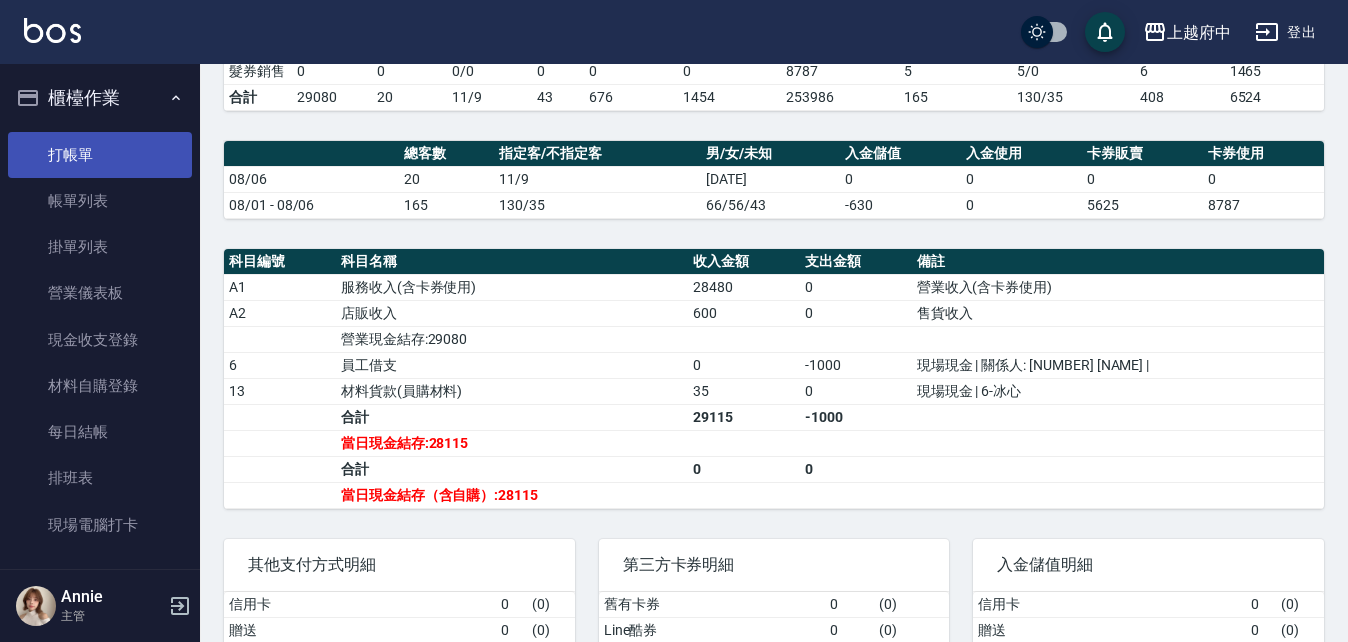 click on "打帳單" at bounding box center (100, 155) 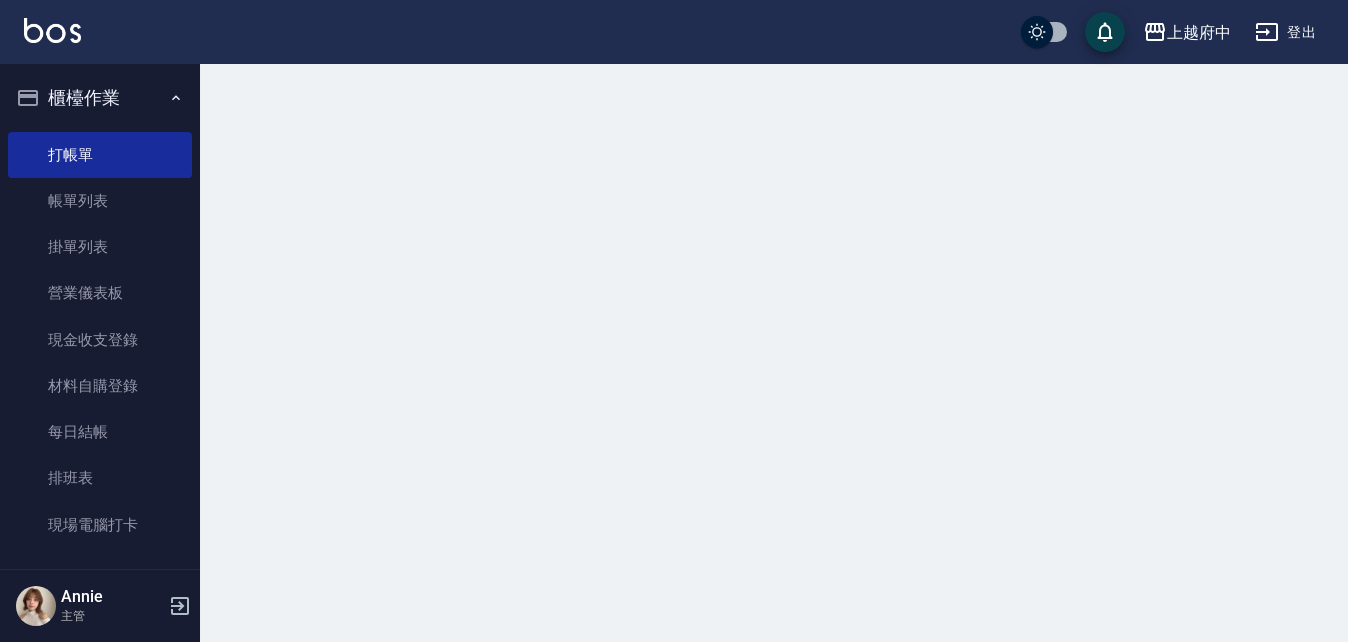 scroll, scrollTop: 0, scrollLeft: 0, axis: both 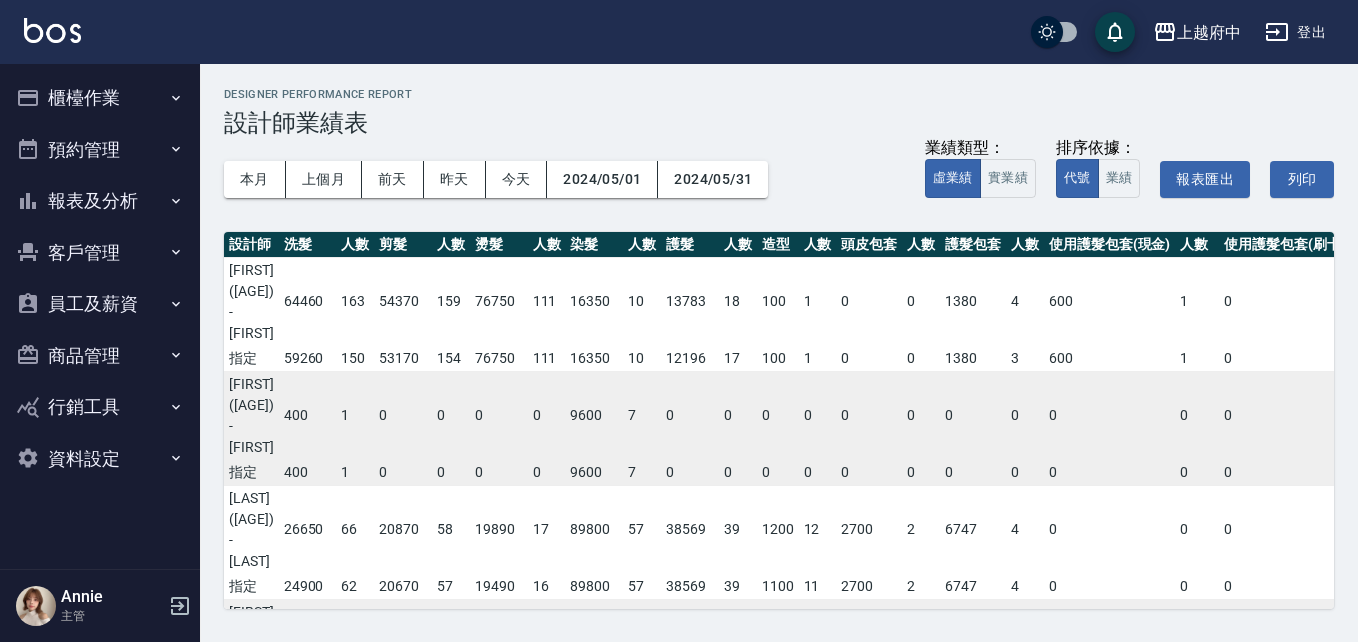 click on "上越府中   2024-05   設計師業績表 列印時間： [DATE] Designer Performance Report 設計師業績表 本月 上個月 前天 昨天 今天 2024/05/01 2024/05/31 業績類型： 虛業績 實業績 排序依據： 代號 業績 報表匯出 列印 設計師 洗髮 人數 剪髮 人數 燙髮 人數 染髮 人數 護髮 人數 造型 人數 頭皮包套 人數 護髮包套 人數 使用護髮包套(現金) 人數 使用護髮包套(刷卡) 人數 業績 業績客單價 店販 總業績 天數 總客數 總客單價 [FIRST] ([AGE]) - [FIRST]  64460 163 54370 159 76750 111 16350 10 13783 18 100 1 0 0 1380 4 600 1 0 0 227793 1332 17960 245753 20 171 1437 指定 59260 150 53170 154 76750 111 16350 10 12196 17 100 1 0 0 1380 3 600 1 0 0 219806 1374 17960 237766 20 160 1486 [FIRST] ([AGE]) - [FIRST] 400 1 0 0 0 0 9600 7 0 0 0 0 0 0 0 0 0 0 0 0 10000 2500 0 10000 4 4 2500 指定 400 1 0 0 0 0 9600 7 0 0 0 0 0 0 0 0 0 0 0 0 10000 2500 0 10000 4 4 2500 [LAST] ([AGE]) - [LAST] 26650 66 20870 58 19890 17 89800 57 38569 39" at bounding box center [779, 348] 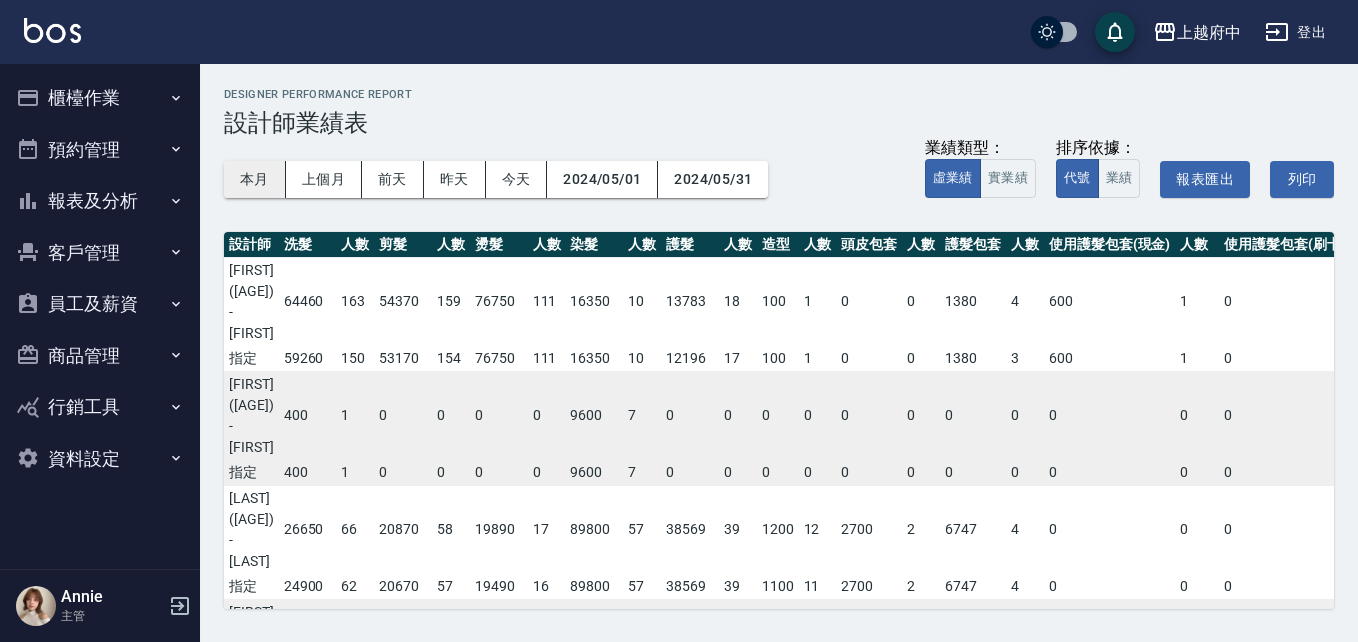 click on "本月" at bounding box center (255, 179) 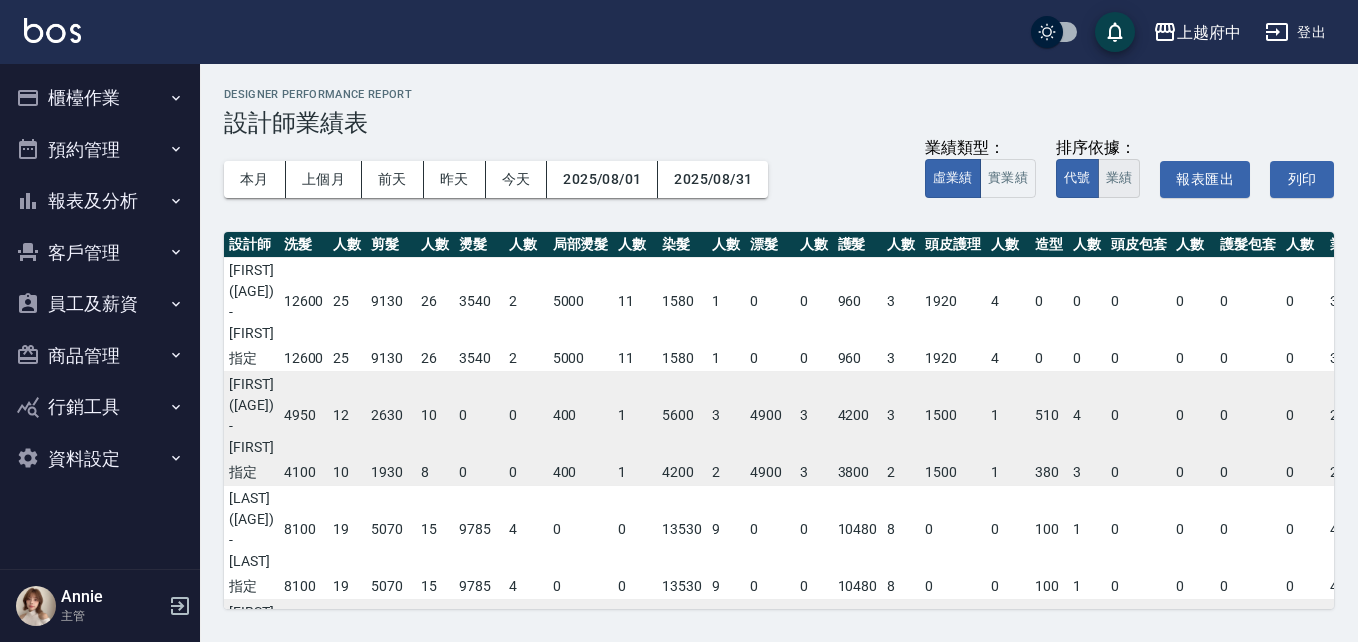 click on "業績" at bounding box center (1119, 178) 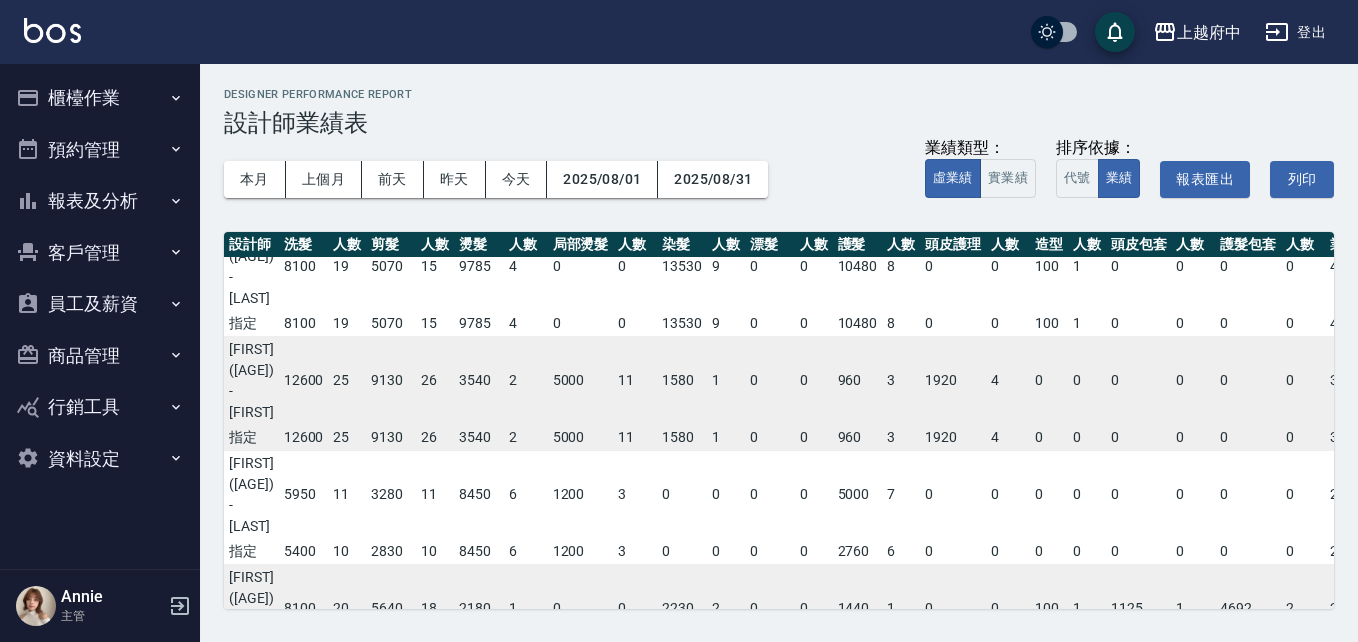 scroll, scrollTop: 0, scrollLeft: 0, axis: both 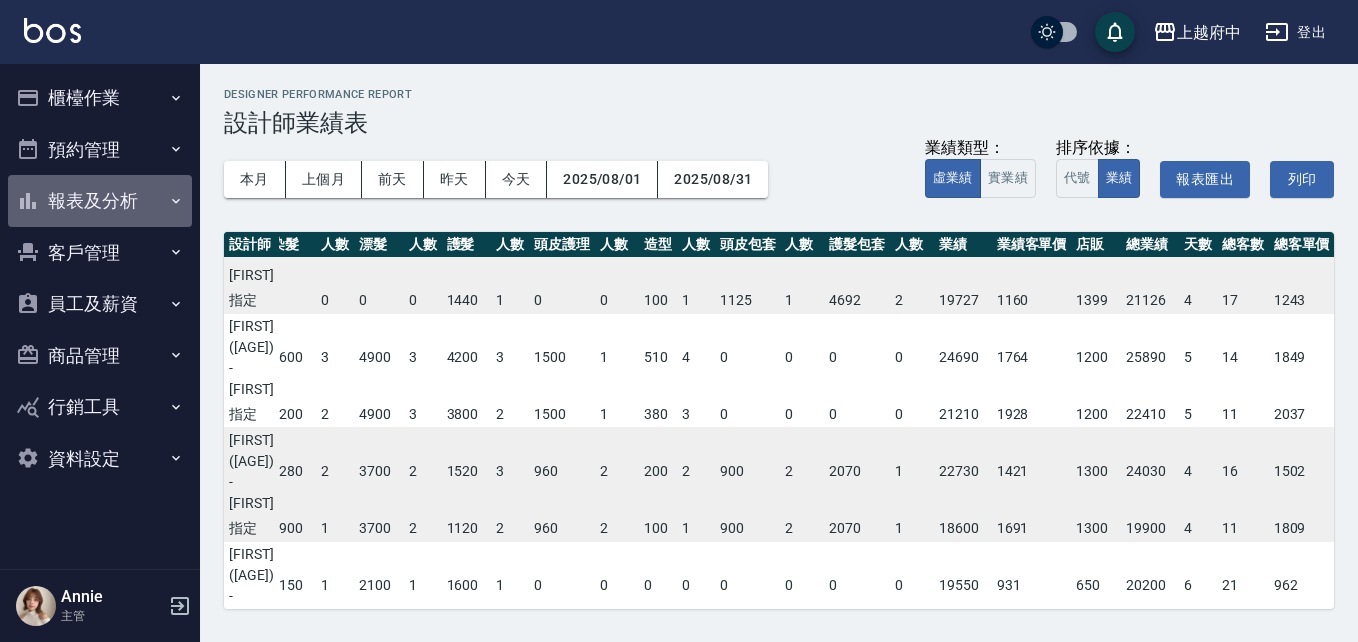 click on "報表及分析" at bounding box center [100, 201] 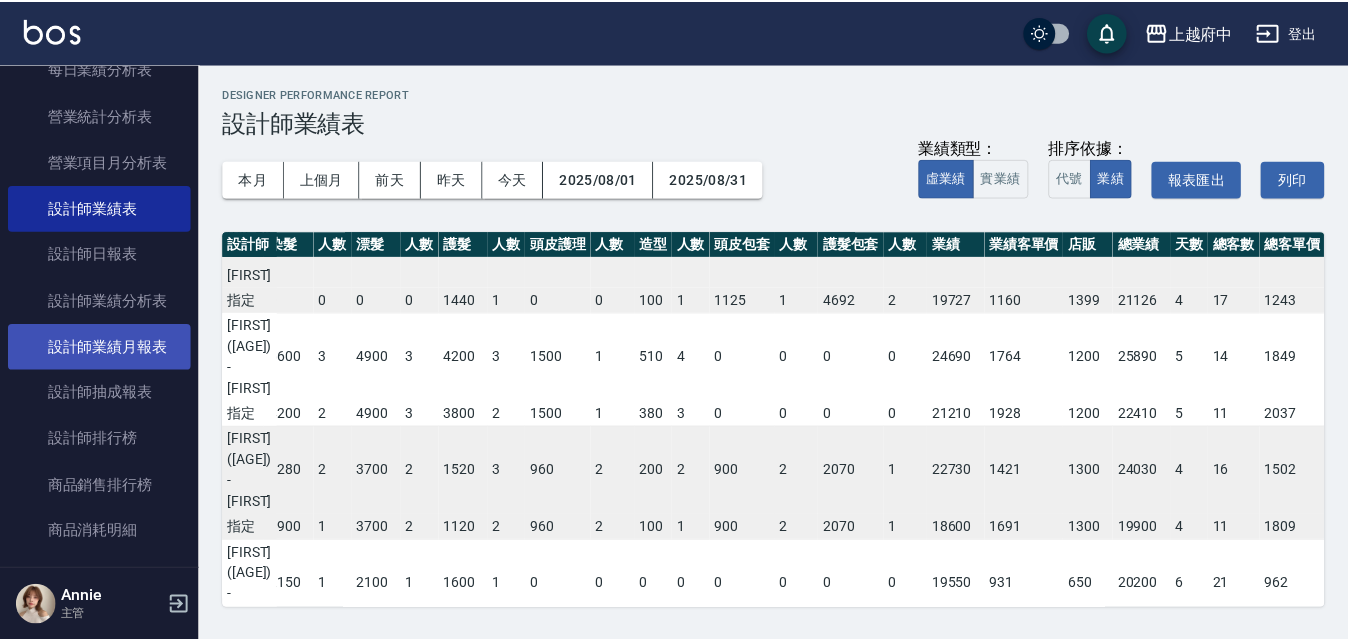 scroll, scrollTop: 700, scrollLeft: 0, axis: vertical 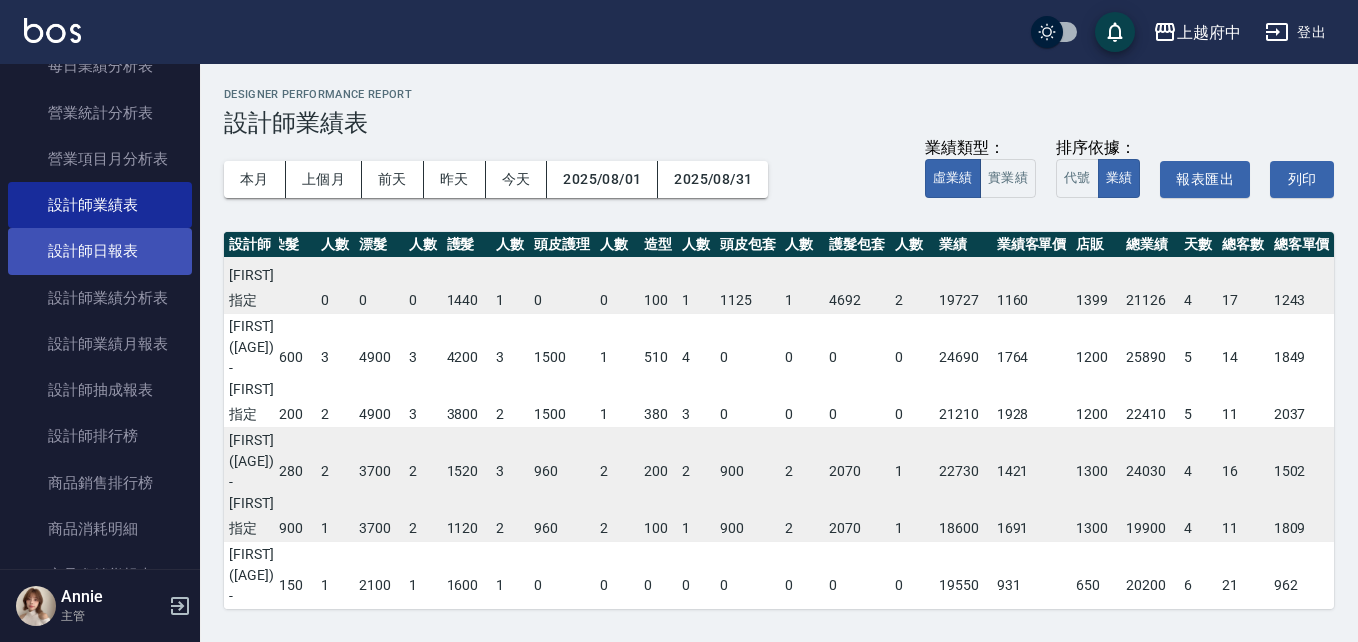 click on "設計師日報表" at bounding box center (100, 251) 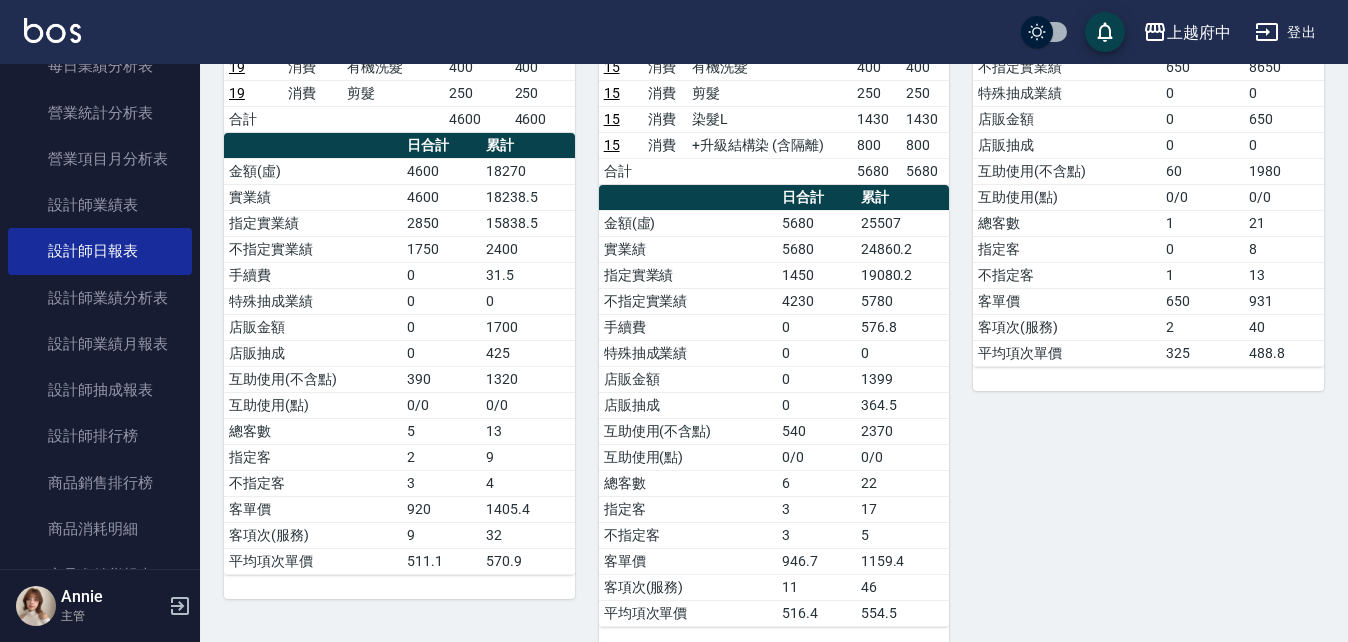 scroll, scrollTop: 1000, scrollLeft: 0, axis: vertical 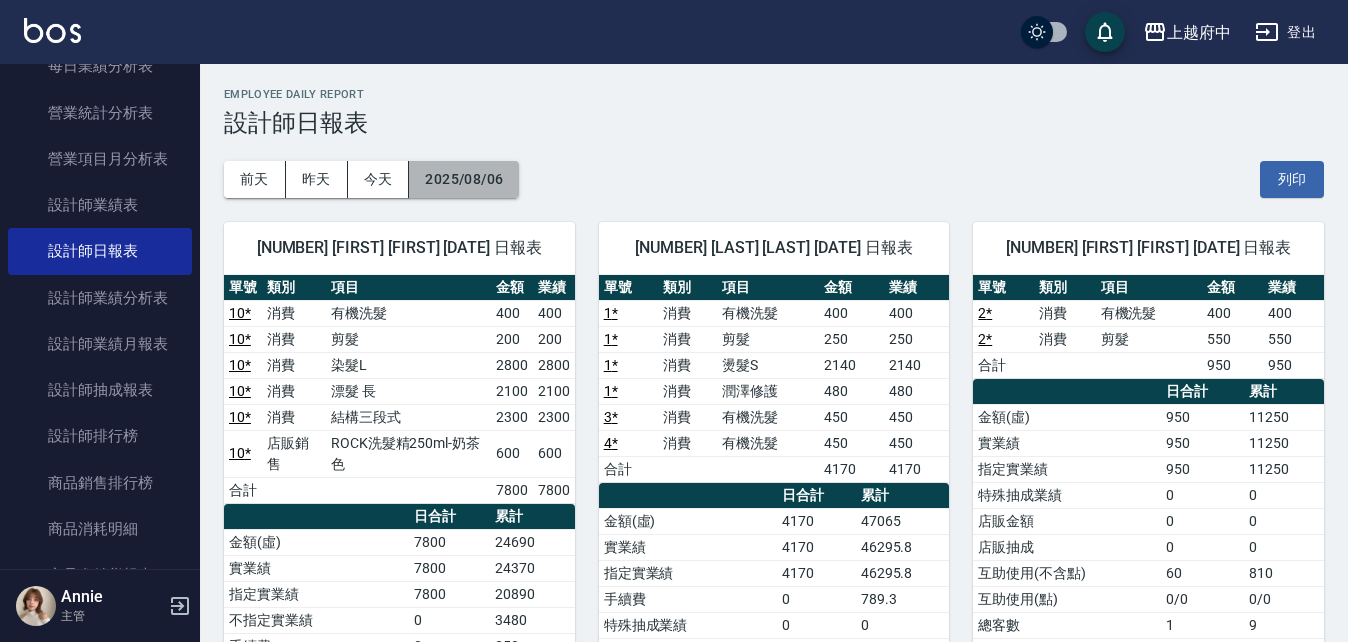click on "2025/08/06" at bounding box center [464, 179] 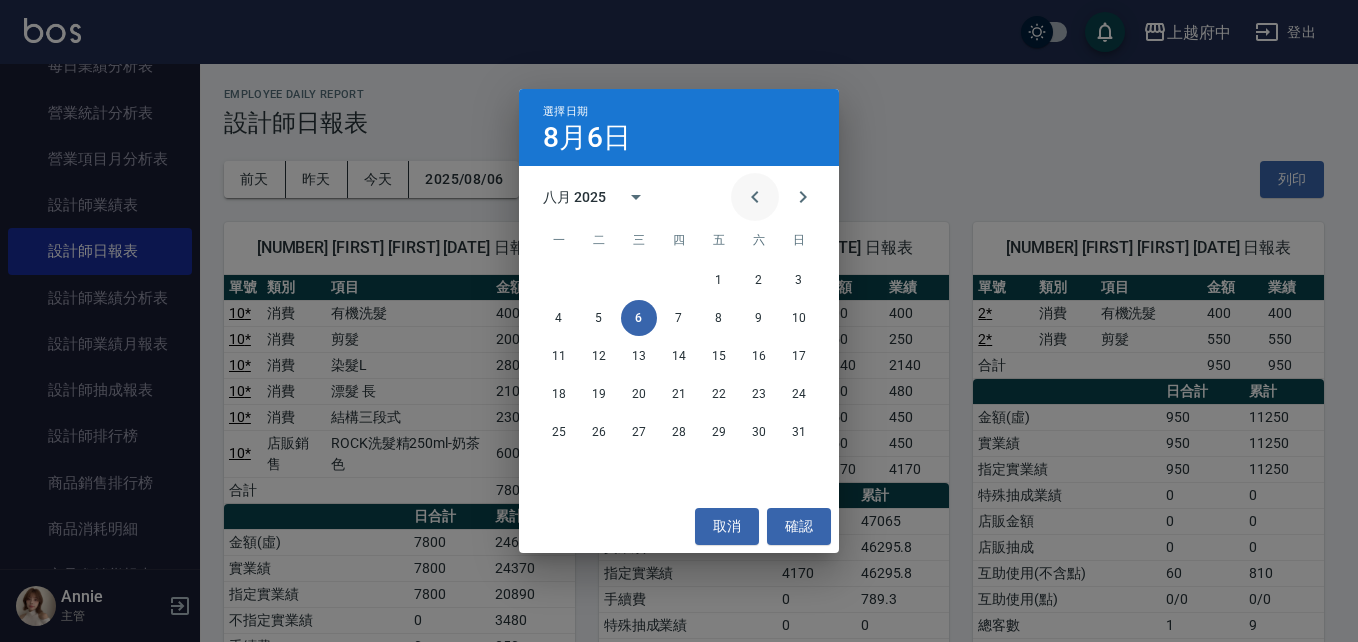 click 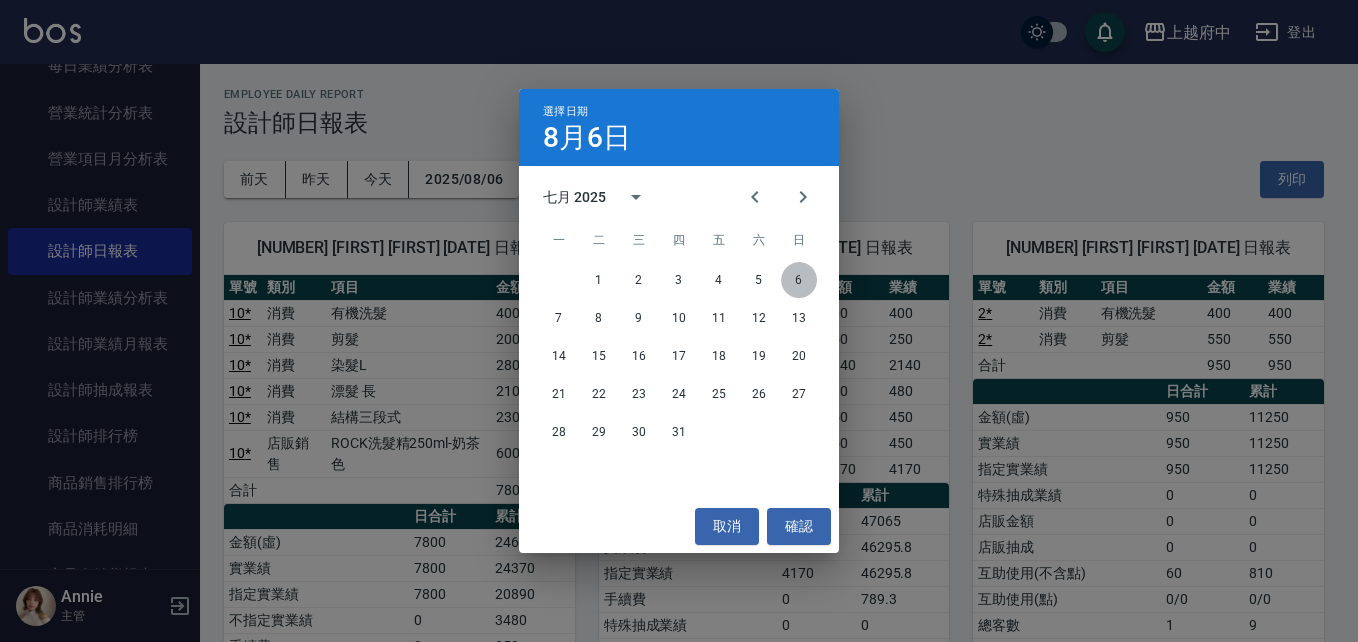 click on "6" at bounding box center (799, 280) 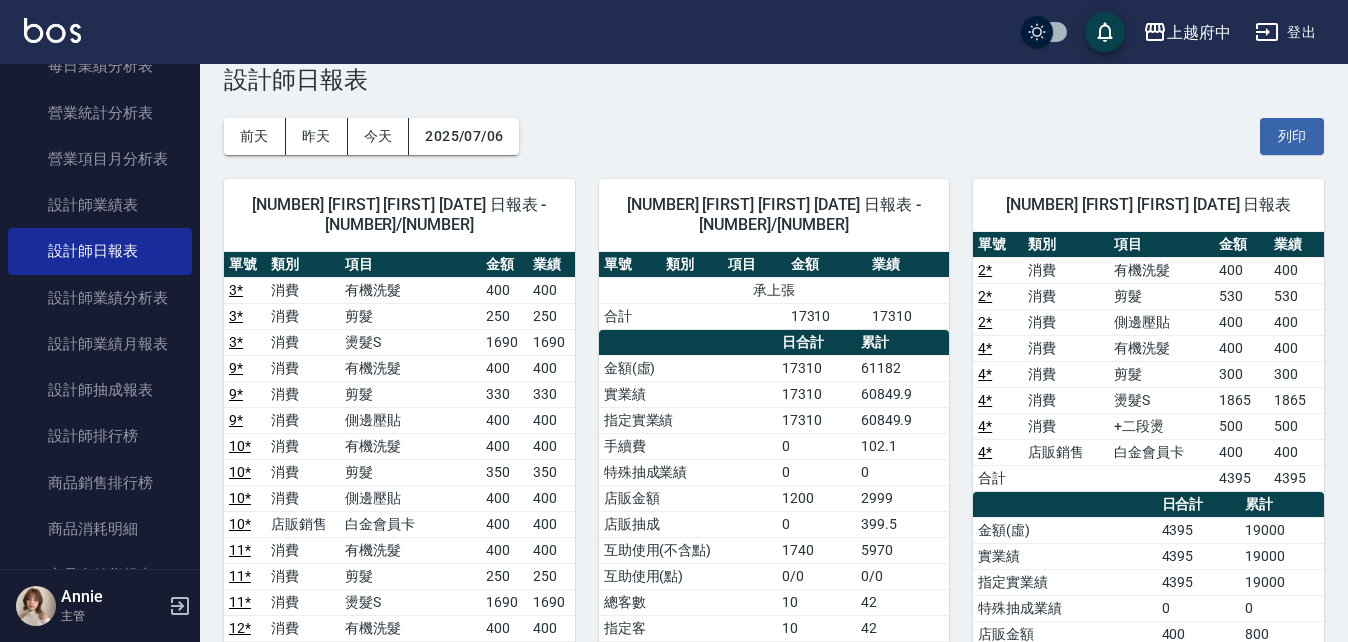 scroll, scrollTop: 0, scrollLeft: 0, axis: both 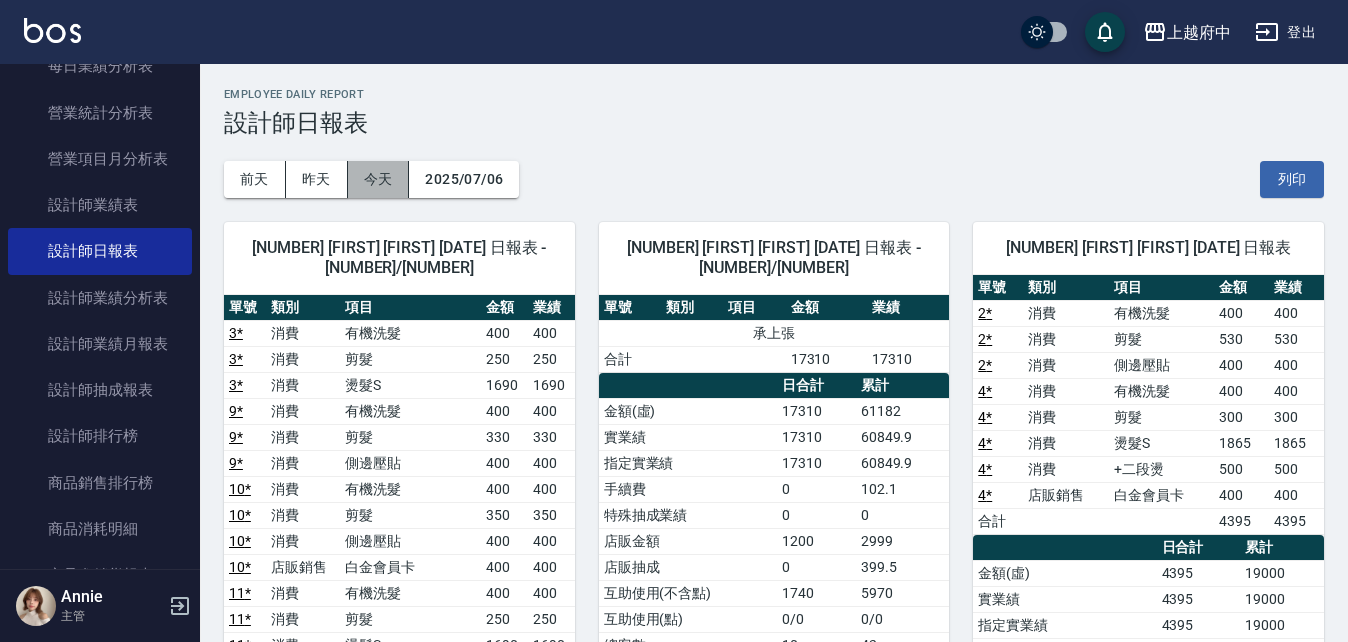 click on "今天" at bounding box center [379, 179] 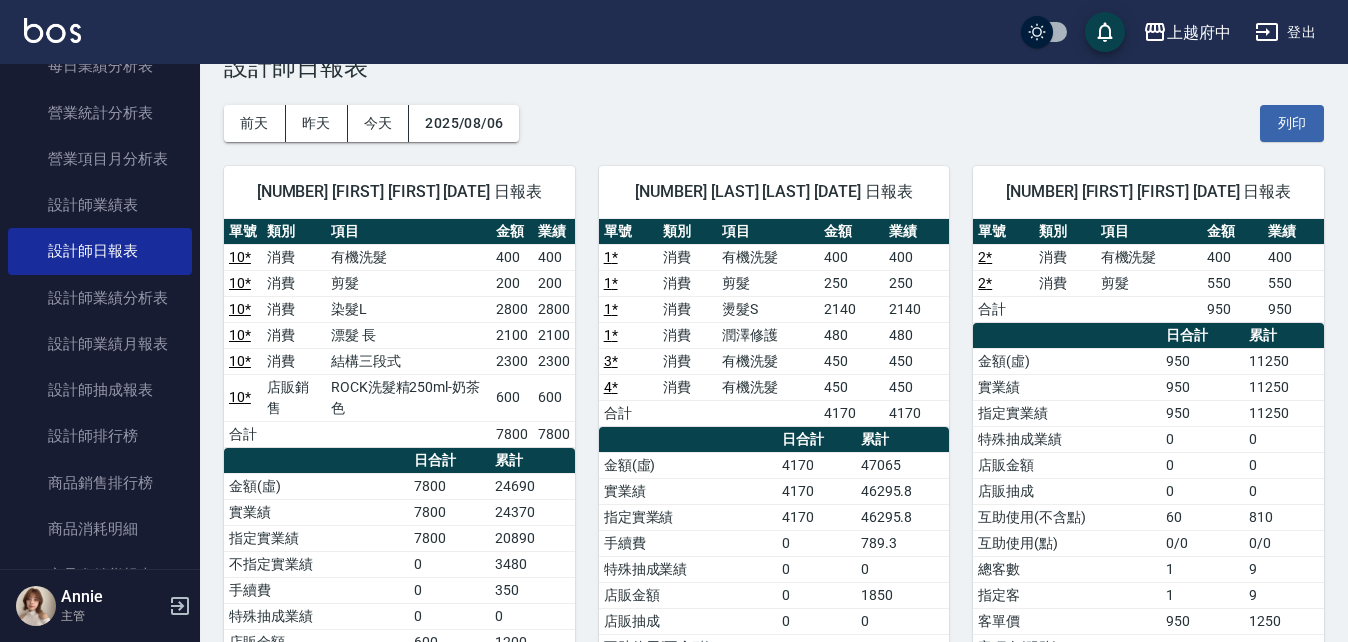 scroll, scrollTop: 100, scrollLeft: 0, axis: vertical 